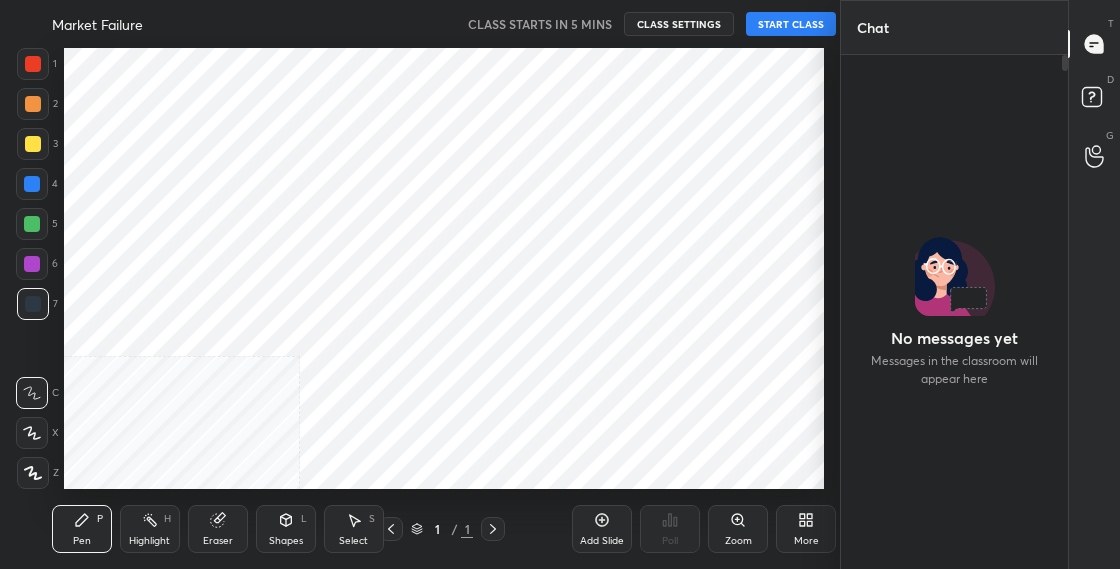 scroll, scrollTop: 0, scrollLeft: 0, axis: both 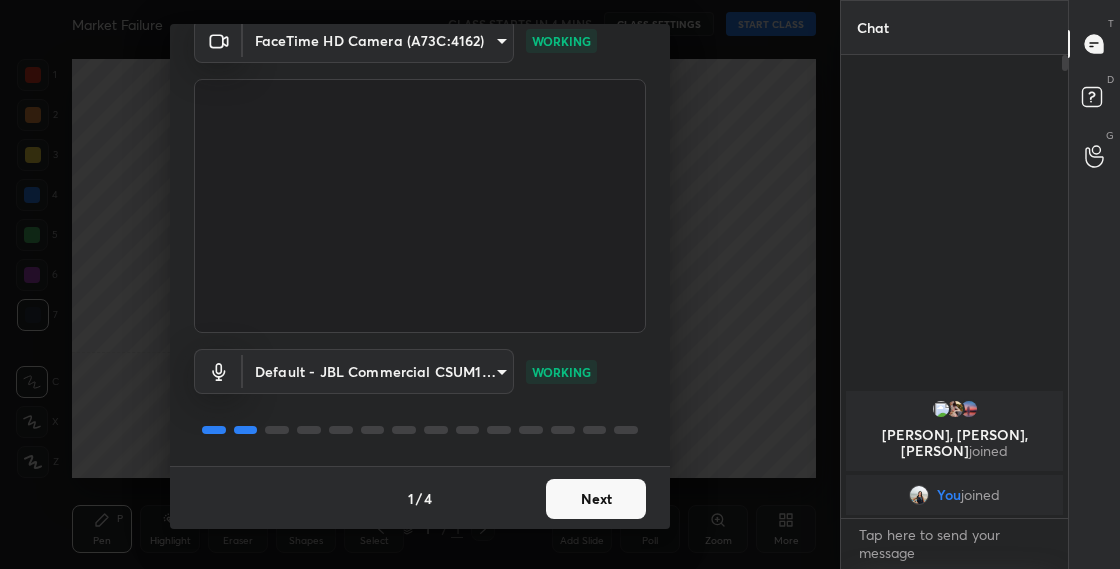 click on "Next" at bounding box center [596, 499] 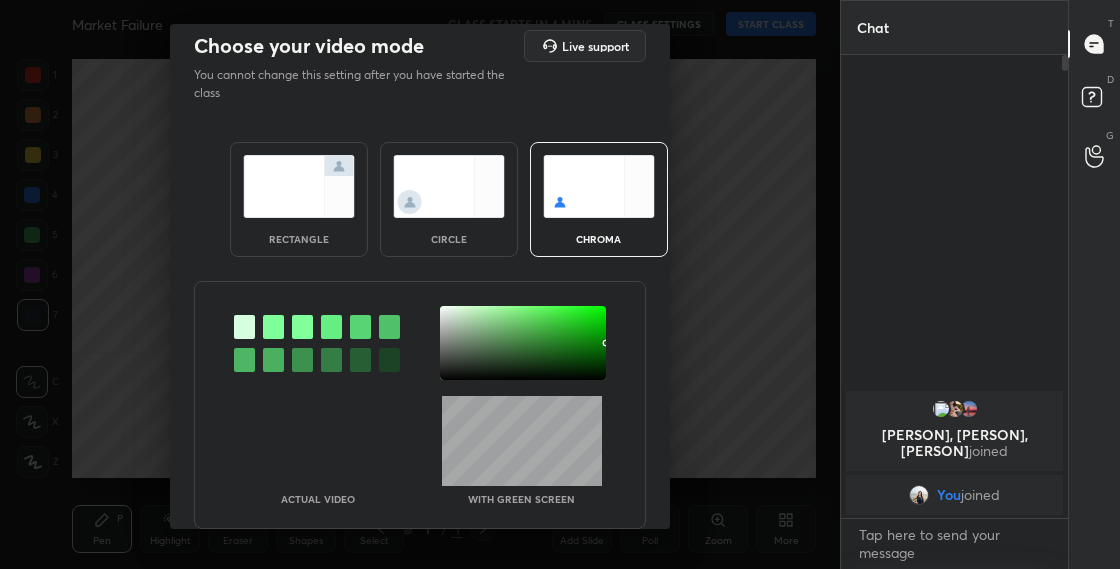 click on "circle" at bounding box center [449, 199] 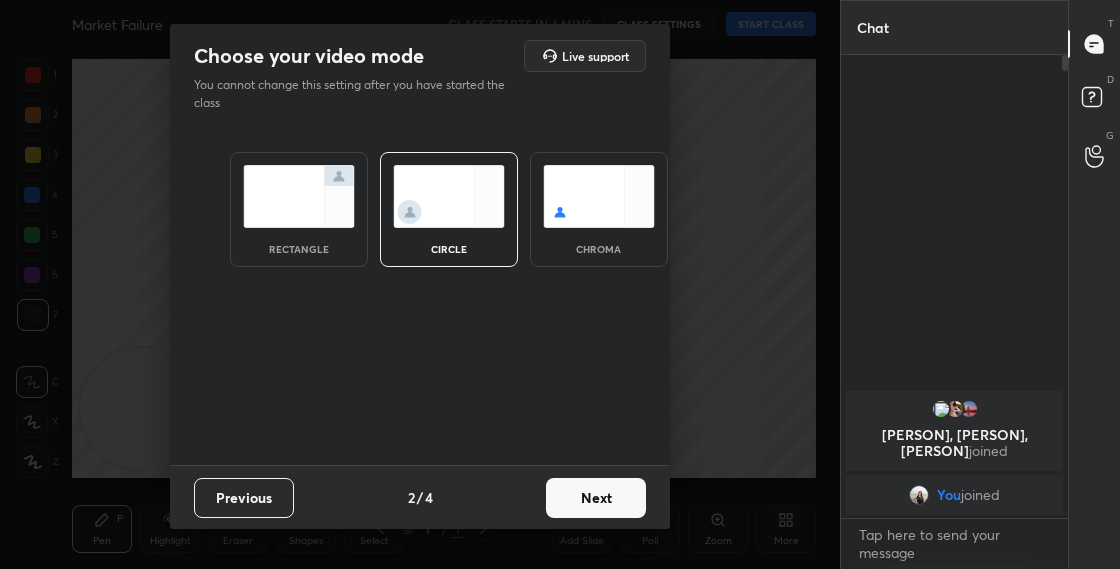 scroll, scrollTop: 0, scrollLeft: 0, axis: both 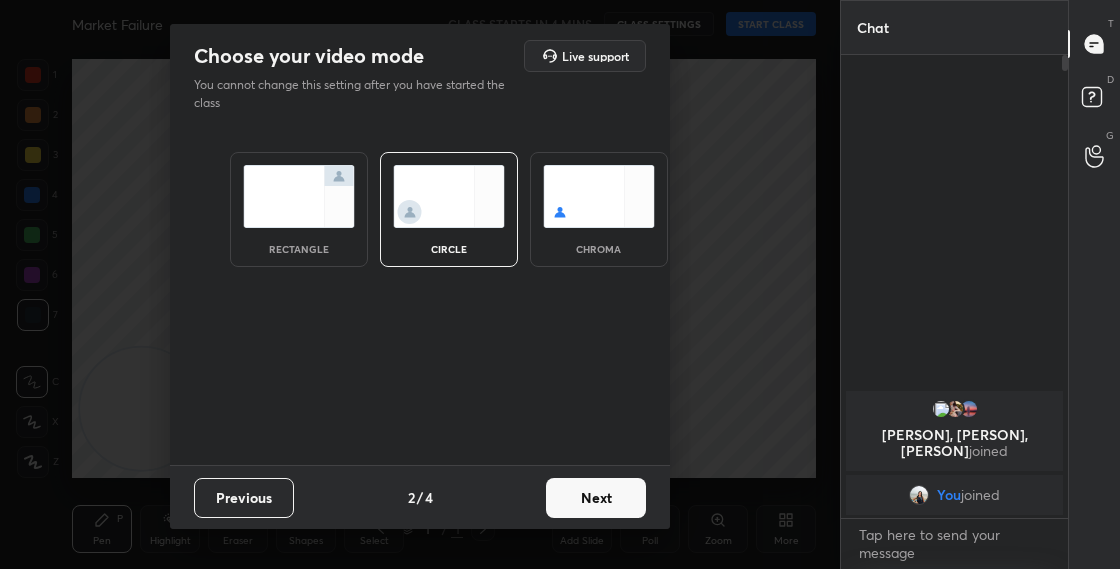 click on "Next" at bounding box center [596, 498] 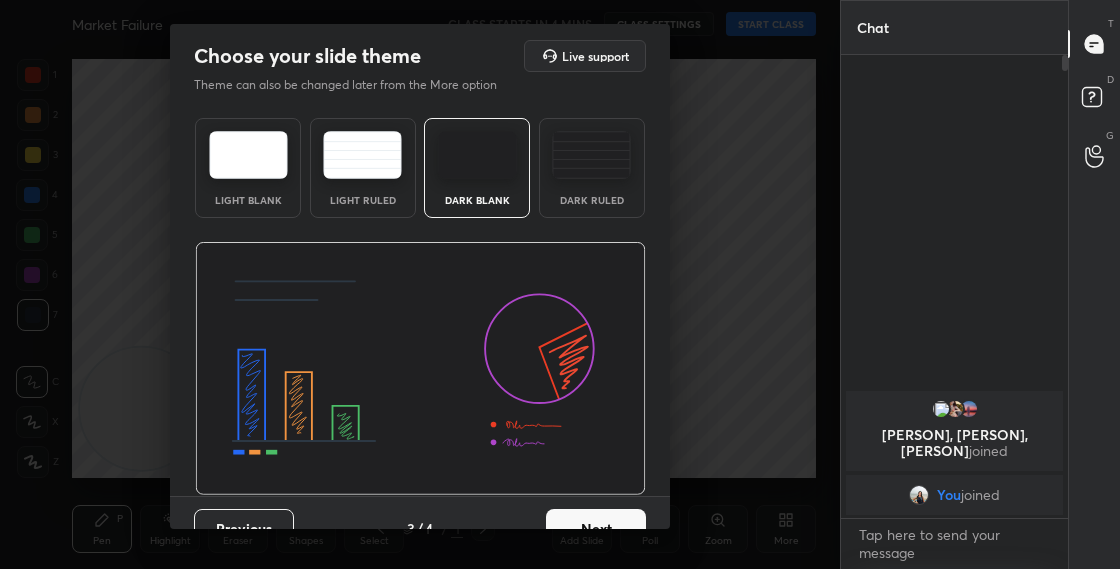click on "Next" at bounding box center (596, 529) 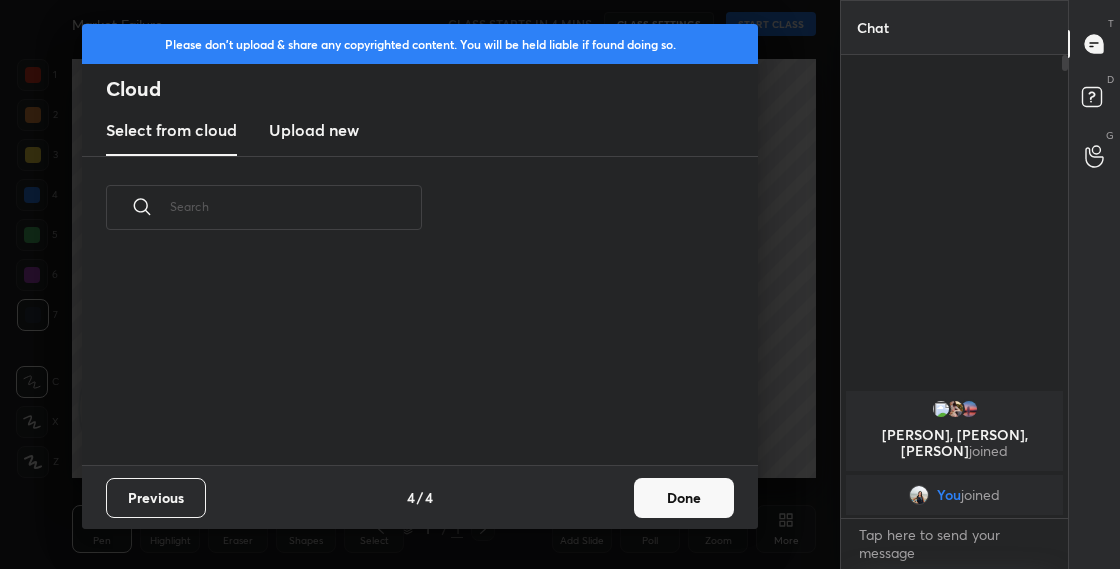 scroll, scrollTop: 7, scrollLeft: 11, axis: both 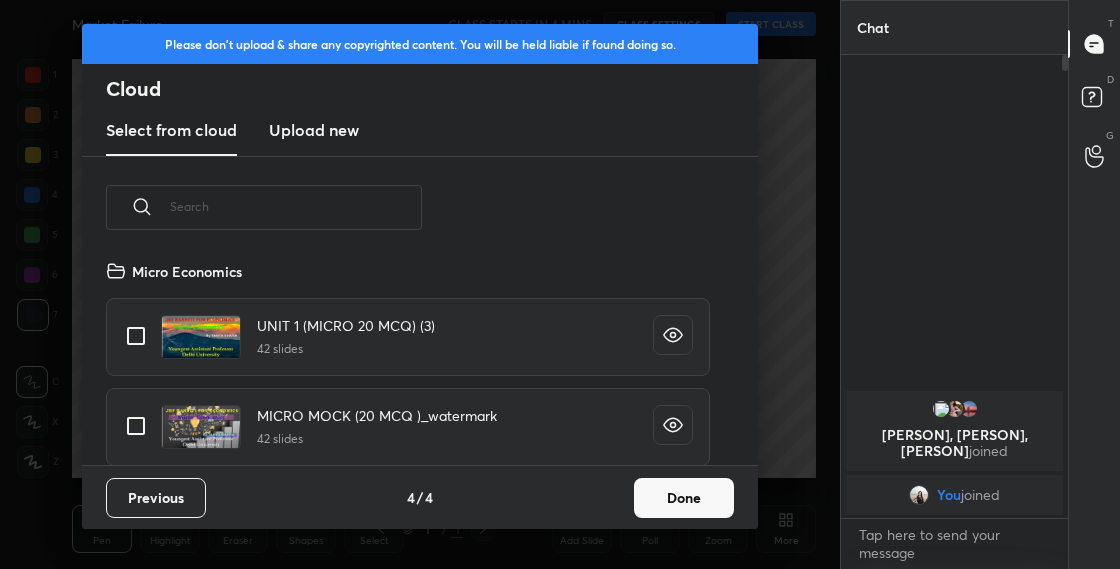 click on "Done" at bounding box center [684, 498] 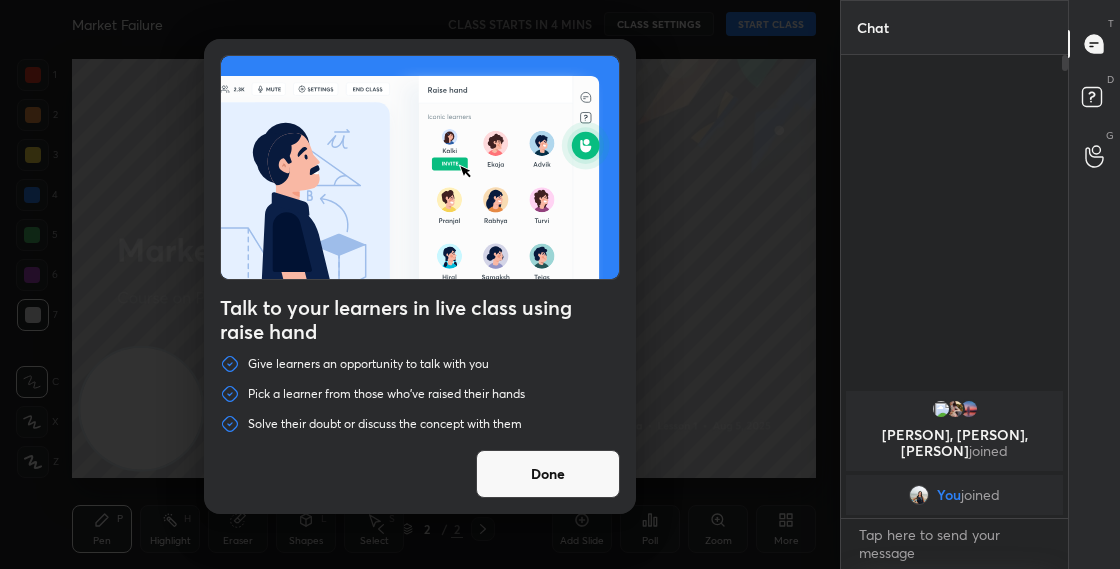 click on "Talk to your learners in live class using raise hand Give learners an opportunity to talk with you Pick a learner from those who've raised their hands Solve their doubt or discuss the concept with them Done" at bounding box center (420, 284) 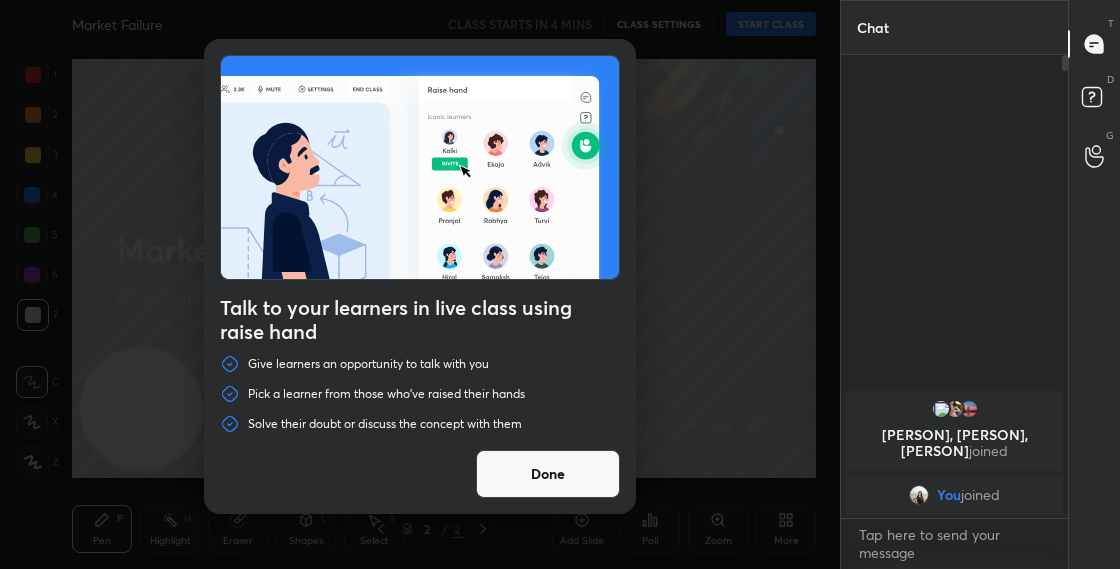 click on "Done" at bounding box center [548, 474] 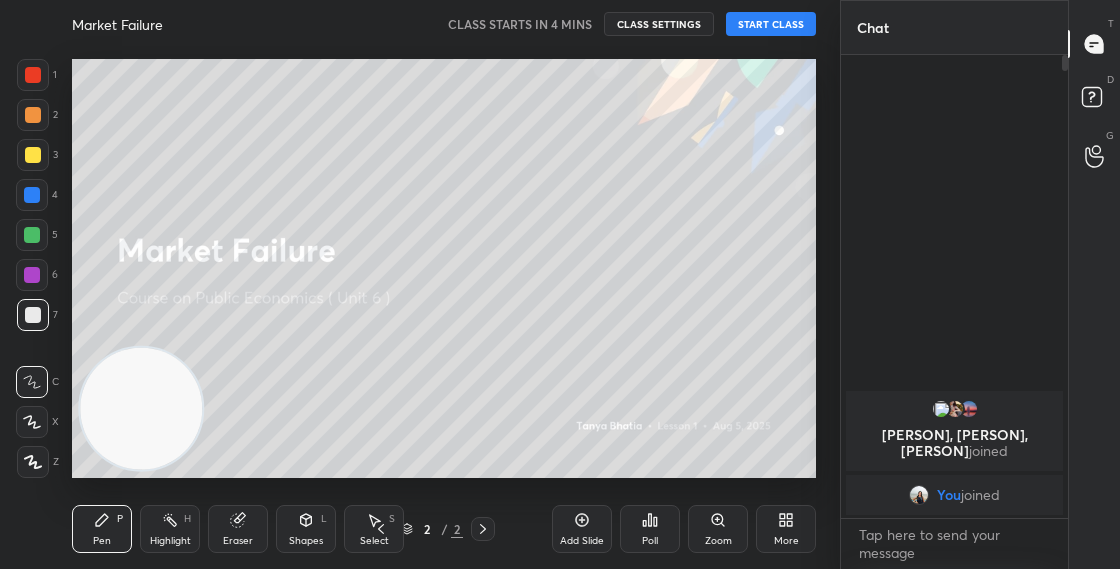 click on "More" at bounding box center (786, 529) 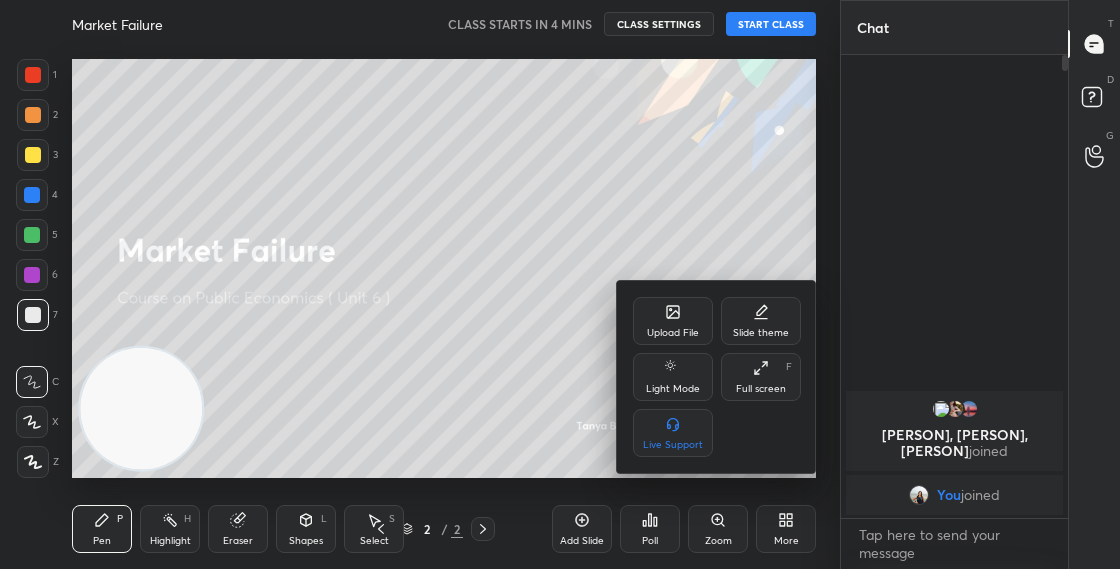 click on "Upload File" at bounding box center (673, 333) 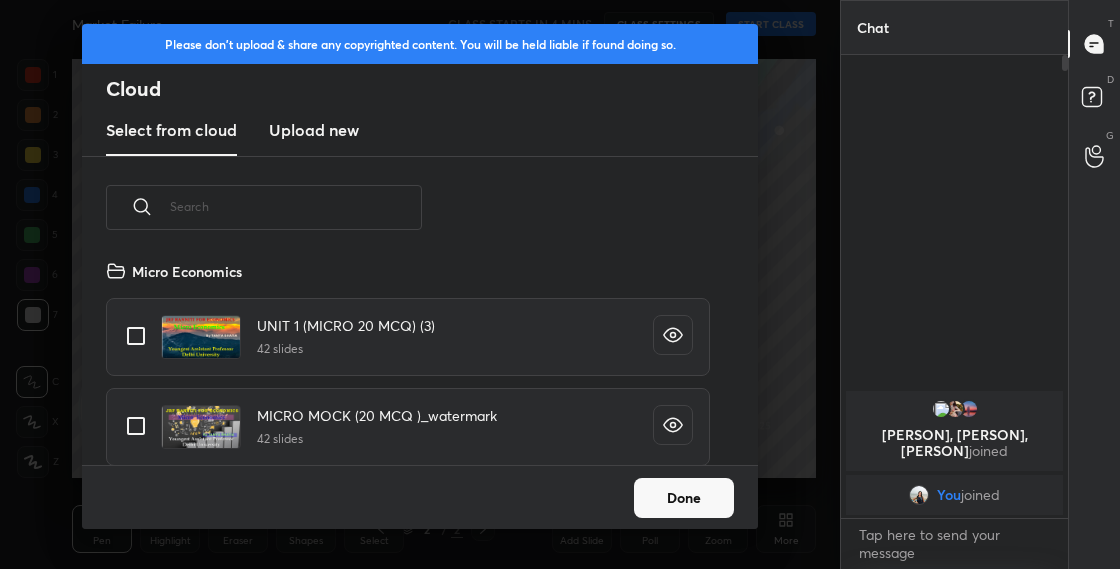 scroll, scrollTop: 7, scrollLeft: 11, axis: both 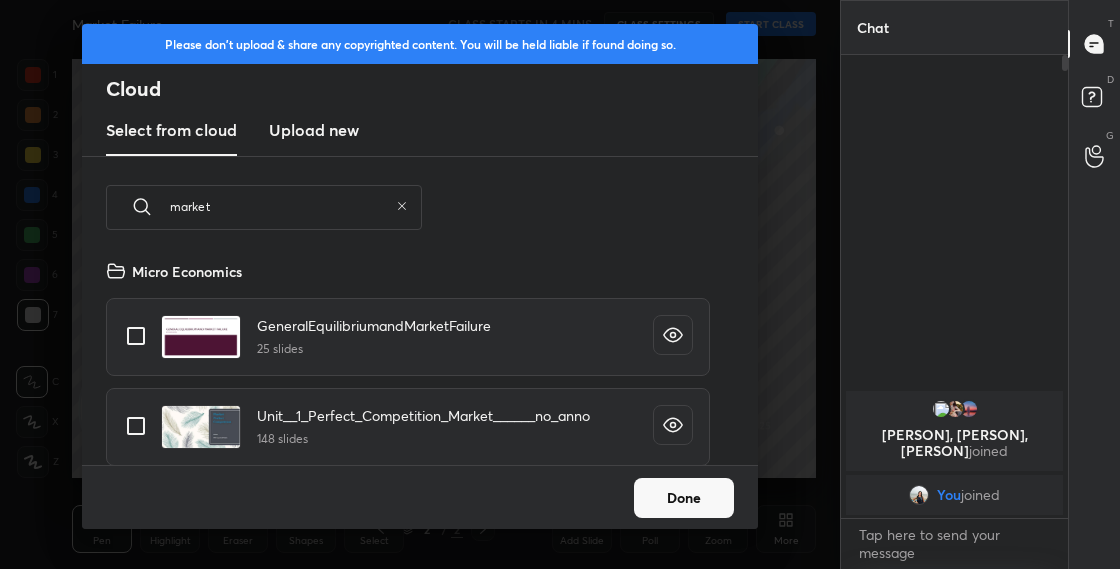 type on "market" 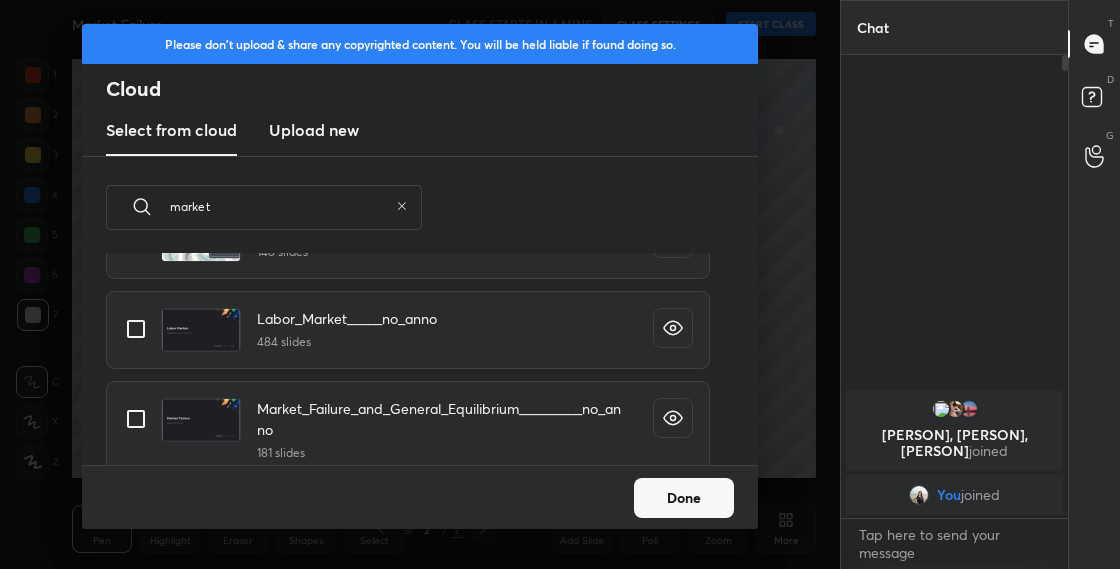 scroll, scrollTop: 227, scrollLeft: 0, axis: vertical 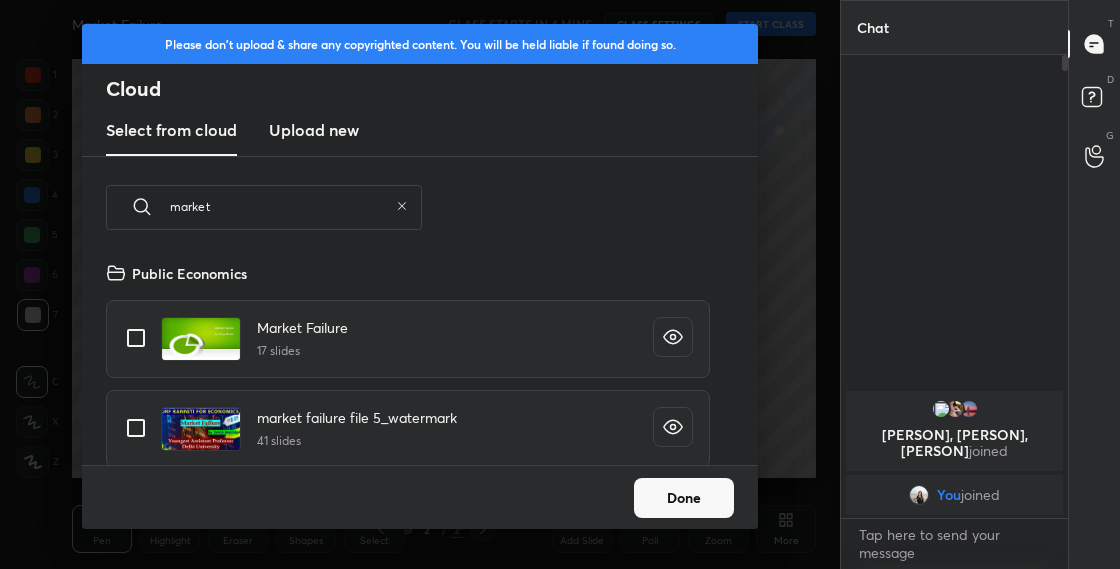 click at bounding box center (136, 338) 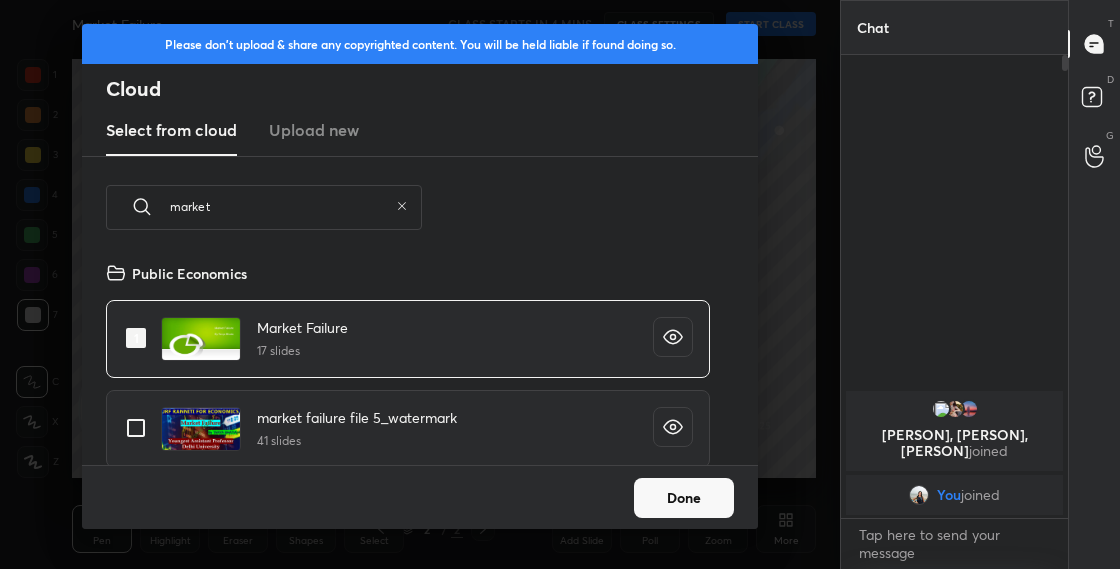 click at bounding box center (136, 428) 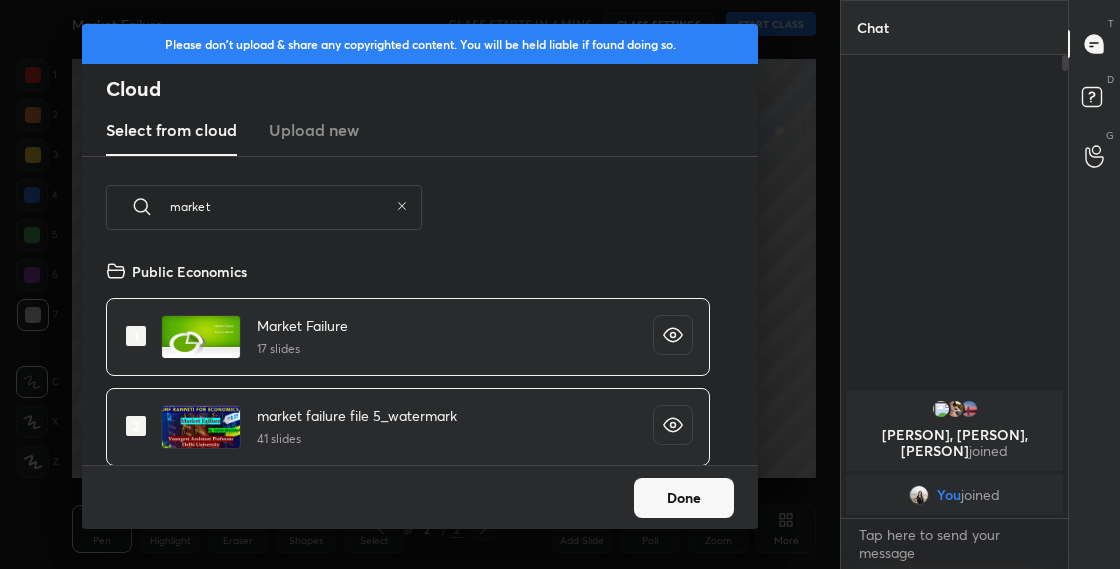 click at bounding box center [136, 426] 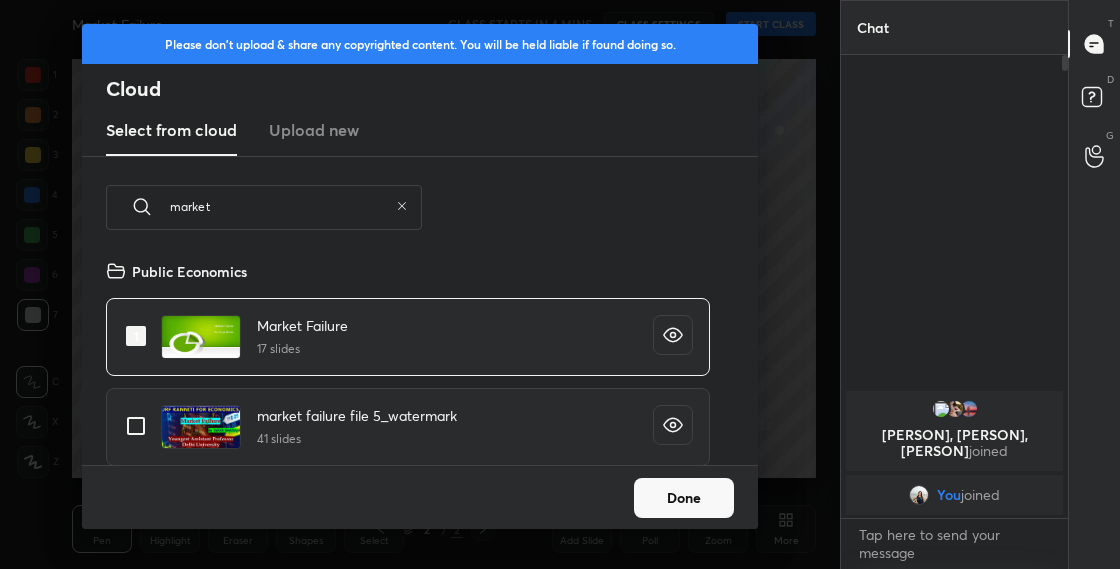 click on "Done" at bounding box center [684, 498] 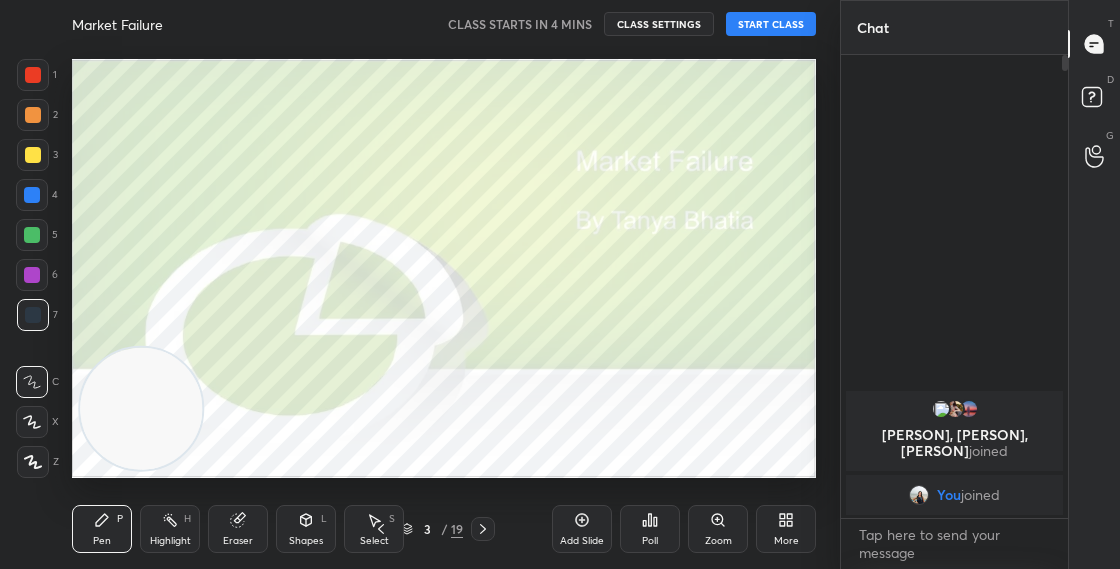 click 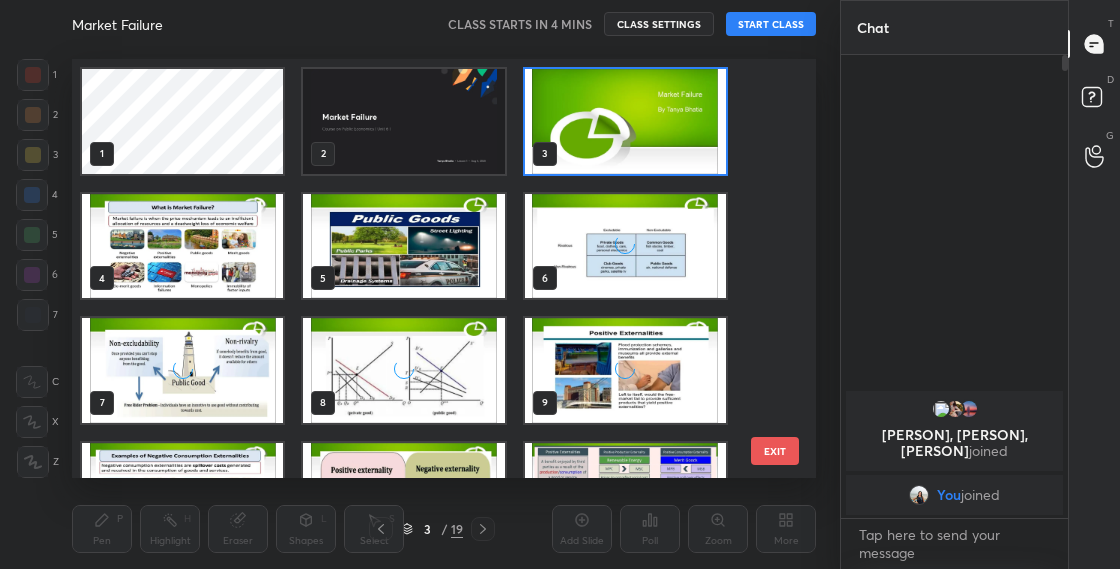 scroll, scrollTop: 7, scrollLeft: 11, axis: both 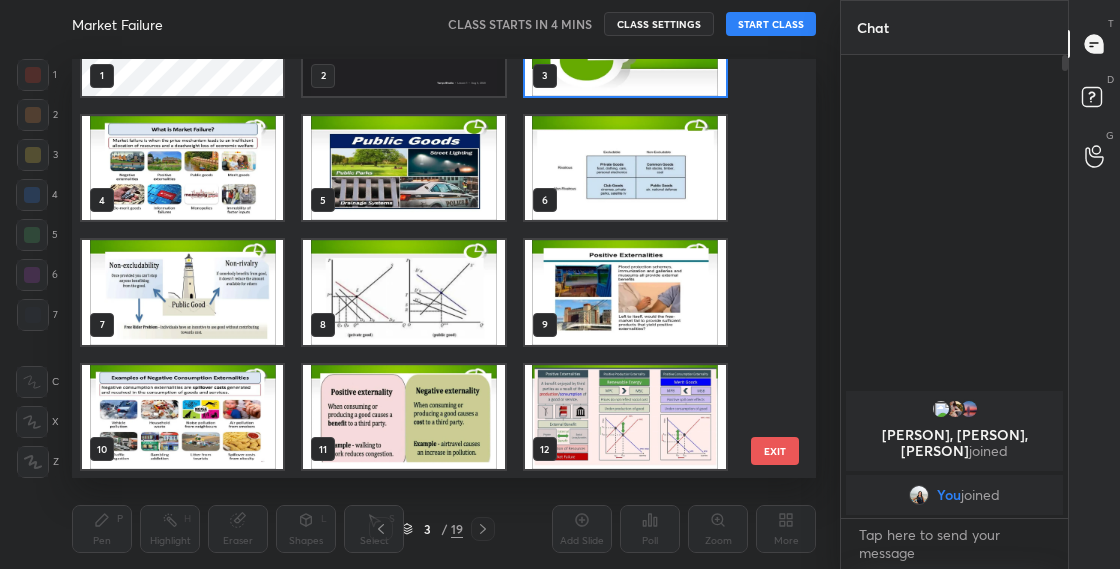click at bounding box center (625, 43) 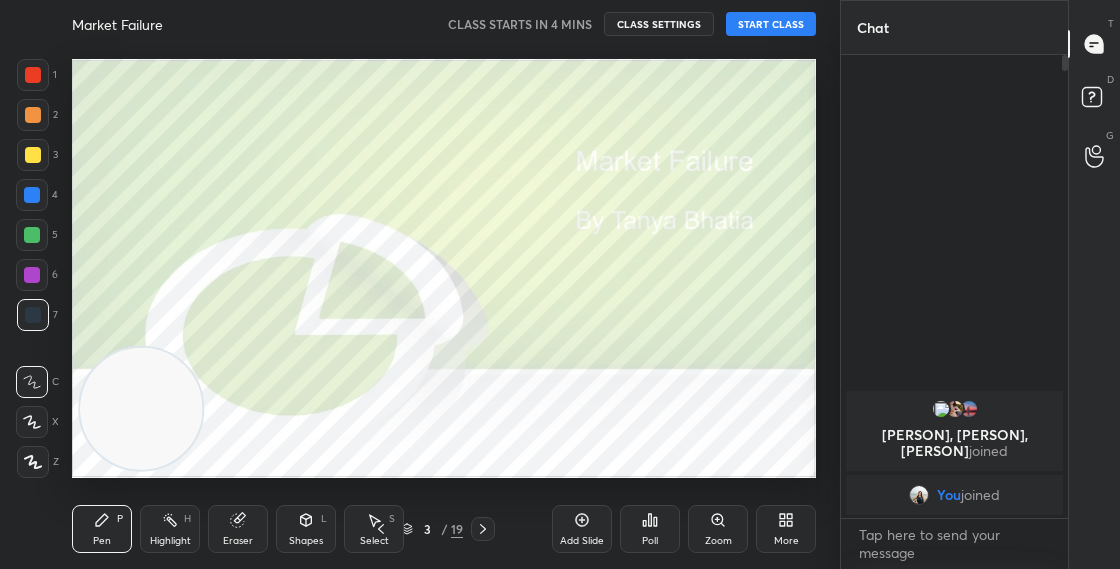 click at bounding box center (625, 43) 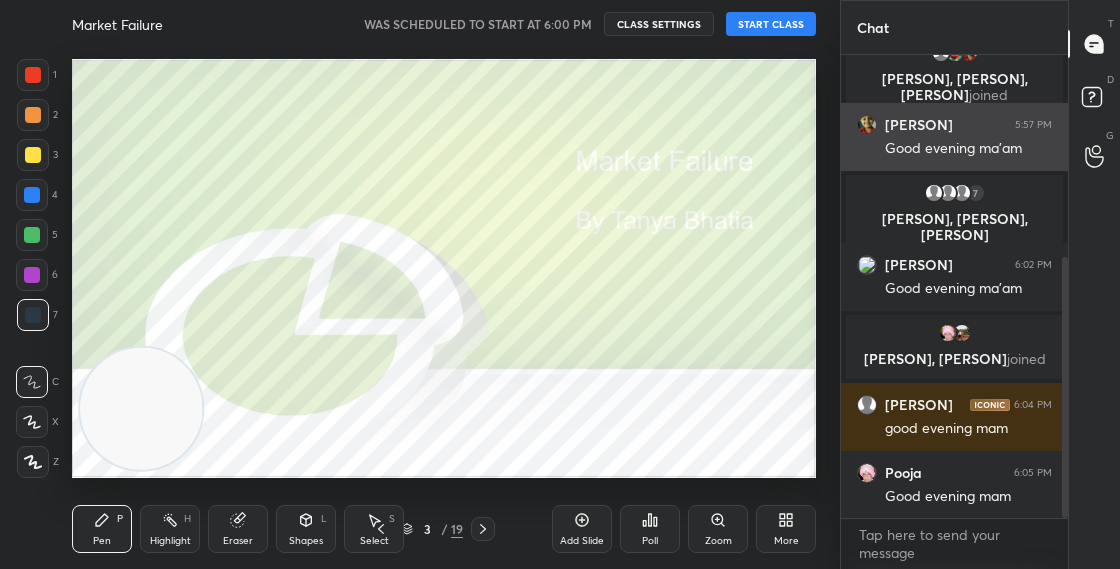 scroll, scrollTop: 360, scrollLeft: 0, axis: vertical 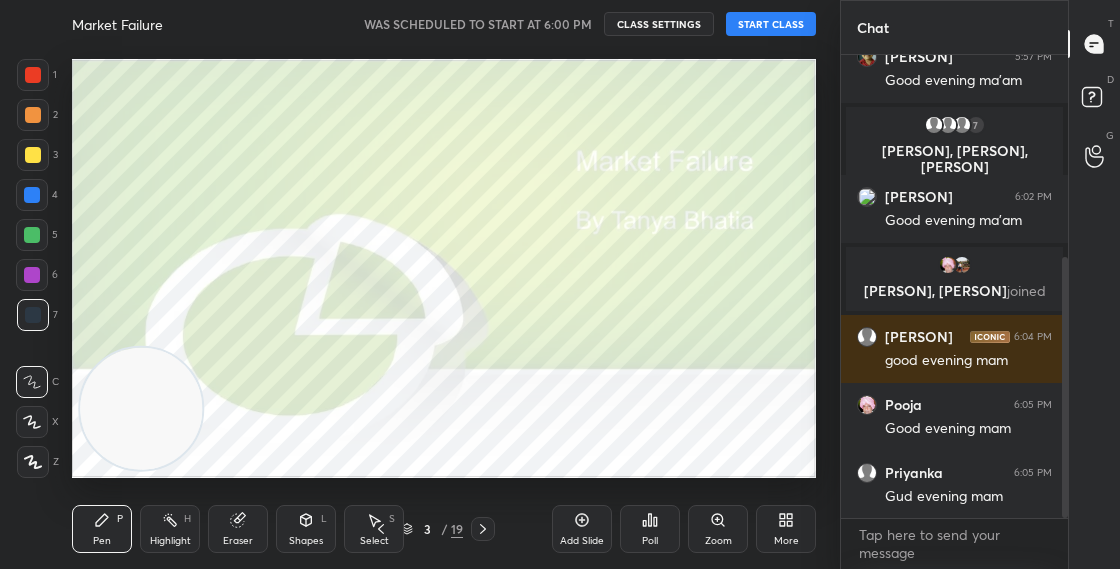 click on "START CLASS" at bounding box center (771, 24) 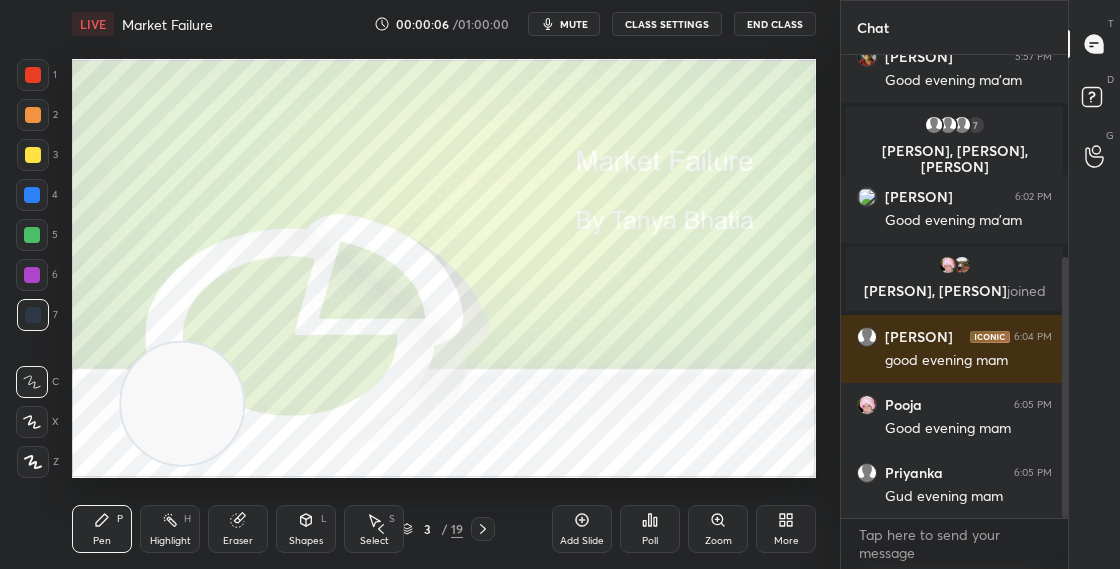 drag, startPoint x: 197, startPoint y: 394, endPoint x: 405, endPoint y: 308, distance: 225.07776 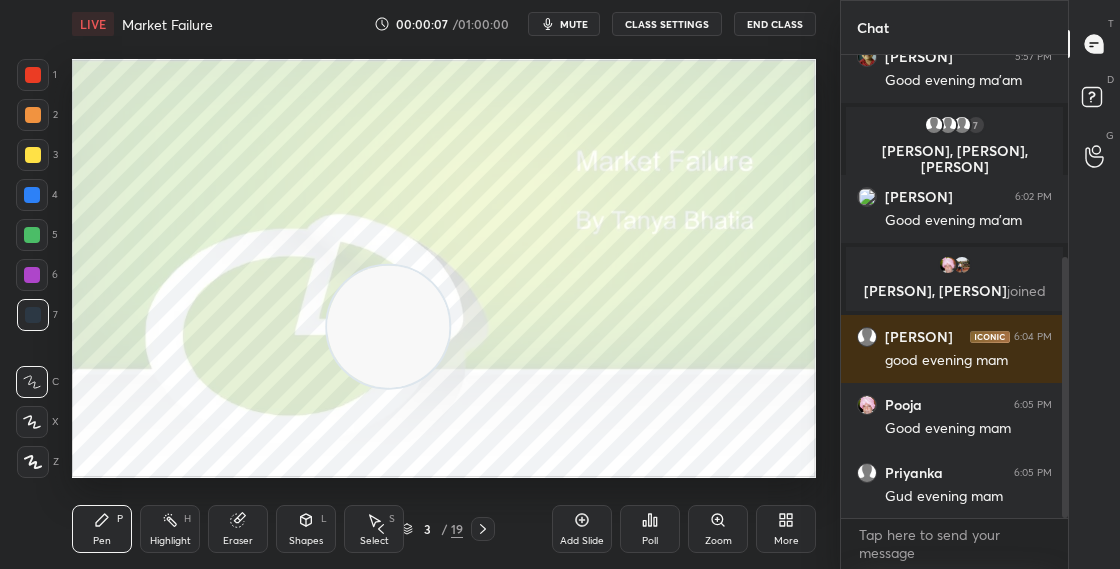 click at bounding box center (388, 327) 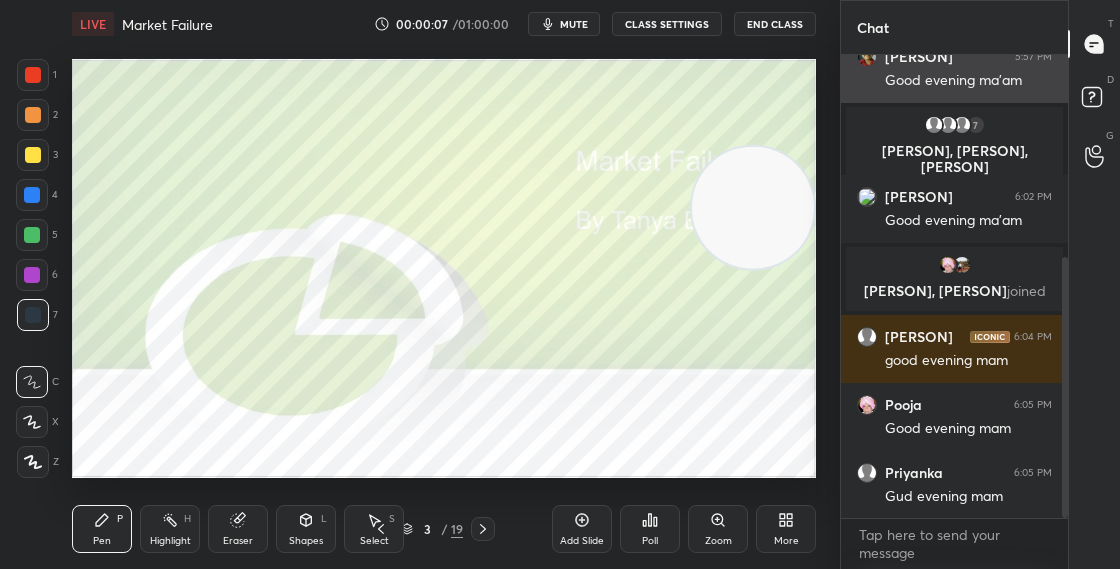 drag, startPoint x: 795, startPoint y: 188, endPoint x: 846, endPoint y: 93, distance: 107.82393 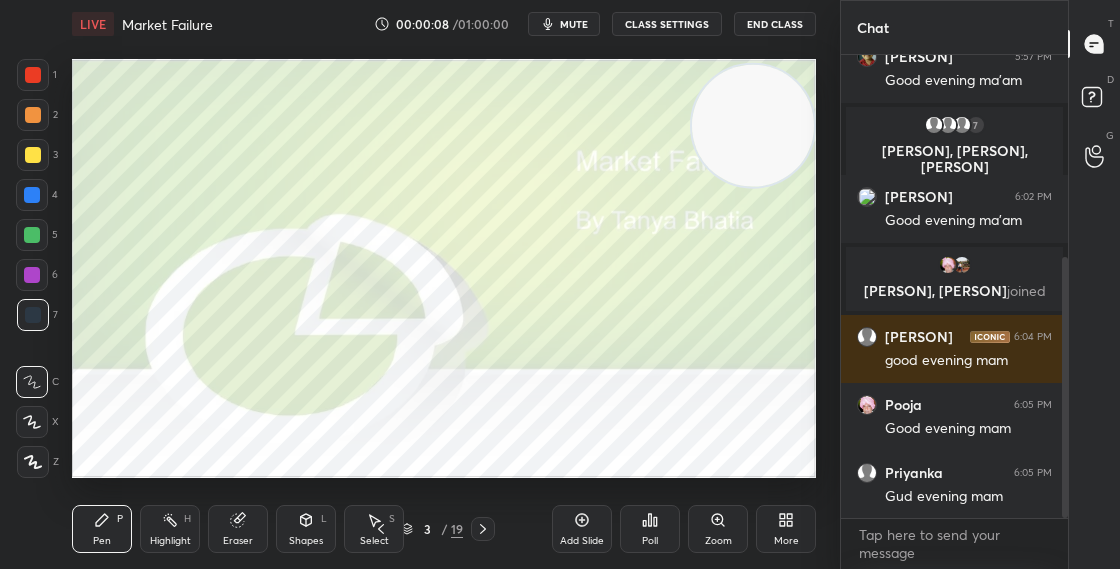 click on "CLASS SETTINGS" at bounding box center [667, 24] 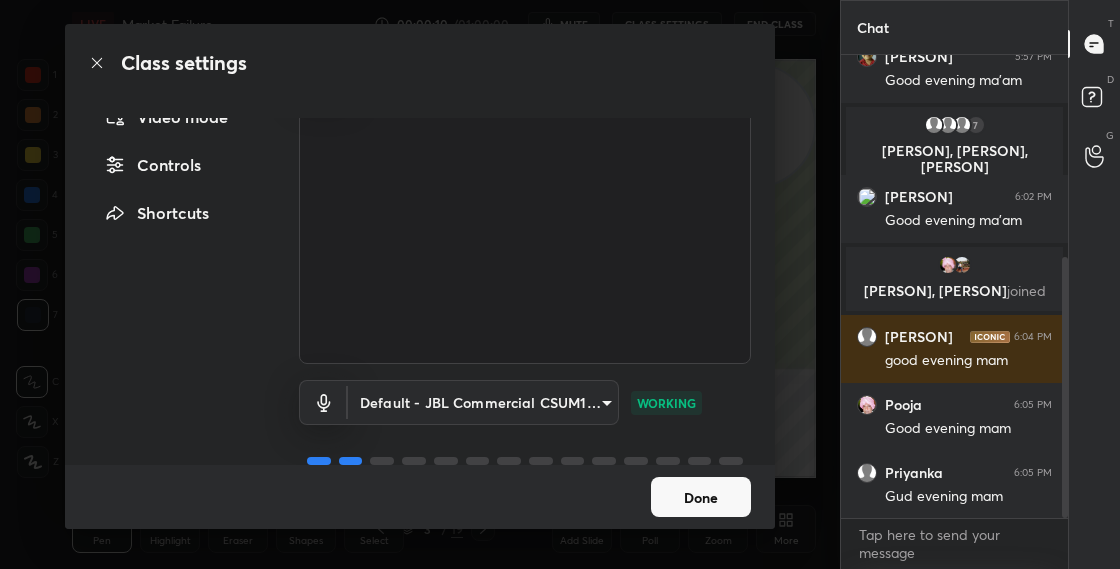 scroll, scrollTop: 106, scrollLeft: 0, axis: vertical 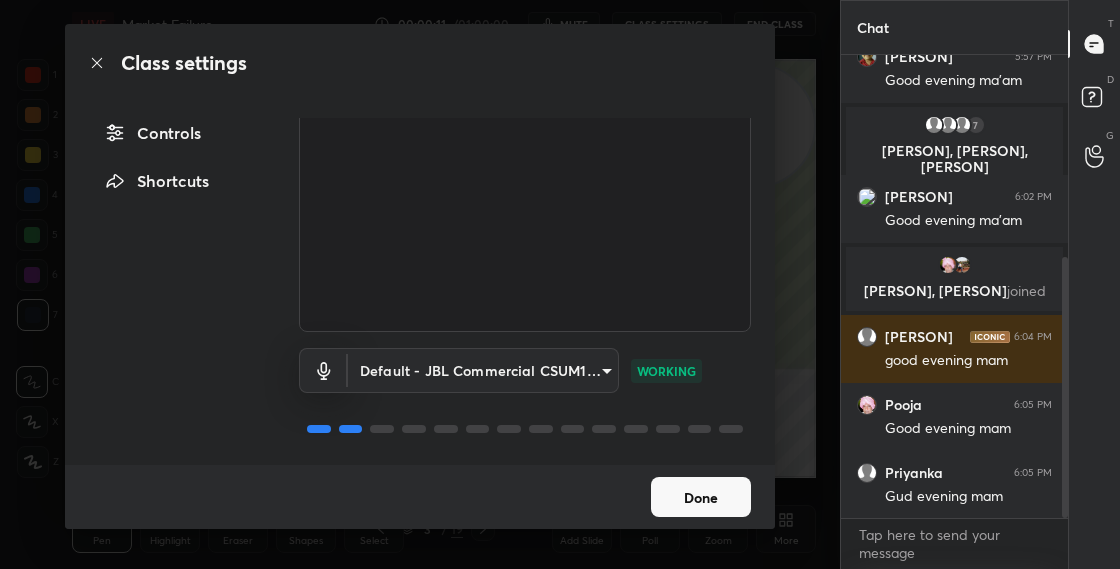 click on "Done" at bounding box center (701, 497) 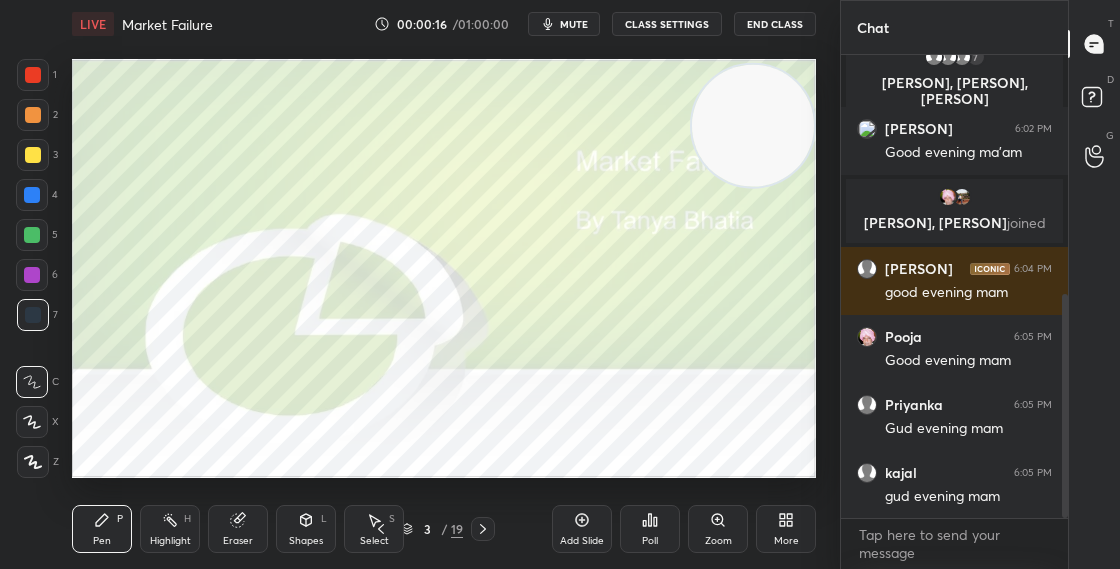 scroll, scrollTop: 496, scrollLeft: 0, axis: vertical 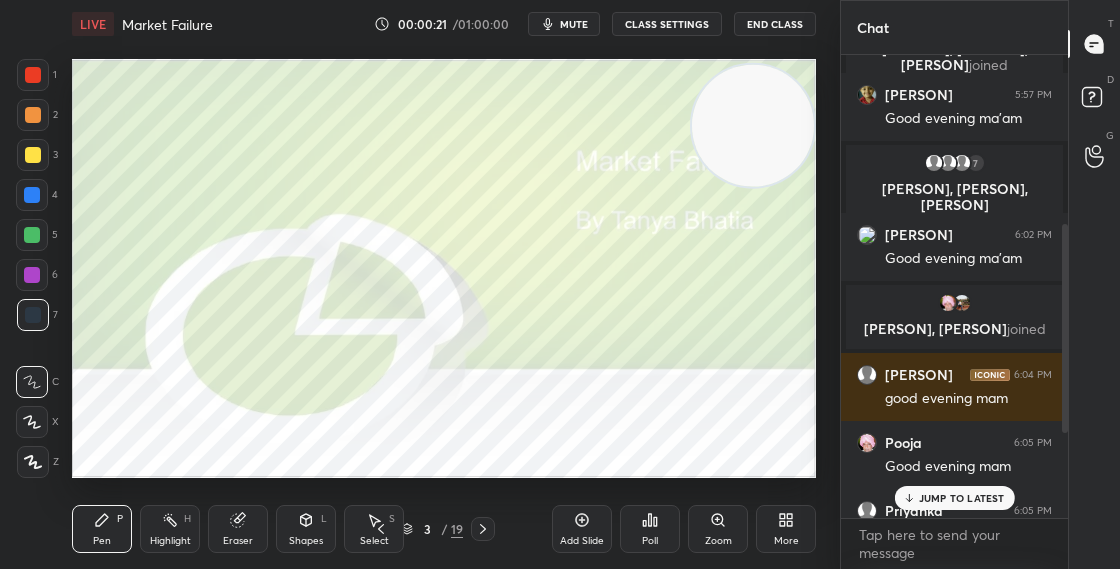 drag, startPoint x: 1064, startPoint y: 471, endPoint x: 1077, endPoint y: 345, distance: 126.66886 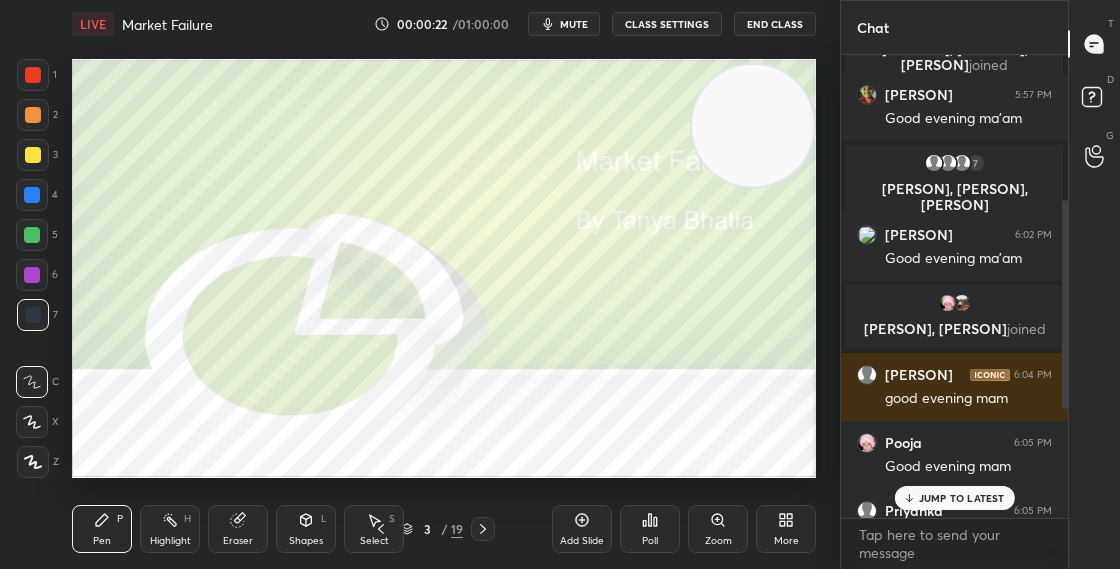 click on "T Messages (T) D Doubts (D) G Raise Hand (G)" at bounding box center (1094, 284) 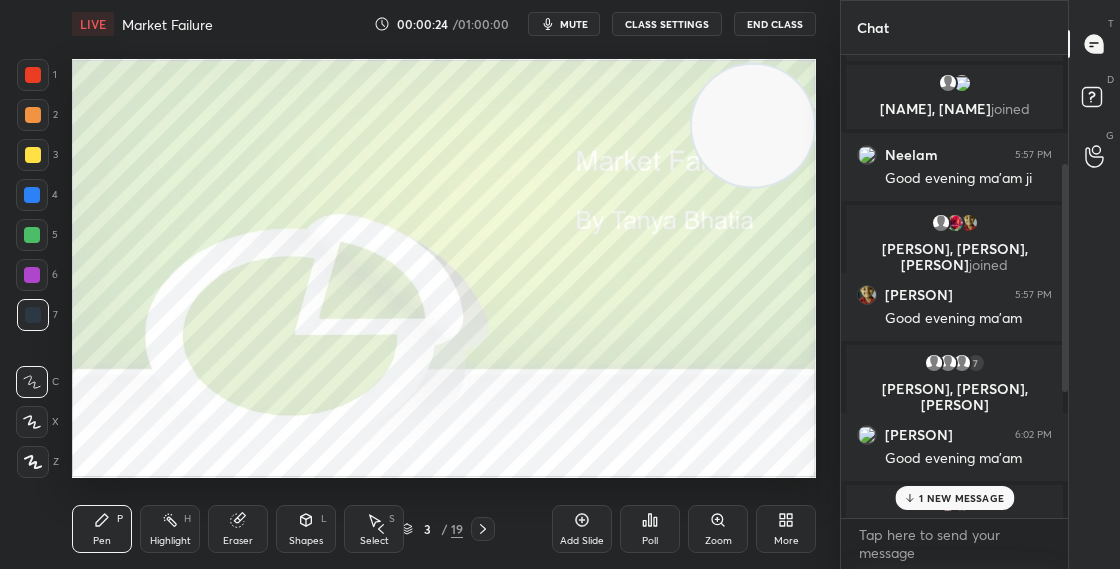 drag, startPoint x: 1067, startPoint y: 270, endPoint x: 1067, endPoint y: 238, distance: 32 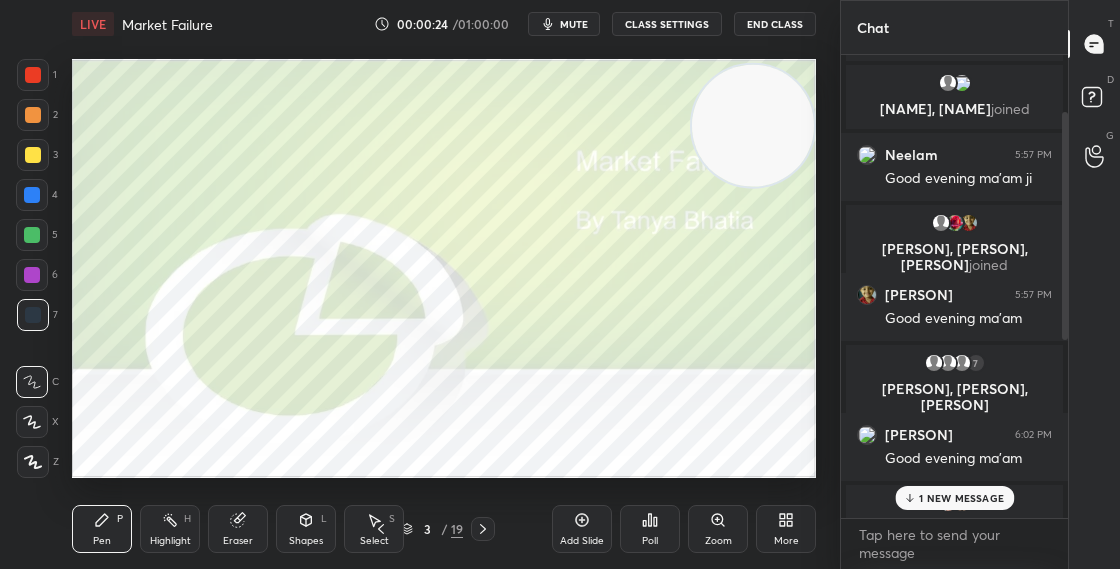 scroll, scrollTop: 116, scrollLeft: 0, axis: vertical 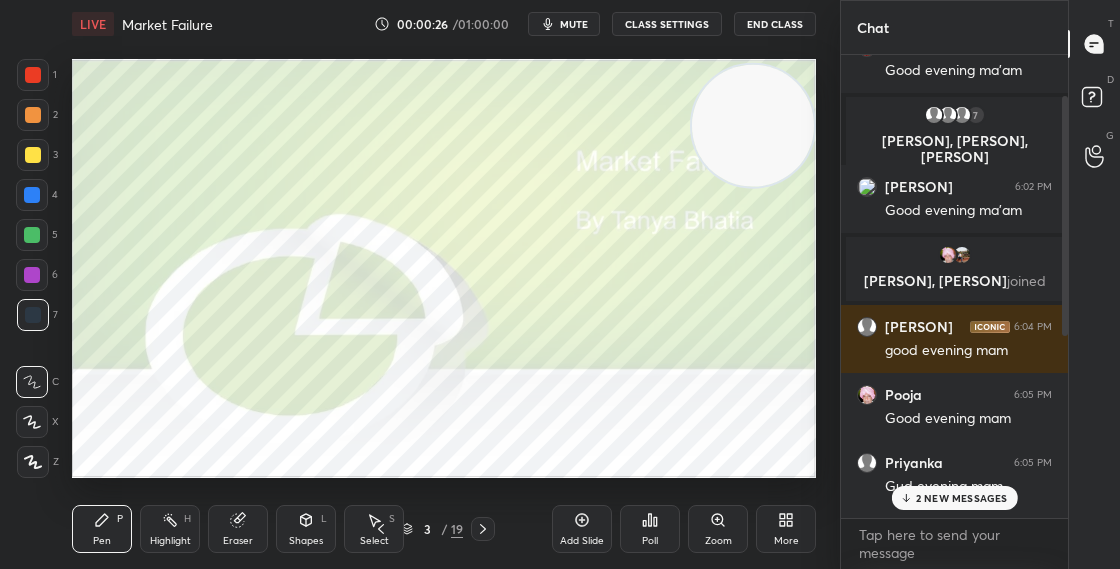 drag, startPoint x: 1065, startPoint y: 246, endPoint x: 1046, endPoint y: 496, distance: 250.72096 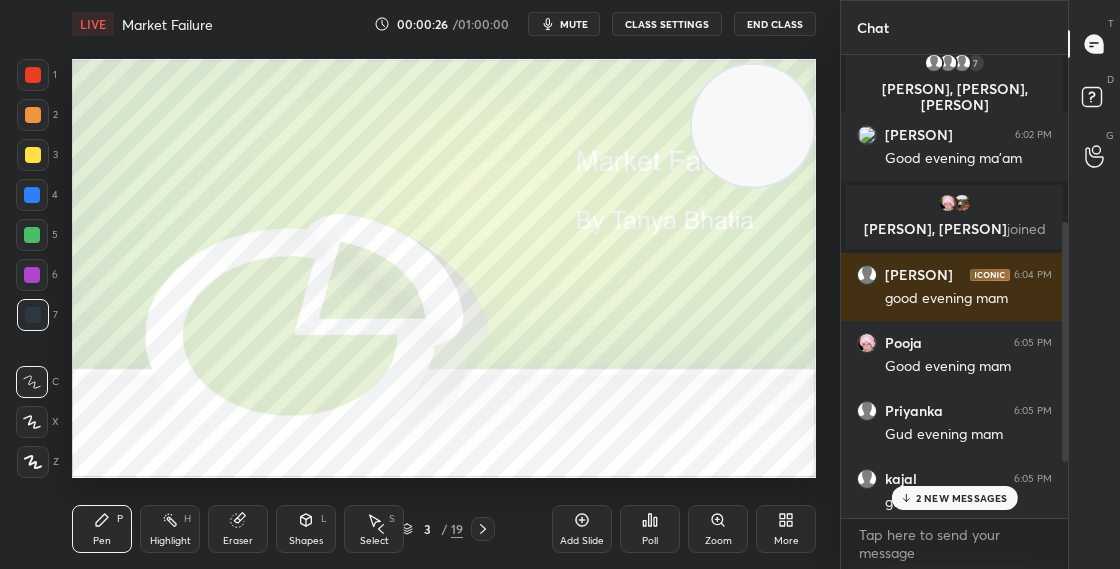 click on "[PERSON] 5:57 PM Good evening ma'am 7 [PERSON], [PERSON], [PERSON] &  7 others  joined [PERSON] 6:02 PM Good evening ma'am [PERSON], [PERSON]  joined [PERSON] 6:04 PM good evening mam [PERSON] 6:05 PM Good evening mam [PERSON] 6:05 PM Gud evening mam [PERSON] 6:05 PM gud evening mam [PERSON] 6:05 PM Good evening mam [PERSON] 6:06 PM Good evening mam [PERSON]  joined [PERSON] 6:06 PM Good evening mam 2 NEW MESSAGES Enable hand raising Enable raise hand to speak to learners. Once enabled, chat will be turned off temporarily. Enable x" at bounding box center (954, 312) 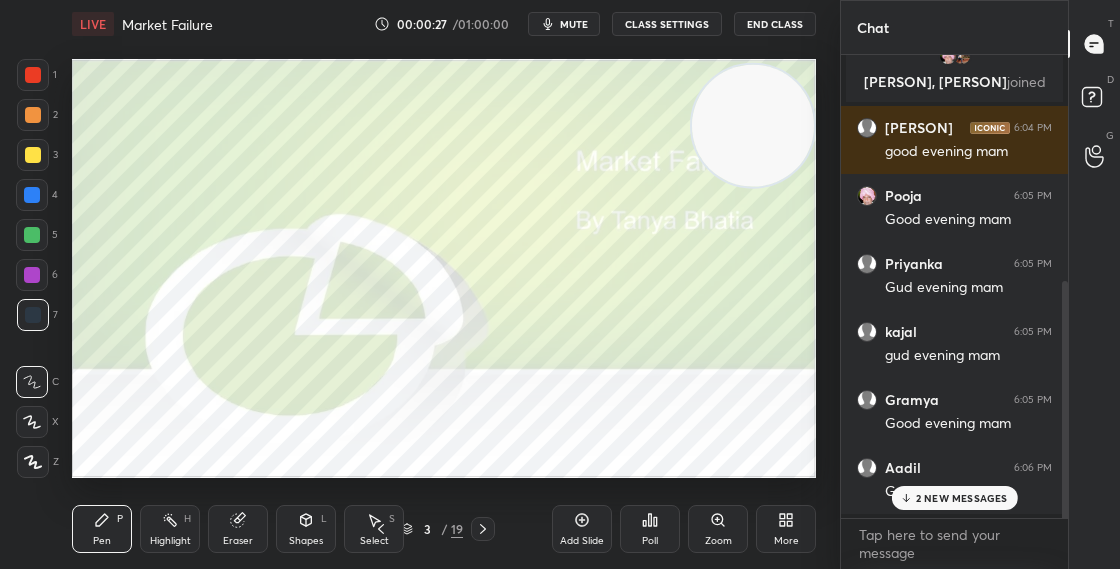 click on "2 NEW MESSAGES" at bounding box center [962, 498] 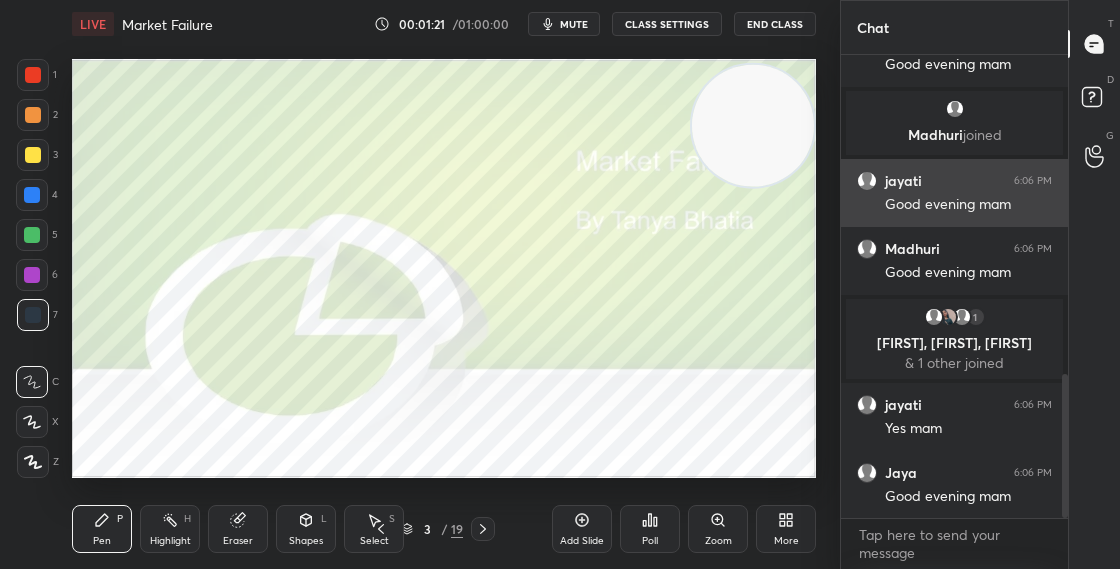 scroll, scrollTop: 1096, scrollLeft: 0, axis: vertical 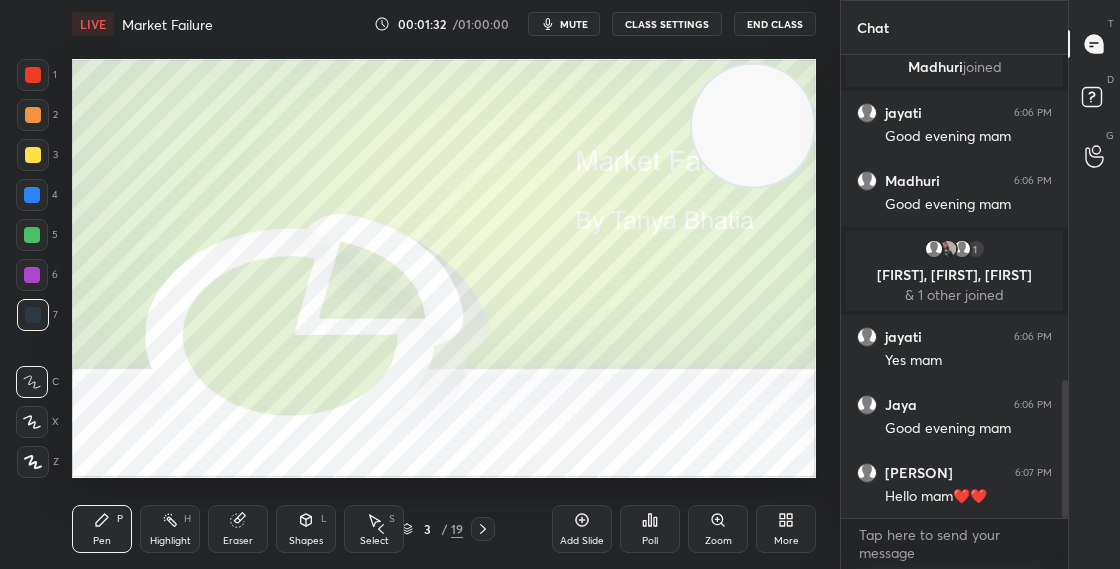 click on "3 / 19" at bounding box center [432, 529] 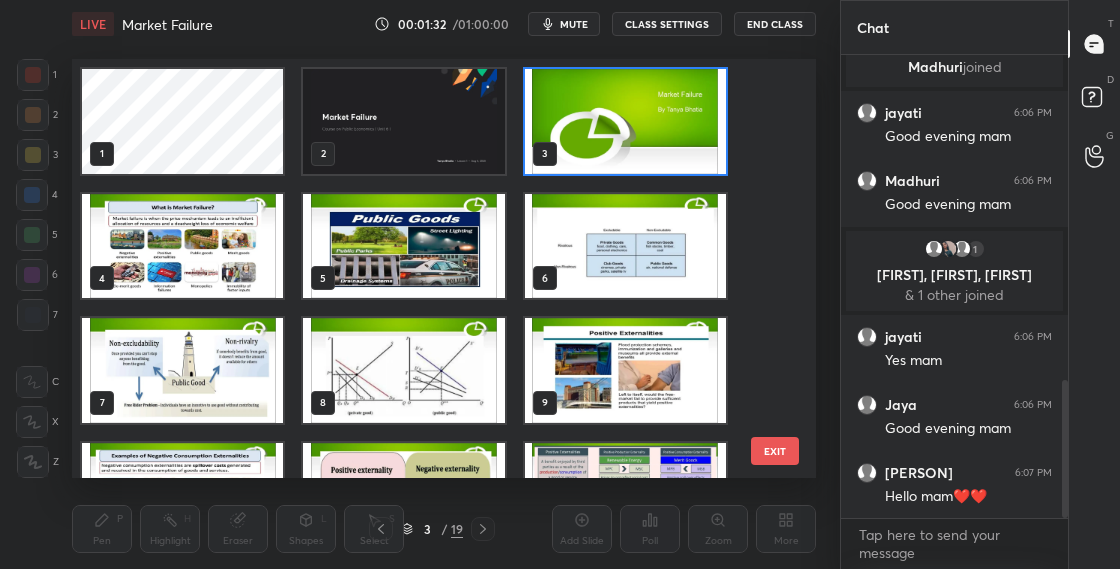 scroll, scrollTop: 7, scrollLeft: 11, axis: both 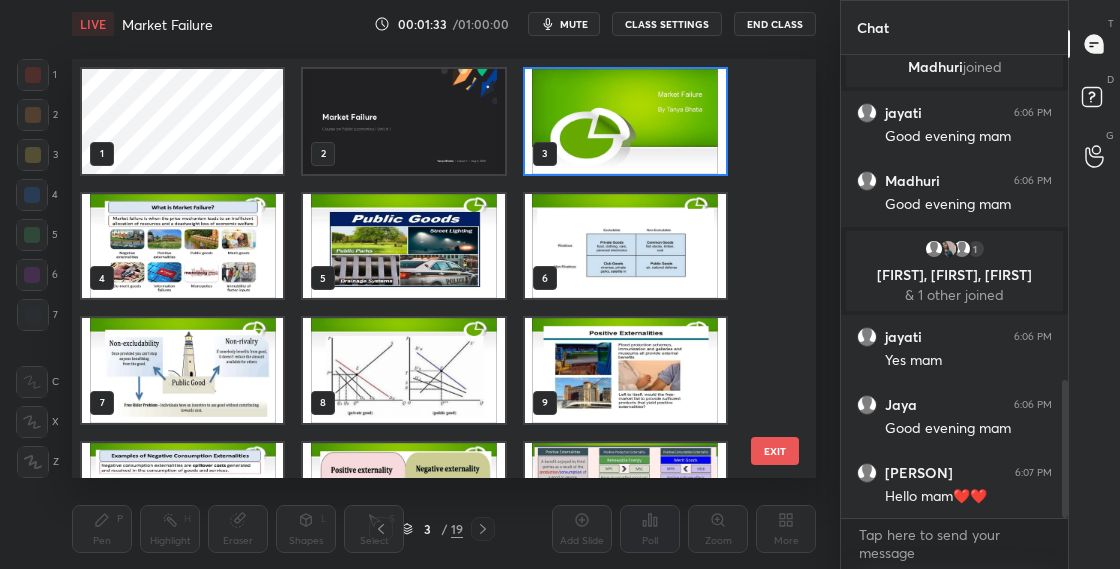 click at bounding box center [403, 121] 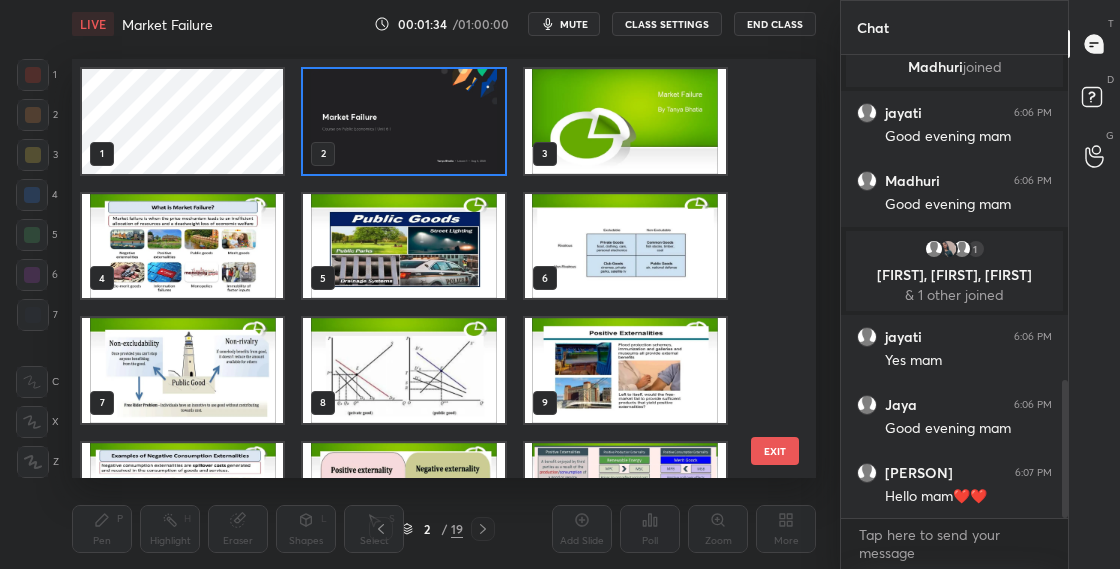click at bounding box center [403, 121] 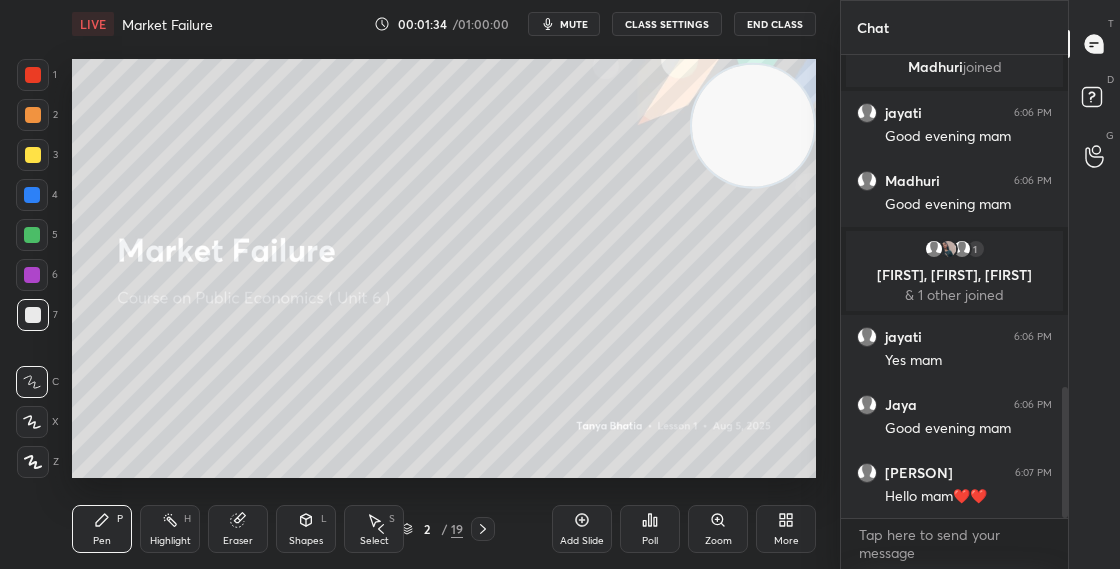 scroll, scrollTop: 1182, scrollLeft: 0, axis: vertical 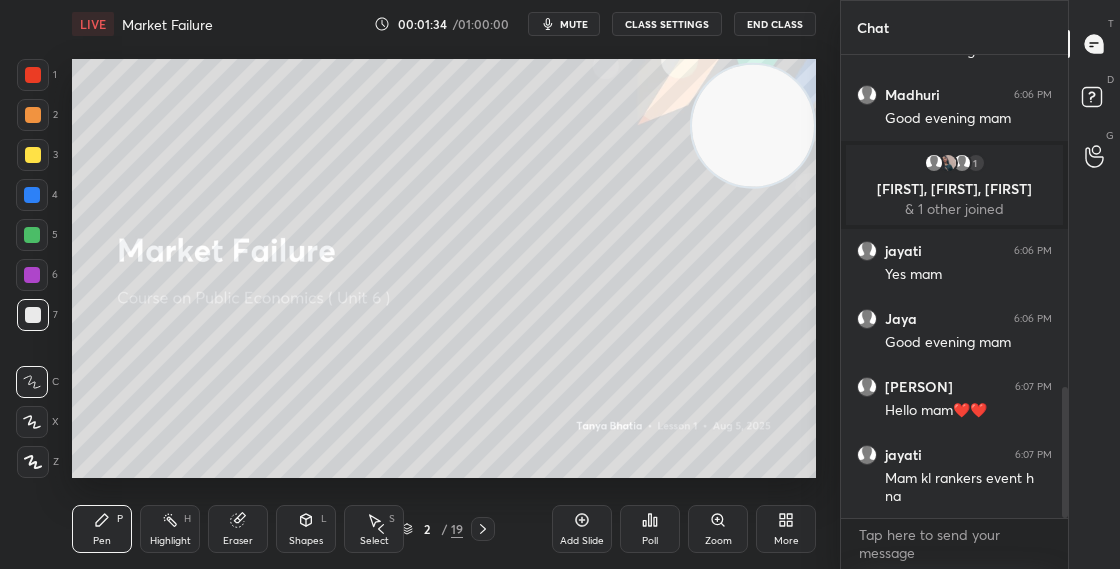 click at bounding box center (403, 121) 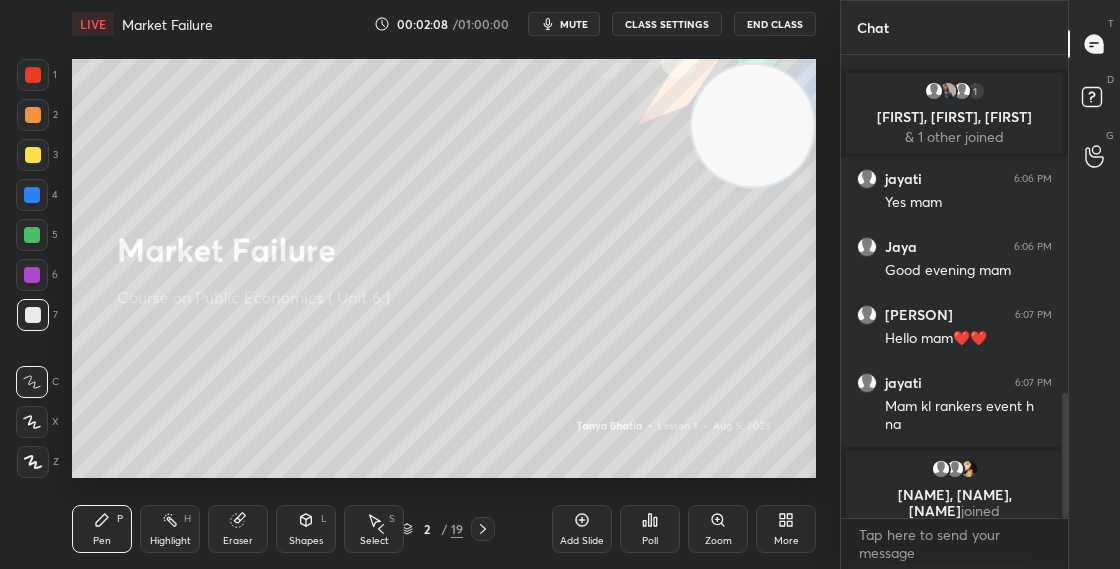 scroll, scrollTop: 1198, scrollLeft: 0, axis: vertical 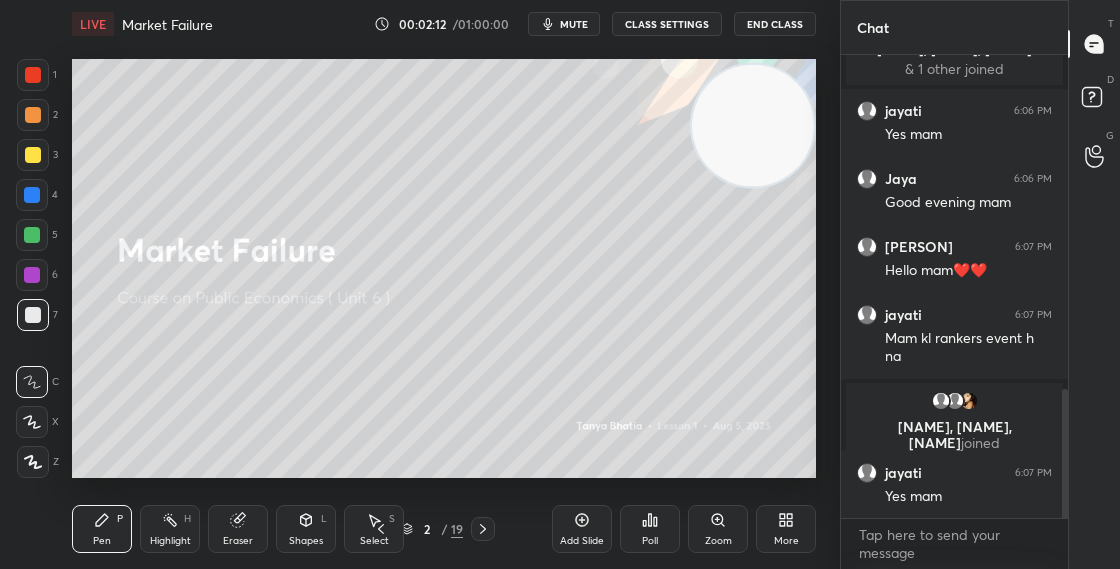 click on "2 / 19" at bounding box center [432, 529] 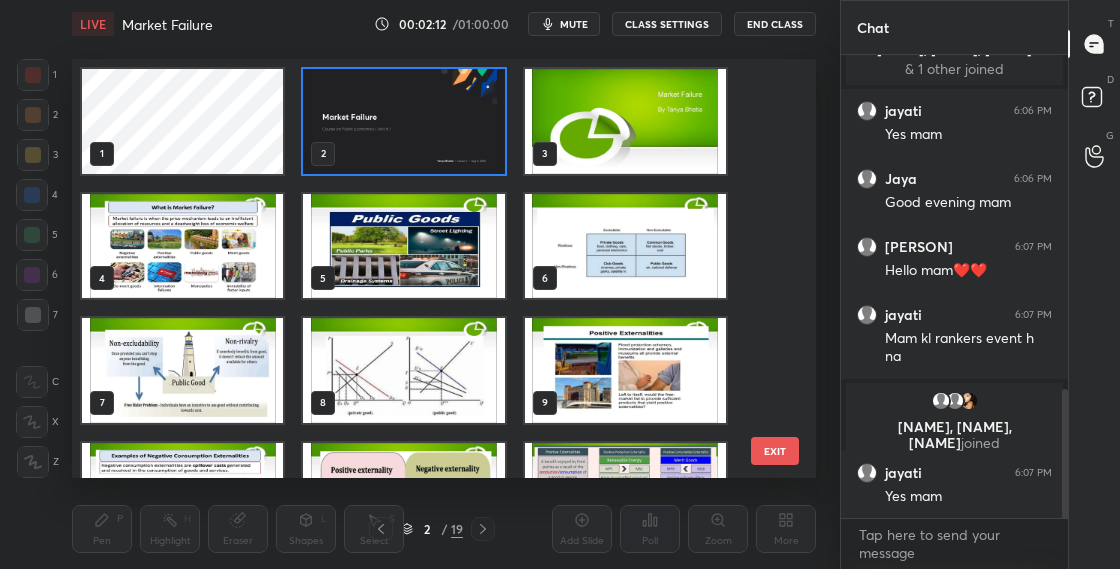 scroll, scrollTop: 7, scrollLeft: 11, axis: both 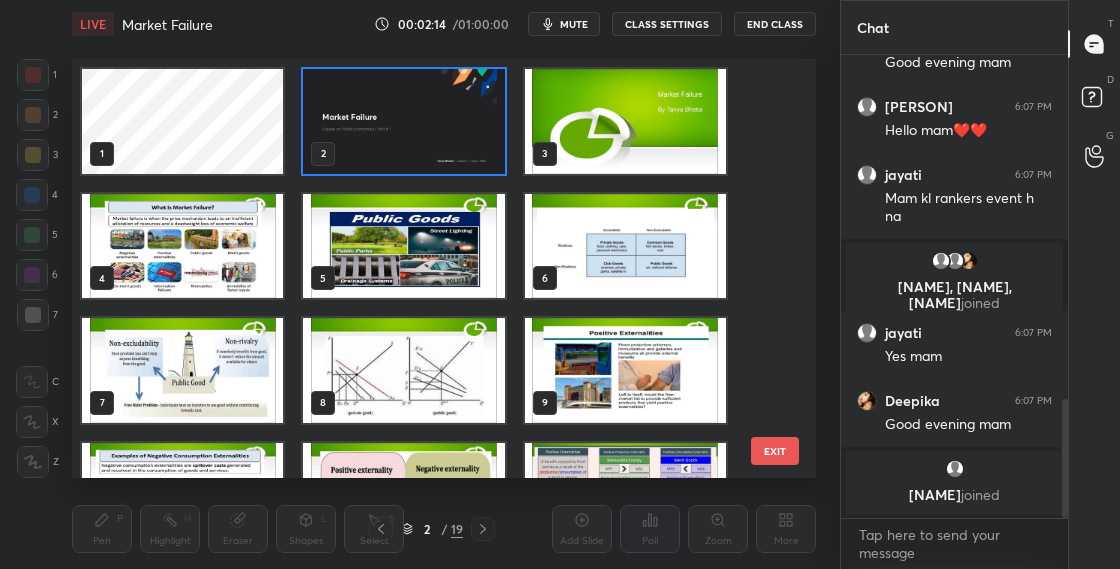 click at bounding box center [403, 121] 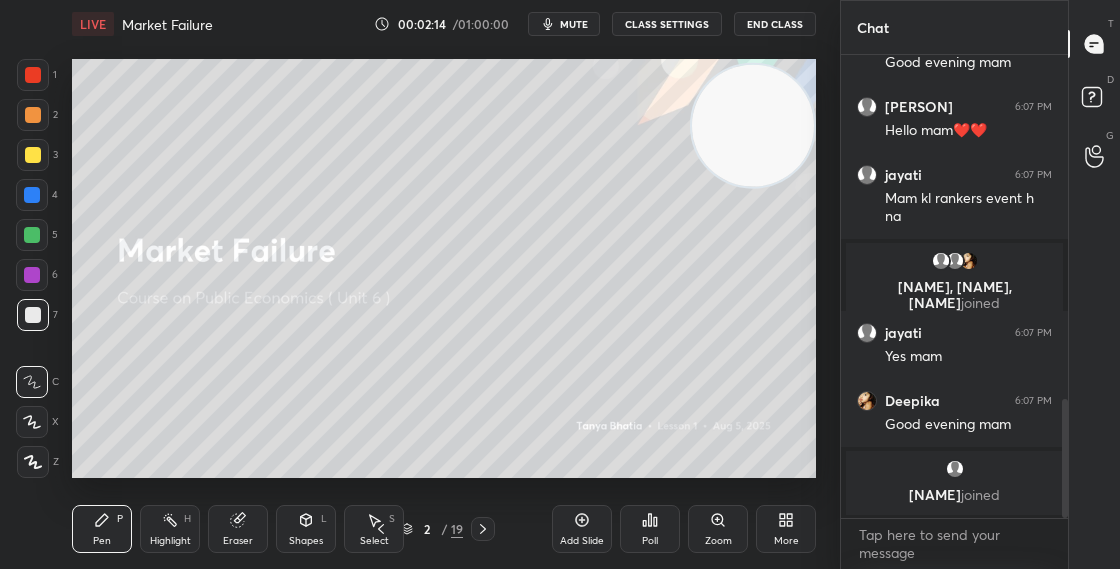 click at bounding box center [403, 121] 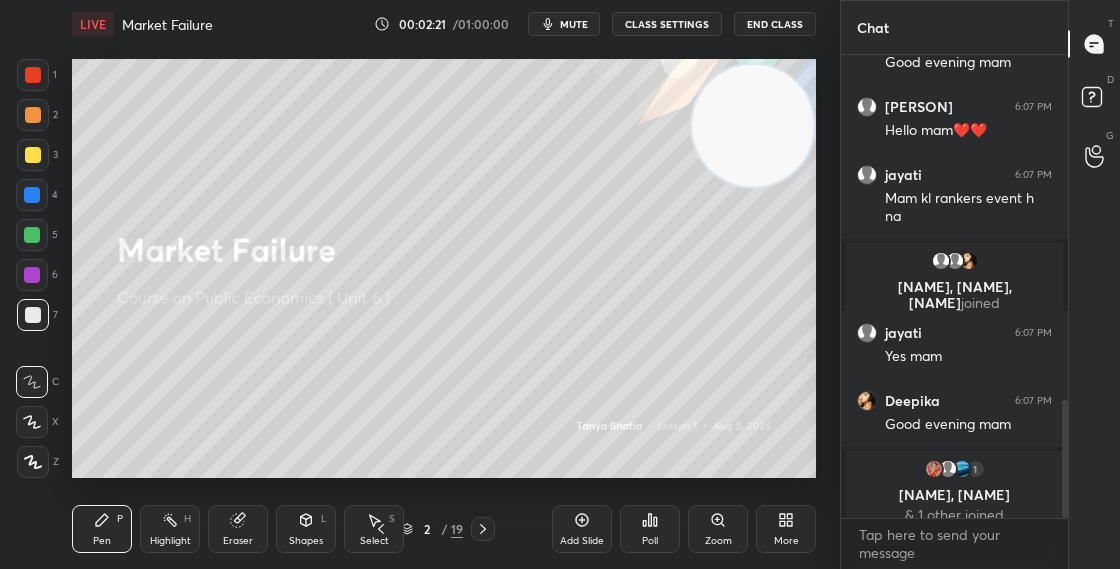 scroll, scrollTop: 1354, scrollLeft: 0, axis: vertical 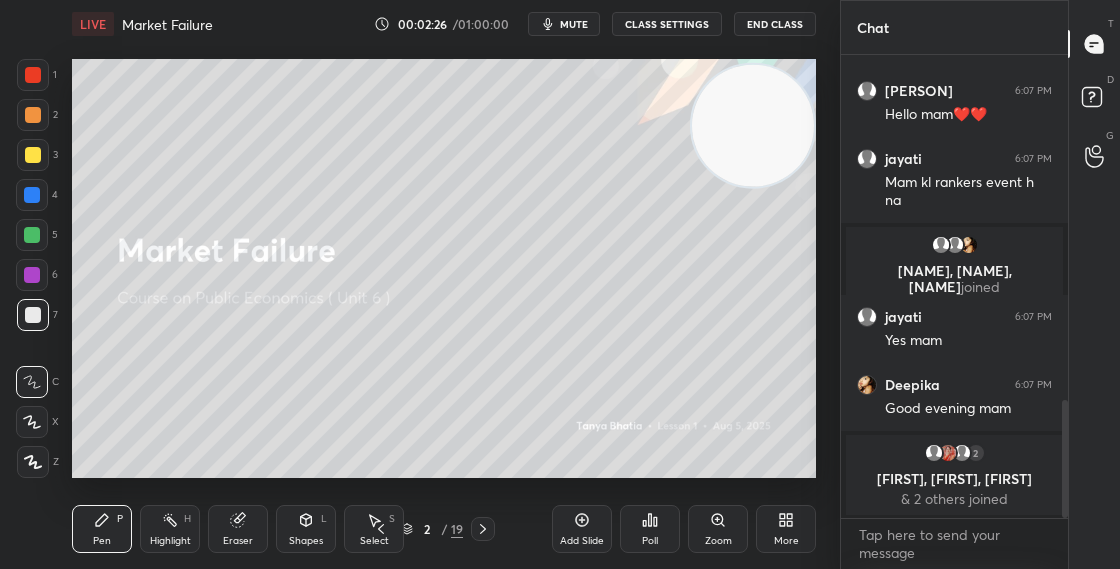 click on "2 / 19" at bounding box center [432, 529] 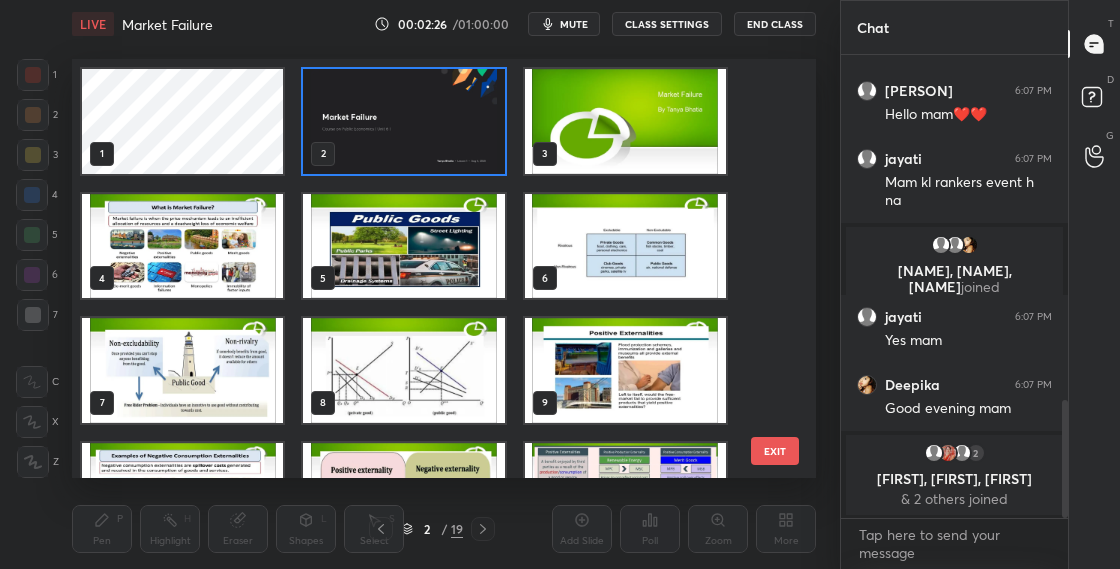 scroll, scrollTop: 7, scrollLeft: 11, axis: both 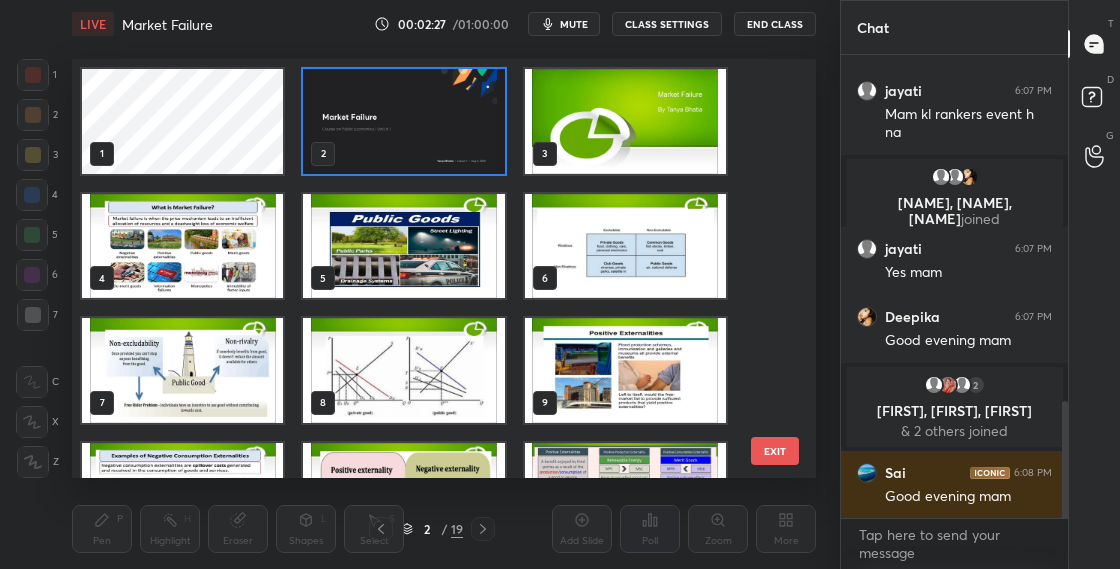click at bounding box center (403, 121) 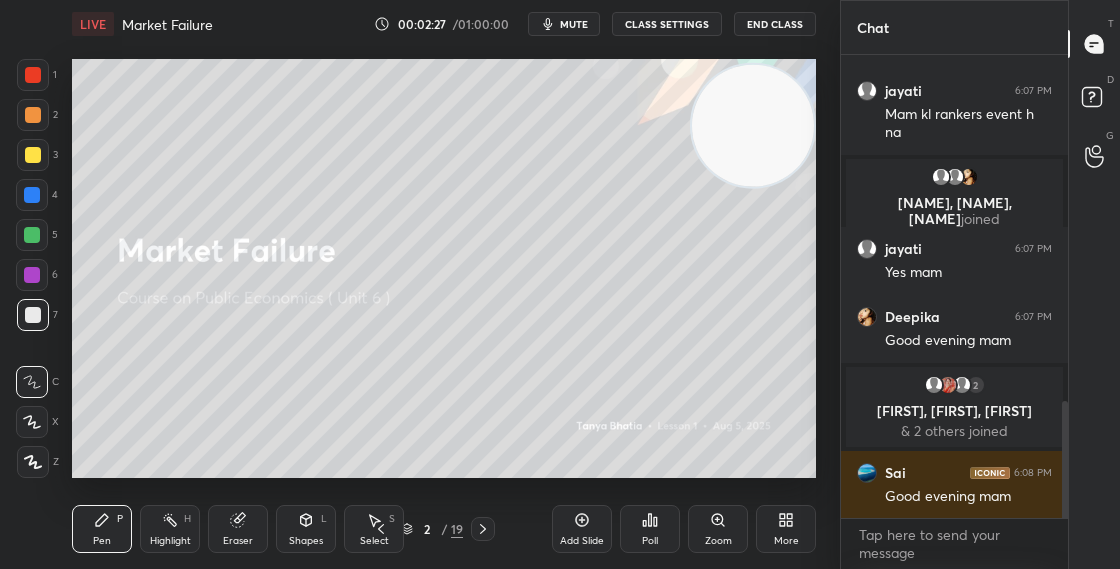 click at bounding box center [403, 121] 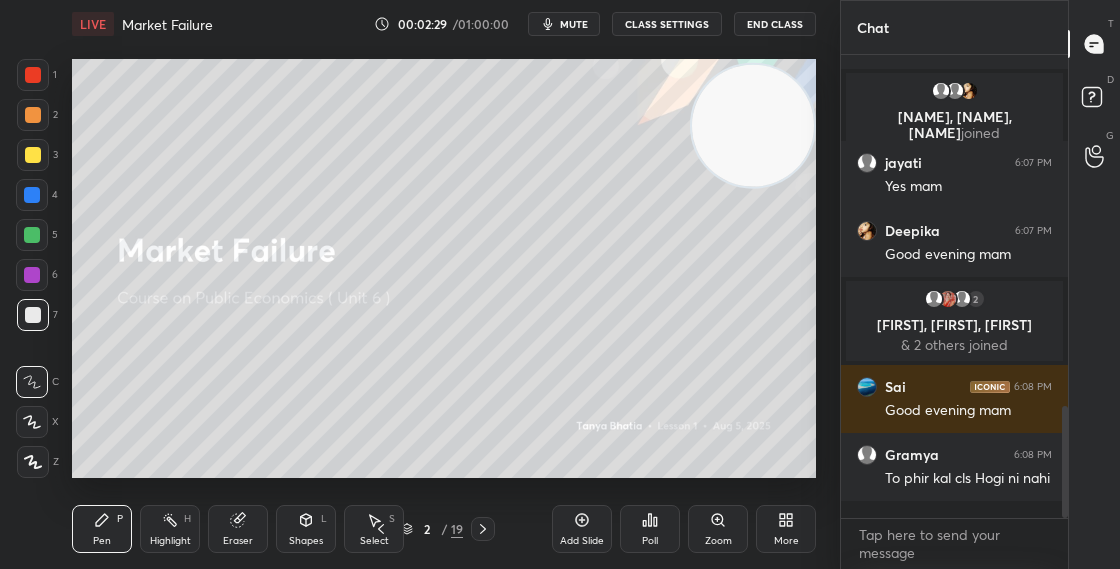 scroll, scrollTop: 1520, scrollLeft: 0, axis: vertical 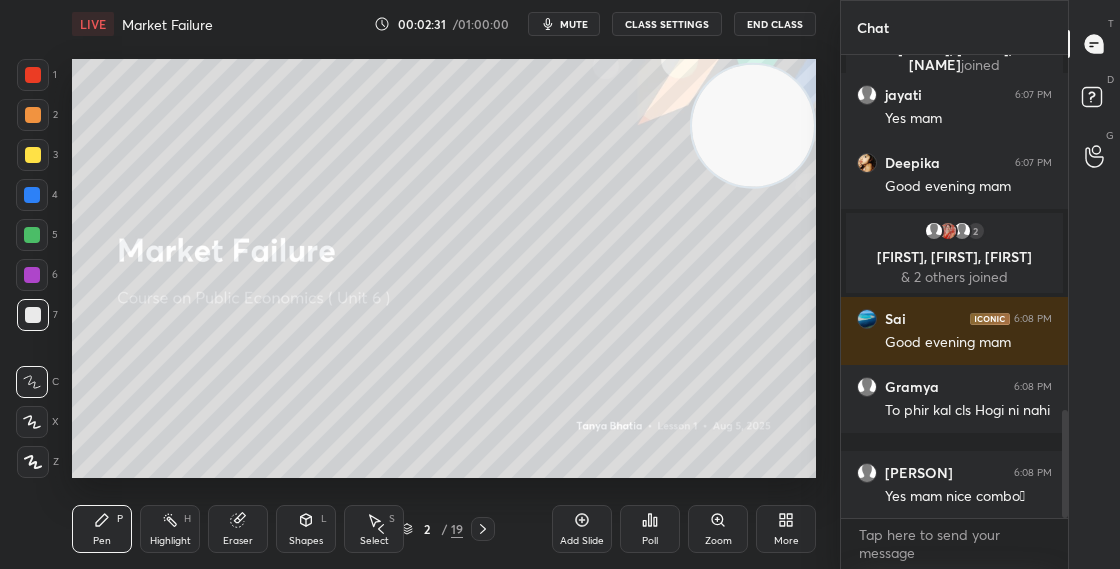 click on "2 / 19" at bounding box center [432, 529] 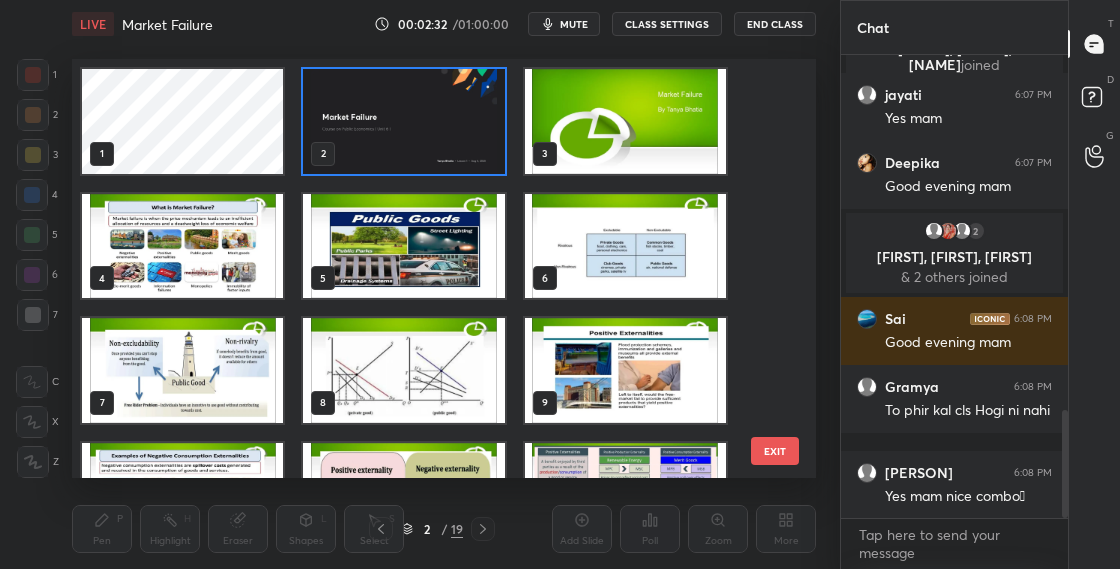 click on "Pen P Highlight H Eraser Shapes L Select S 2 / 19 Add Slide Poll Zoom More" at bounding box center (444, 529) 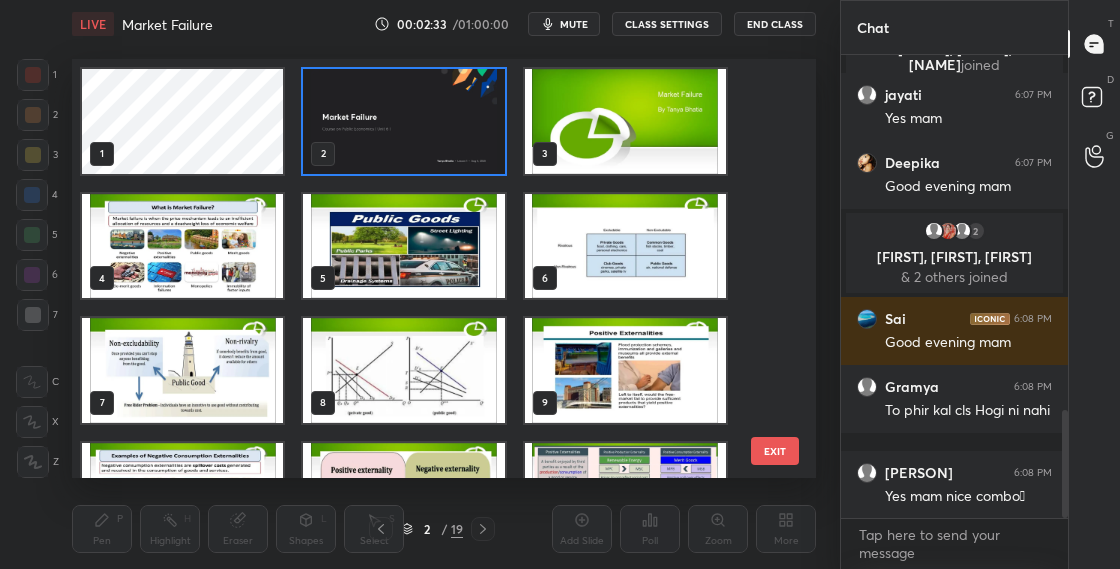 click at bounding box center [403, 121] 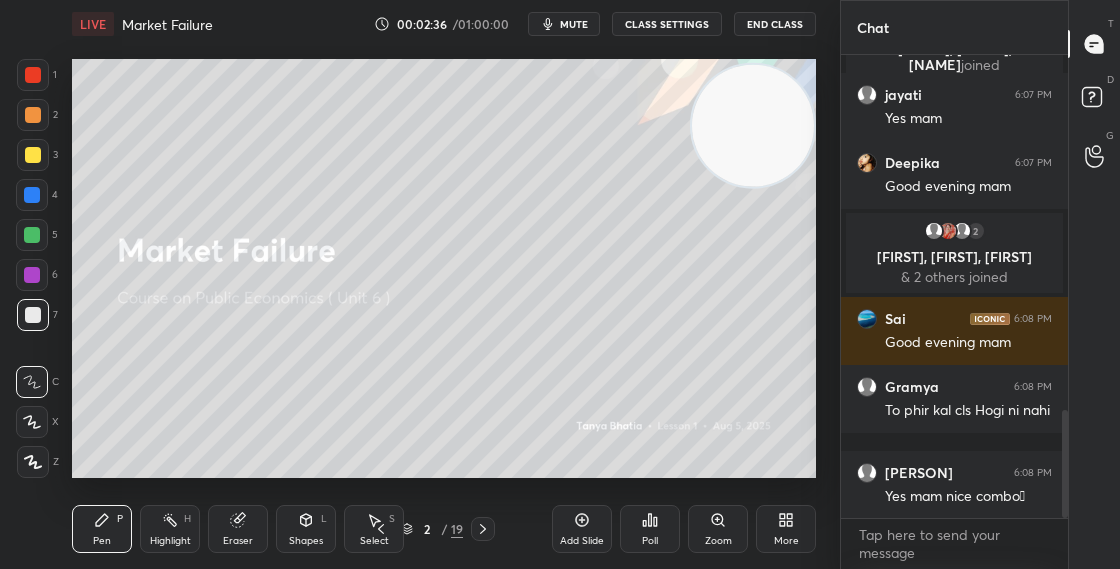 click on "2" at bounding box center [427, 529] 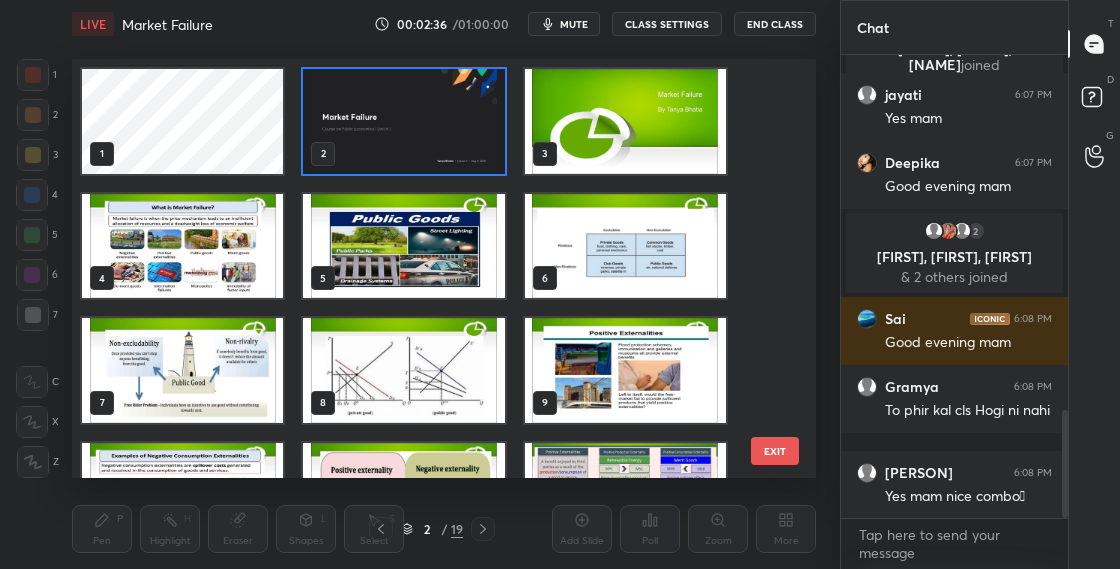 scroll, scrollTop: 7, scrollLeft: 11, axis: both 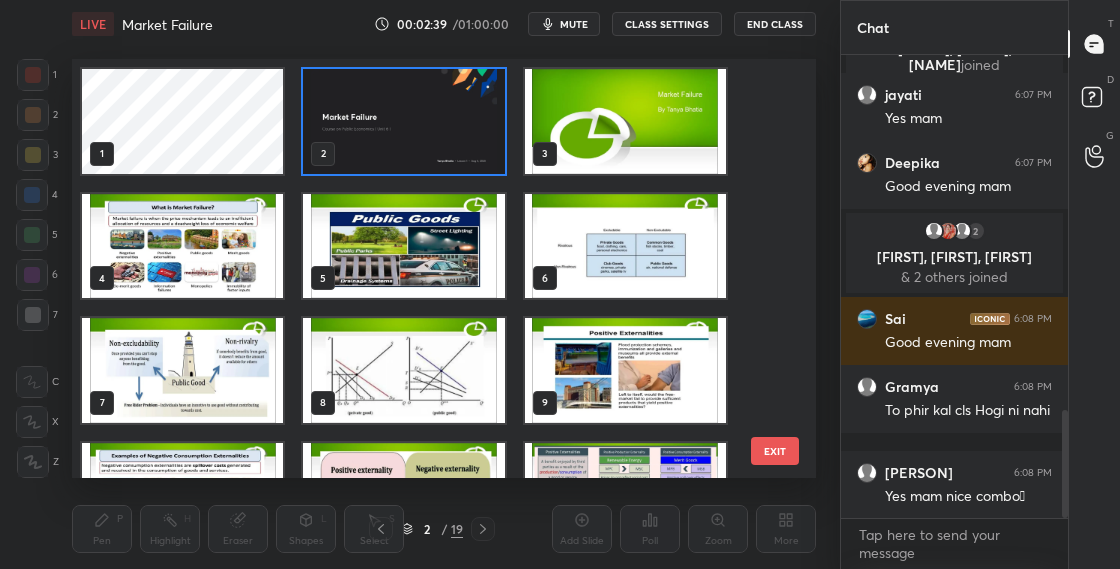 click at bounding box center (403, 121) 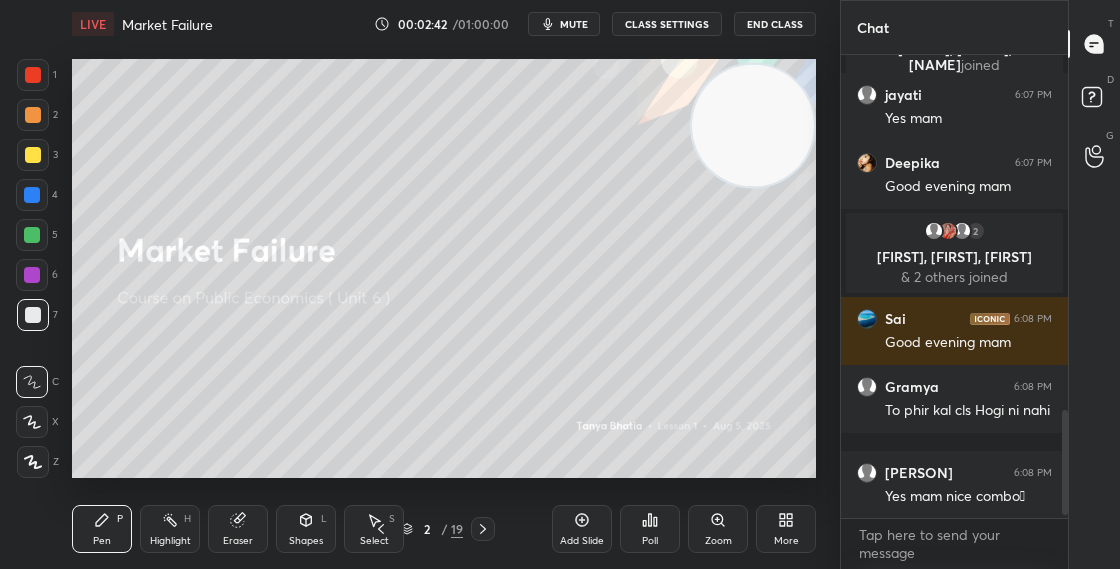 scroll, scrollTop: 1588, scrollLeft: 0, axis: vertical 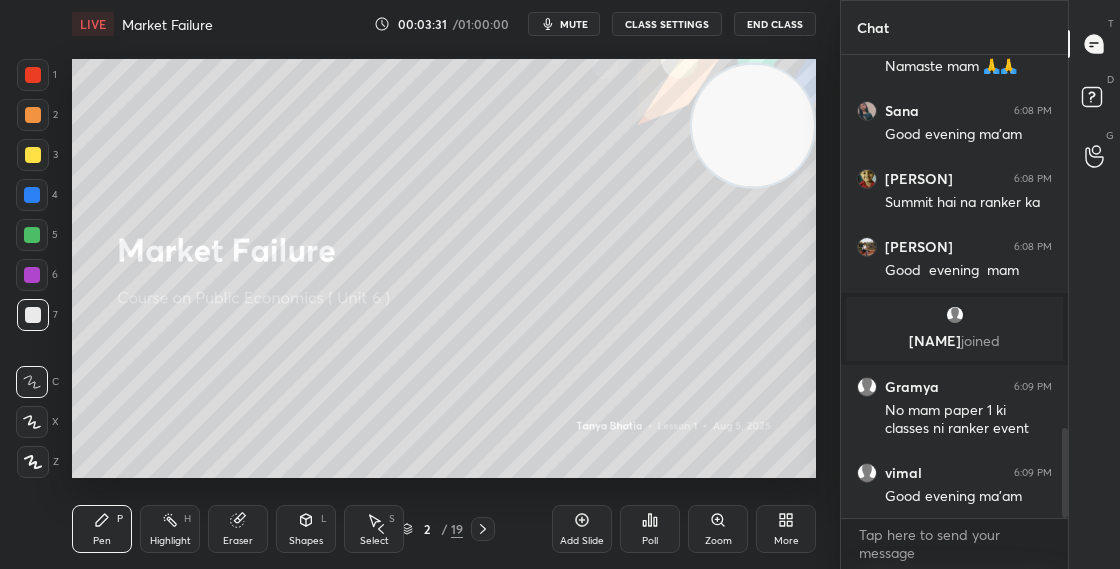 click on "Pen P Highlight H Eraser Shapes L Select S 2 / 19 Add Slide Poll Zoom More" at bounding box center [444, 529] 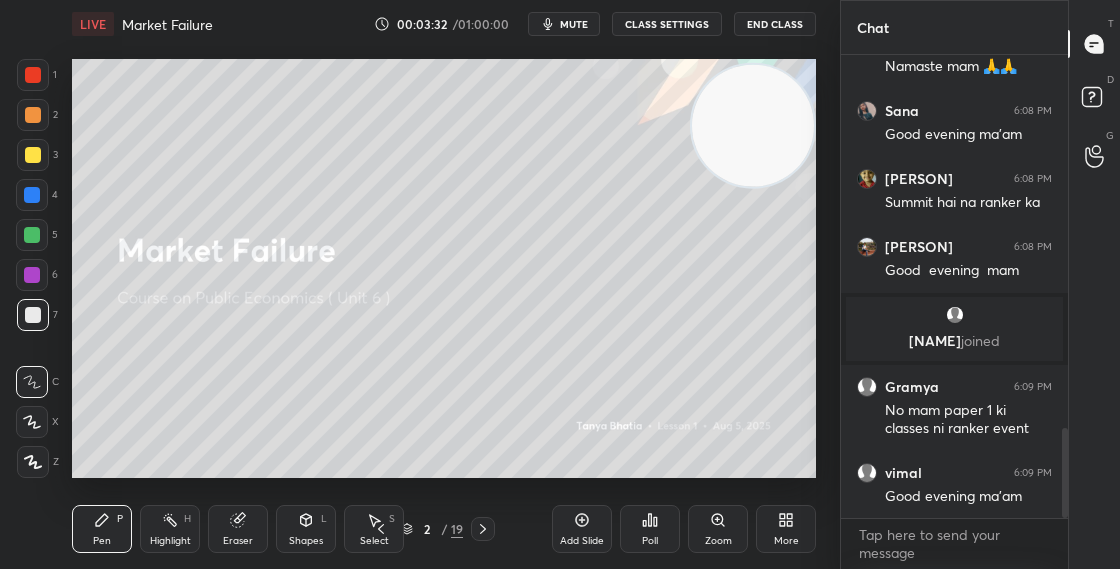 click on "2 / 19" at bounding box center [432, 529] 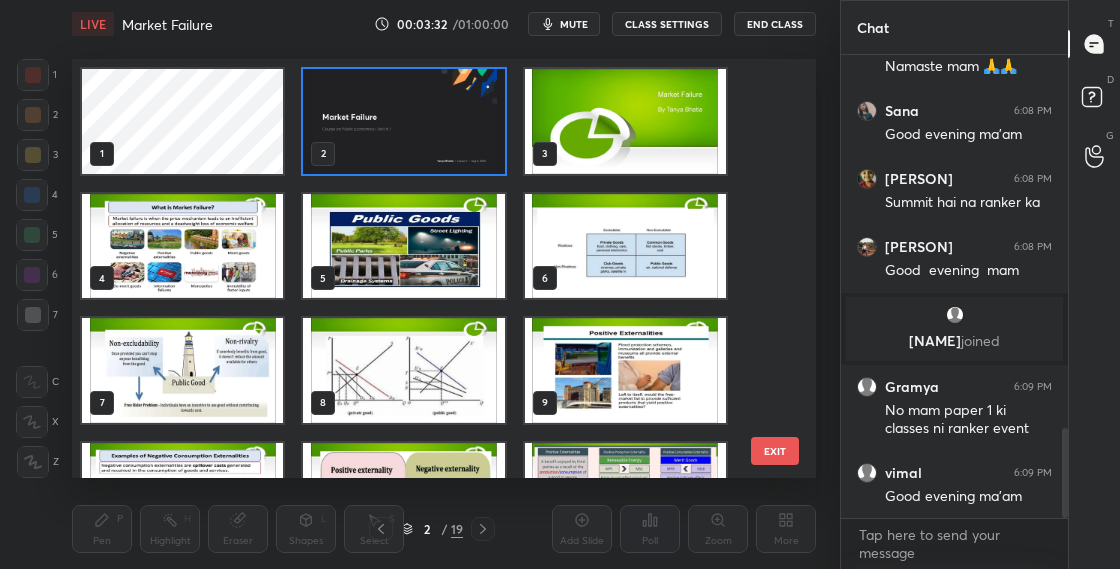 scroll, scrollTop: 7, scrollLeft: 11, axis: both 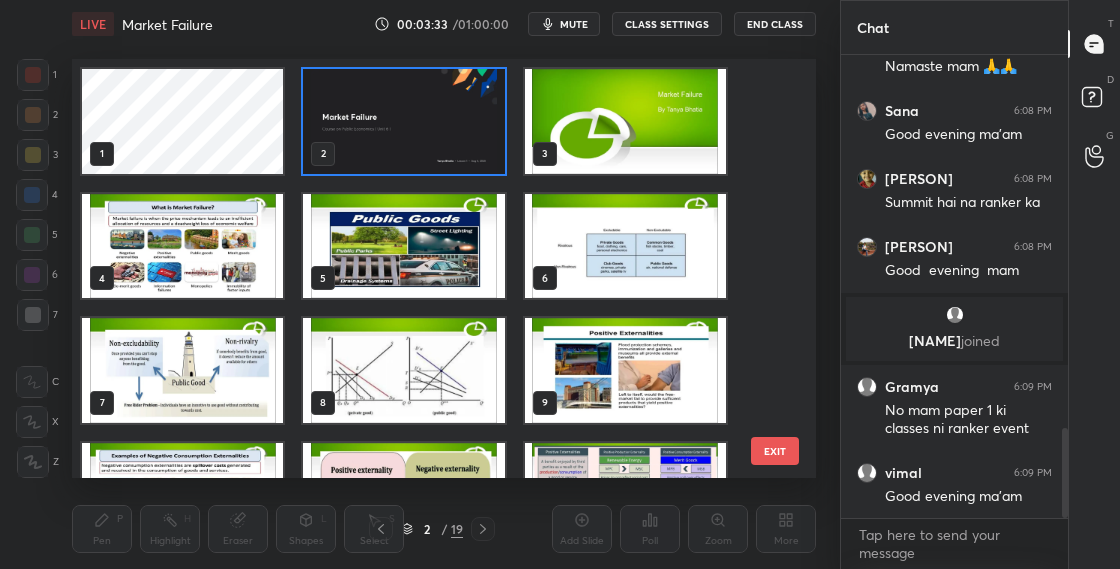 click at bounding box center (403, 121) 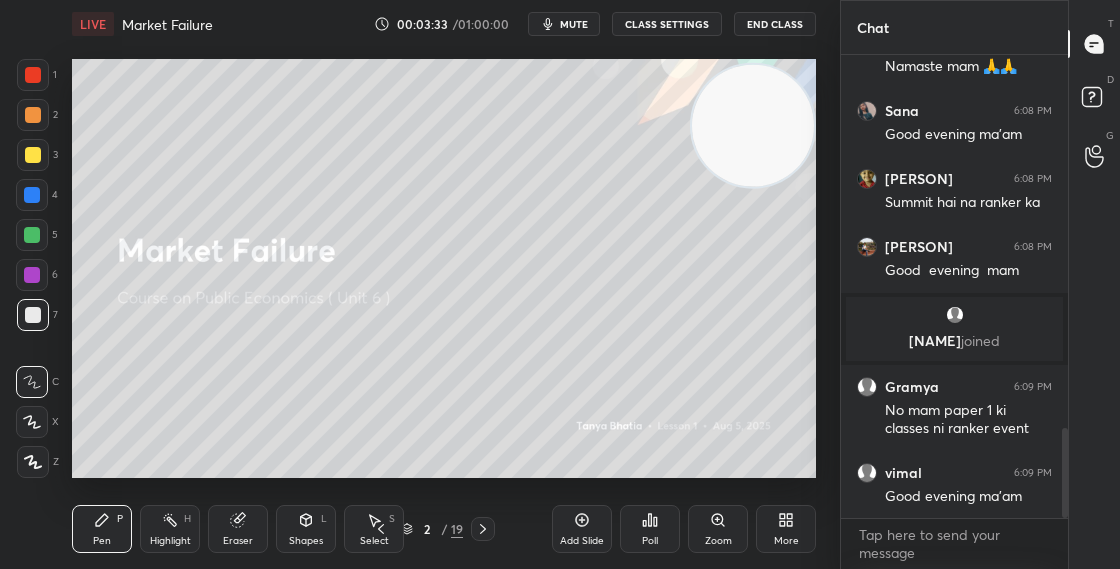 click at bounding box center (403, 121) 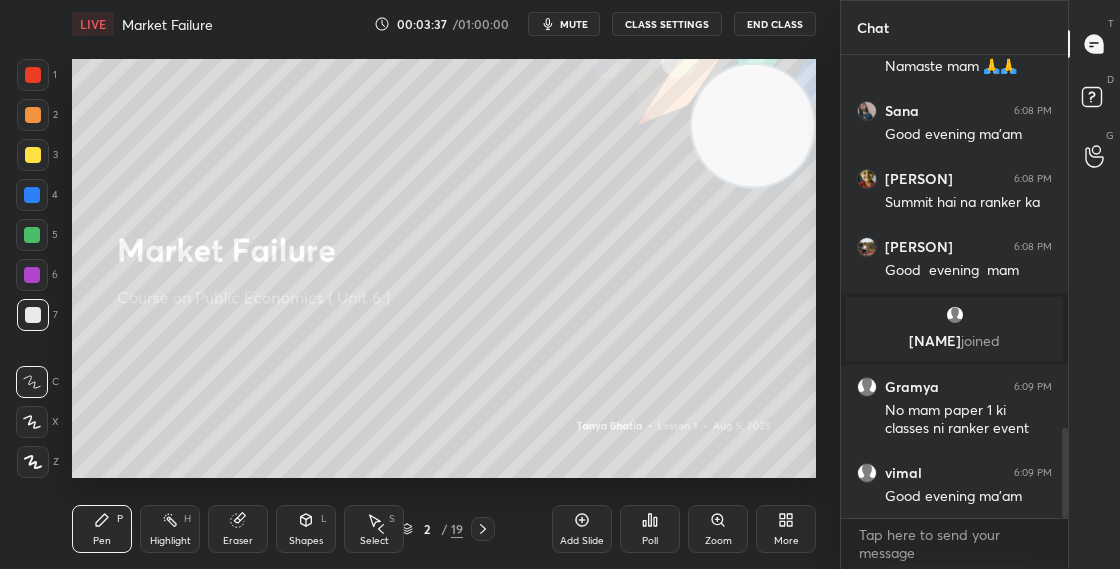 click 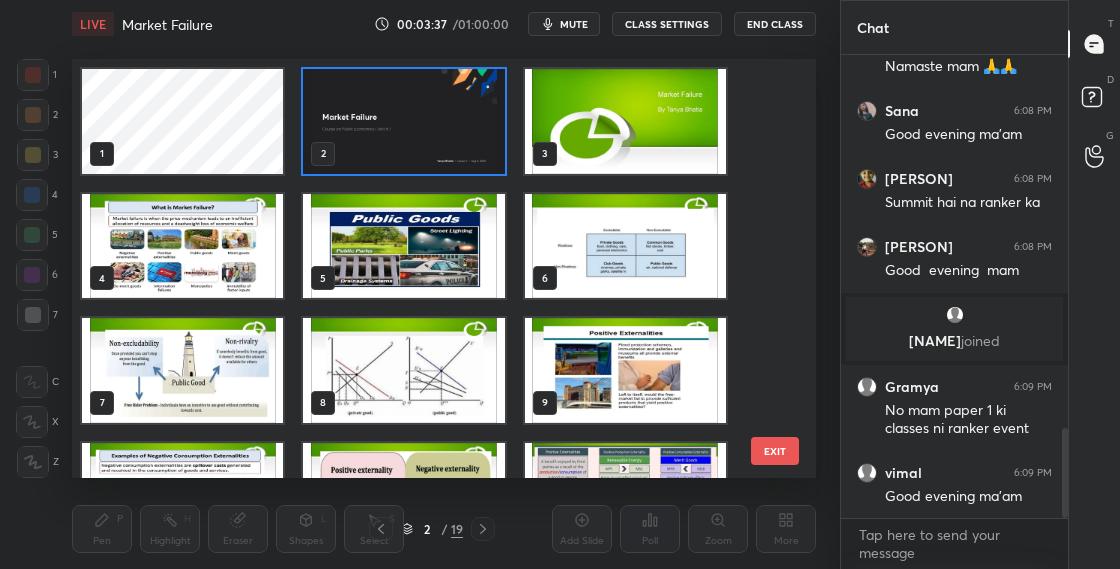scroll, scrollTop: 7, scrollLeft: 11, axis: both 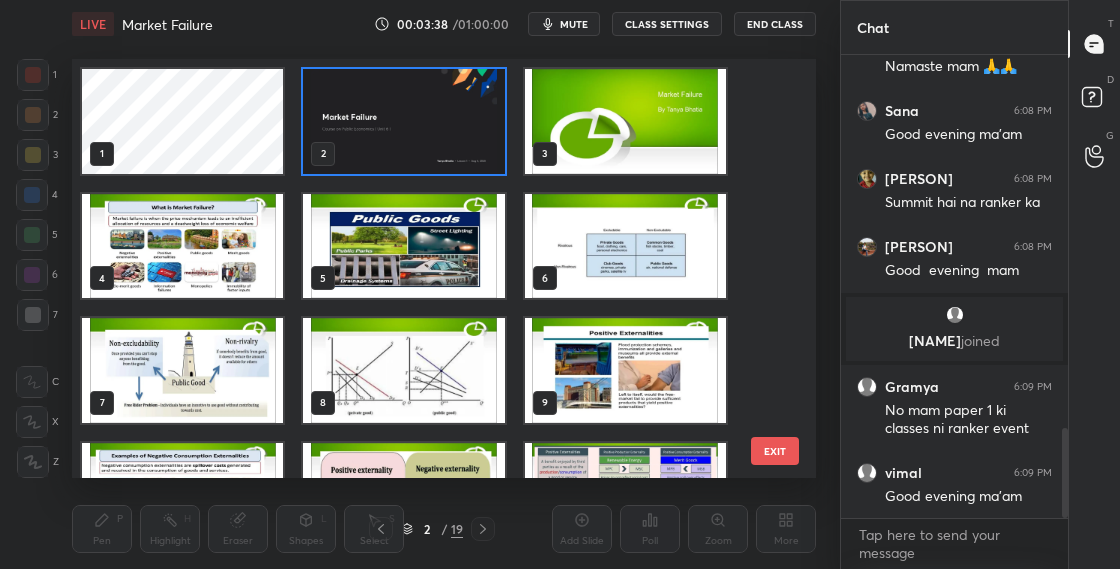 click at bounding box center [403, 121] 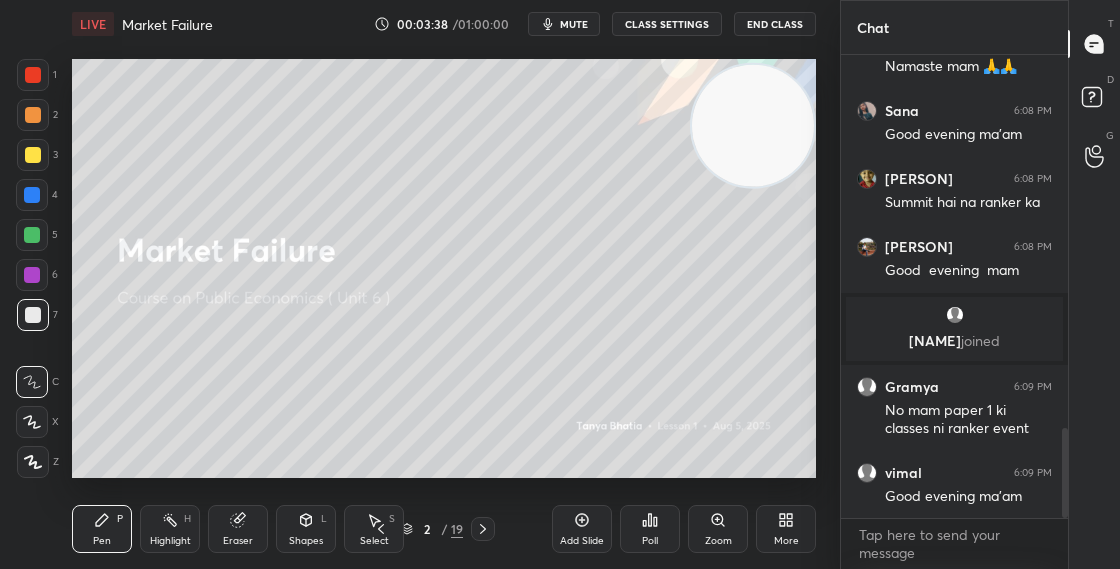 click at bounding box center (403, 121) 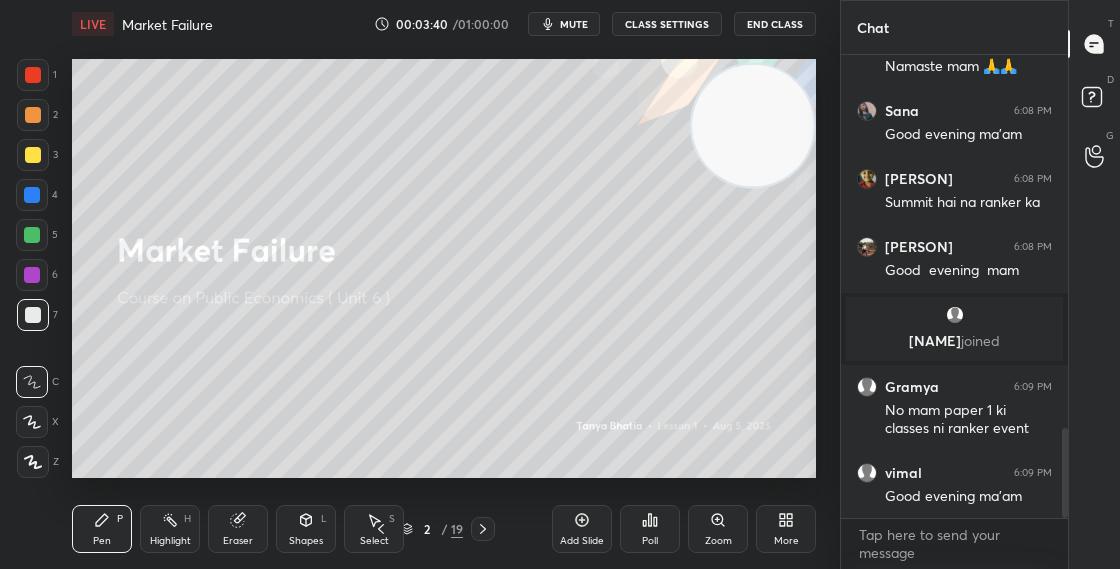 click on "2 / 19" at bounding box center [432, 529] 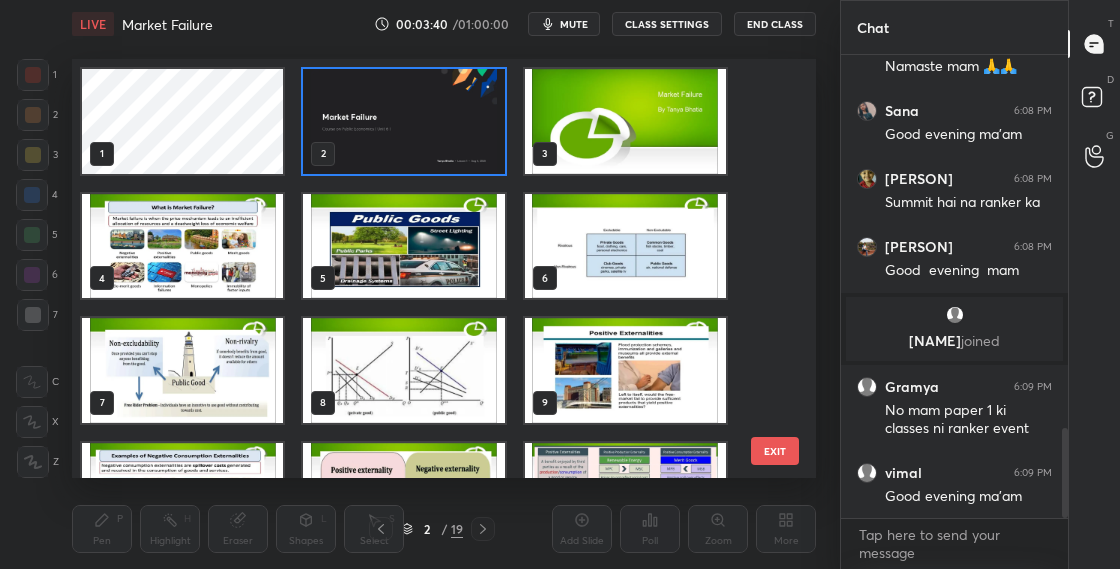 scroll, scrollTop: 7, scrollLeft: 11, axis: both 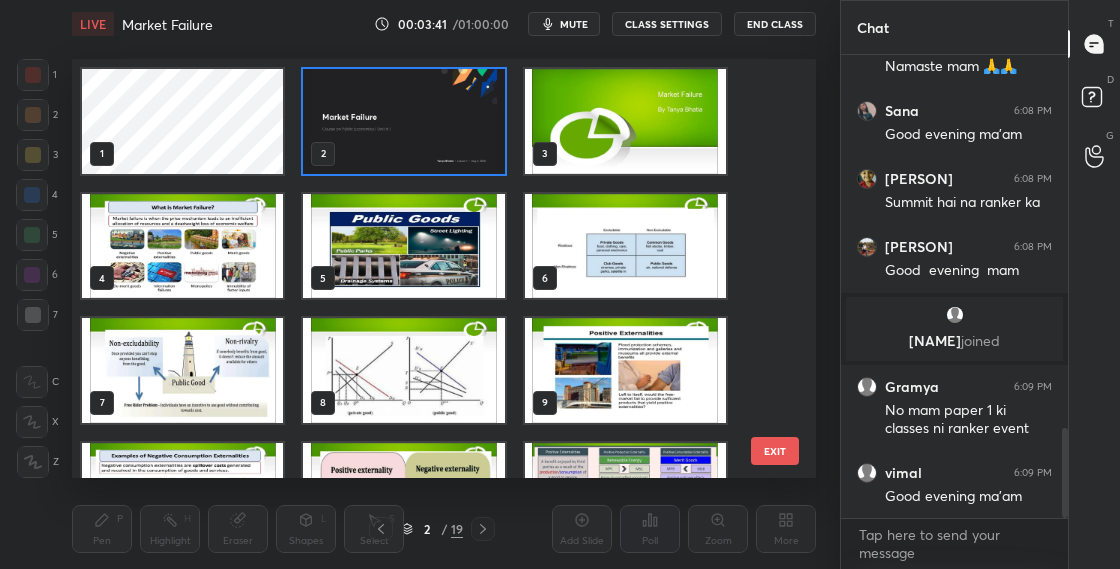 click at bounding box center [403, 121] 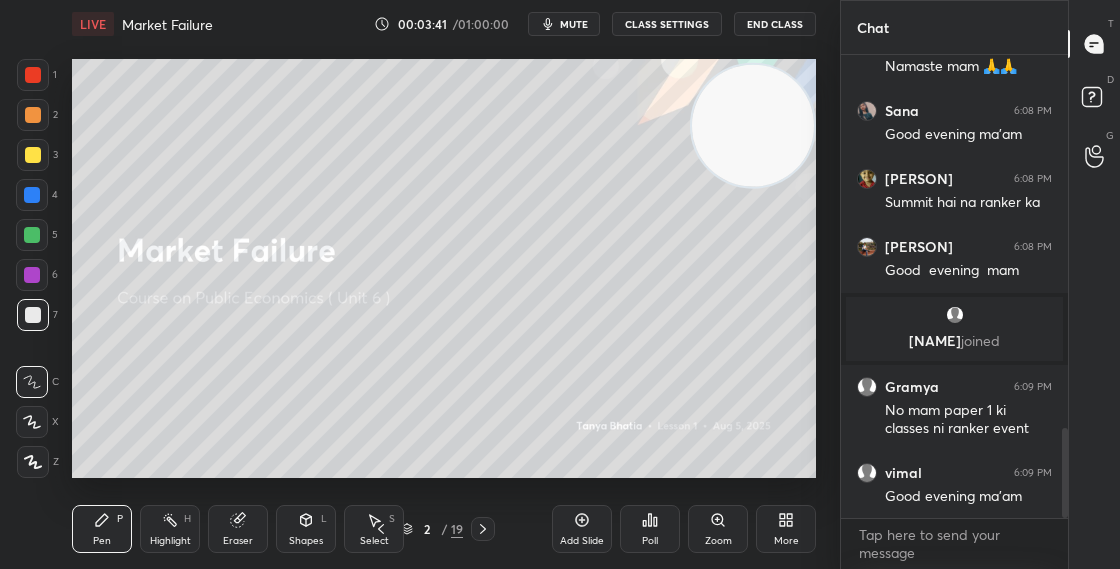 click at bounding box center (403, 121) 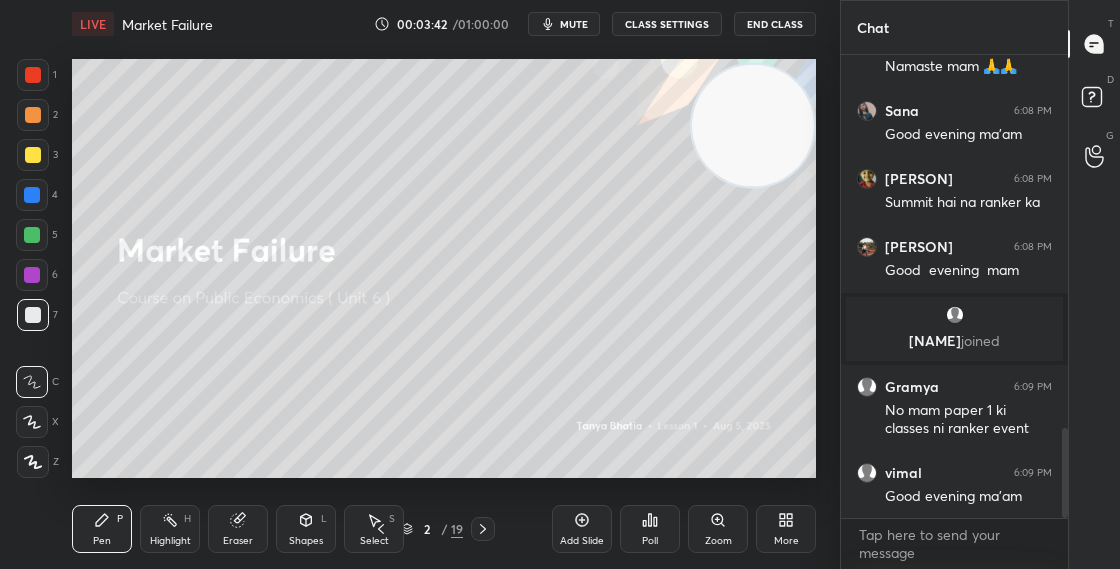 click 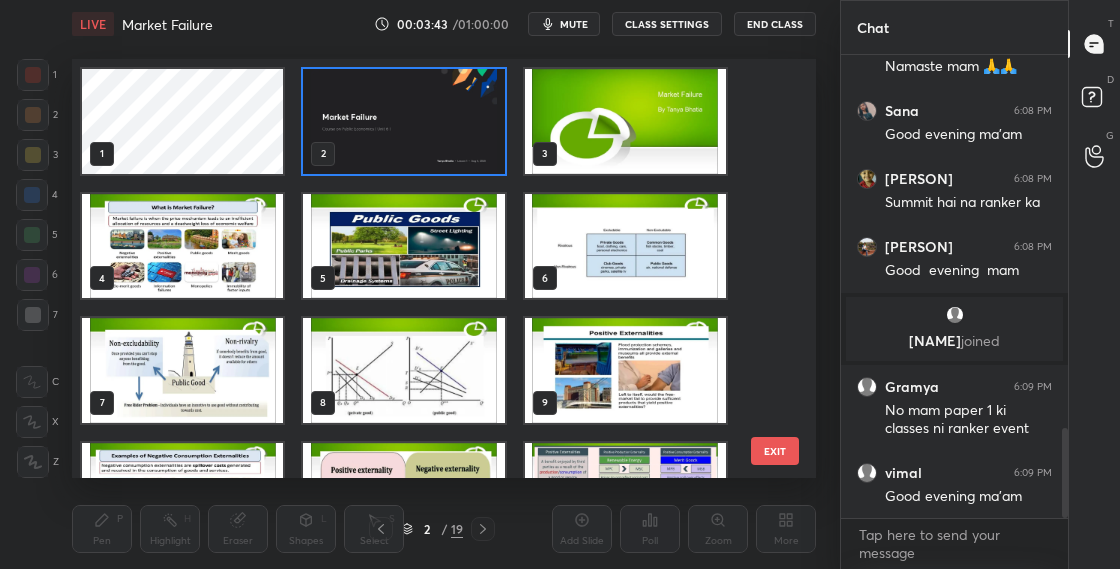 scroll, scrollTop: 7, scrollLeft: 11, axis: both 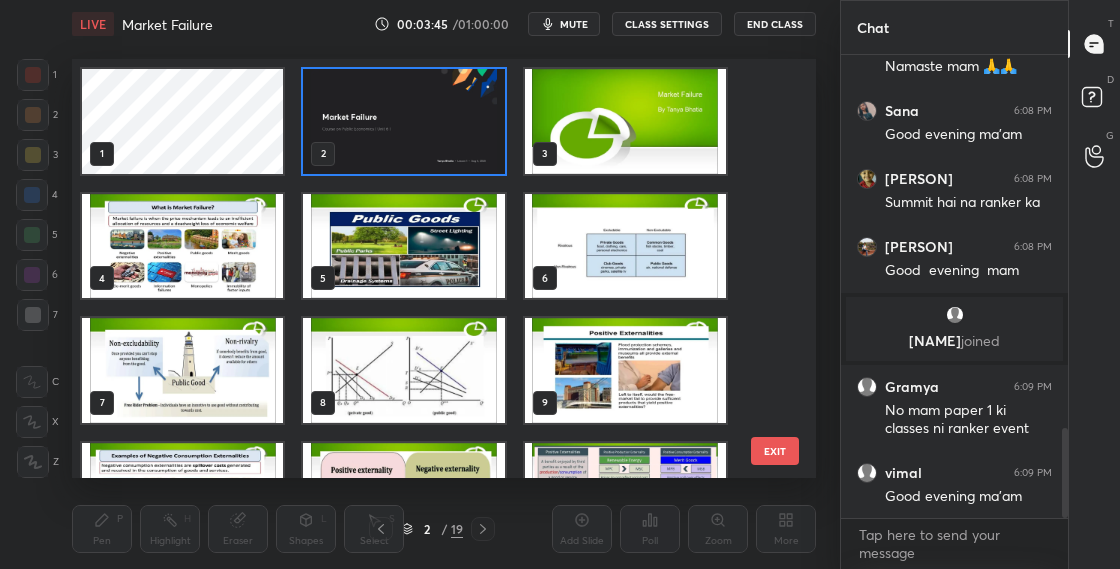 click at bounding box center (182, 246) 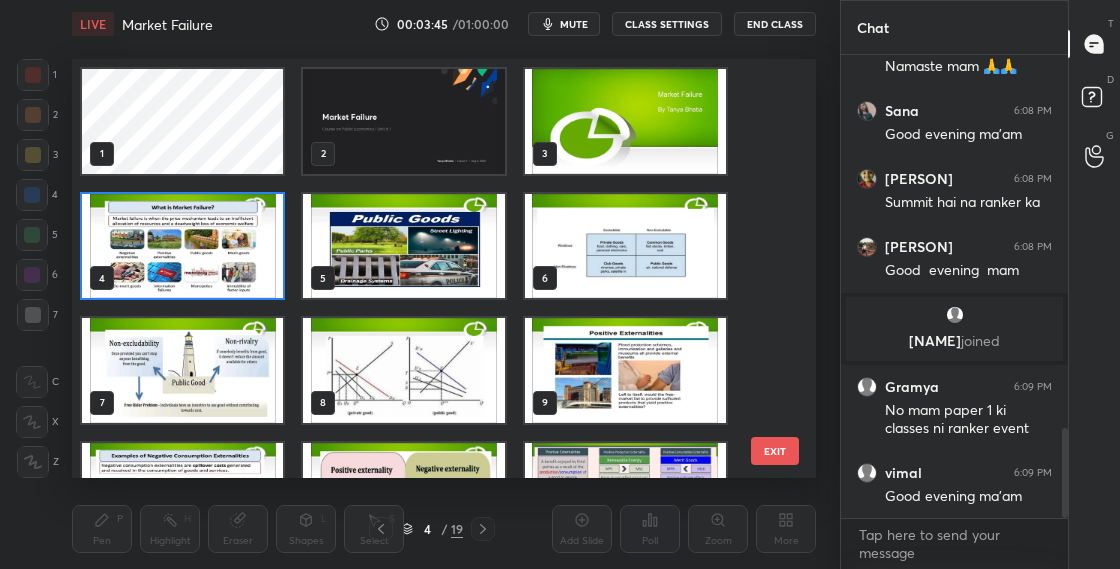 click at bounding box center (182, 246) 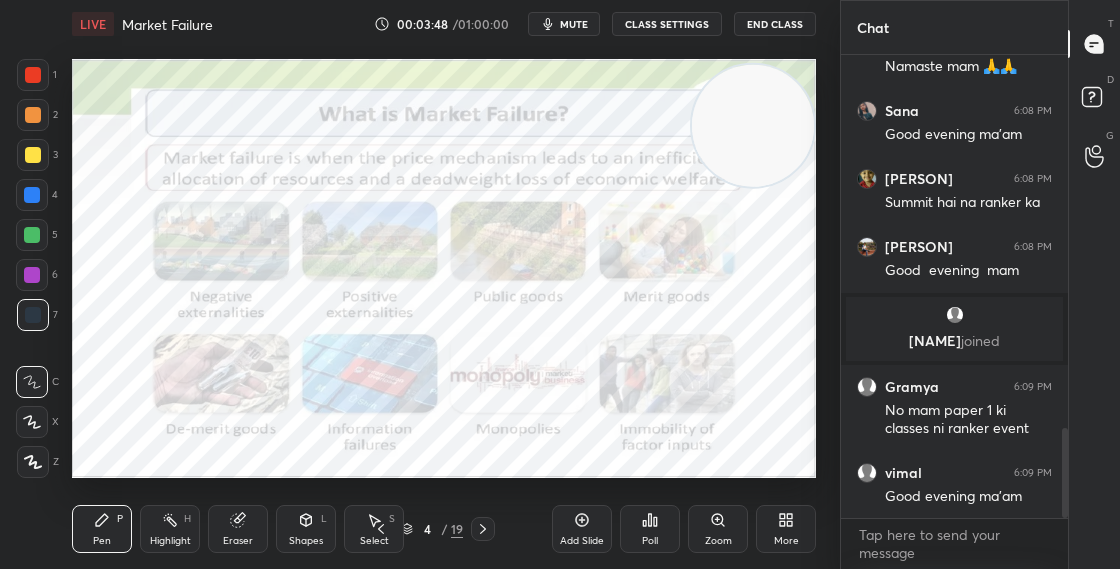 click at bounding box center (32, 195) 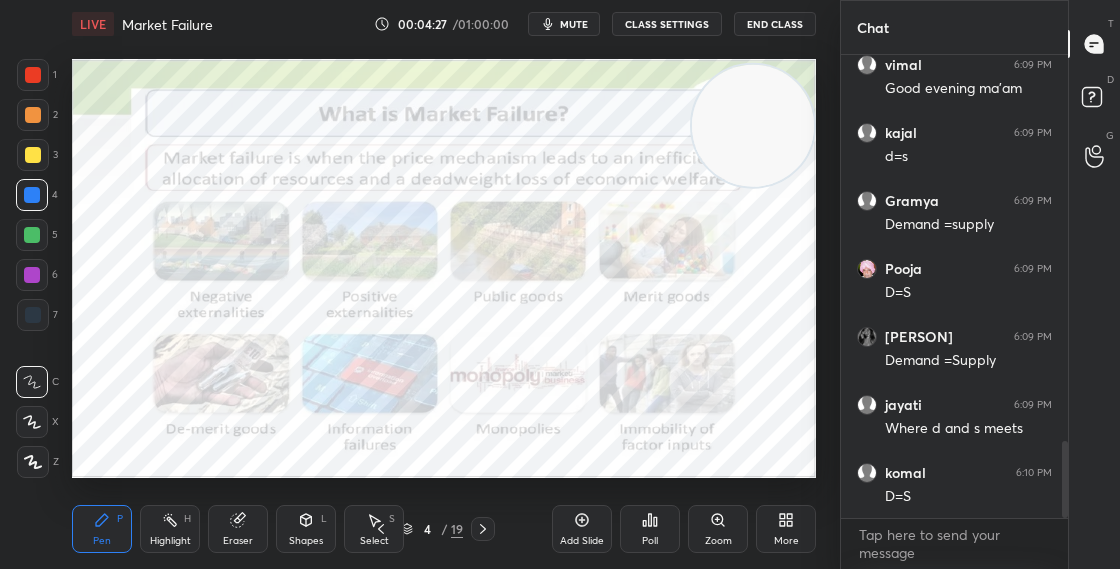 scroll, scrollTop: 2392, scrollLeft: 0, axis: vertical 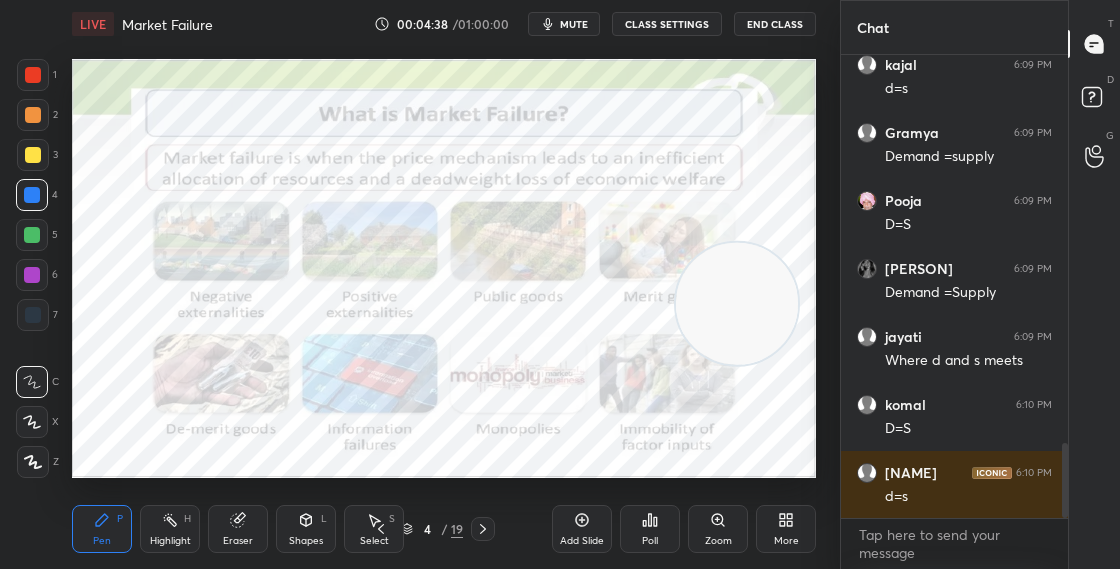 drag, startPoint x: 762, startPoint y: 145, endPoint x: 747, endPoint y: 378, distance: 233.48233 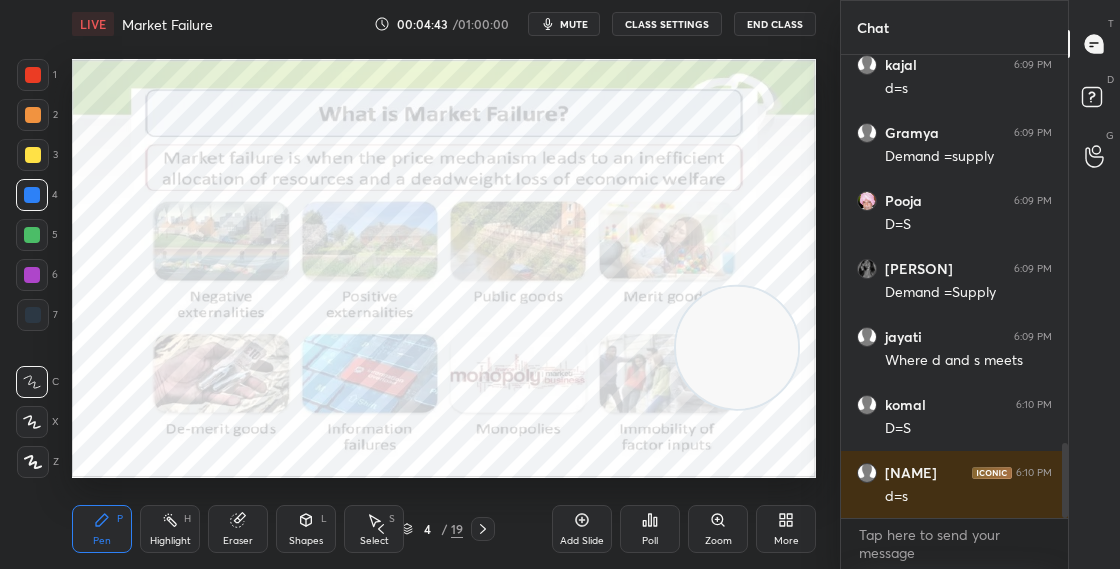 drag, startPoint x: 742, startPoint y: 305, endPoint x: 763, endPoint y: 215, distance: 92.417534 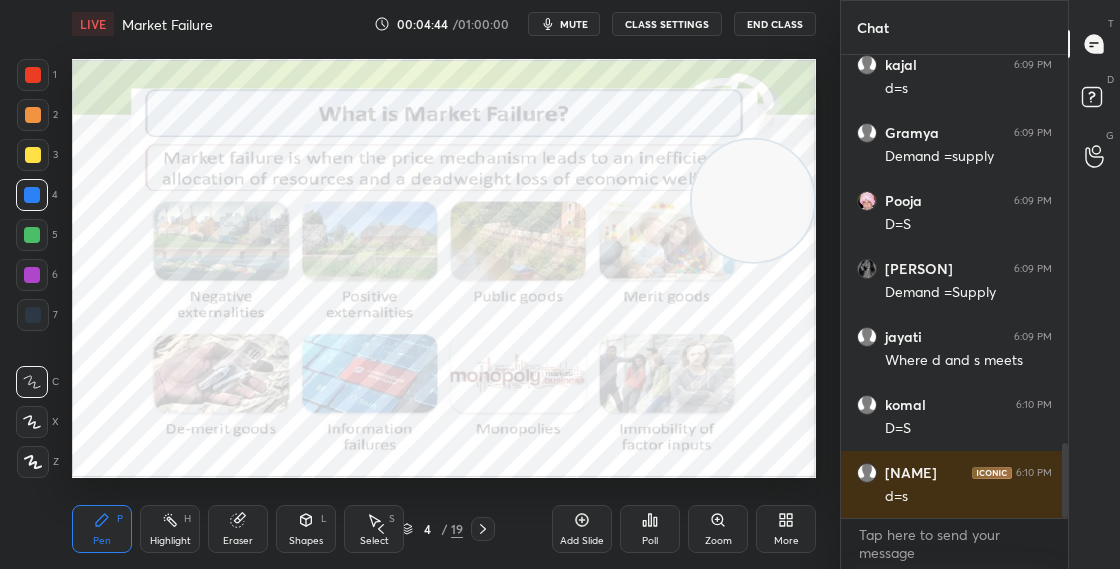 drag, startPoint x: 763, startPoint y: 208, endPoint x: 786, endPoint y: 103, distance: 107.48953 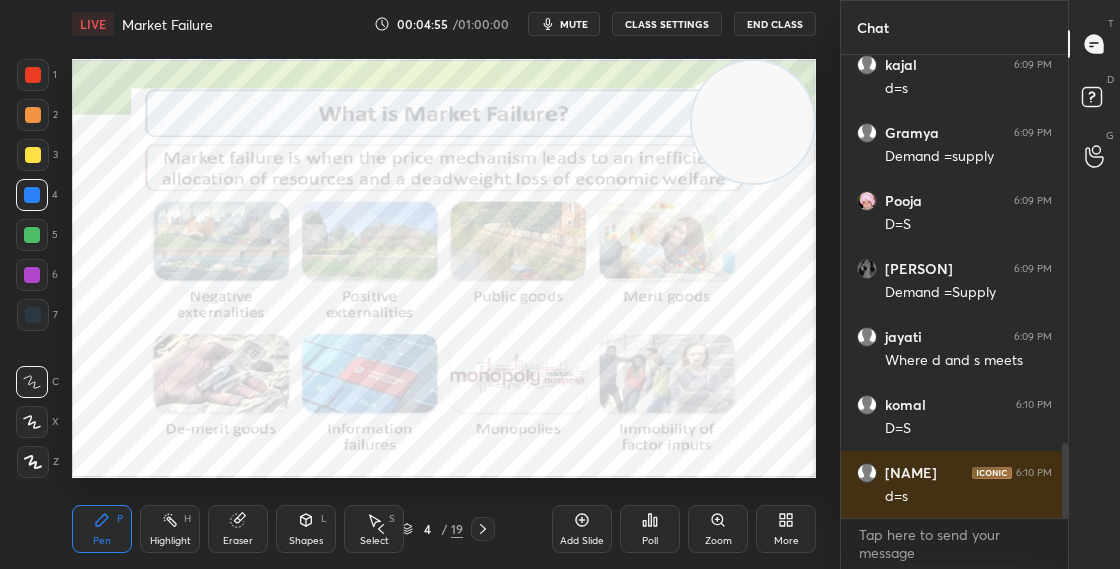 drag, startPoint x: 744, startPoint y: 129, endPoint x: 720, endPoint y: 366, distance: 238.2121 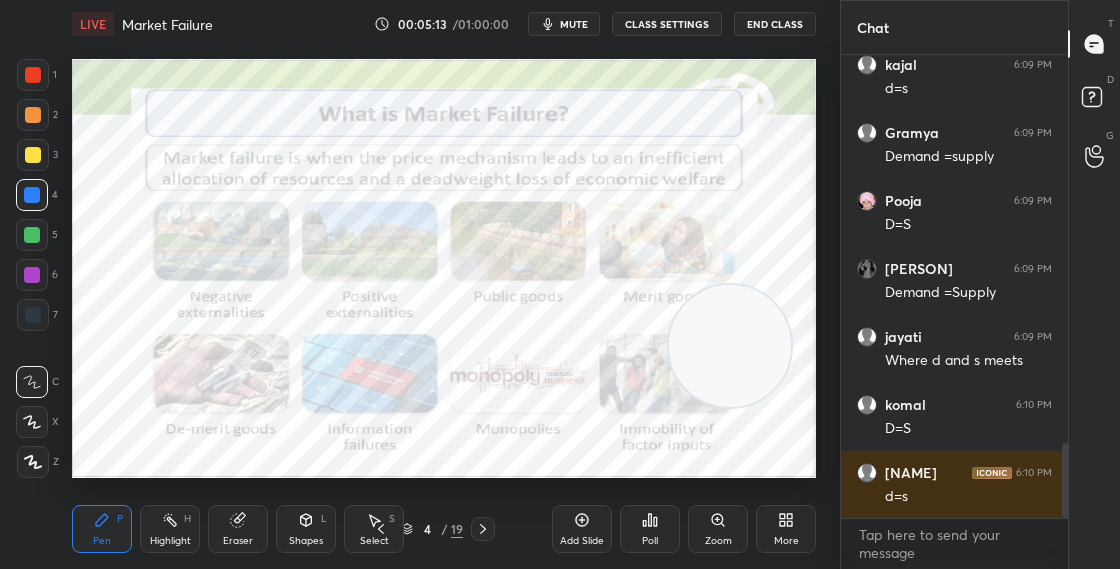 click 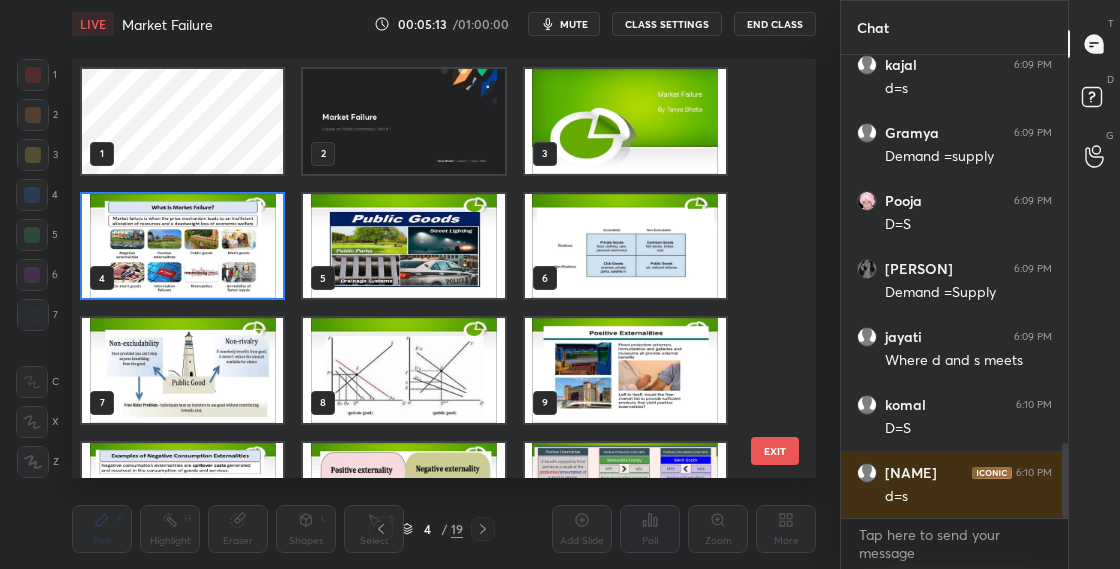 scroll, scrollTop: 7, scrollLeft: 11, axis: both 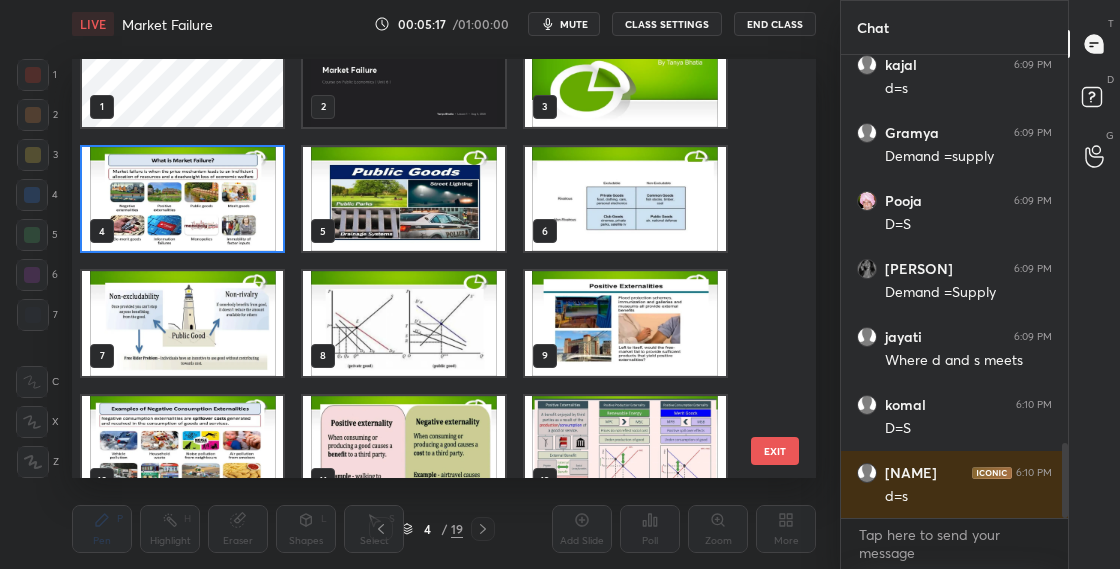 click at bounding box center (182, 199) 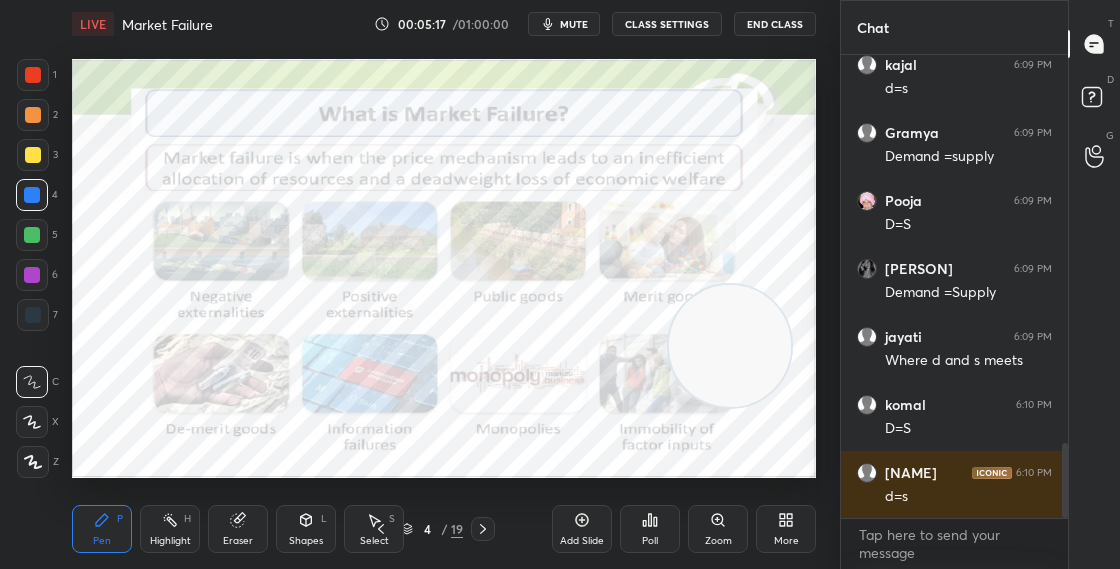 click at bounding box center [182, 199] 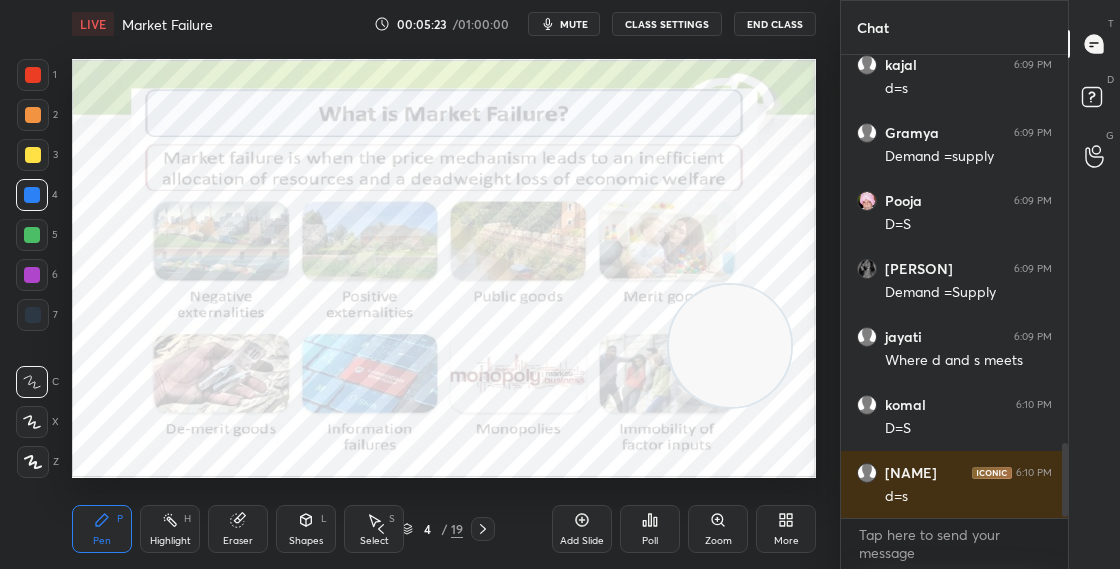 scroll, scrollTop: 2464, scrollLeft: 0, axis: vertical 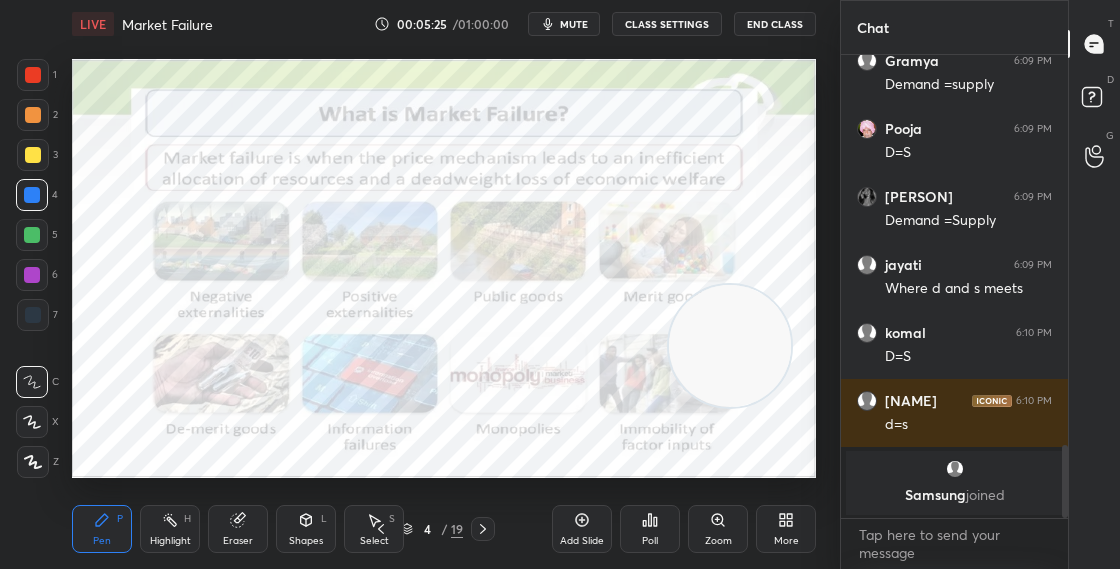 click 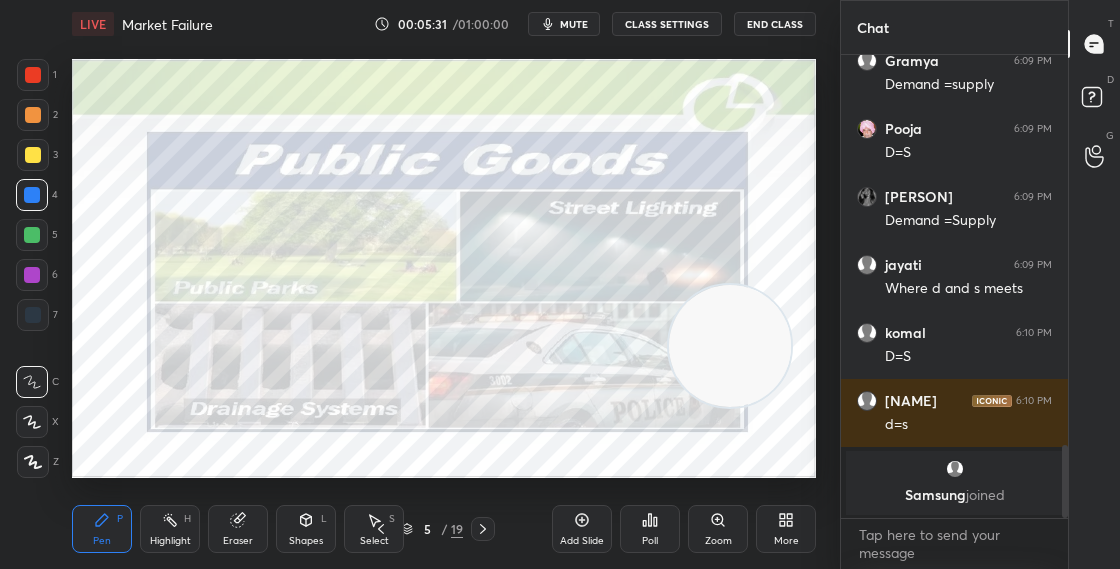 click 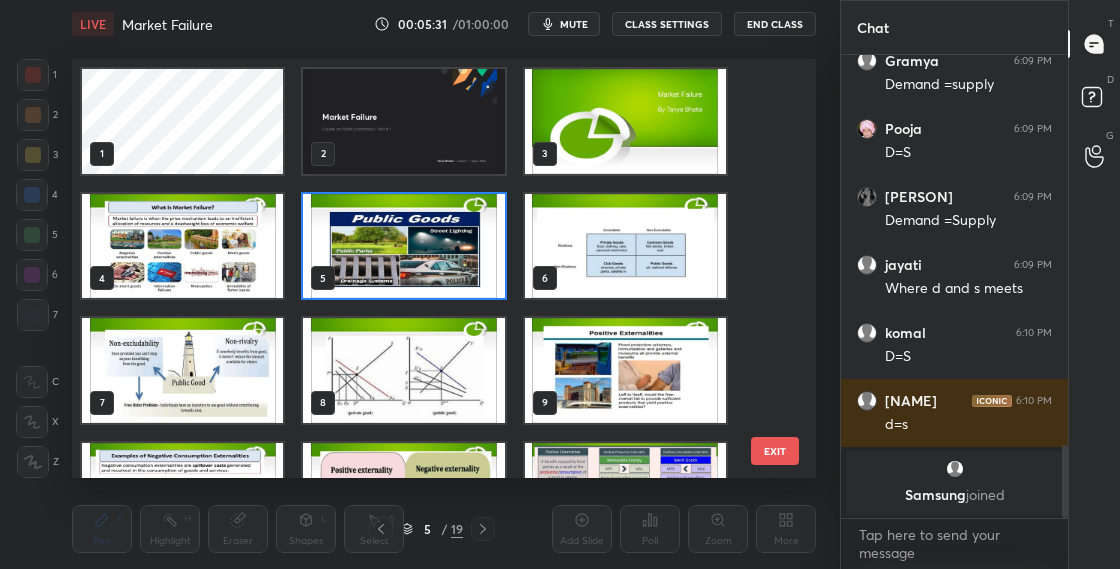 scroll, scrollTop: 7, scrollLeft: 11, axis: both 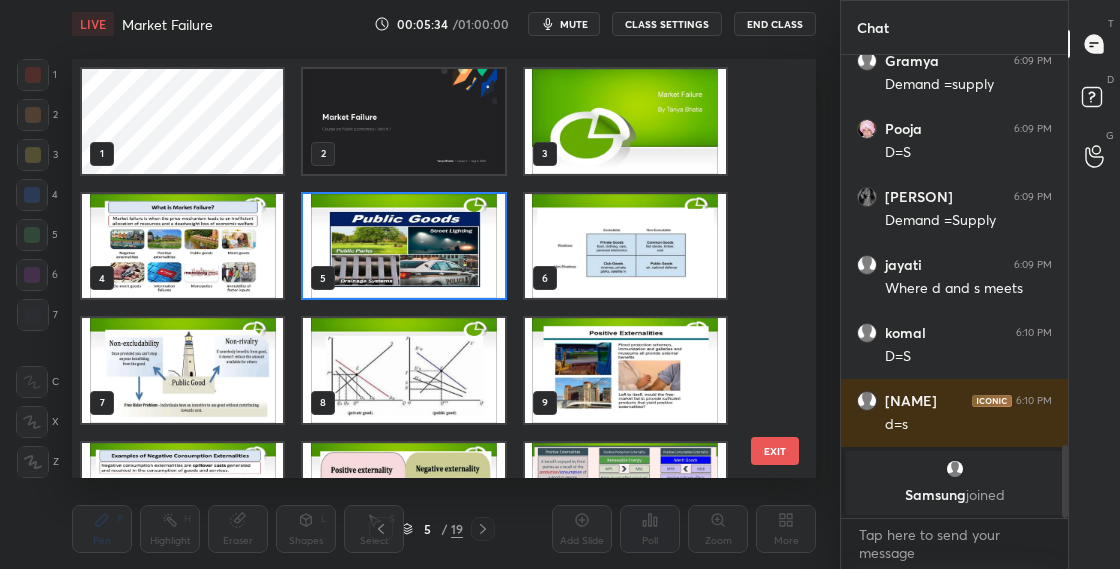 click at bounding box center (182, 370) 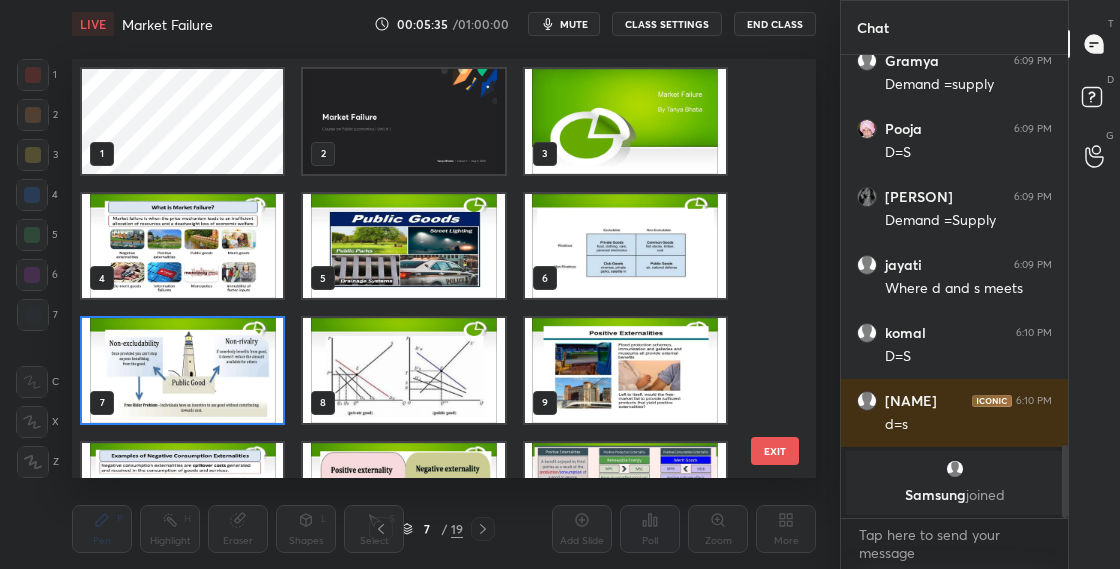 click at bounding box center (182, 370) 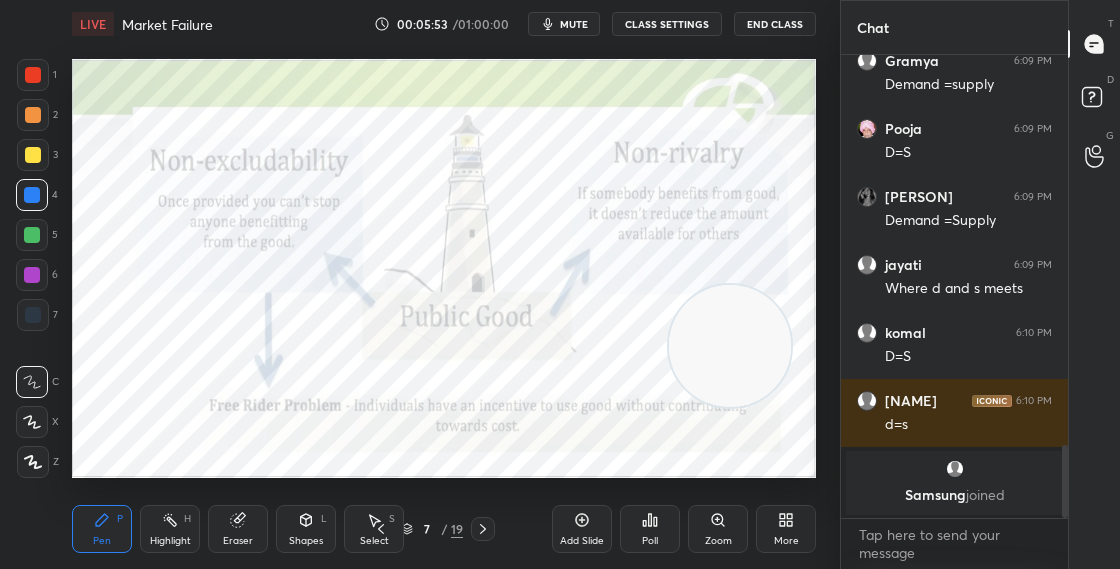 click at bounding box center (33, 75) 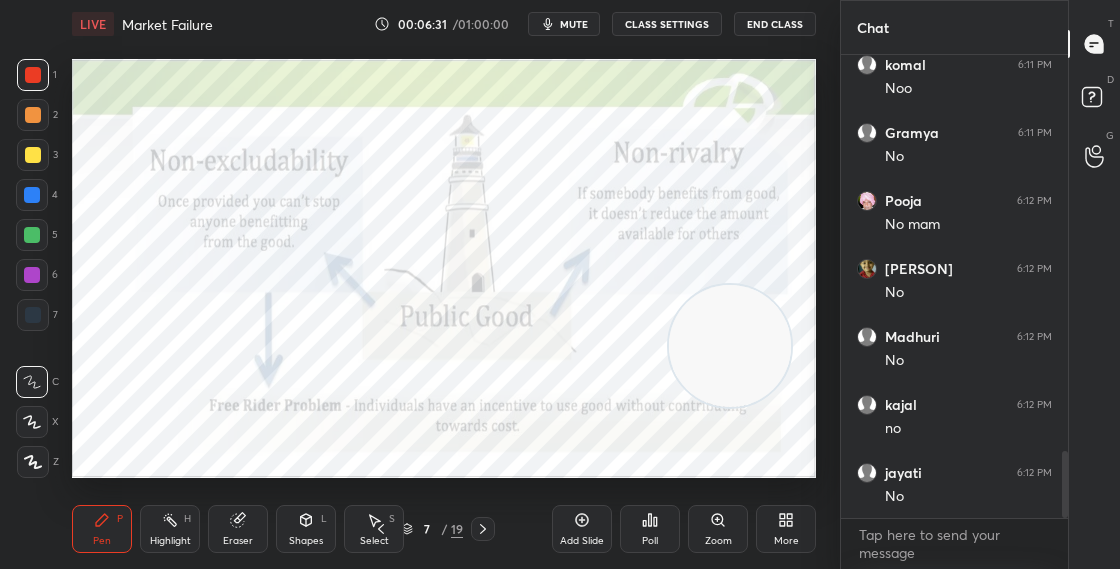scroll, scrollTop: 2766, scrollLeft: 0, axis: vertical 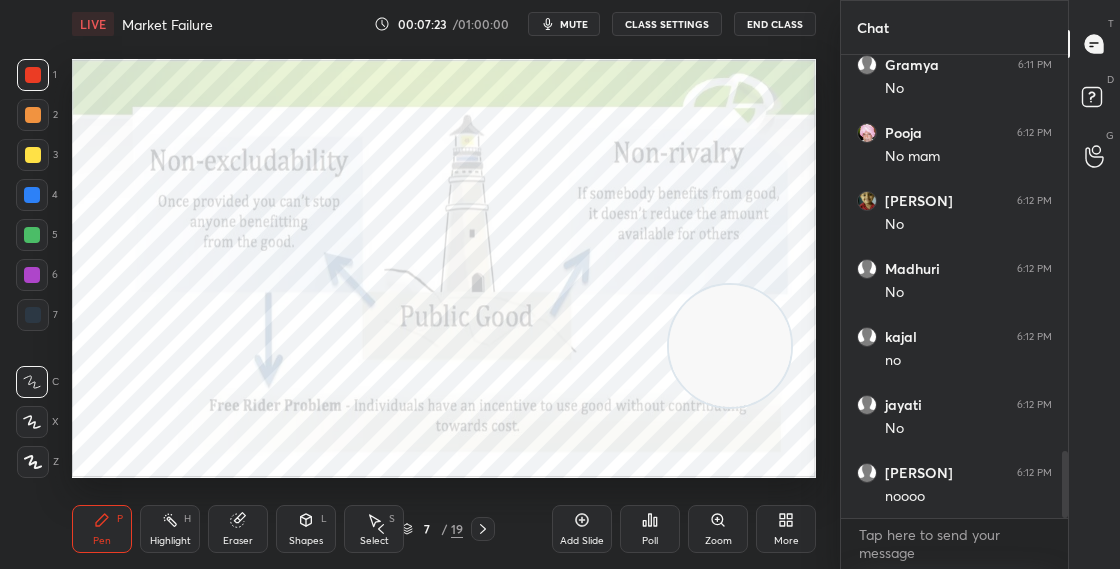 click on "7 / 19" at bounding box center (432, 529) 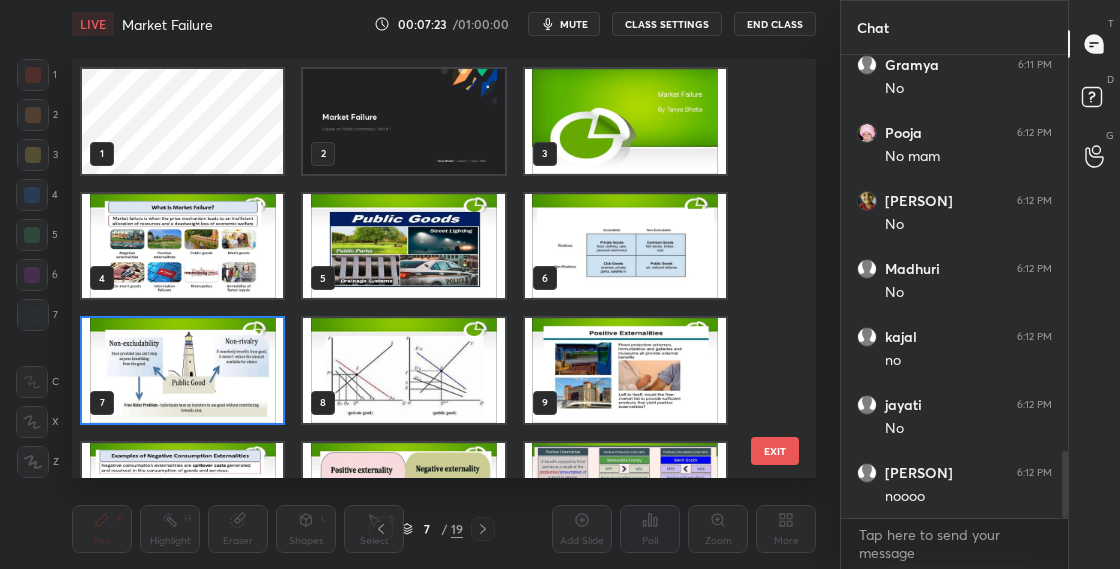 scroll, scrollTop: 7, scrollLeft: 11, axis: both 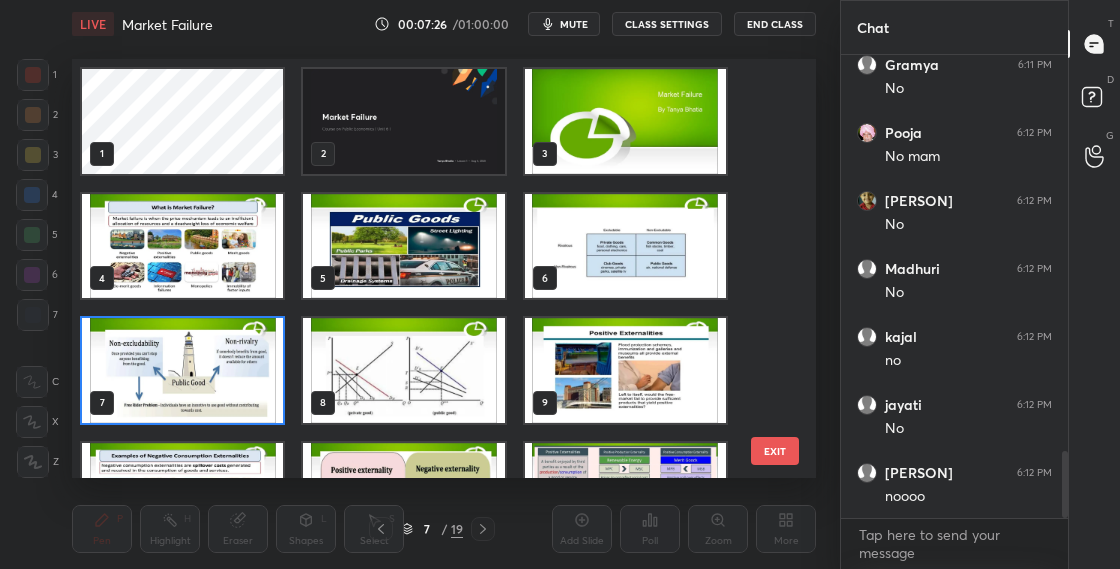 click at bounding box center [182, 370] 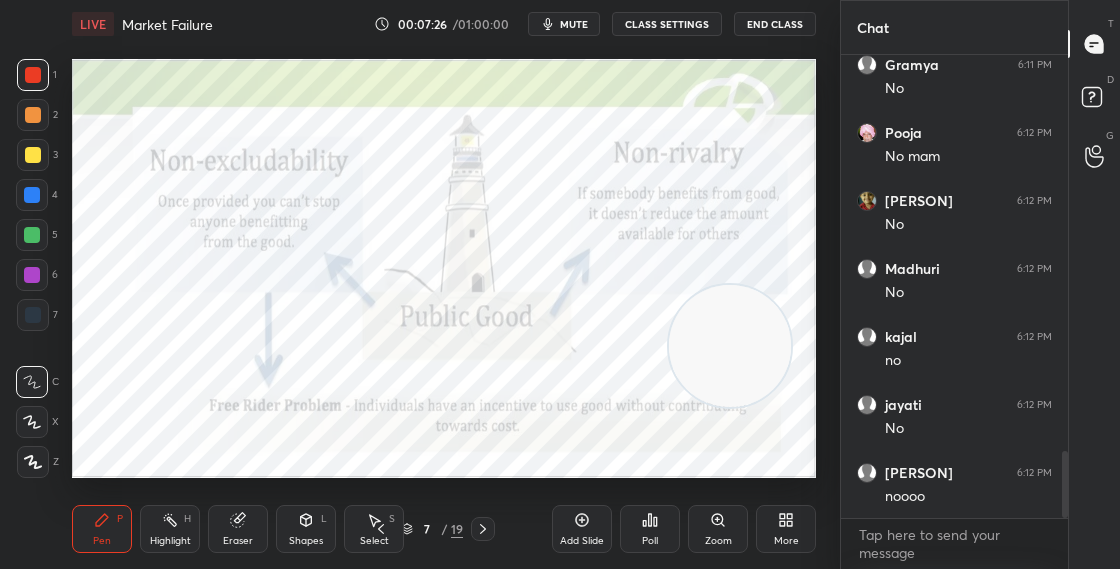 click at bounding box center (182, 370) 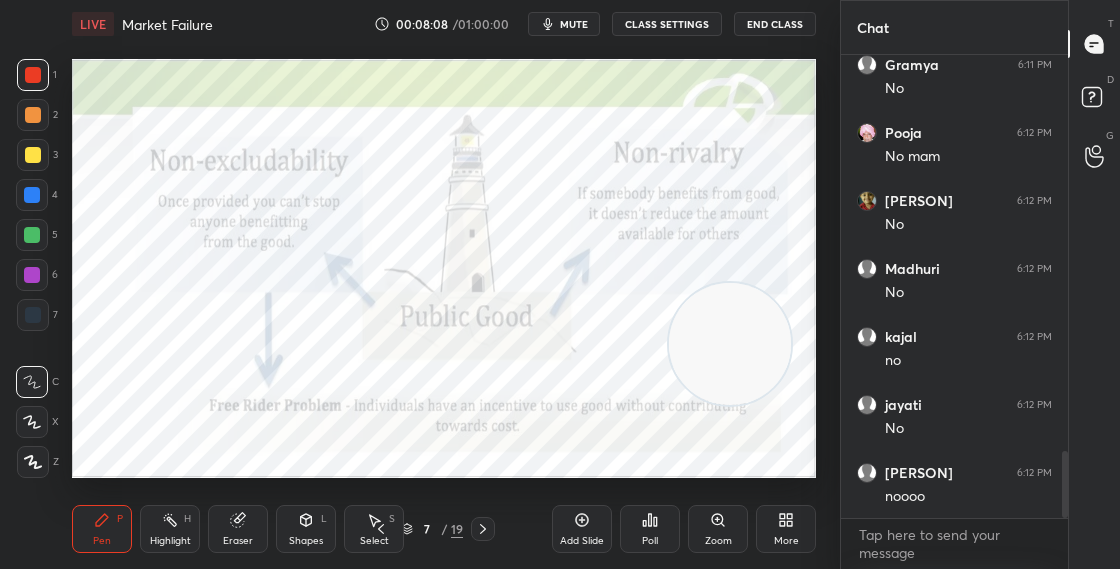 drag, startPoint x: 728, startPoint y: 340, endPoint x: 760, endPoint y: 186, distance: 157.28954 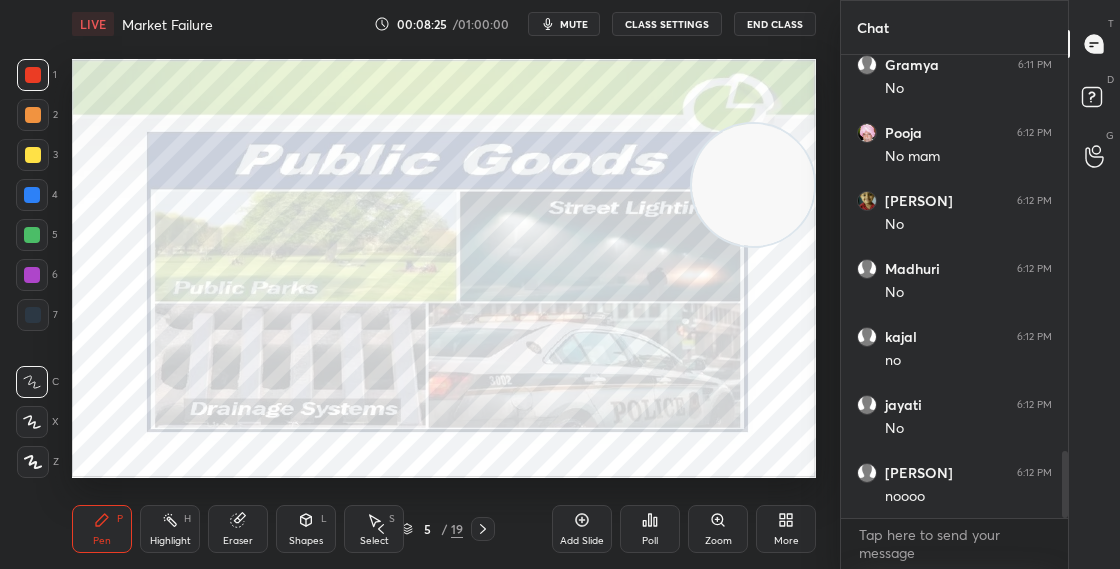drag, startPoint x: 757, startPoint y: 172, endPoint x: 771, endPoint y: 110, distance: 63.560993 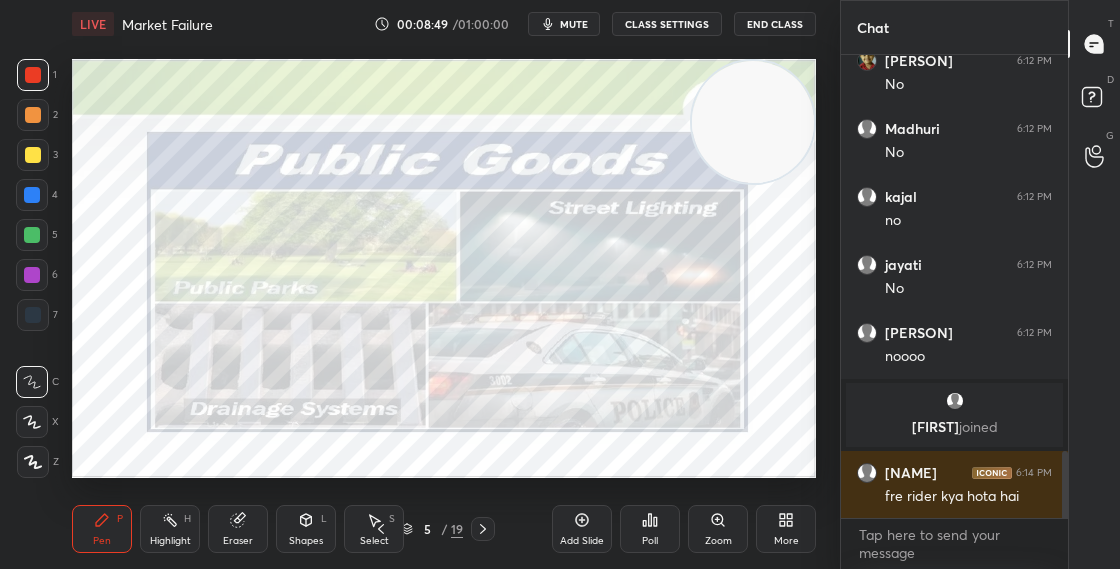 scroll, scrollTop: 2722, scrollLeft: 0, axis: vertical 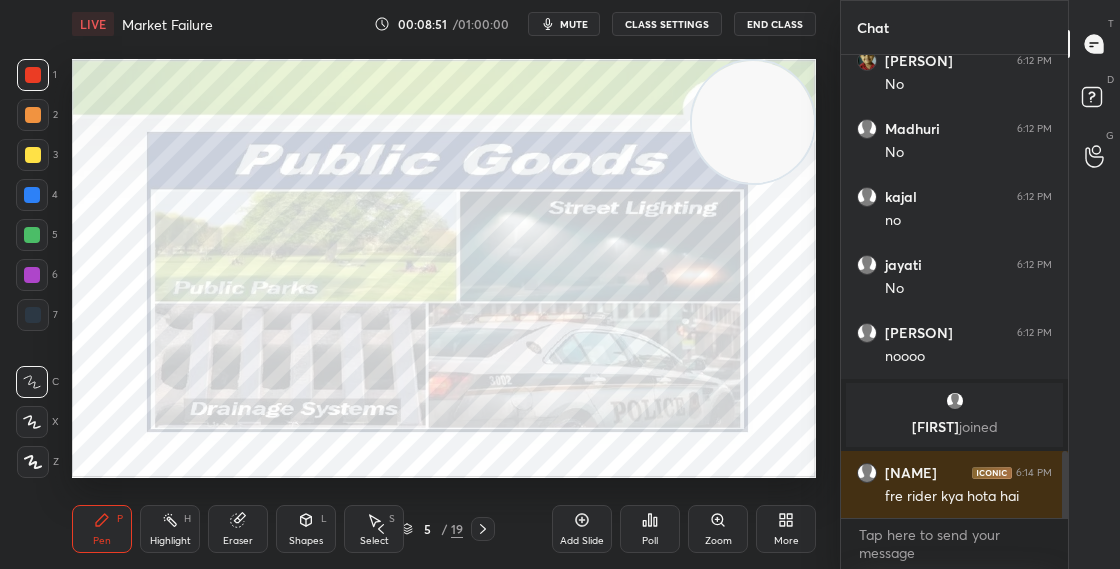 click on "5" at bounding box center (427, 529) 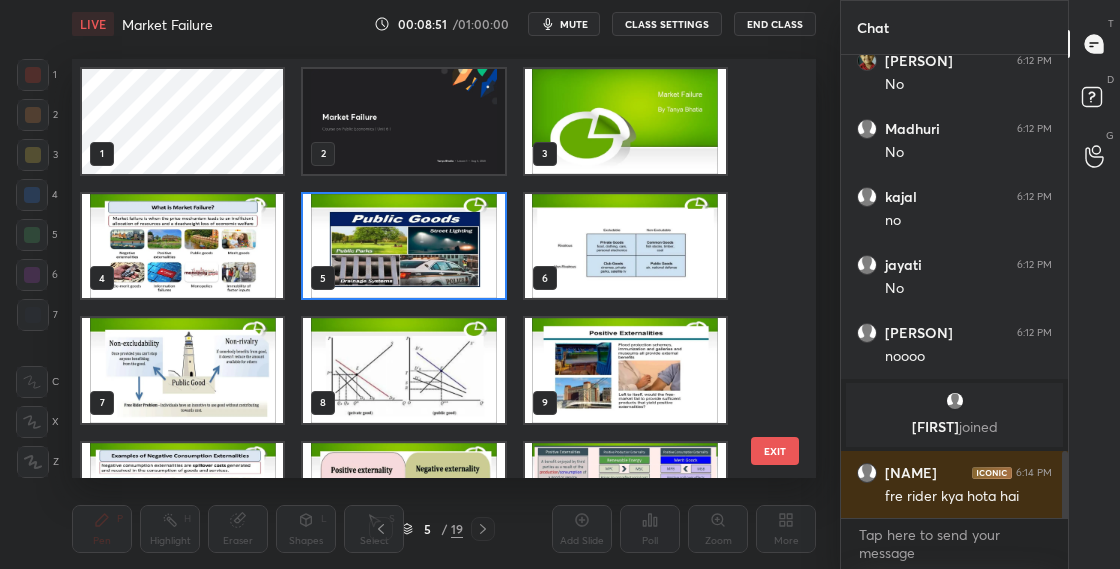 scroll, scrollTop: 7, scrollLeft: 11, axis: both 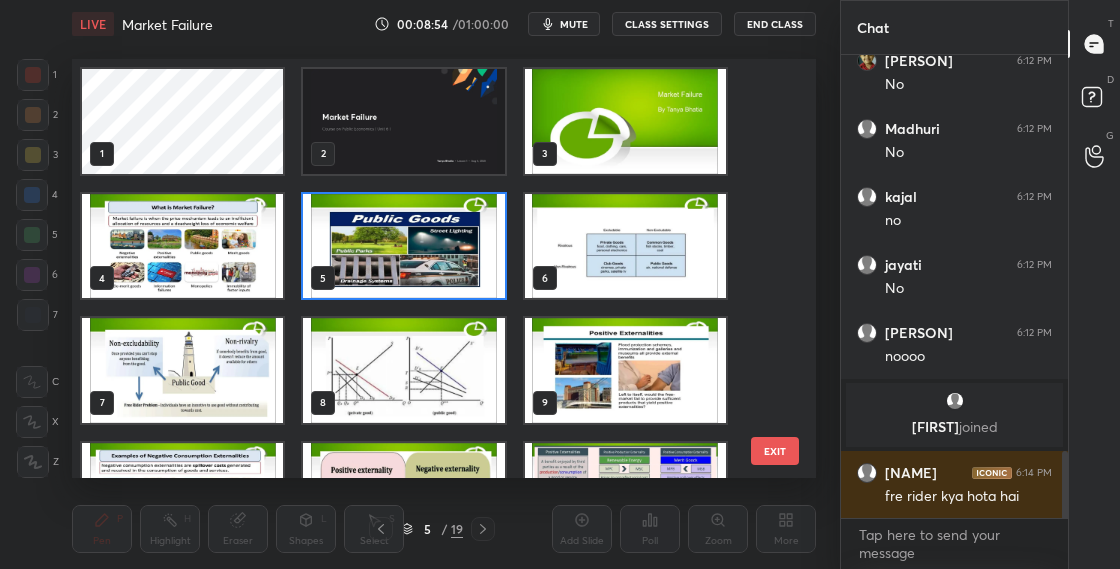 click at bounding box center [182, 370] 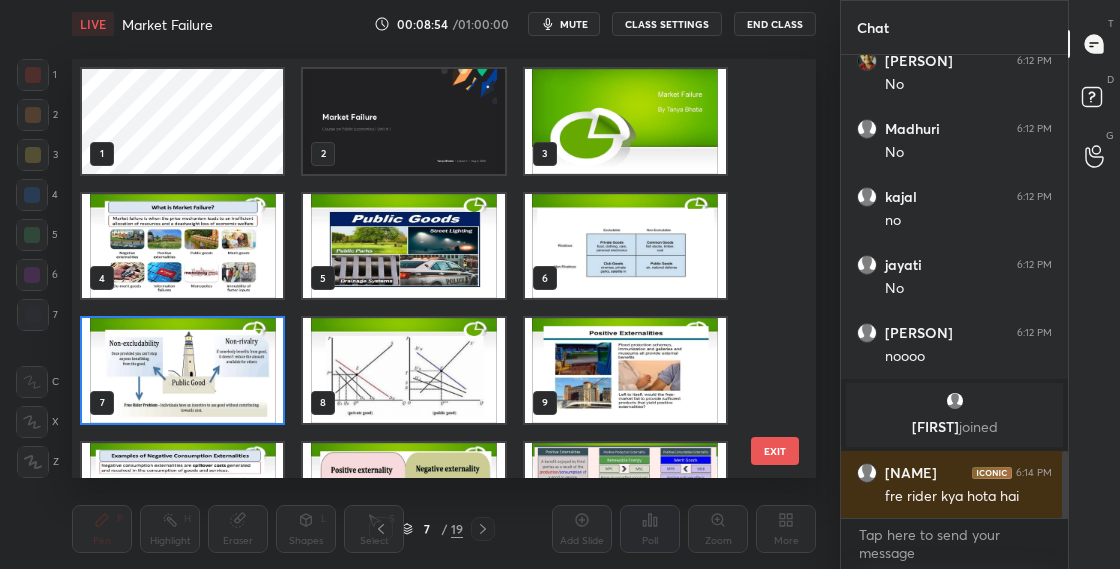click at bounding box center (182, 370) 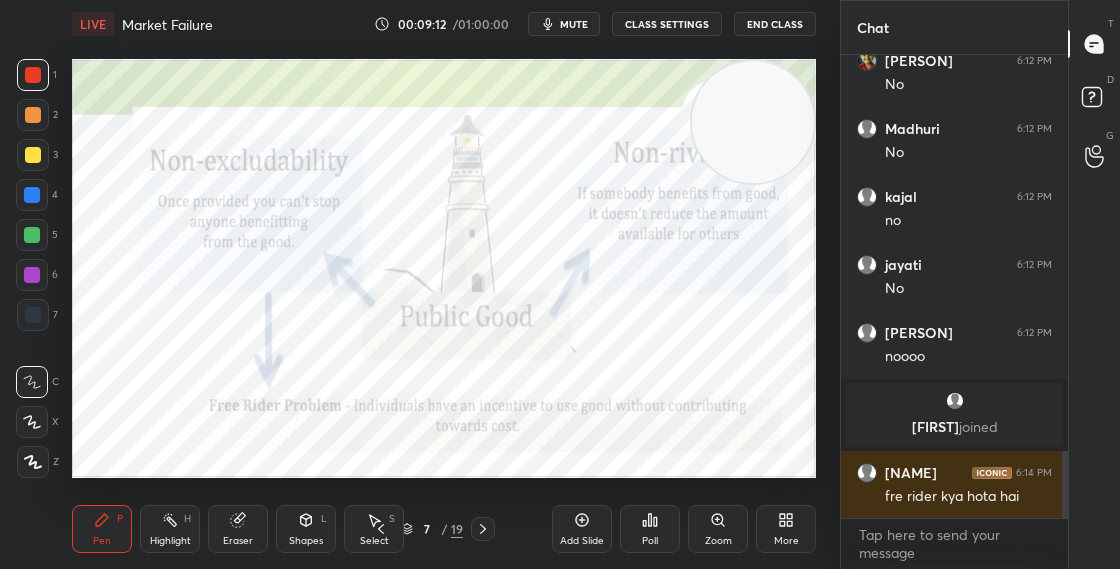 click 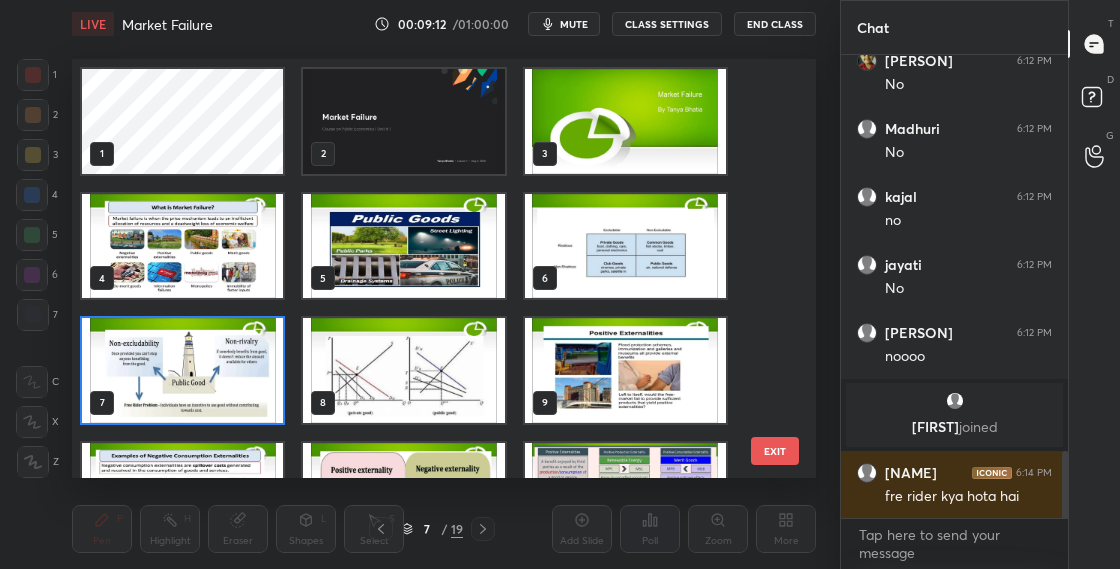 scroll, scrollTop: 7, scrollLeft: 11, axis: both 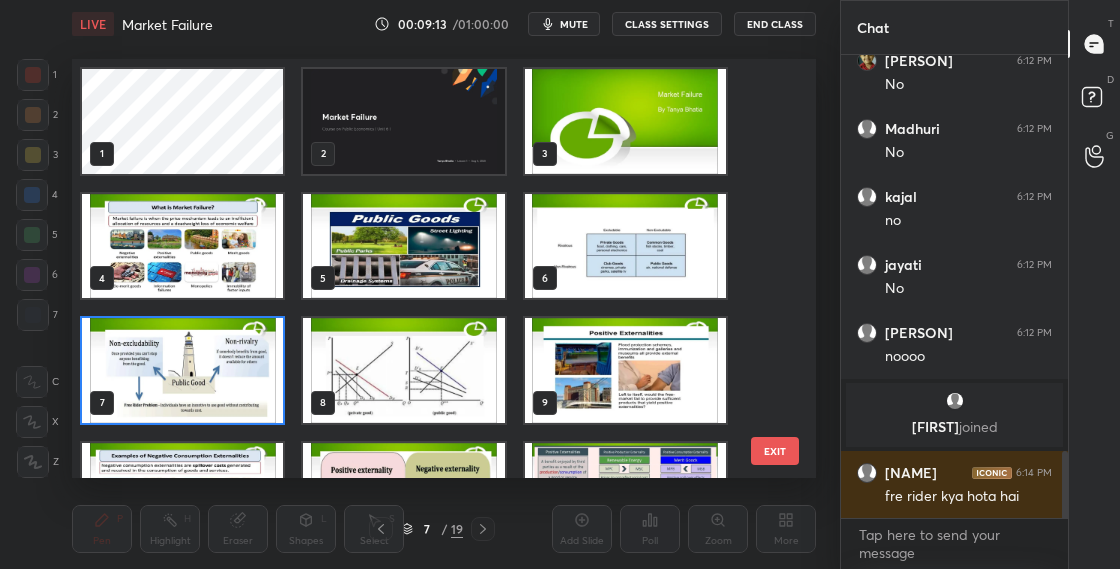 click at bounding box center (403, 246) 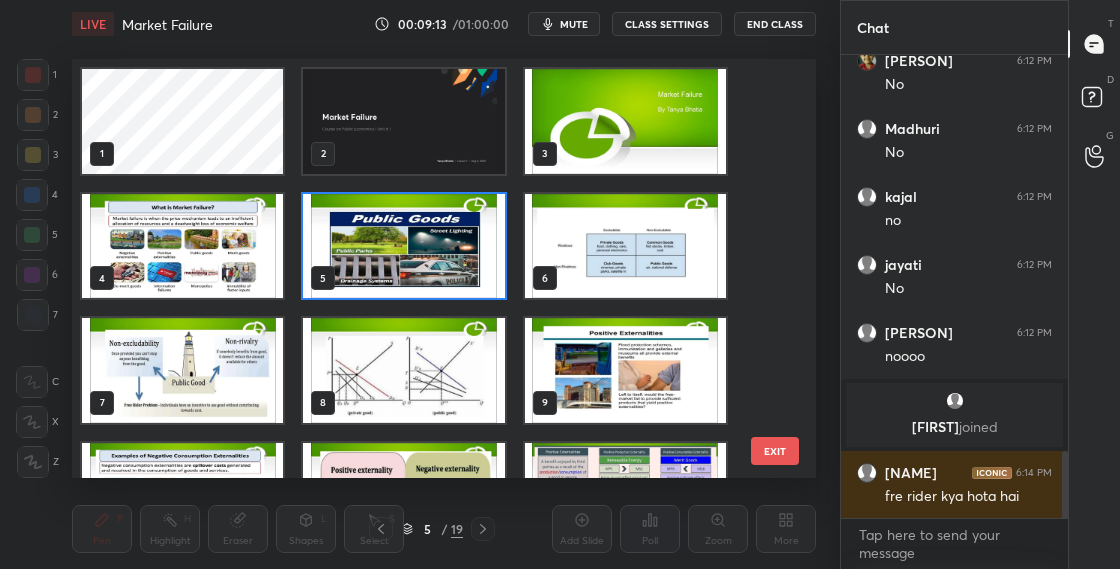 click at bounding box center [403, 246] 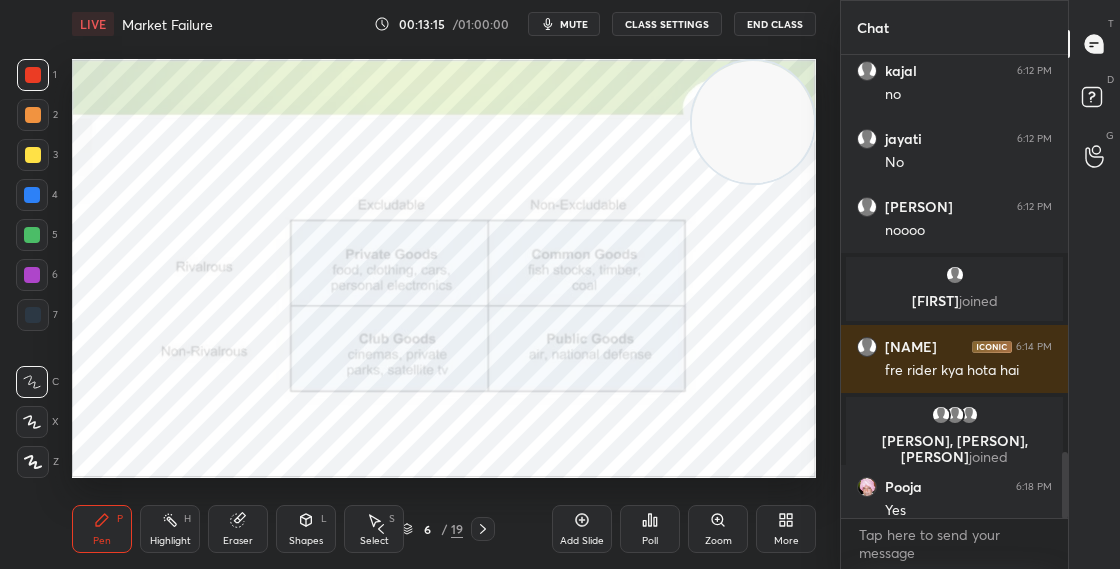 scroll, scrollTop: 2808, scrollLeft: 0, axis: vertical 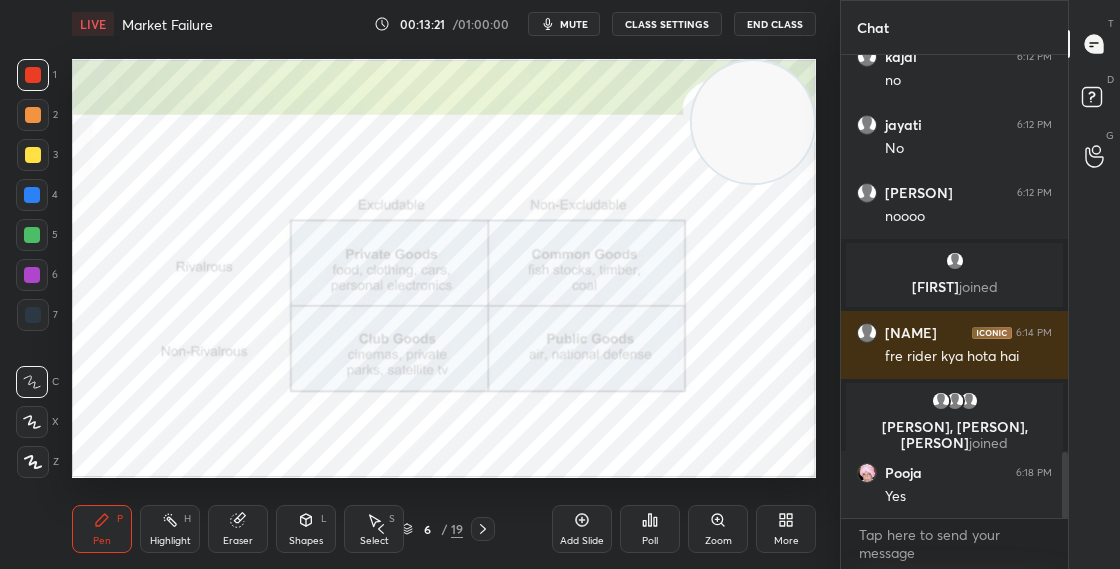 click on "6 / 19" at bounding box center (432, 529) 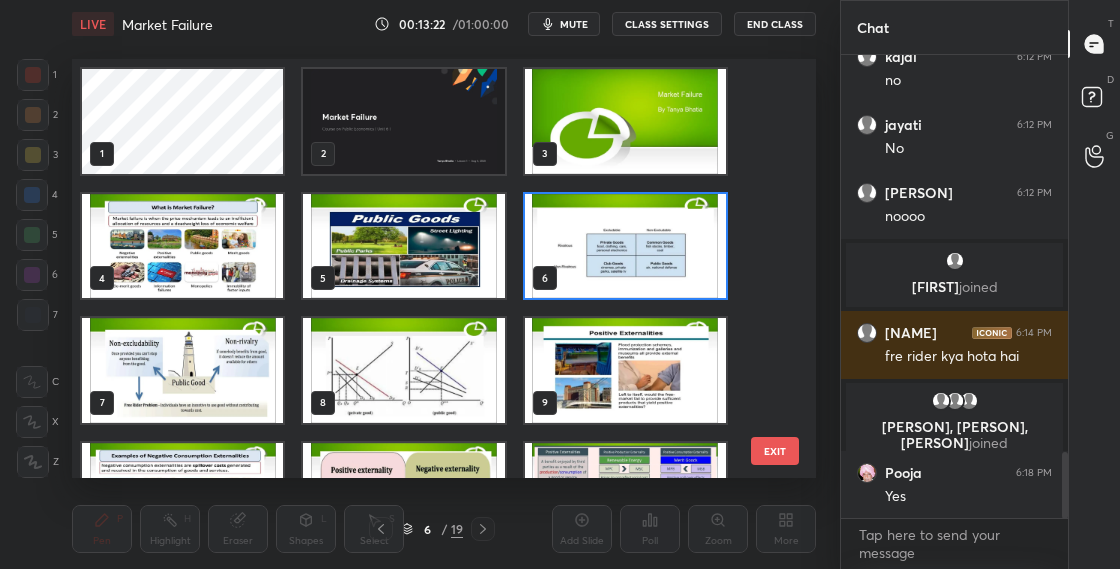 scroll, scrollTop: 7, scrollLeft: 11, axis: both 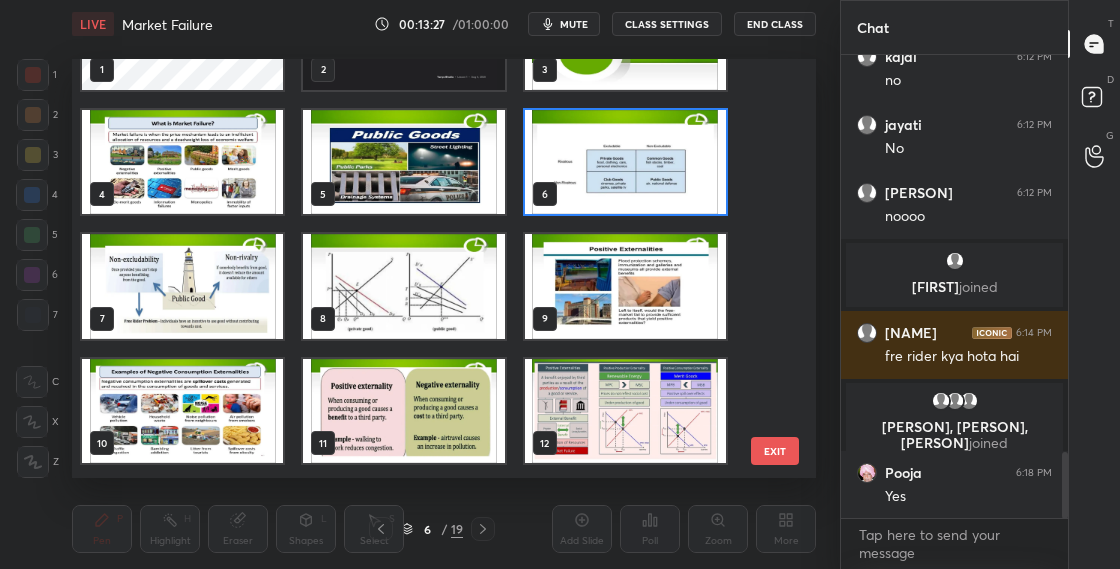click at bounding box center (625, 162) 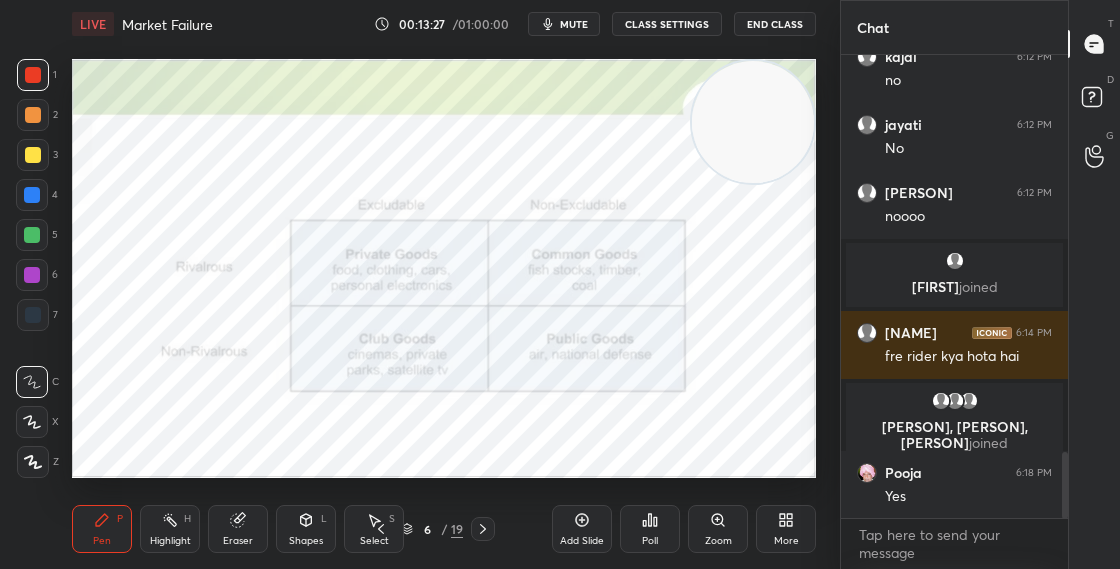 click at bounding box center [625, 162] 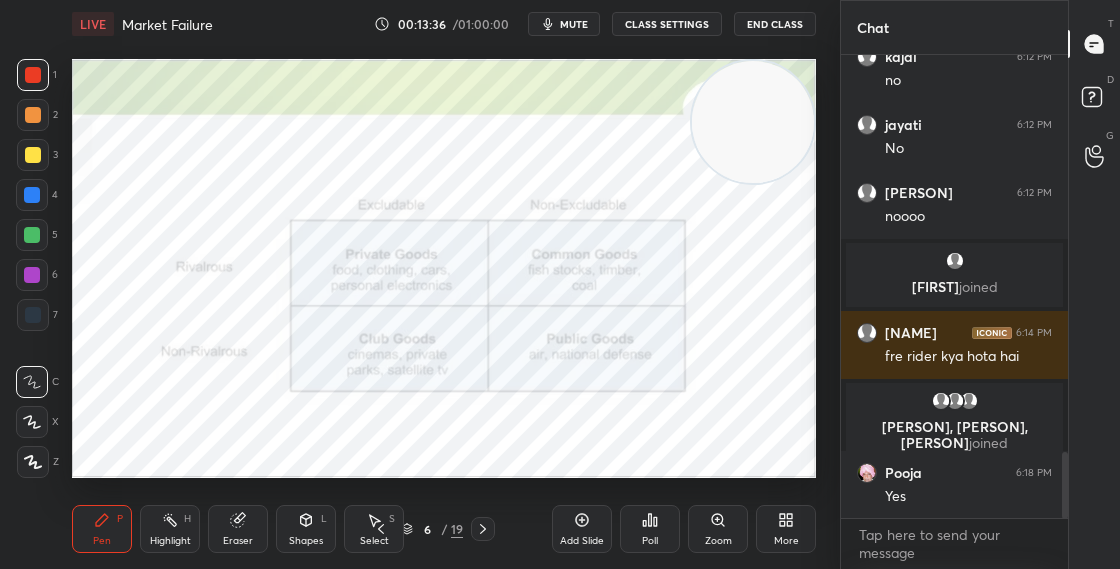 click on "Shapes L" at bounding box center (306, 529) 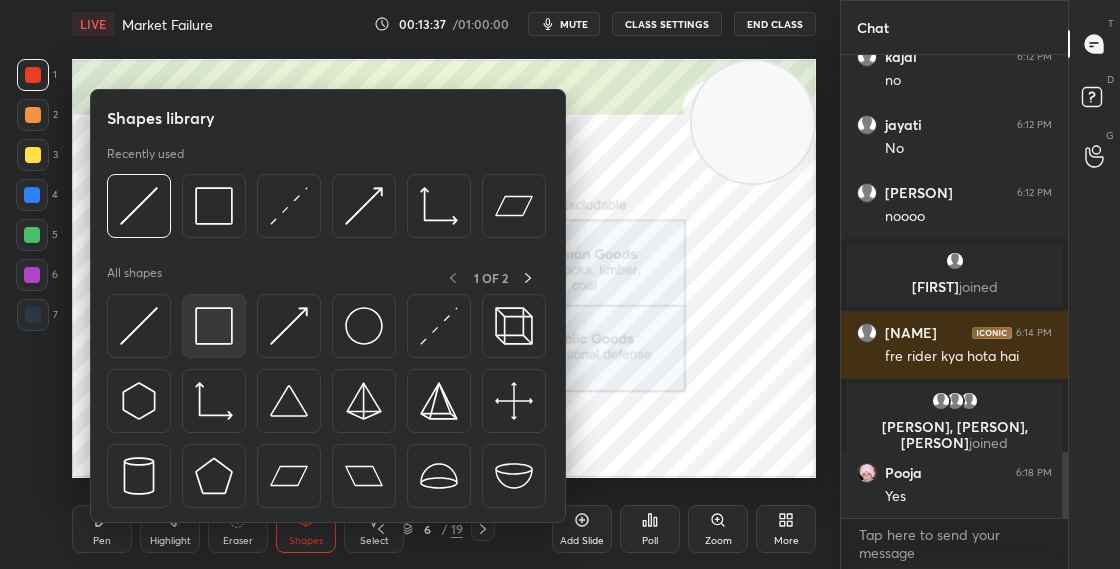 click at bounding box center (214, 326) 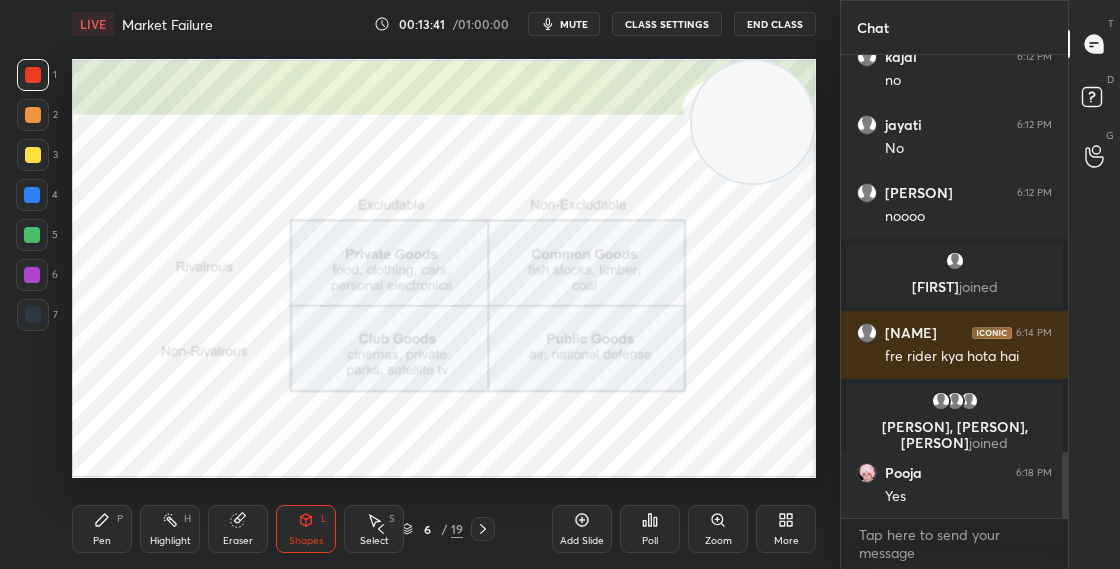 click on "Pen P" at bounding box center [102, 529] 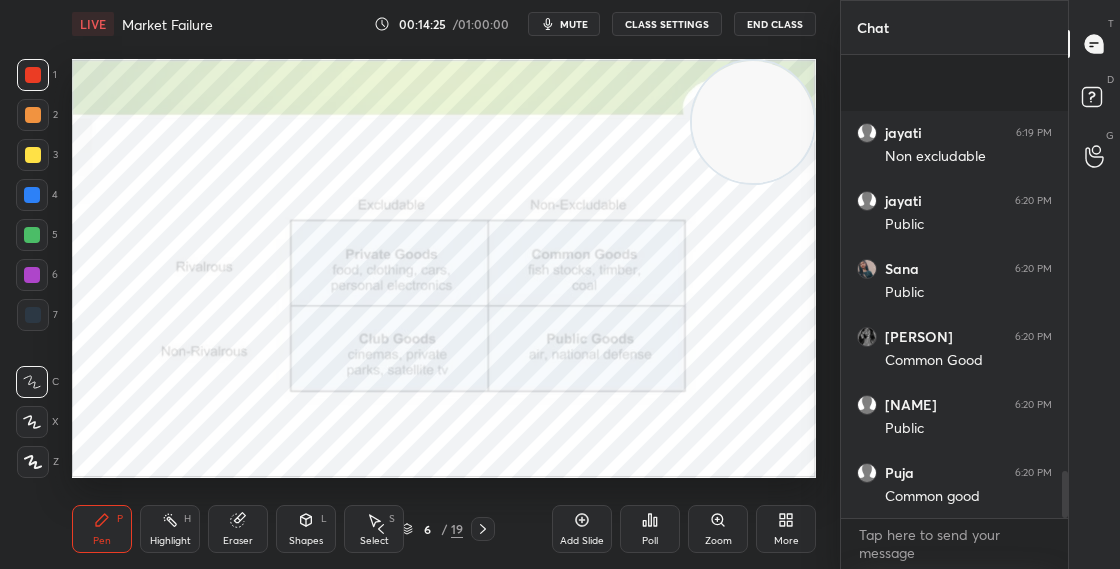 scroll, scrollTop: 4100, scrollLeft: 0, axis: vertical 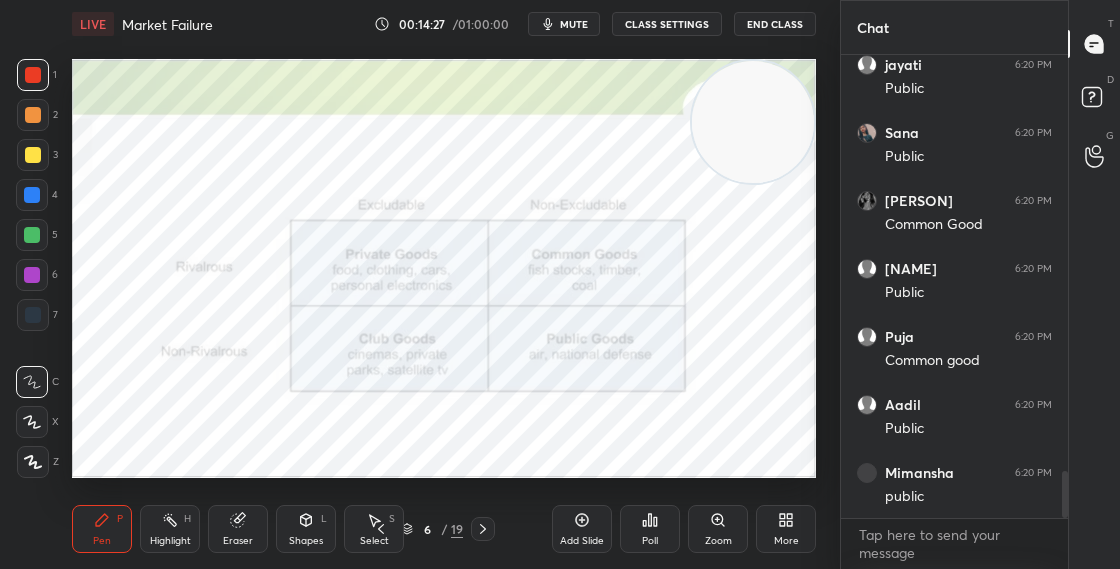 click at bounding box center (32, 275) 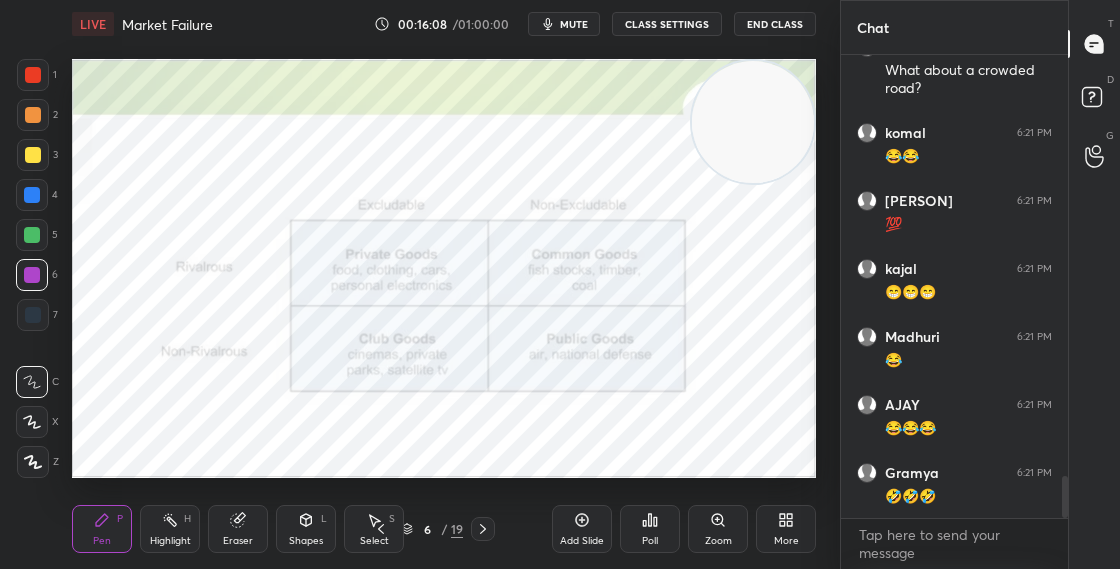 scroll, scrollTop: 4734, scrollLeft: 0, axis: vertical 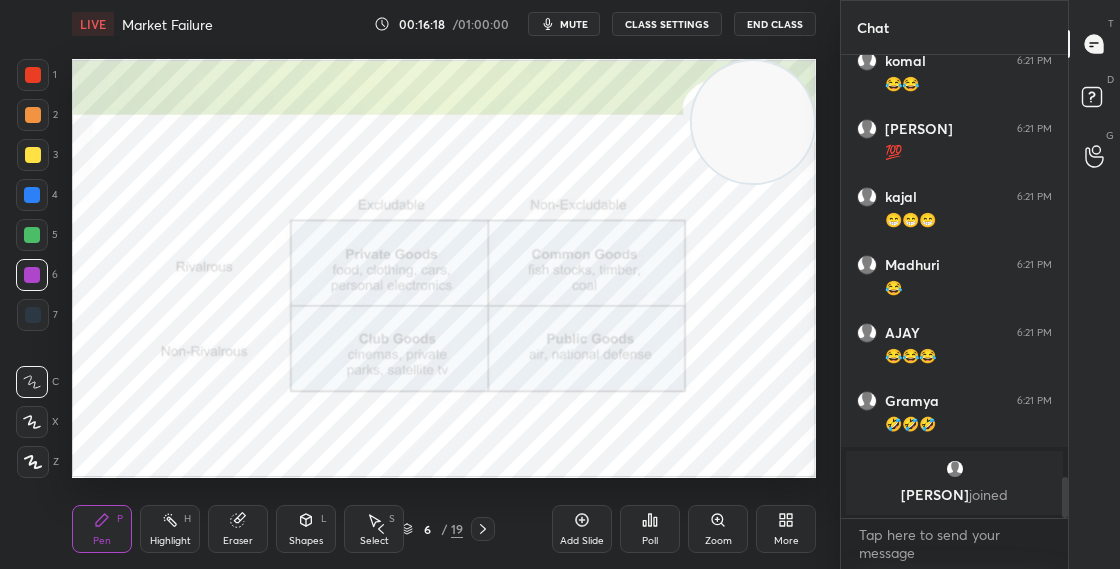 drag, startPoint x: 729, startPoint y: 117, endPoint x: 700, endPoint y: 261, distance: 146.89111 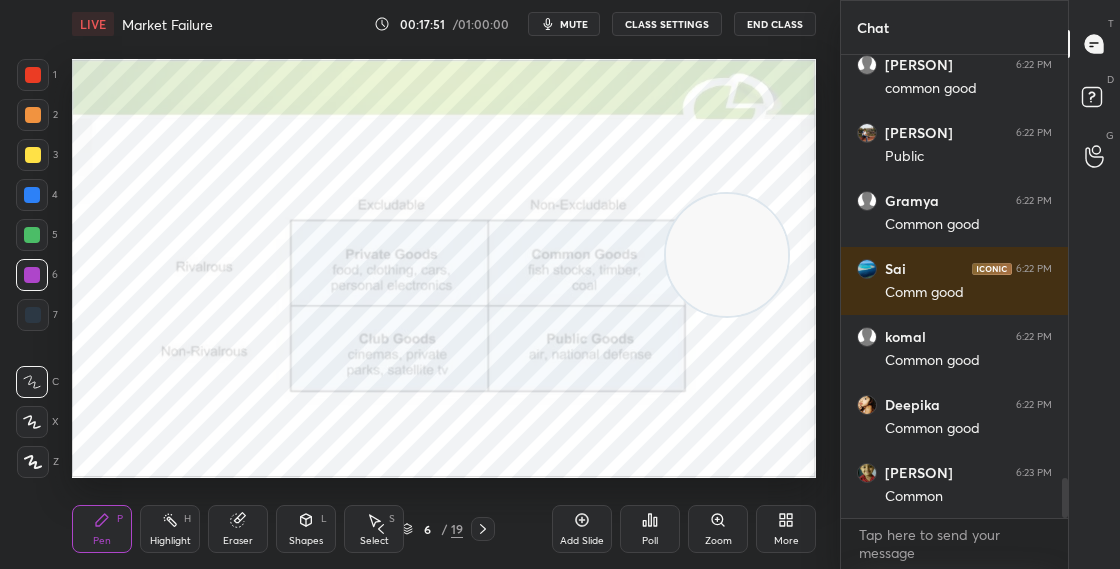 scroll, scrollTop: 4866, scrollLeft: 0, axis: vertical 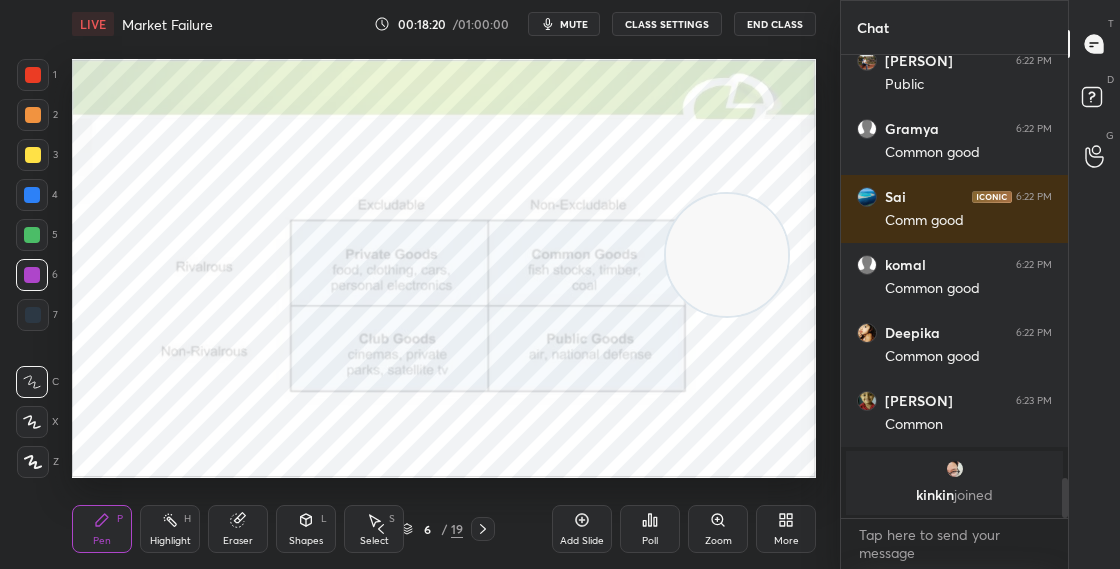 click on "Shapes" at bounding box center [306, 541] 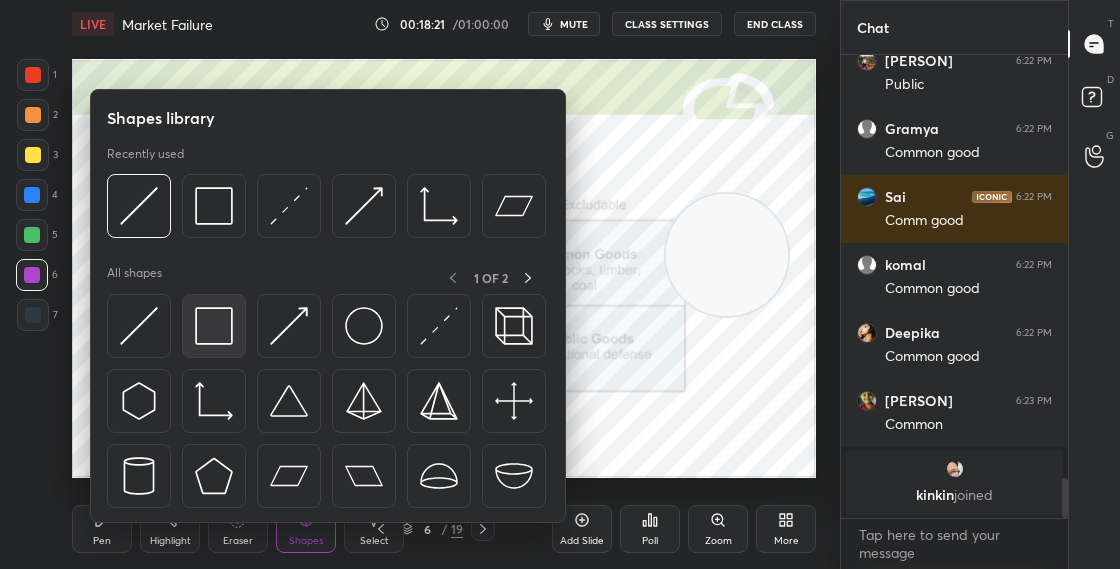 click at bounding box center [214, 326] 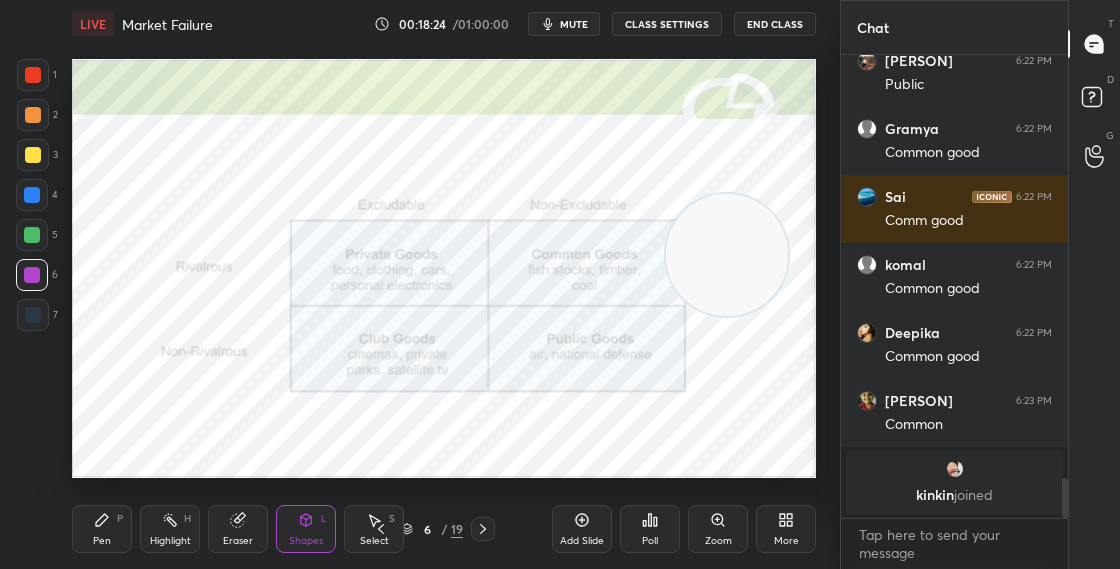 click on "Pen P Highlight H Eraser Shapes L Select S" at bounding box center (192, 529) 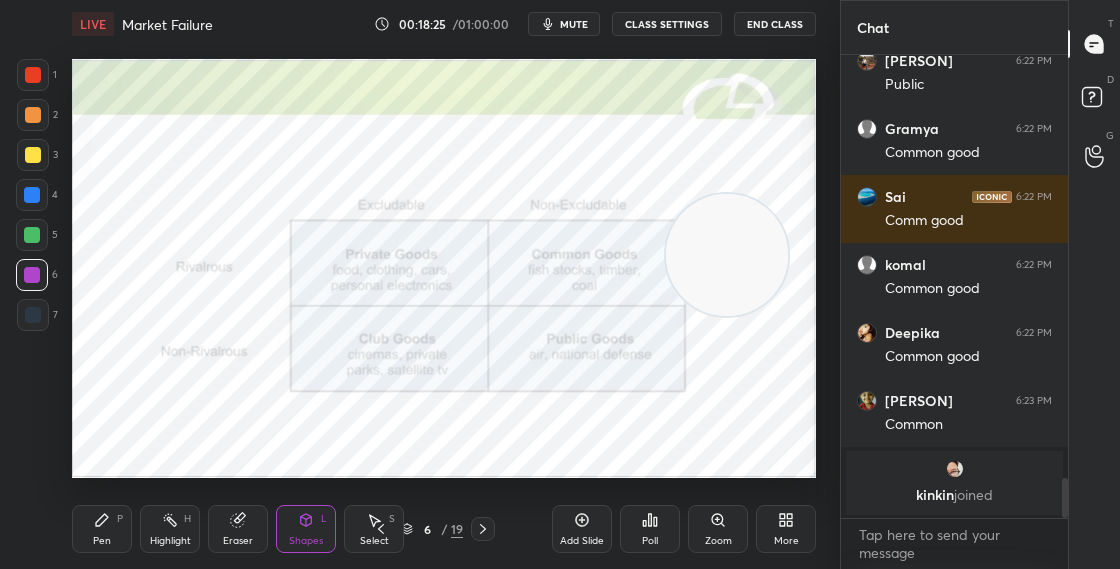 click on "P" at bounding box center [120, 519] 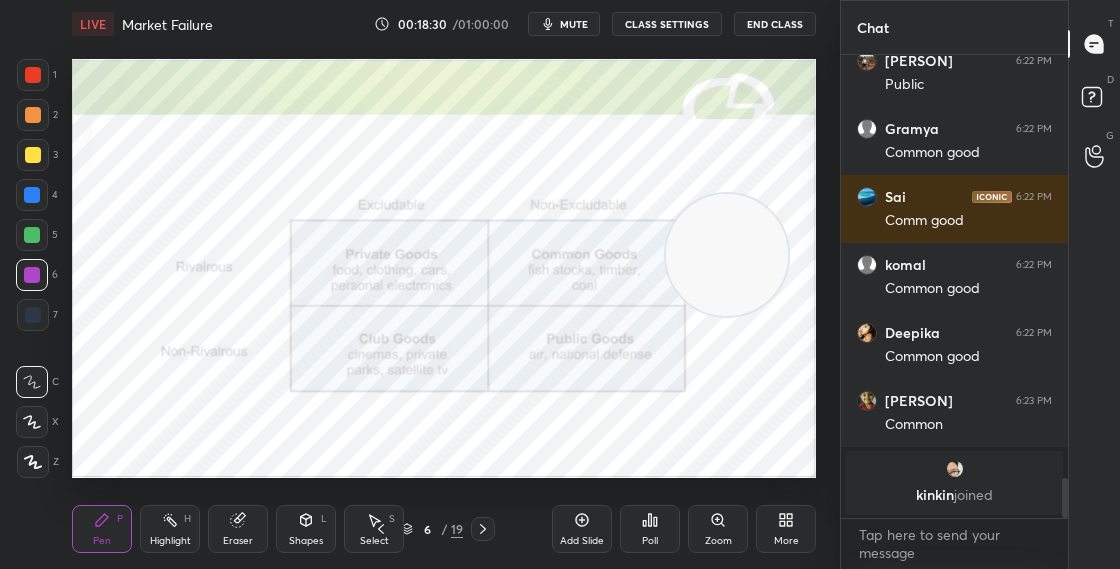 click on "6 / 19" at bounding box center (432, 529) 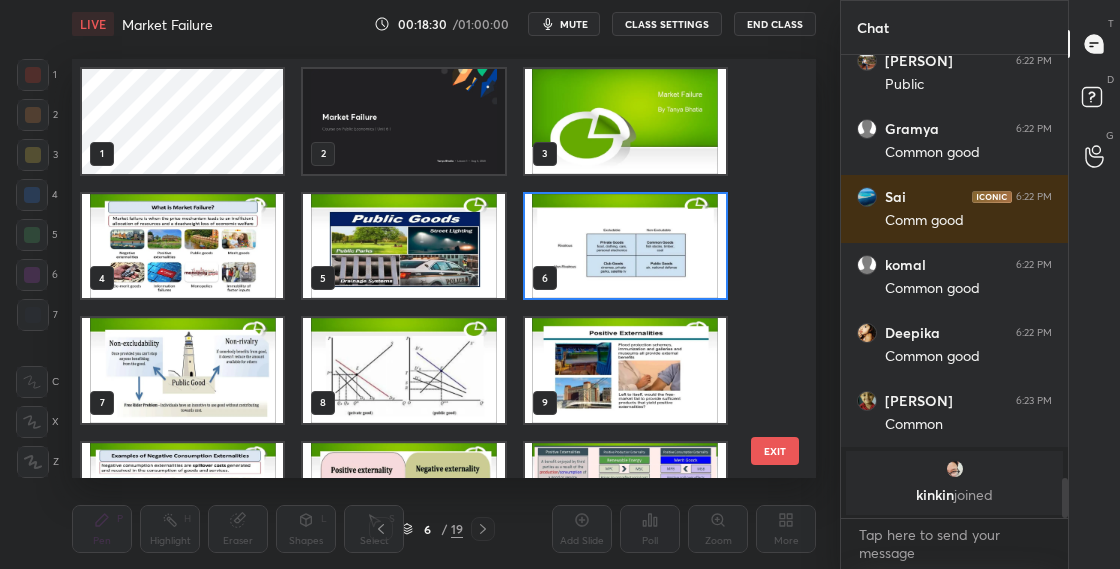 scroll, scrollTop: 7, scrollLeft: 11, axis: both 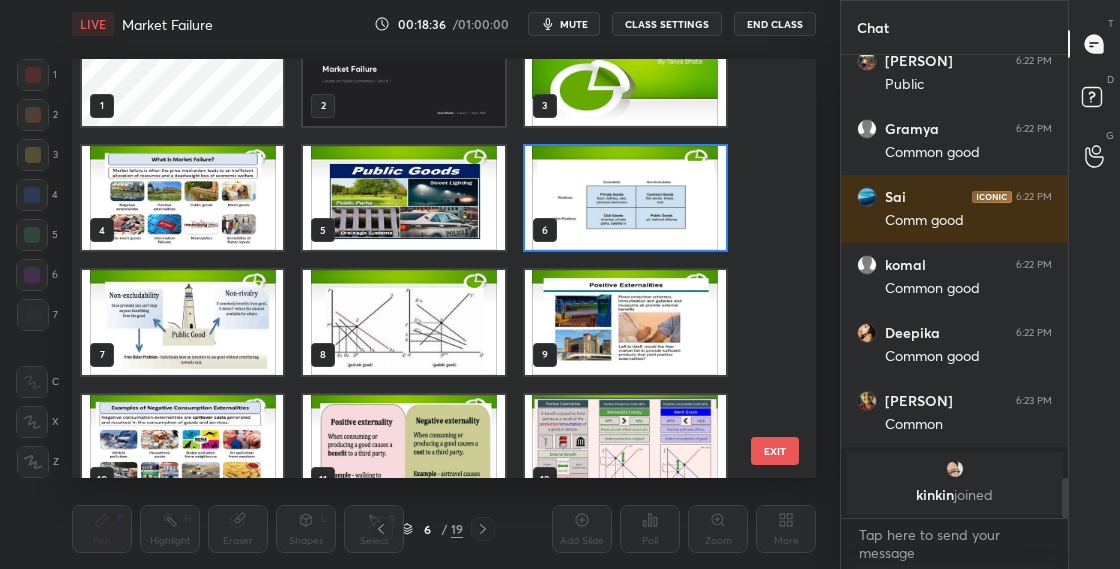 click at bounding box center (625, 198) 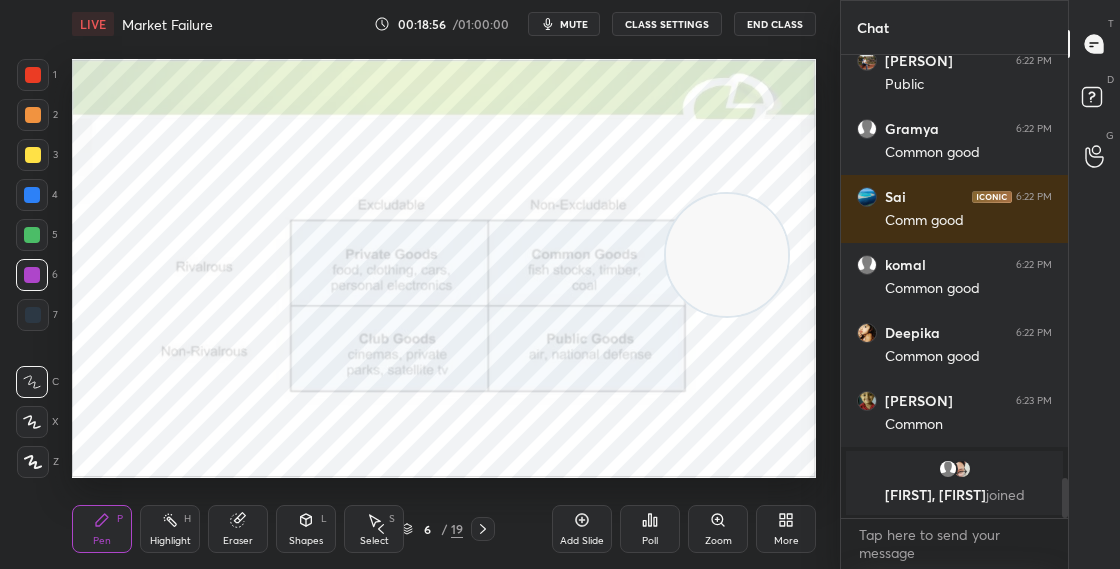 click on "6 / 19" at bounding box center [432, 529] 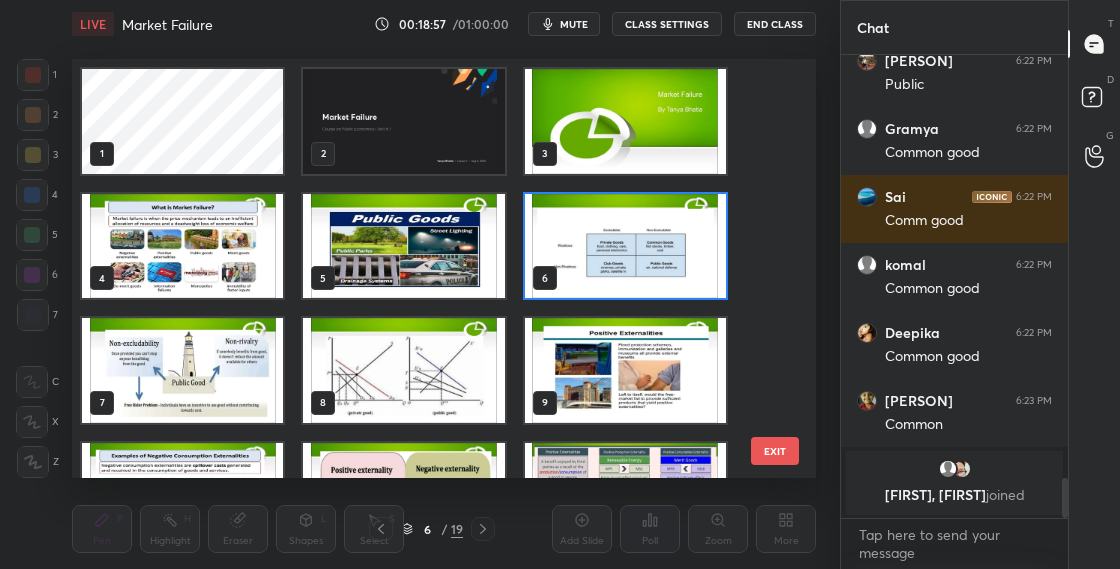 scroll, scrollTop: 7, scrollLeft: 11, axis: both 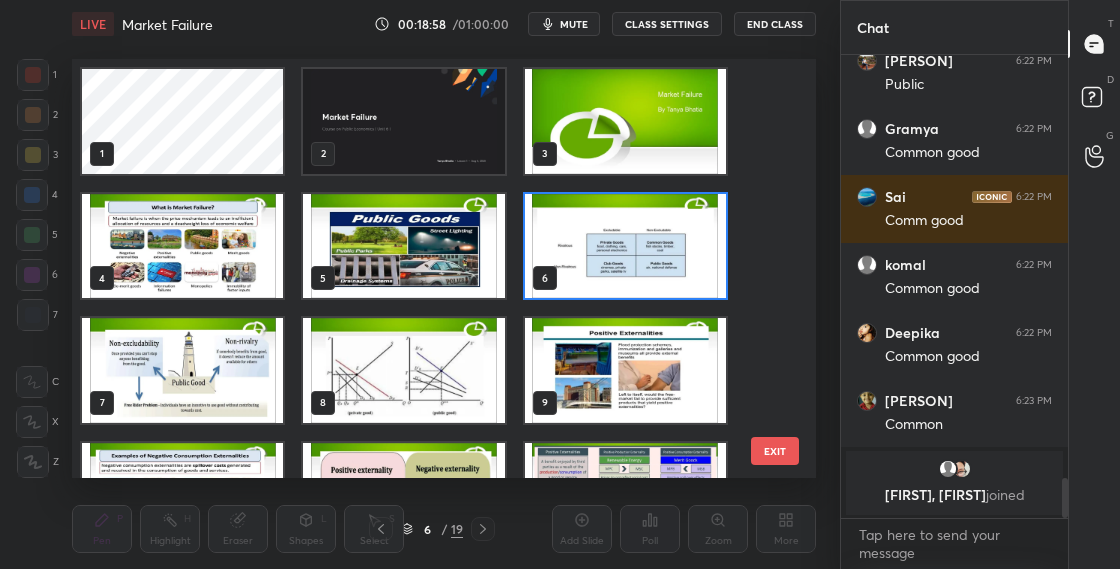 click at bounding box center (625, 246) 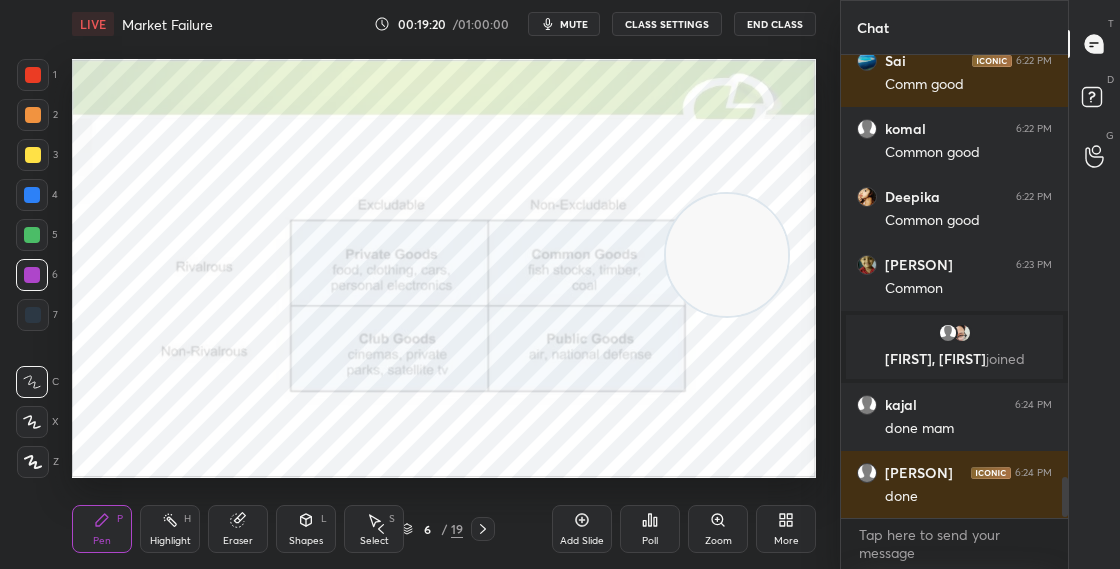 scroll, scrollTop: 4908, scrollLeft: 0, axis: vertical 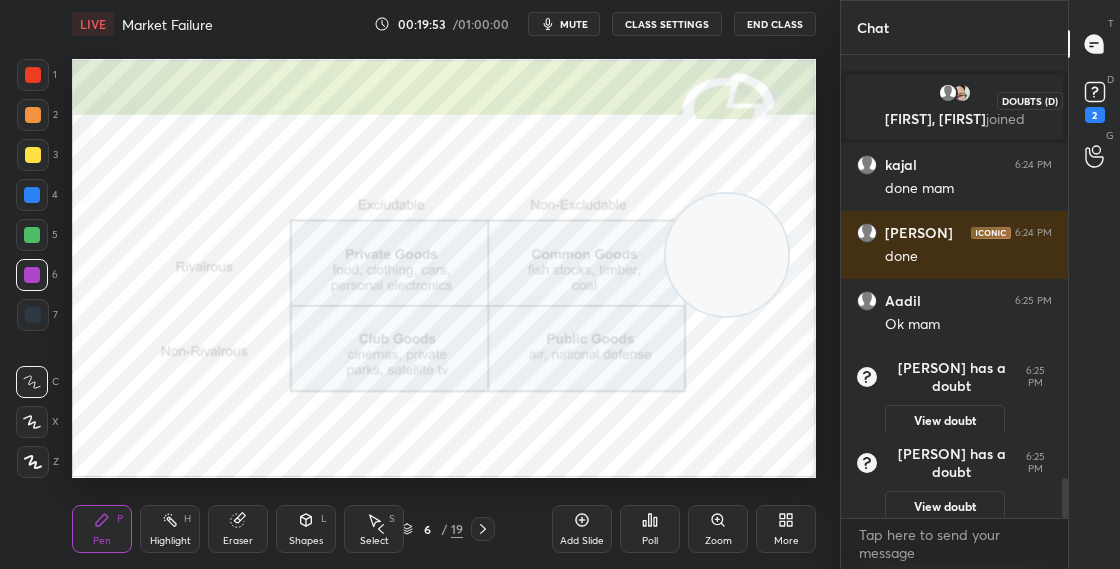 click 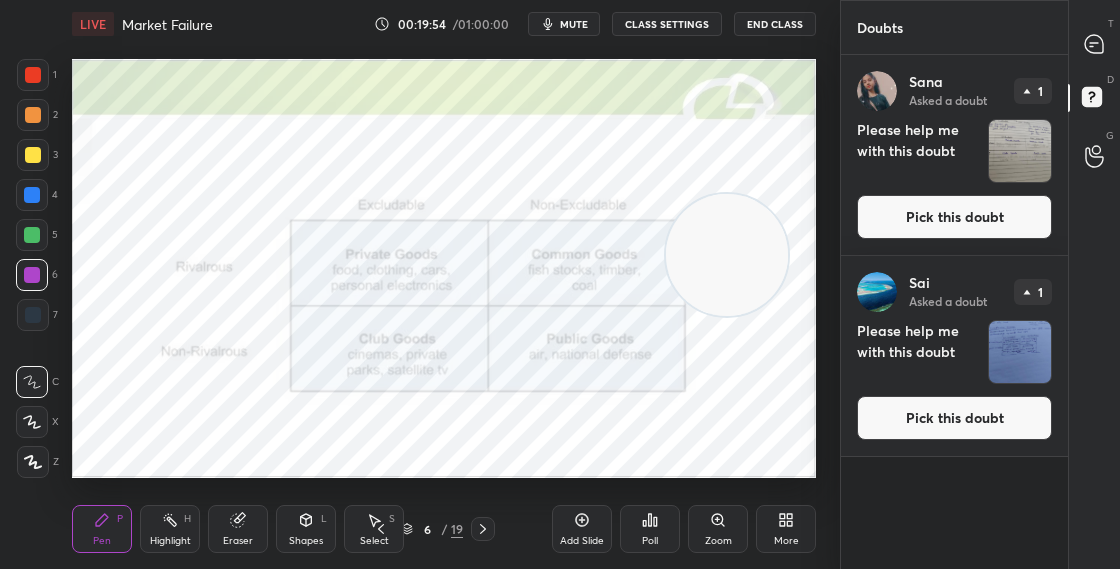 click on "Pick this doubt" at bounding box center [954, 217] 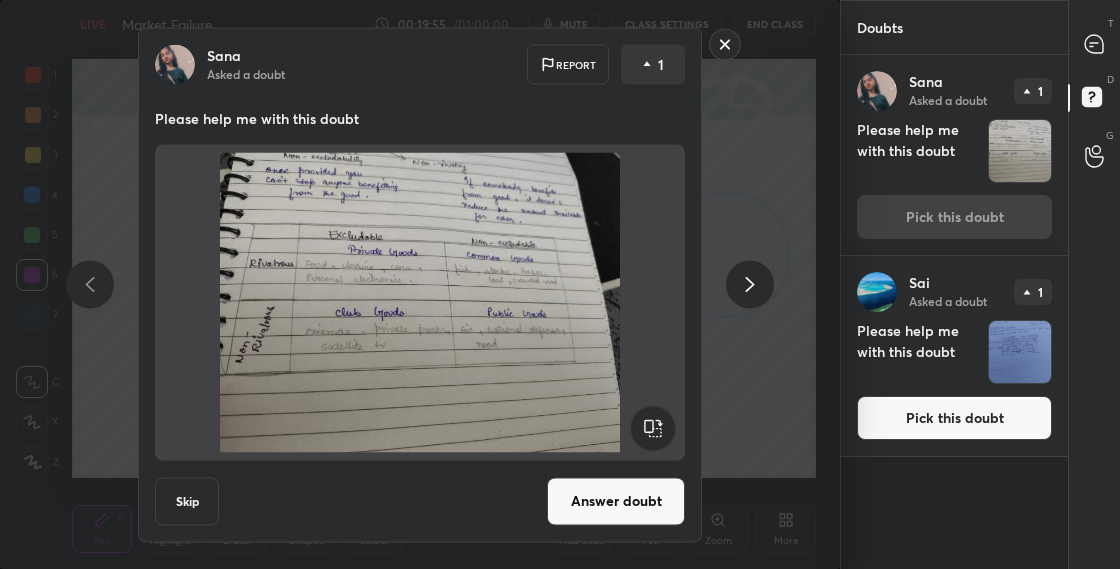 click on "Answer doubt" at bounding box center (616, 501) 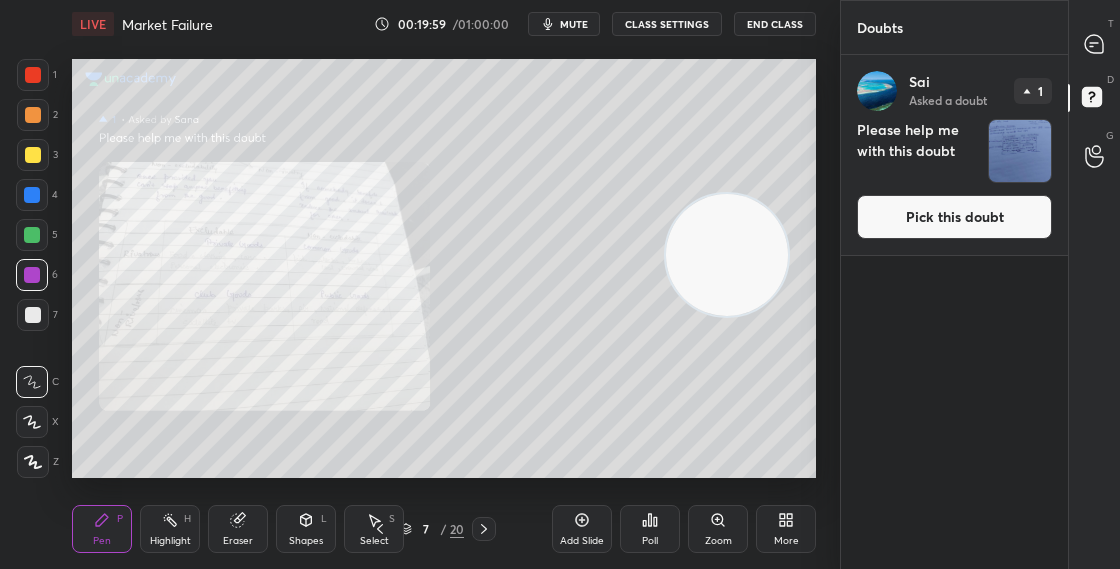click on "Pick this doubt" at bounding box center (954, 217) 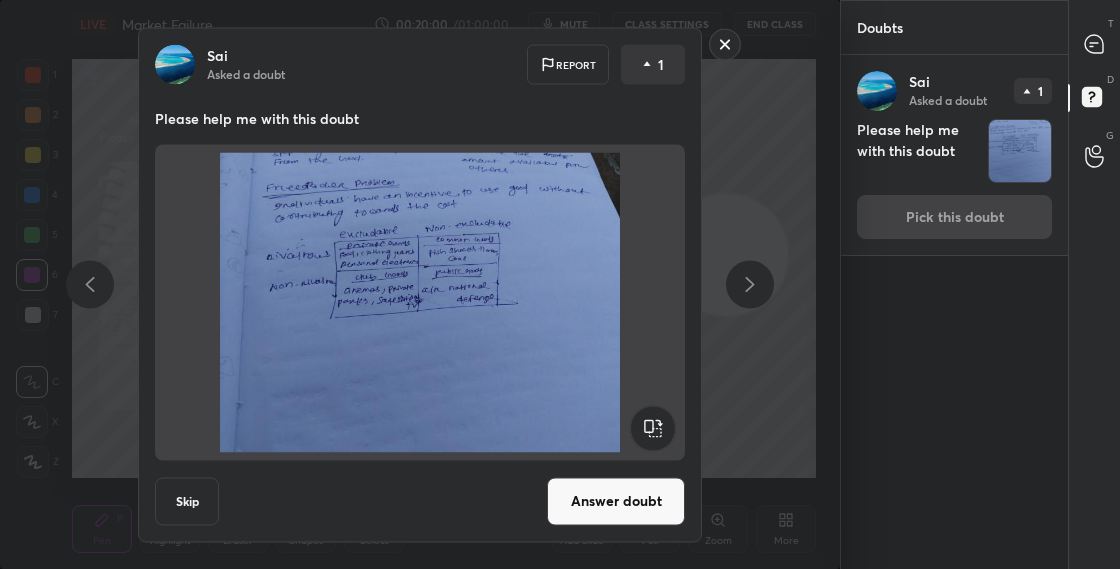 click on "Answer doubt" at bounding box center (616, 501) 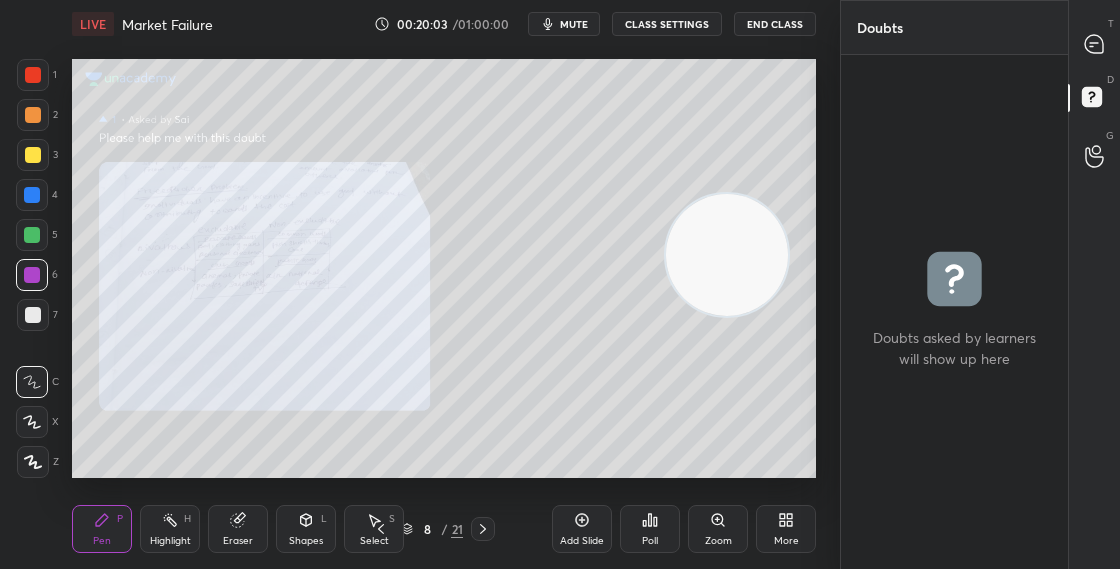 click 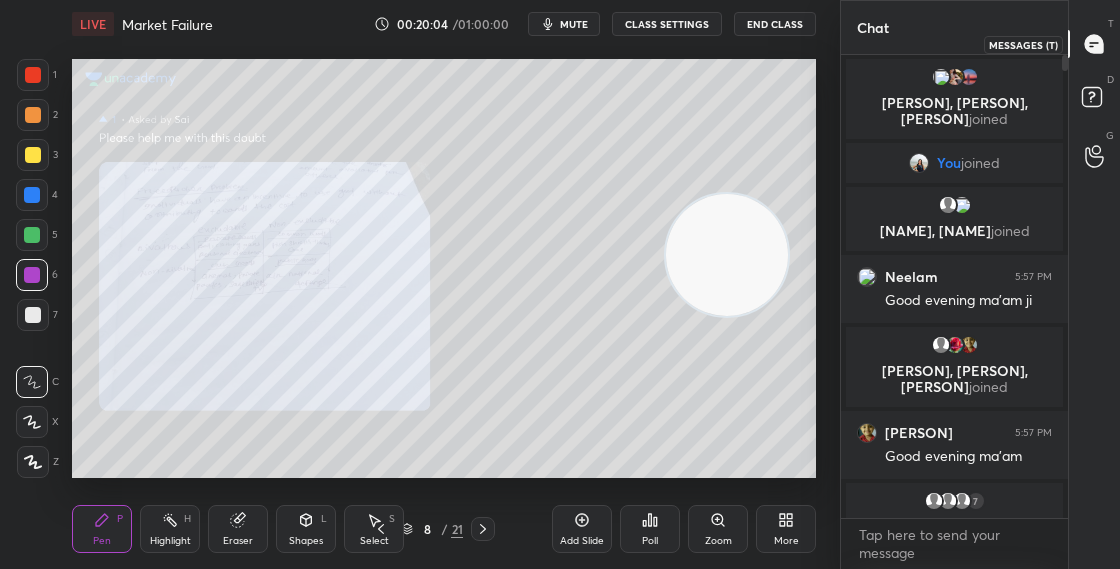 scroll, scrollTop: 5206, scrollLeft: 0, axis: vertical 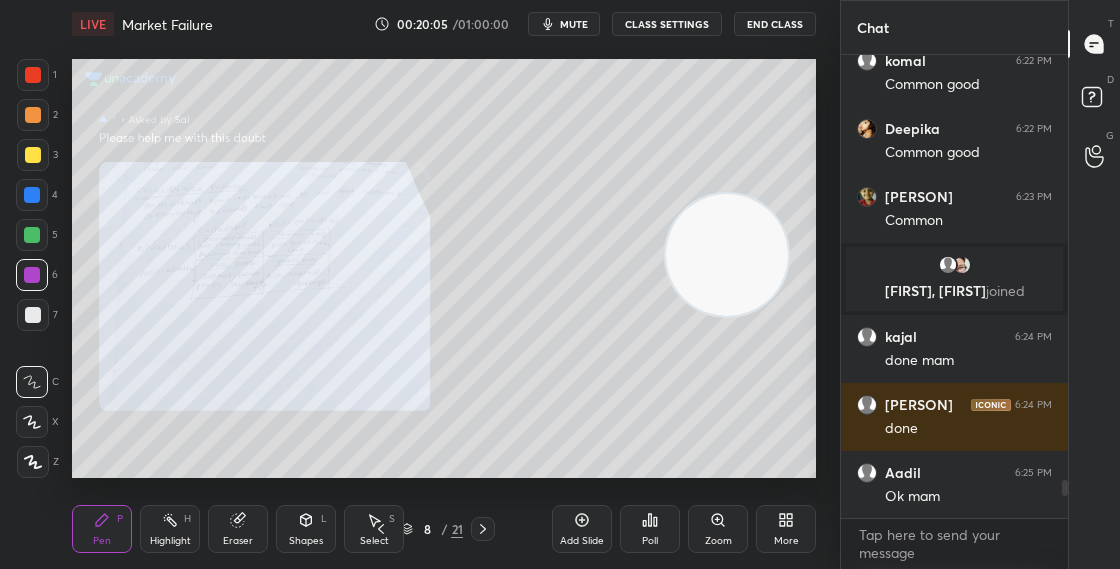 click on "8 / 21" at bounding box center [432, 529] 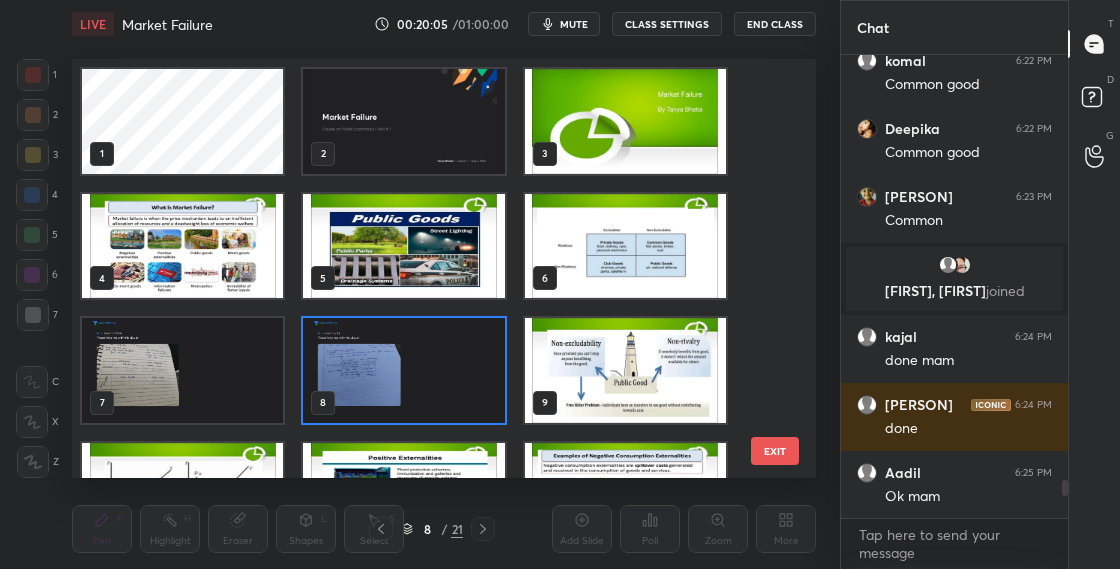 scroll, scrollTop: 7, scrollLeft: 11, axis: both 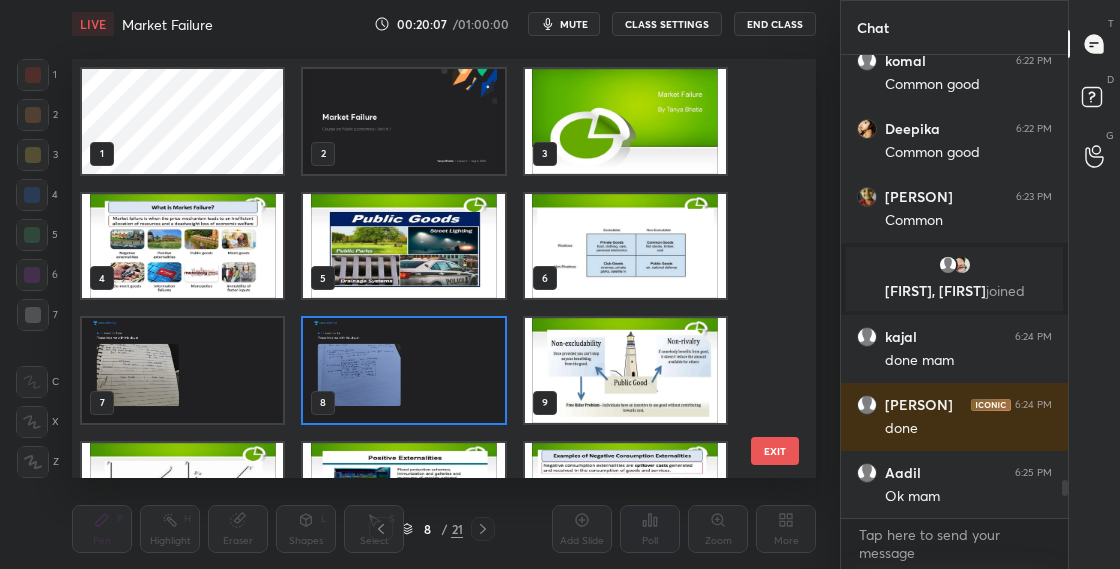 click at bounding box center [625, 246] 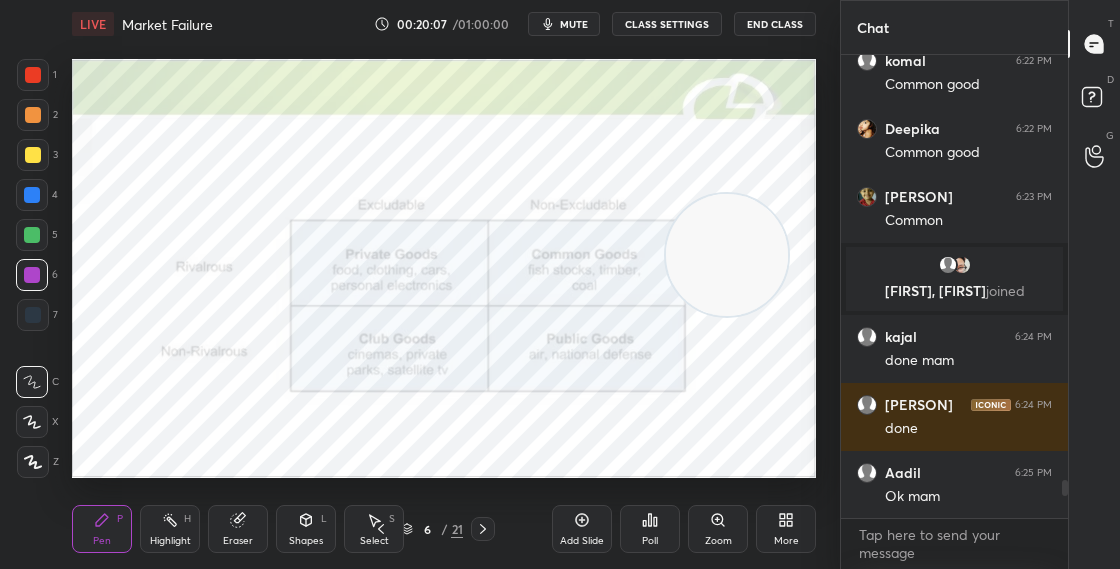 click at bounding box center (625, 246) 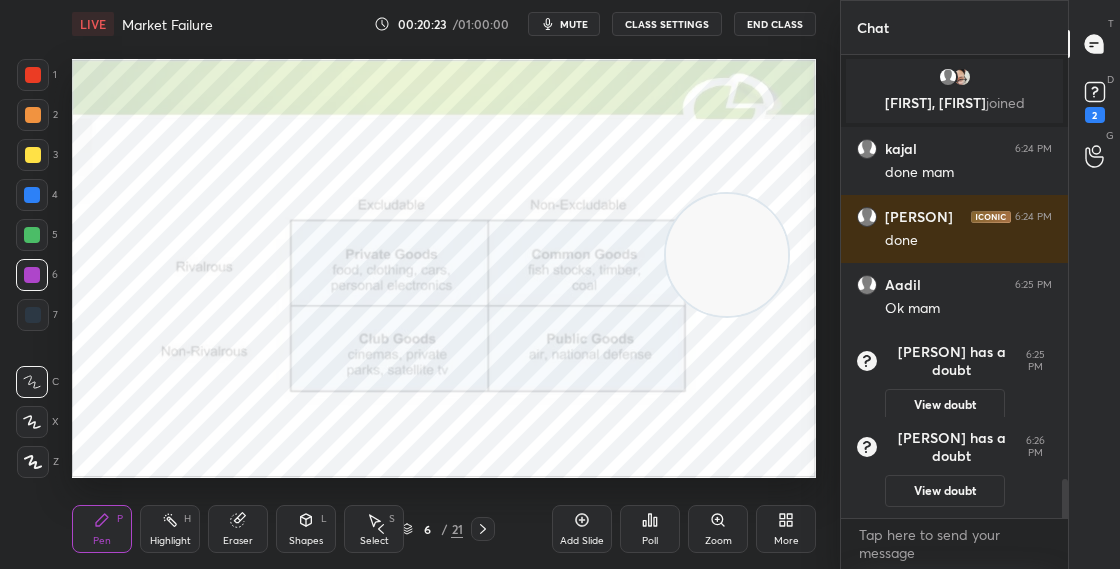 scroll, scrollTop: 4988, scrollLeft: 0, axis: vertical 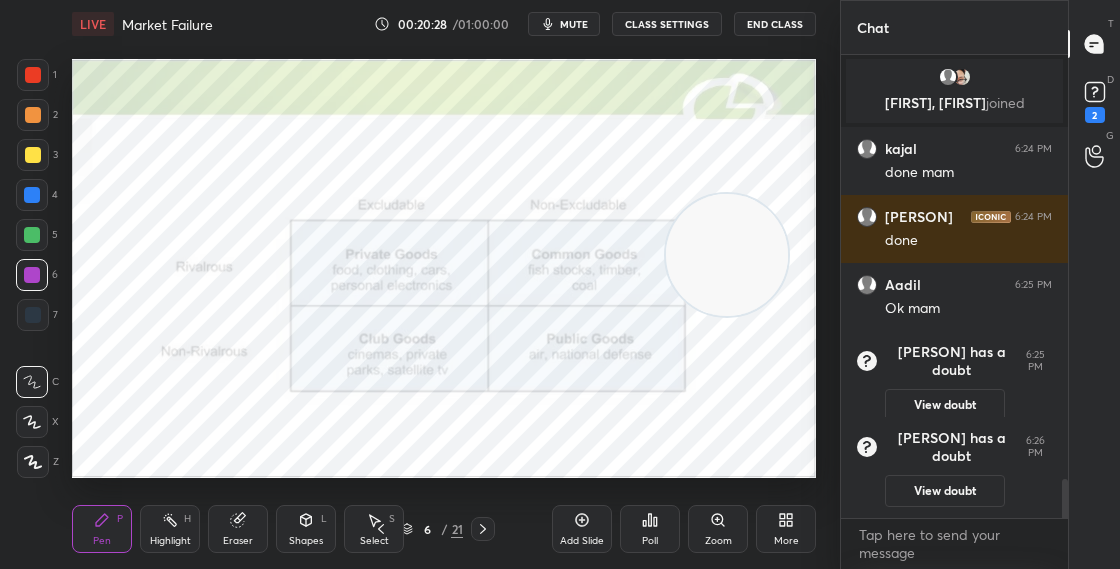 click 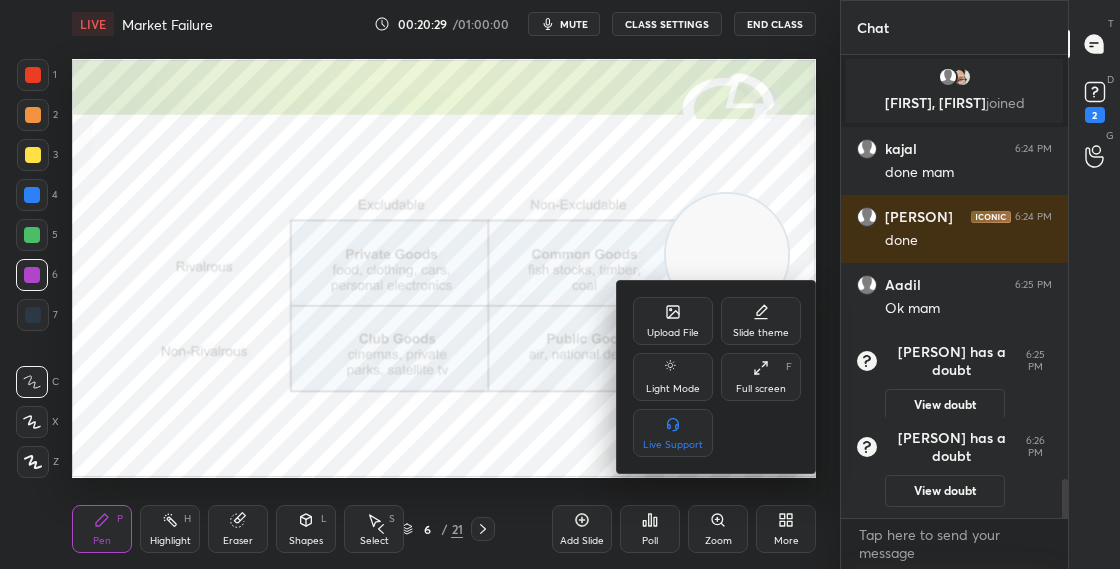 click on "Upload File" at bounding box center [673, 321] 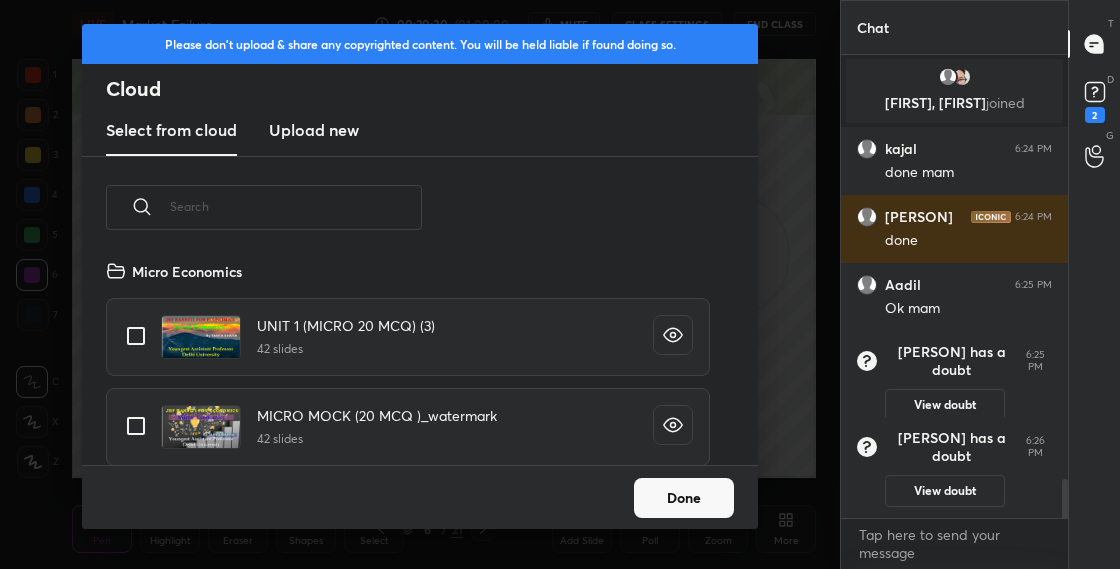 scroll, scrollTop: 7, scrollLeft: 11, axis: both 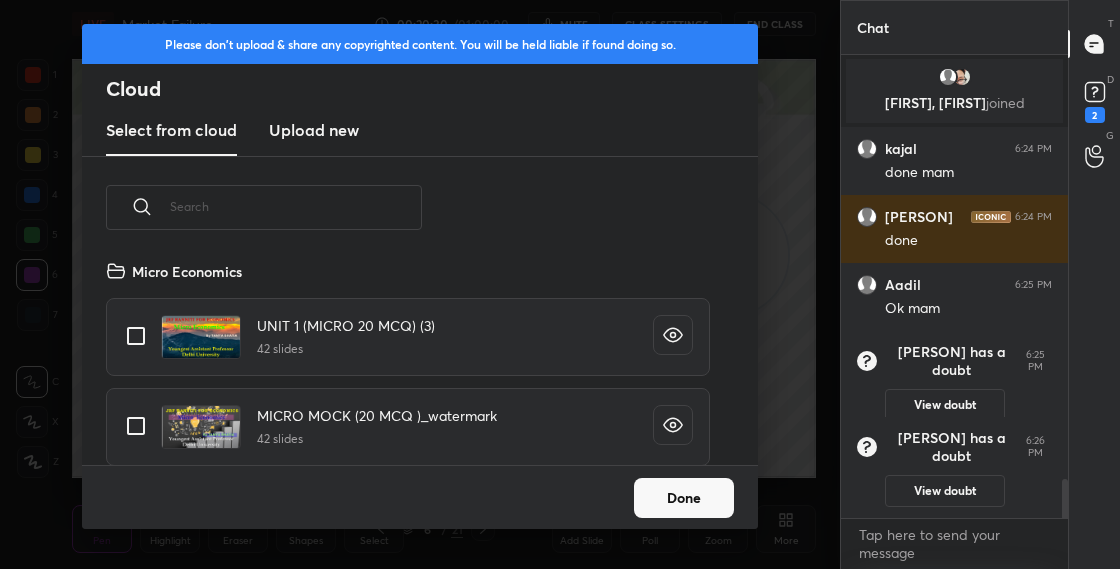 click on "Upload new" at bounding box center [314, 130] 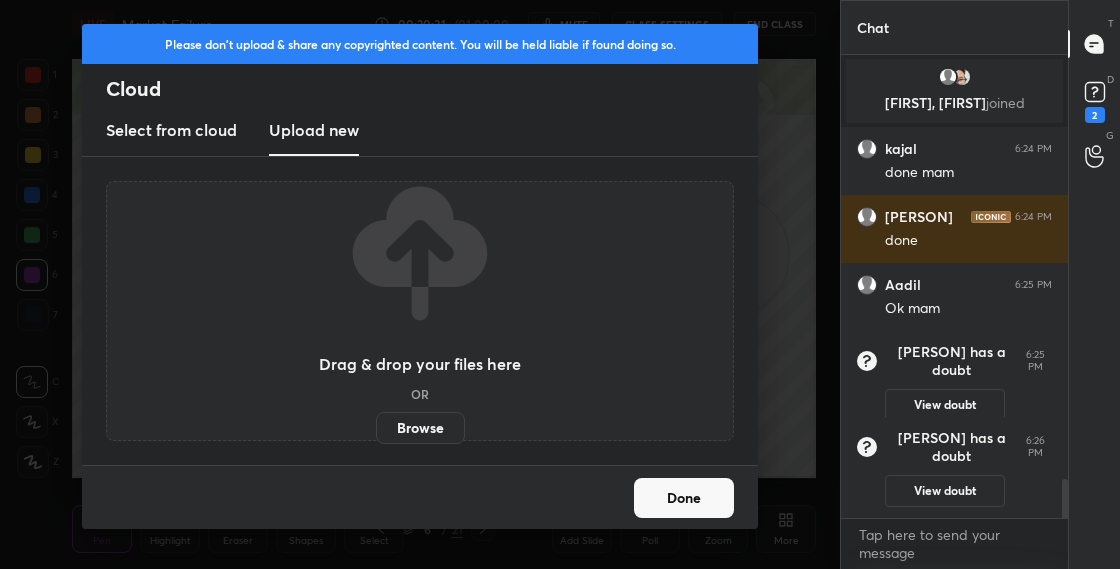 click on "Browse" at bounding box center [420, 428] 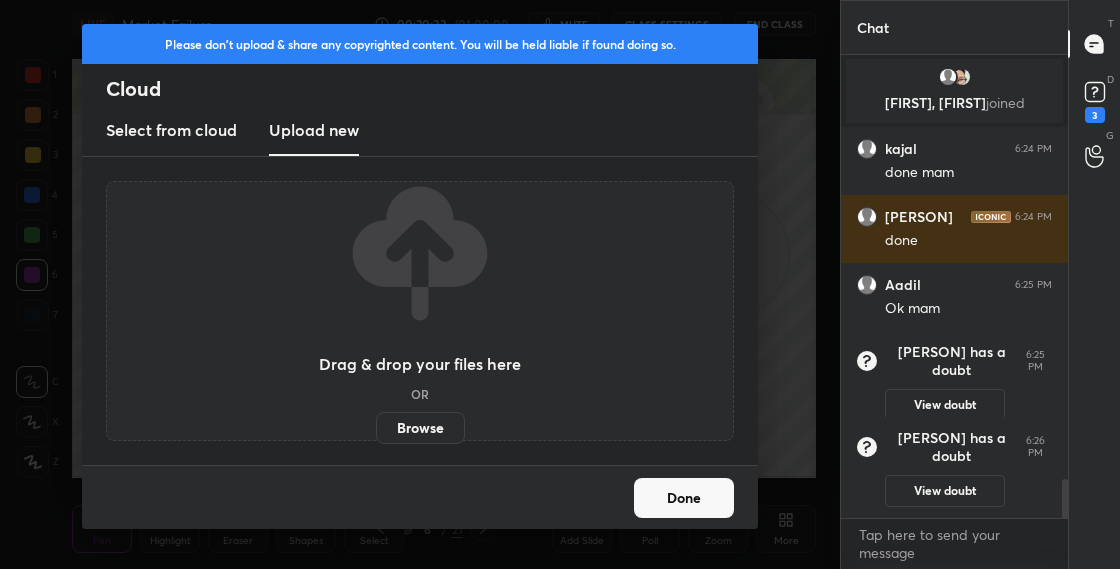 scroll, scrollTop: 5090, scrollLeft: 0, axis: vertical 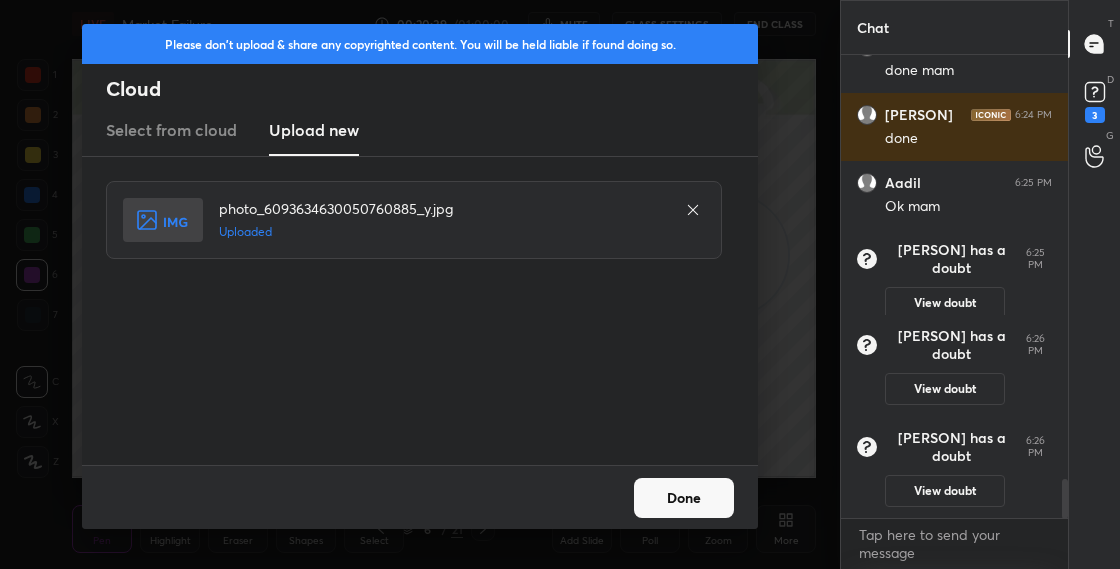 click on "Done" at bounding box center (684, 498) 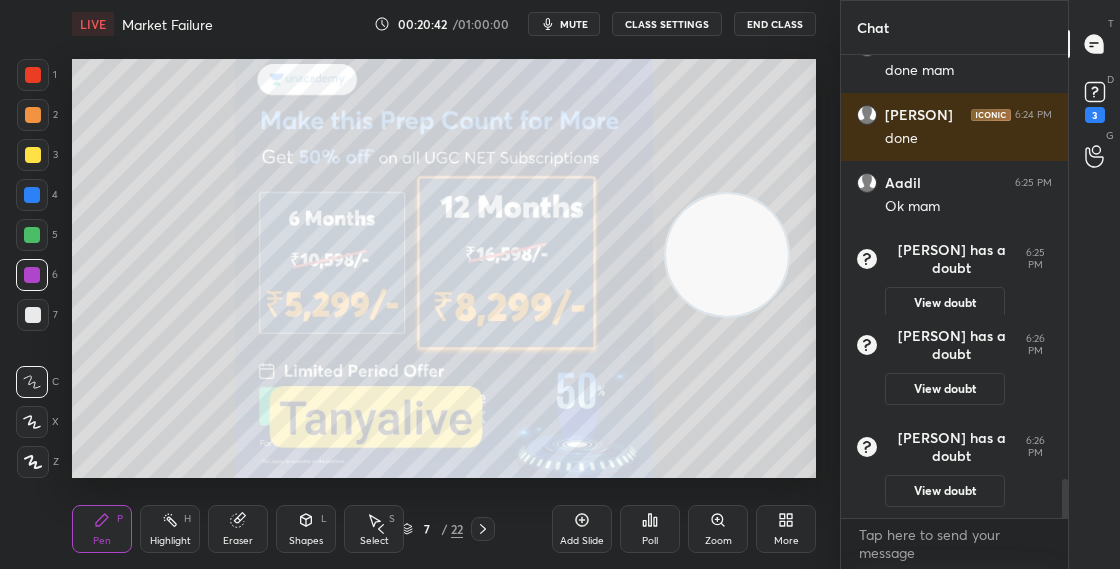 click 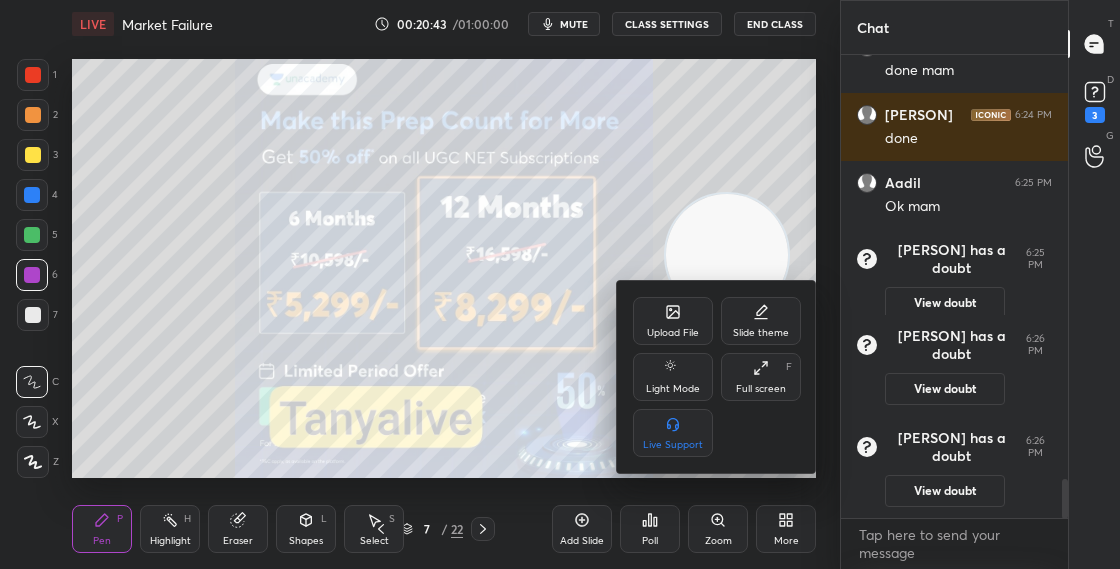 click 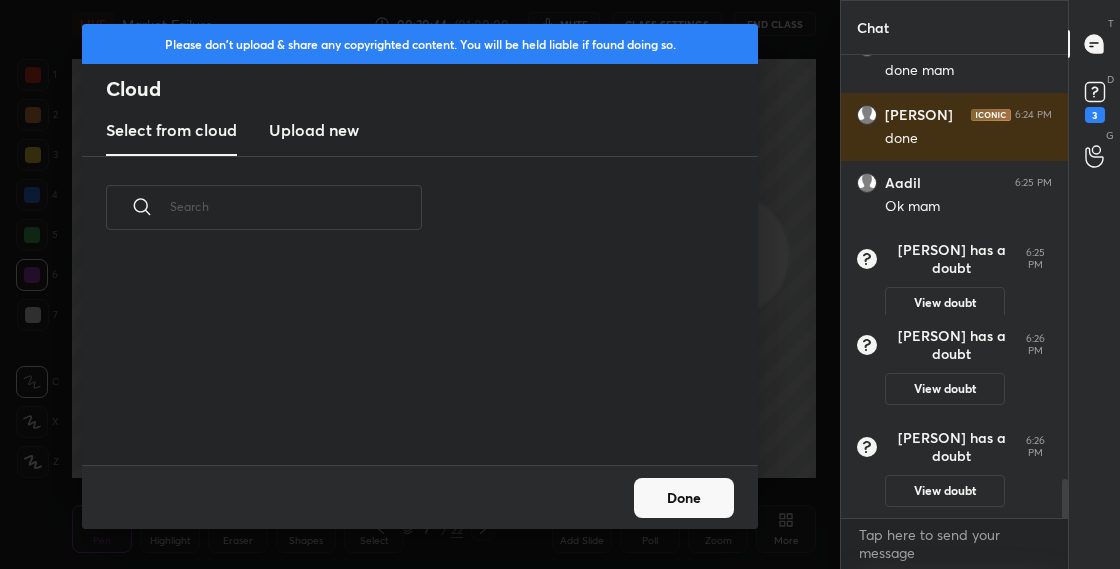 scroll, scrollTop: 5138, scrollLeft: 0, axis: vertical 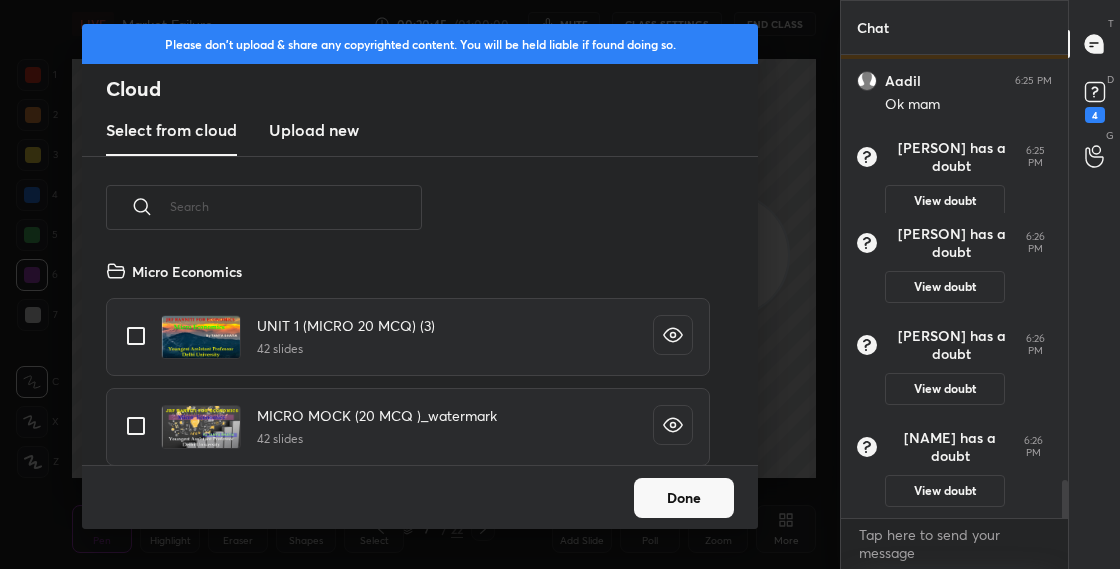click on "Upload new" at bounding box center [314, 130] 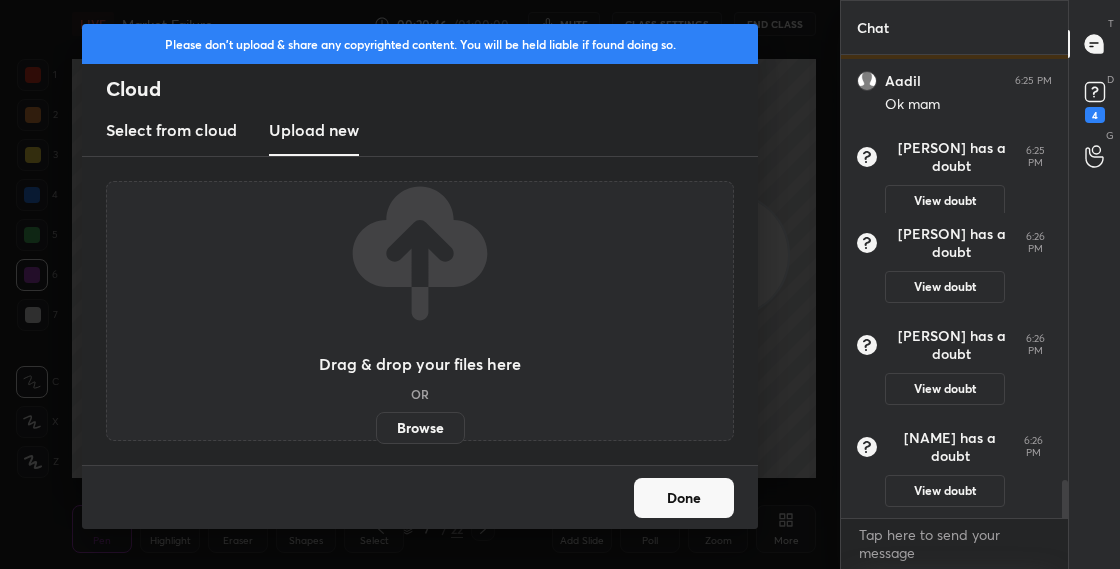 click on "Browse" at bounding box center (420, 428) 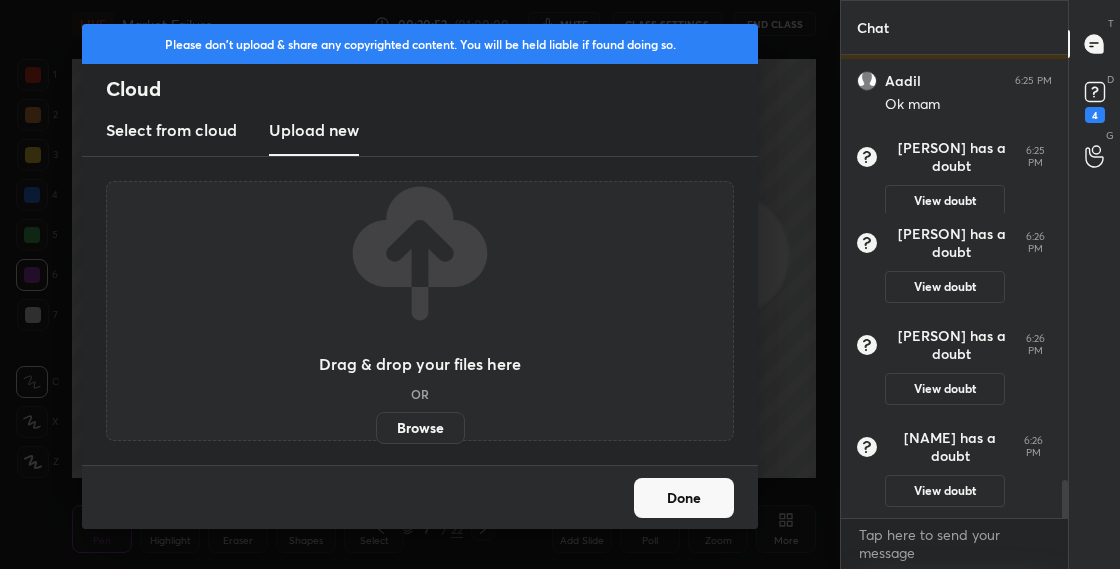 click on "Done" at bounding box center [684, 498] 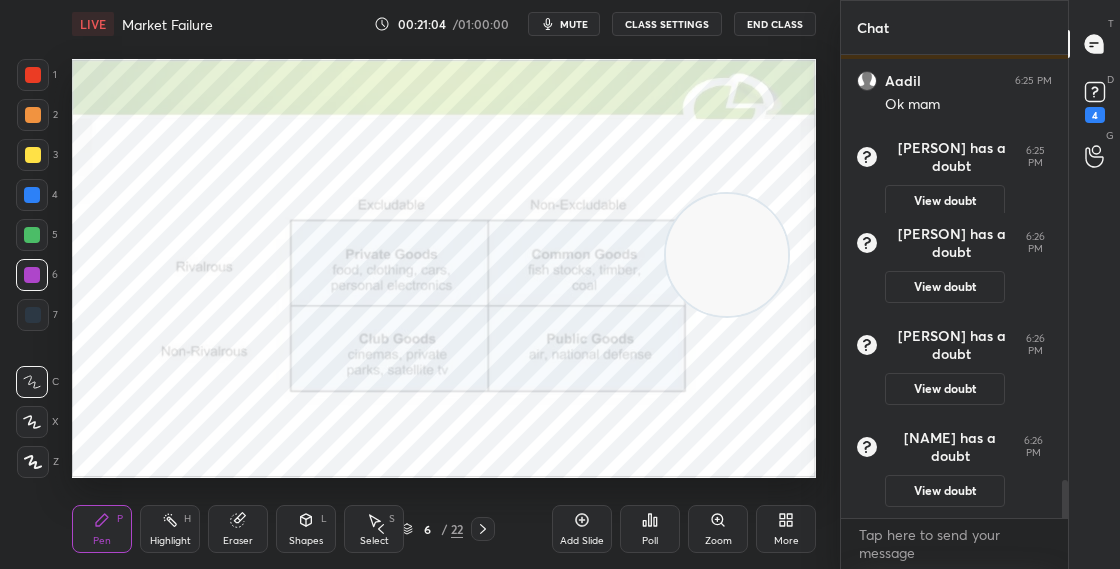 click 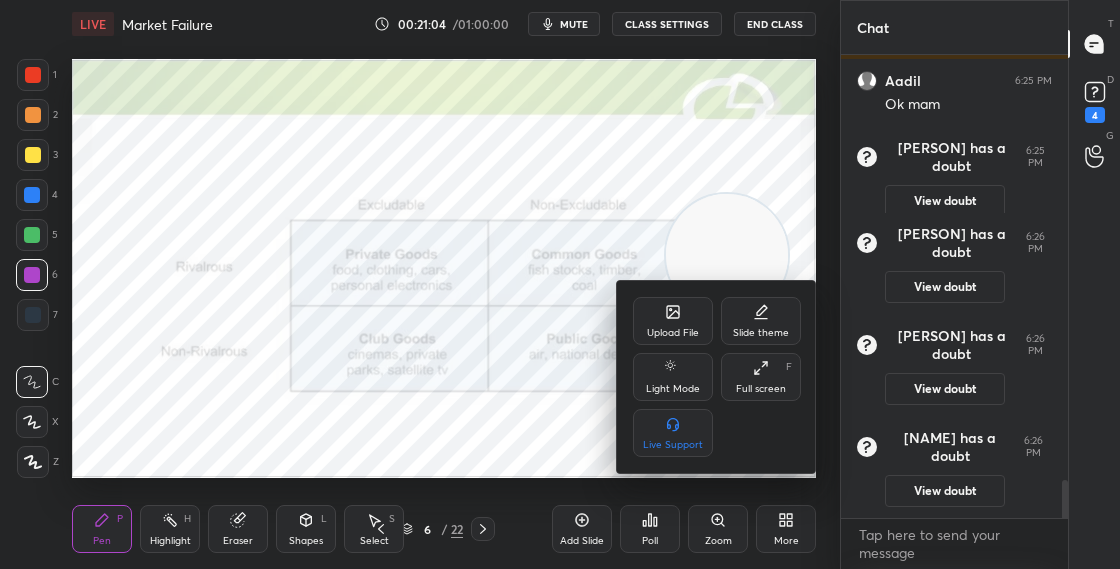 click on "Upload File" at bounding box center (673, 333) 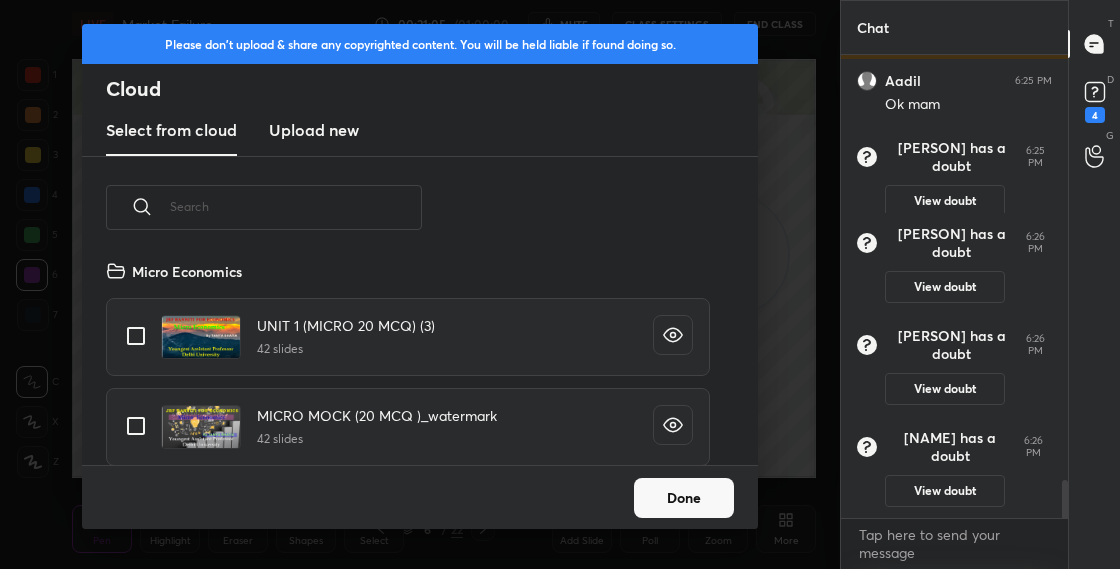 scroll, scrollTop: 7, scrollLeft: 11, axis: both 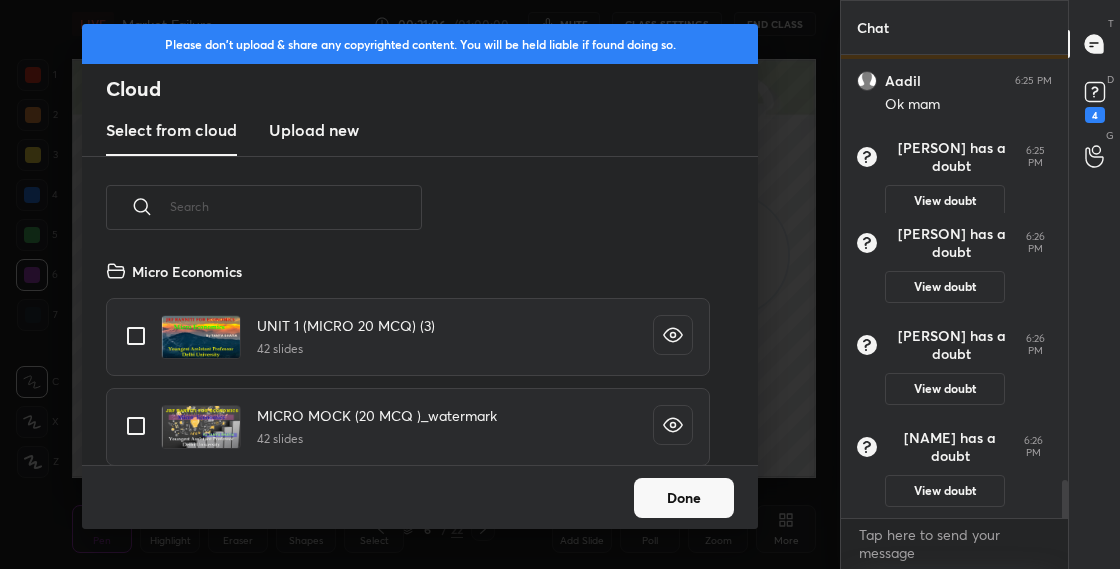 click on "Upload new" at bounding box center (314, 130) 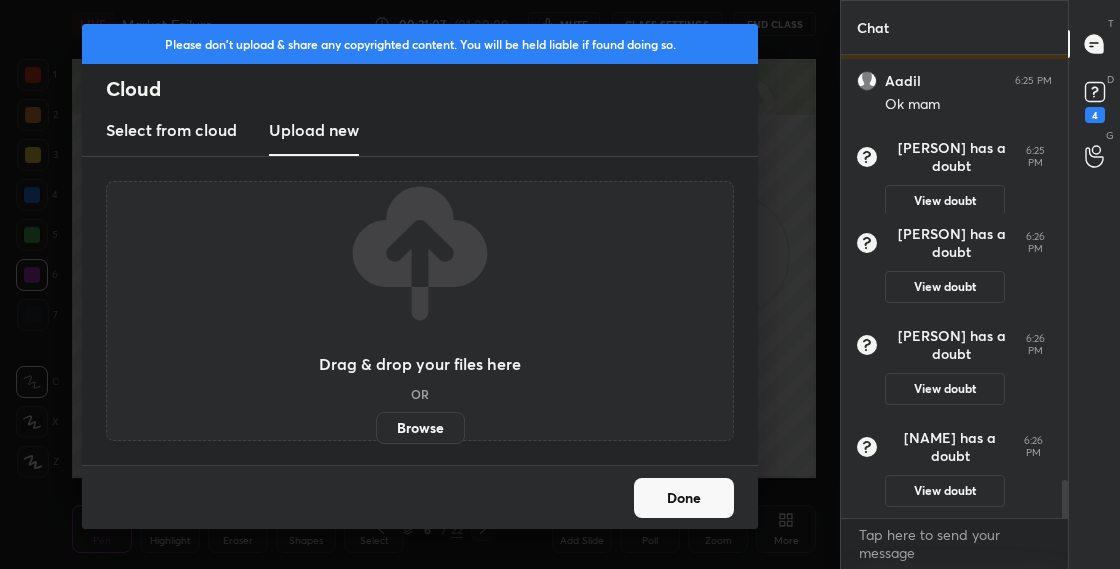 click on "Browse" at bounding box center [420, 428] 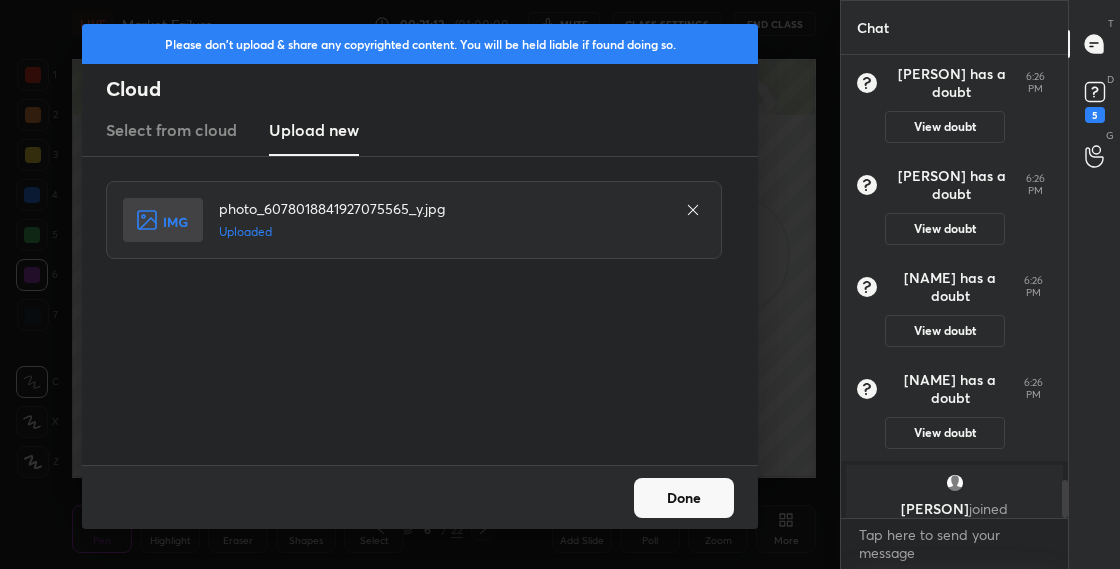 scroll, scrollTop: 5254, scrollLeft: 0, axis: vertical 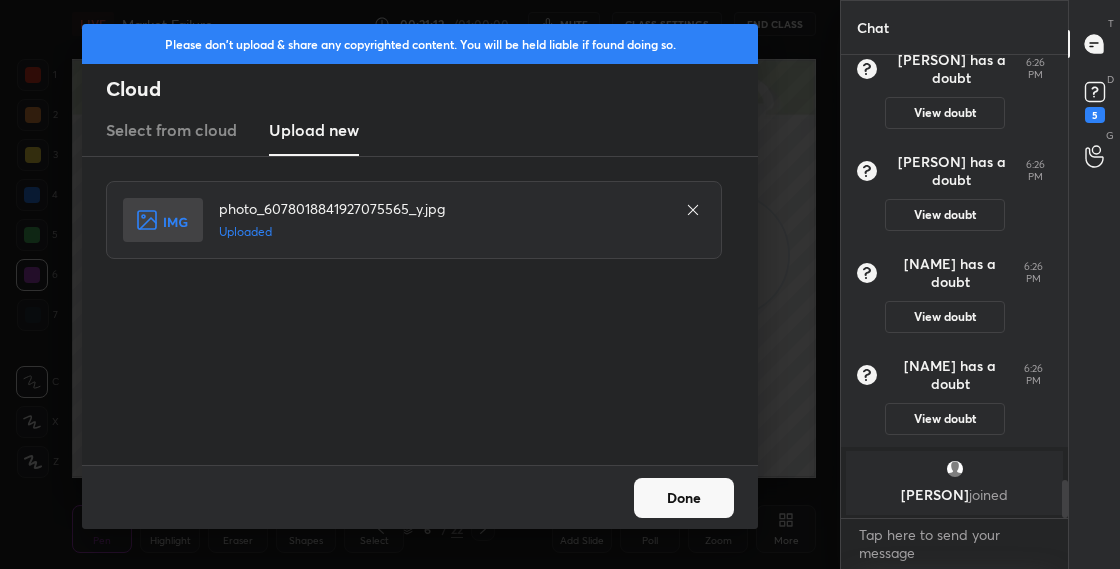 click on "Done" at bounding box center [684, 498] 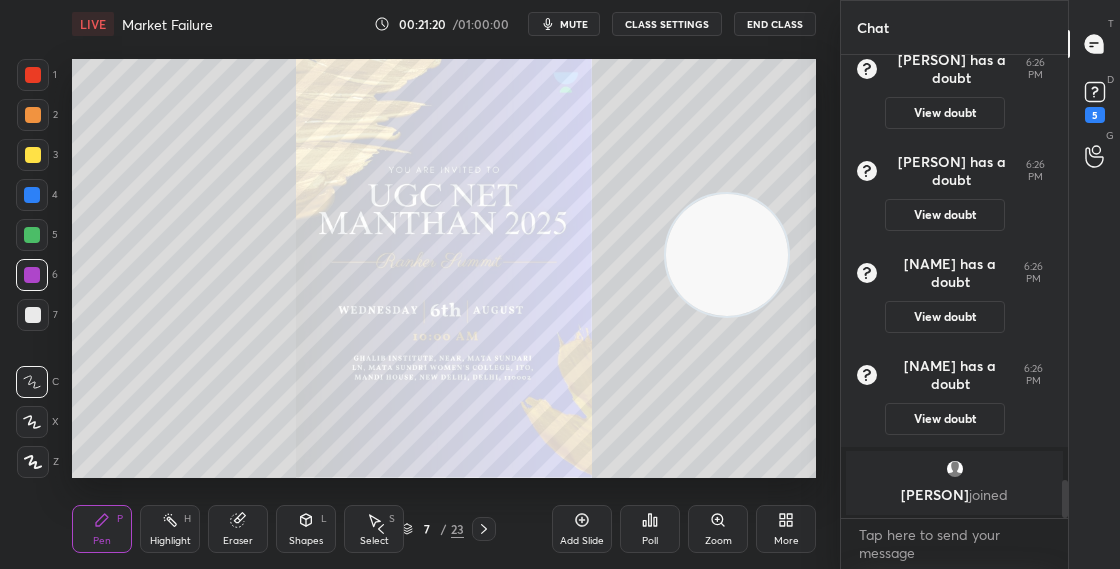click on "Zoom" at bounding box center [718, 529] 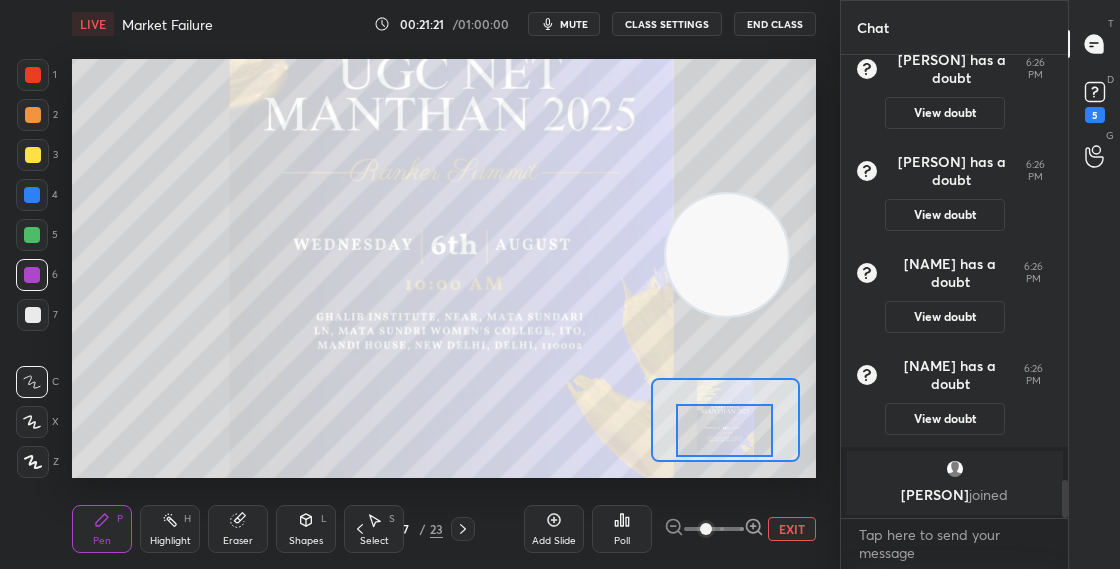 click at bounding box center [724, 430] 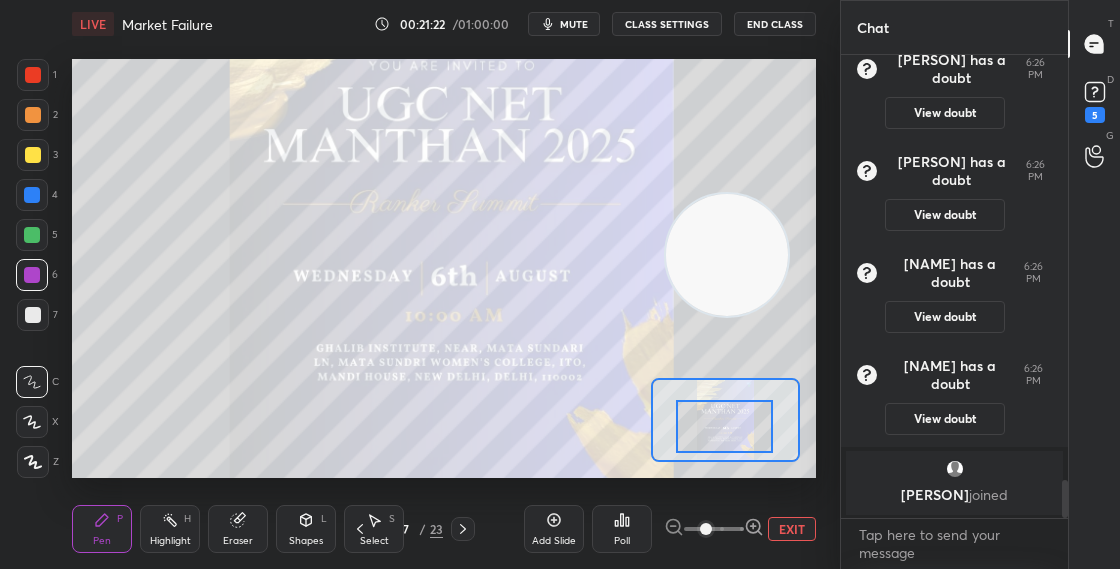drag, startPoint x: 740, startPoint y: 437, endPoint x: 742, endPoint y: 425, distance: 12.165525 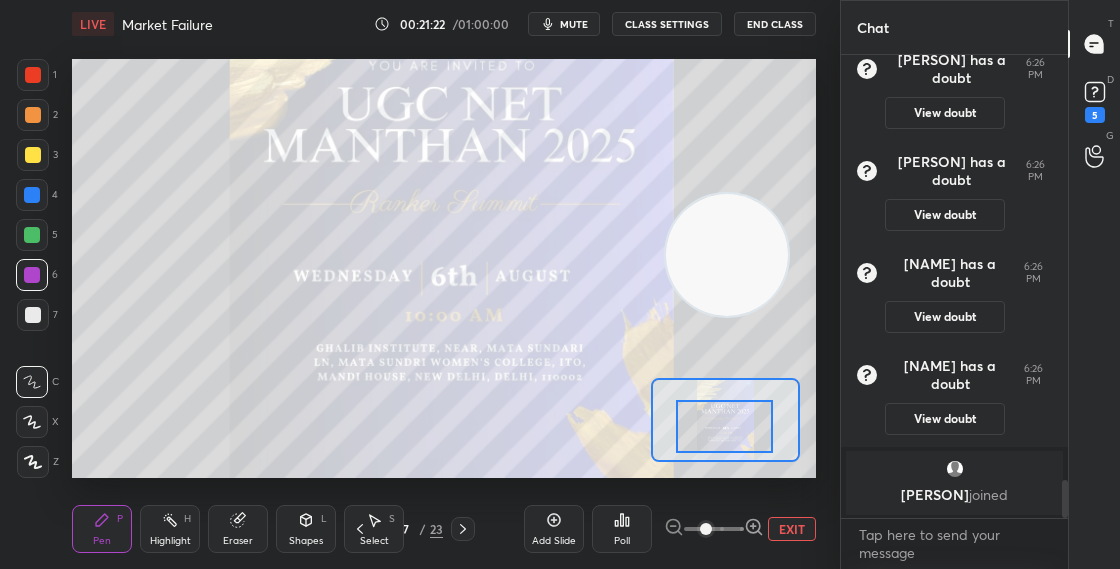 click at bounding box center (724, 426) 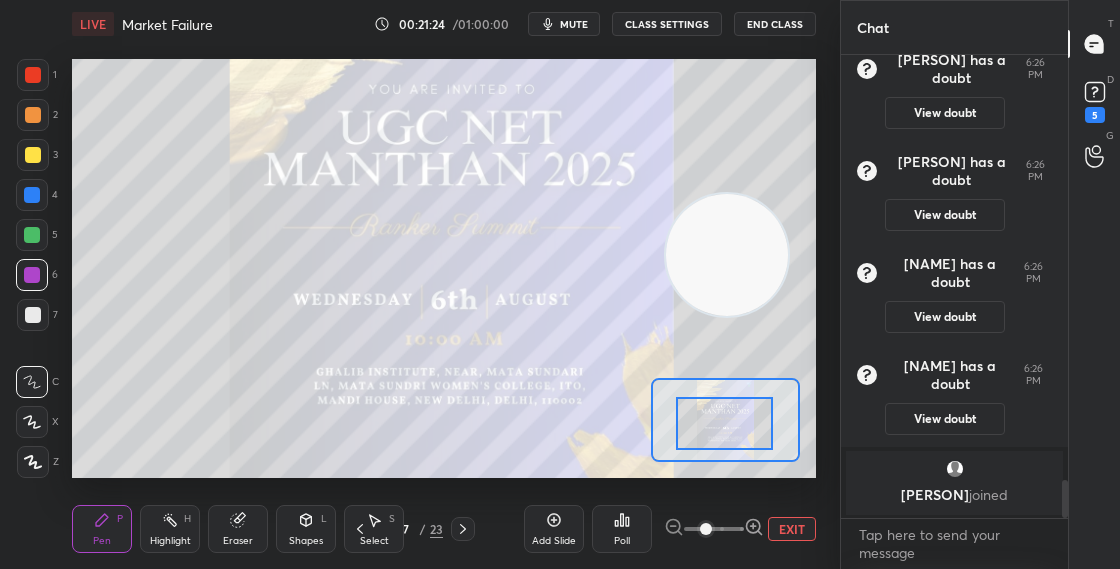 click at bounding box center [32, 235] 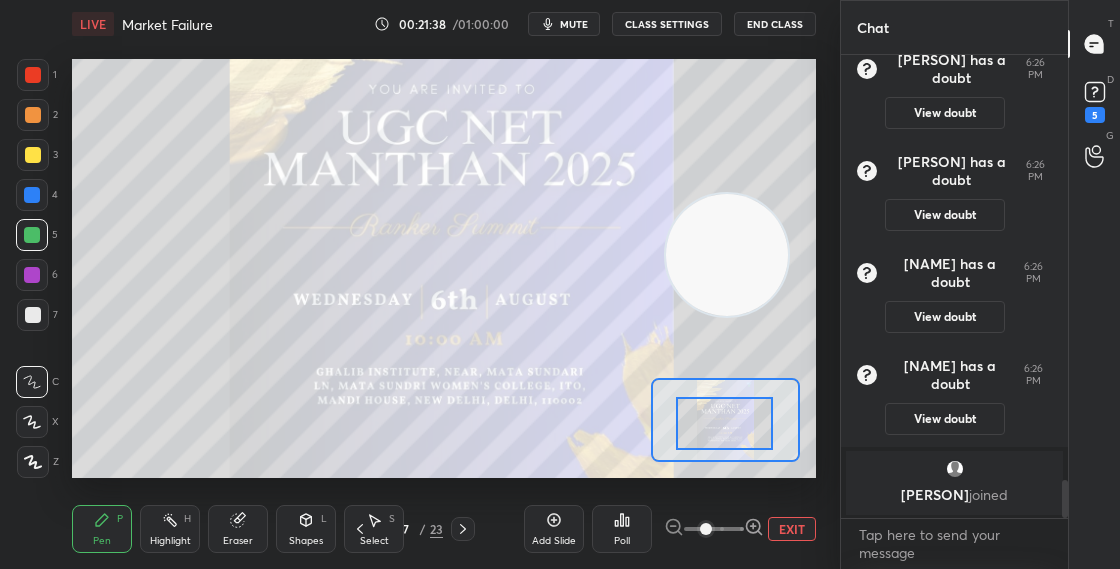 scroll, scrollTop: 5356, scrollLeft: 0, axis: vertical 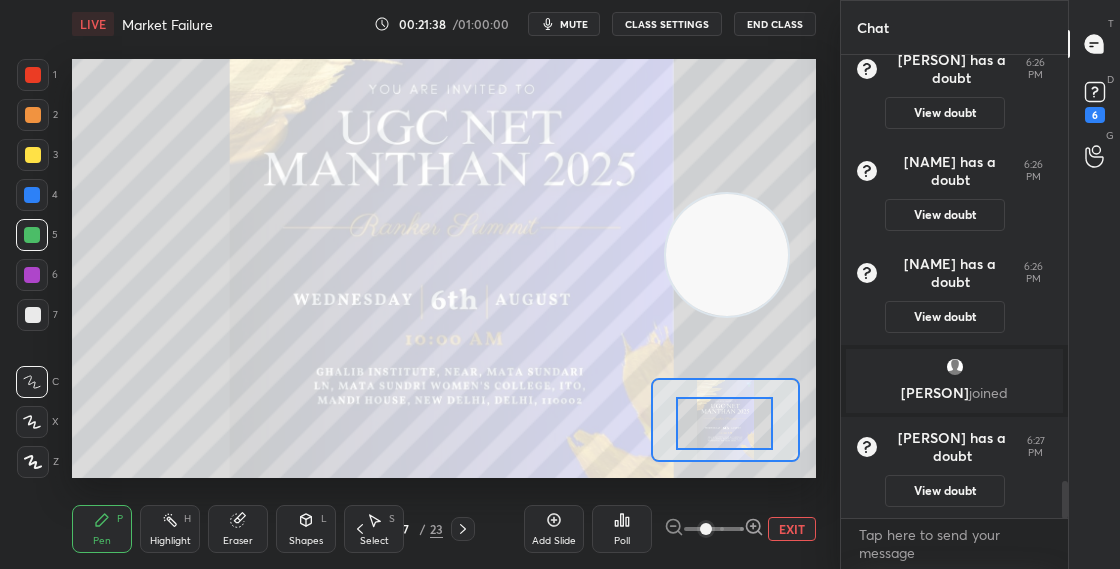 click on "7" at bounding box center (406, 529) 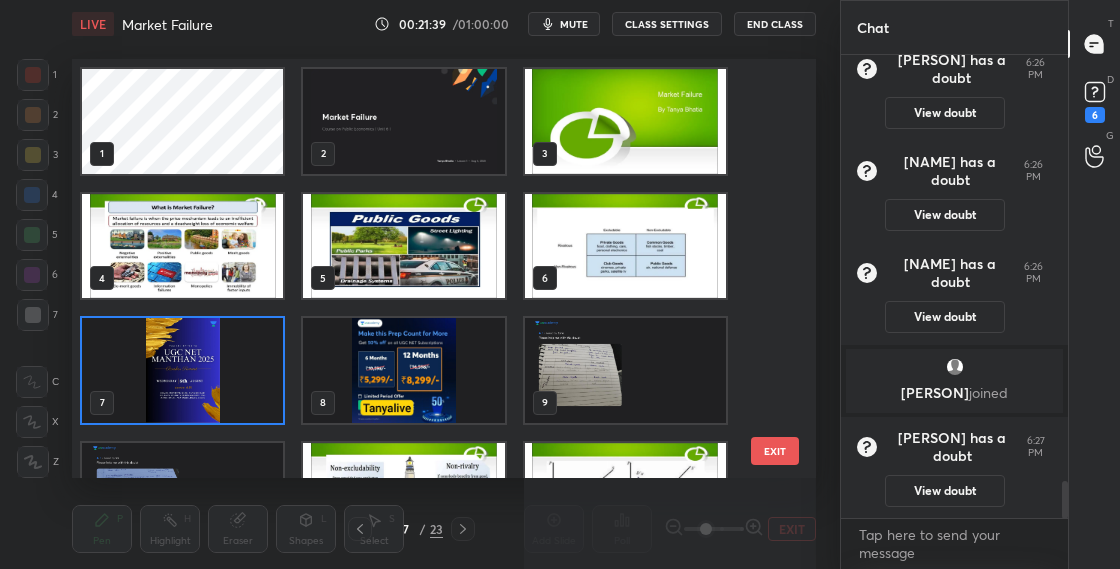 scroll, scrollTop: 7, scrollLeft: 11, axis: both 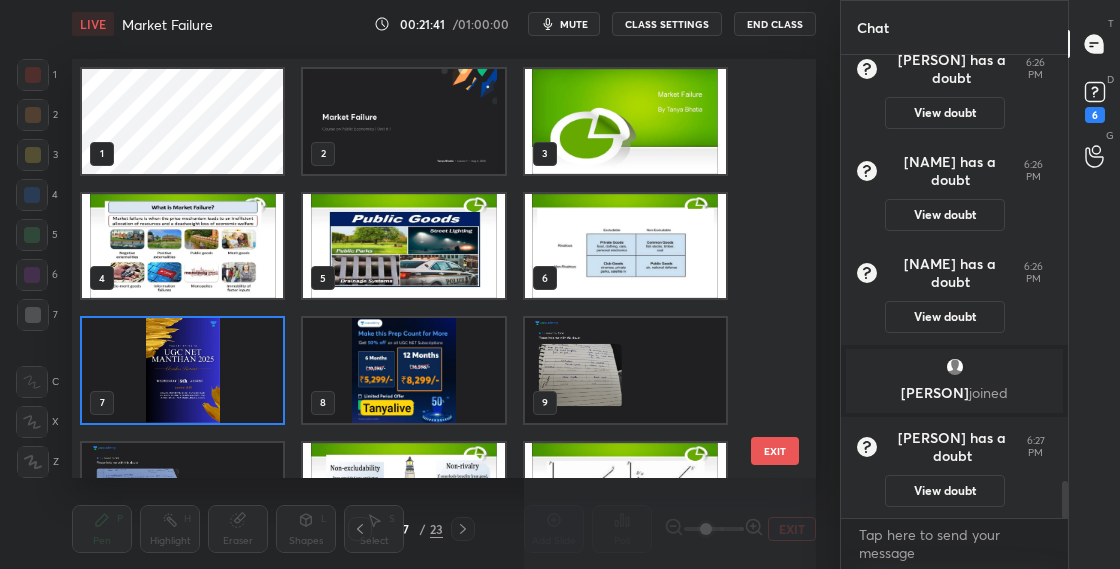 click at bounding box center [625, 246] 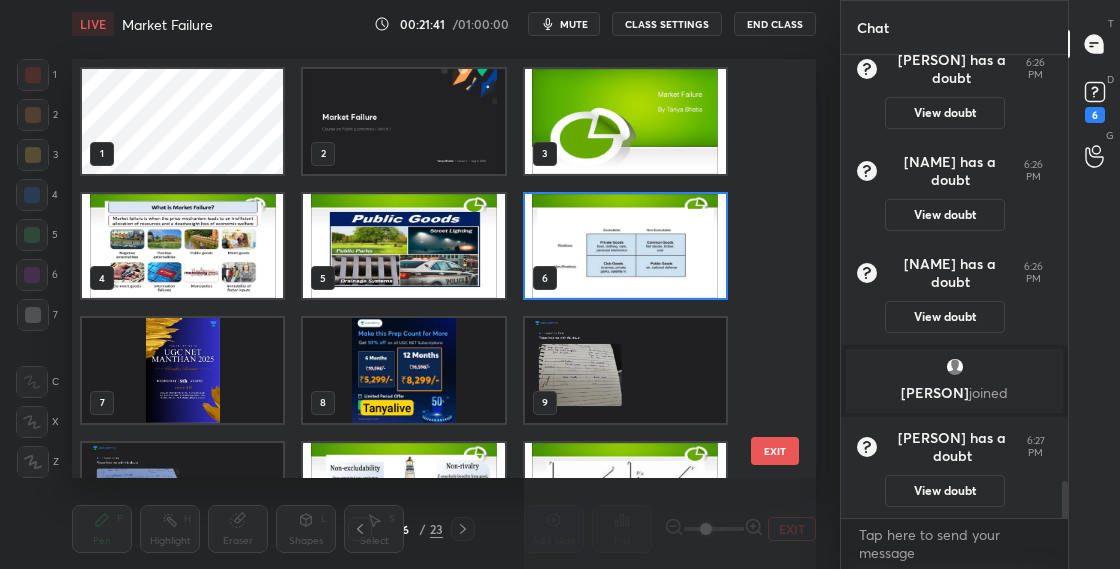 click at bounding box center (625, 246) 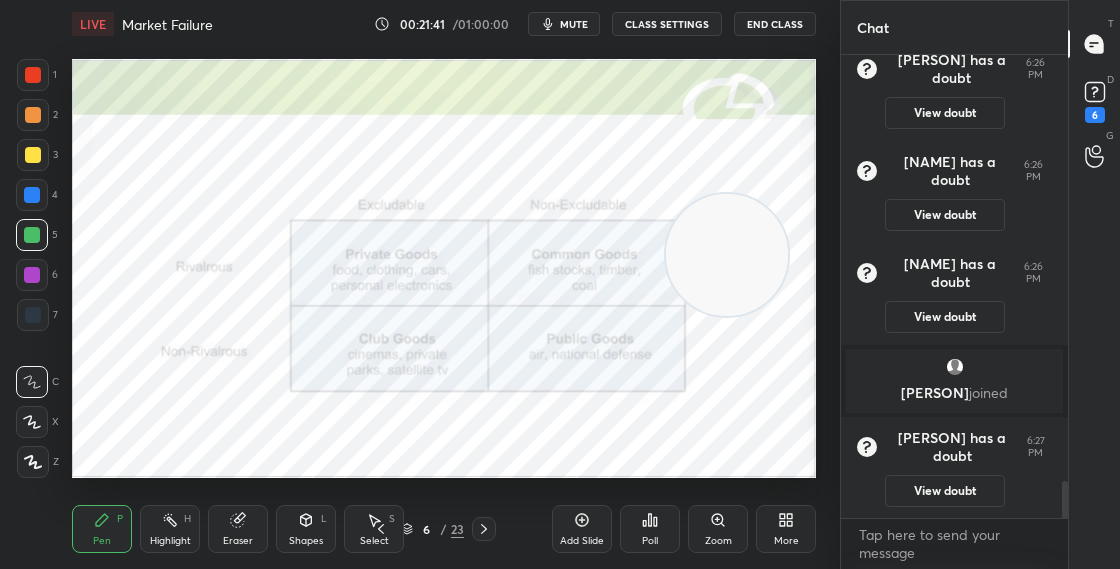 click at bounding box center [625, 246] 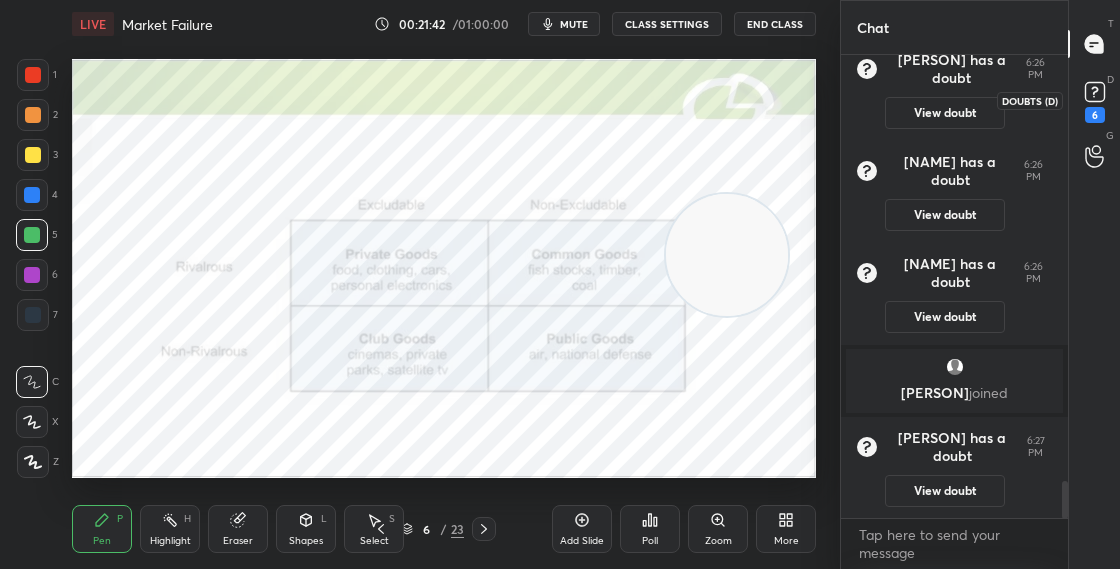 click 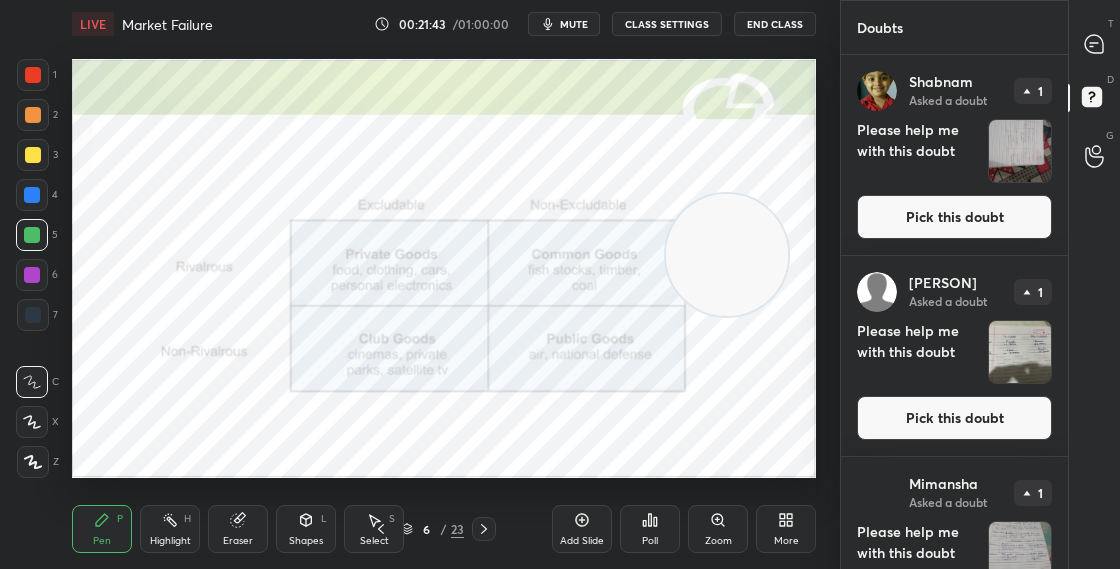 click on "Pick this doubt" at bounding box center (954, 217) 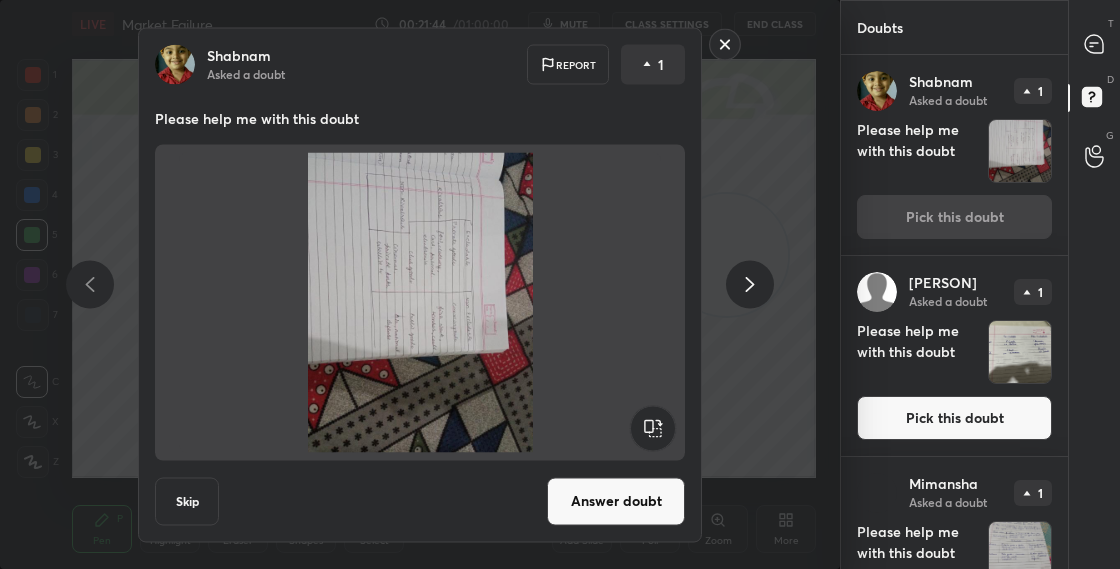 click 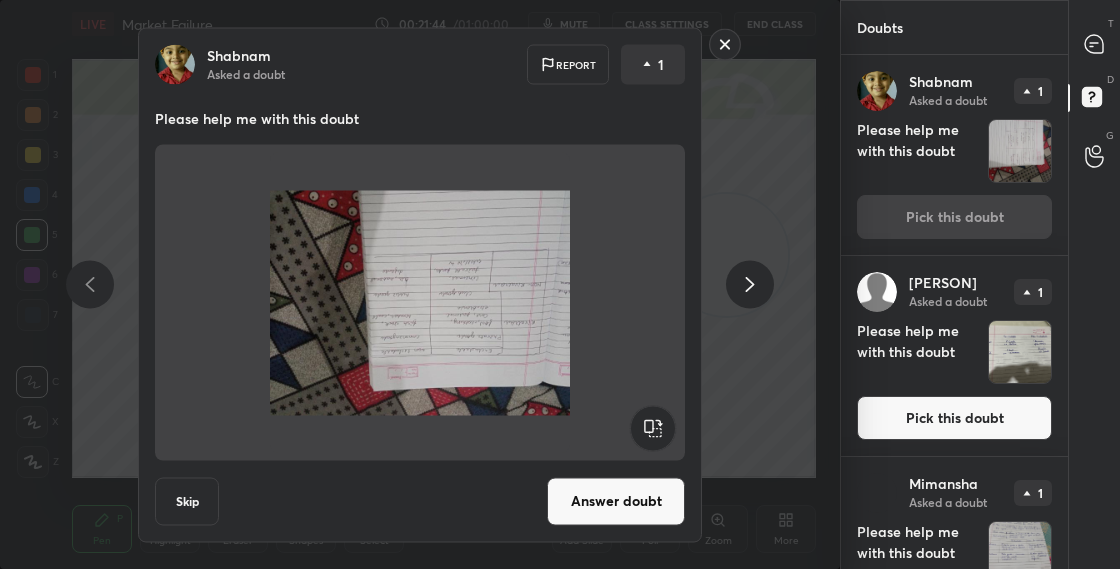click 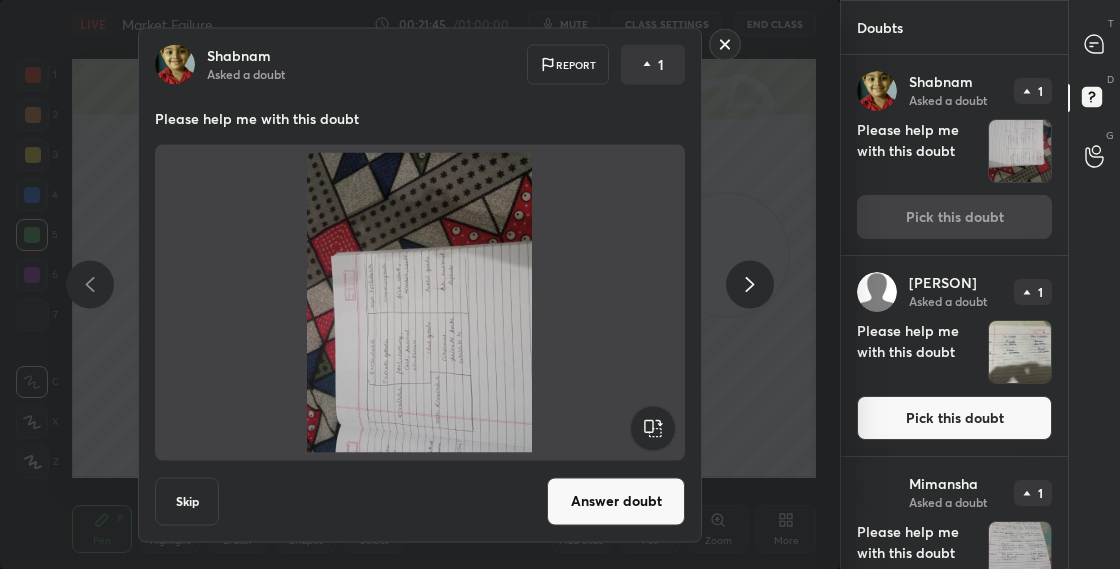 click 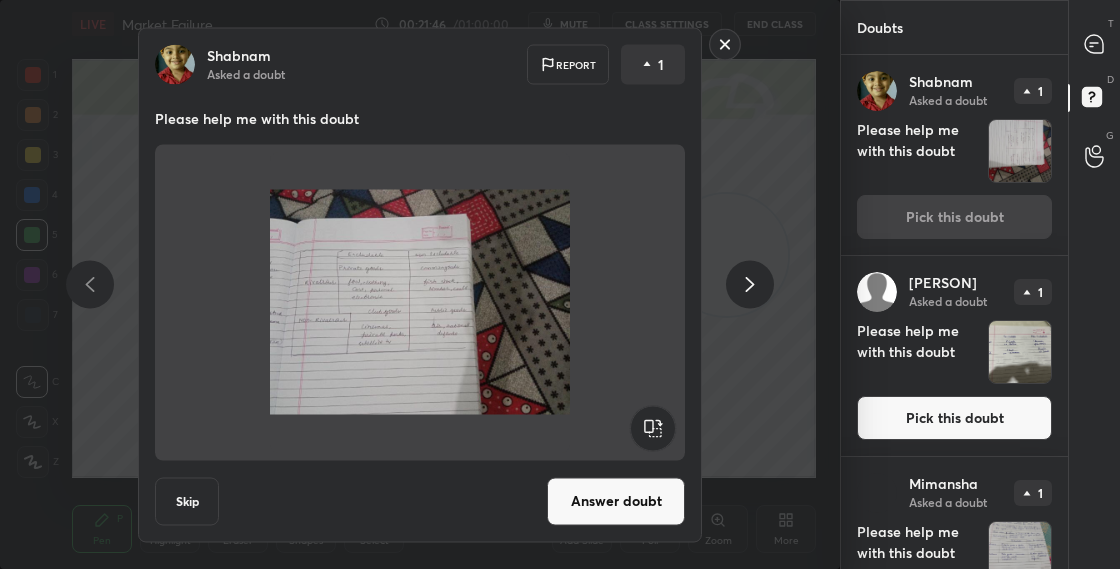 click on "Answer doubt" at bounding box center (616, 501) 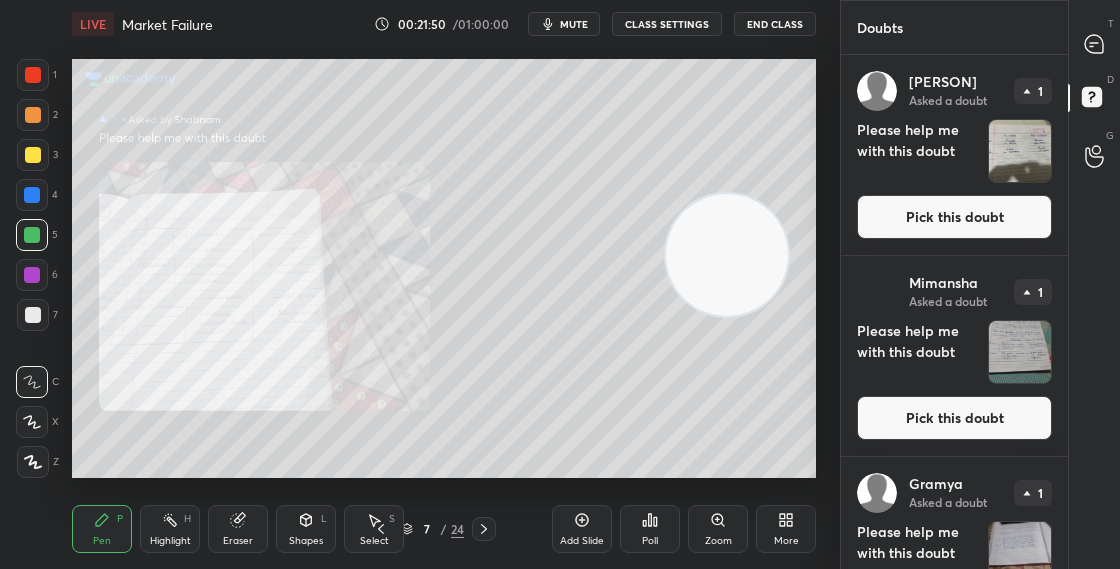 click on "Pick this doubt" at bounding box center (954, 217) 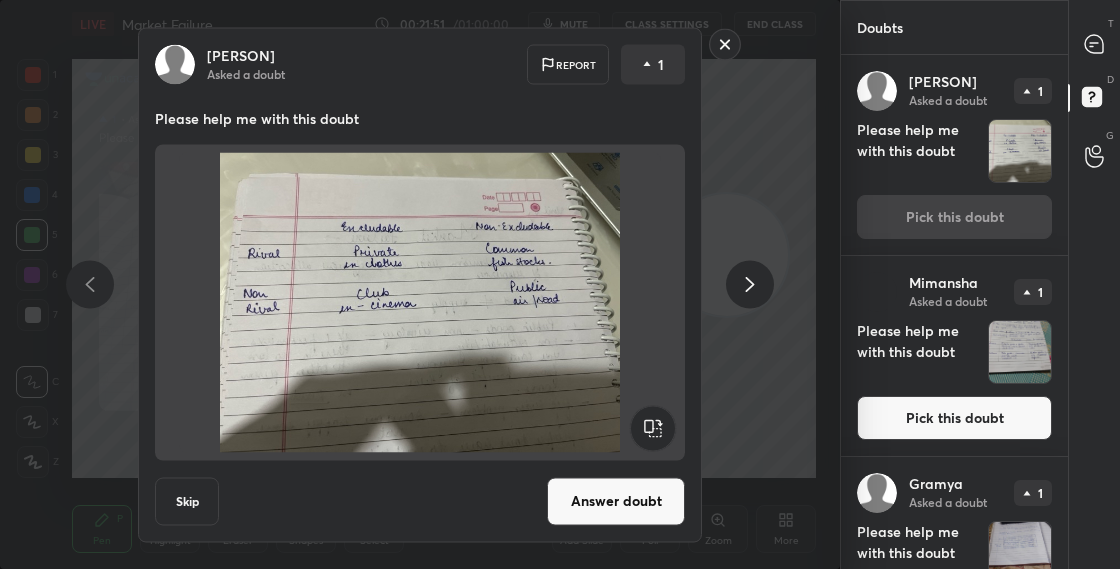 click on "Answer doubt" at bounding box center [616, 501] 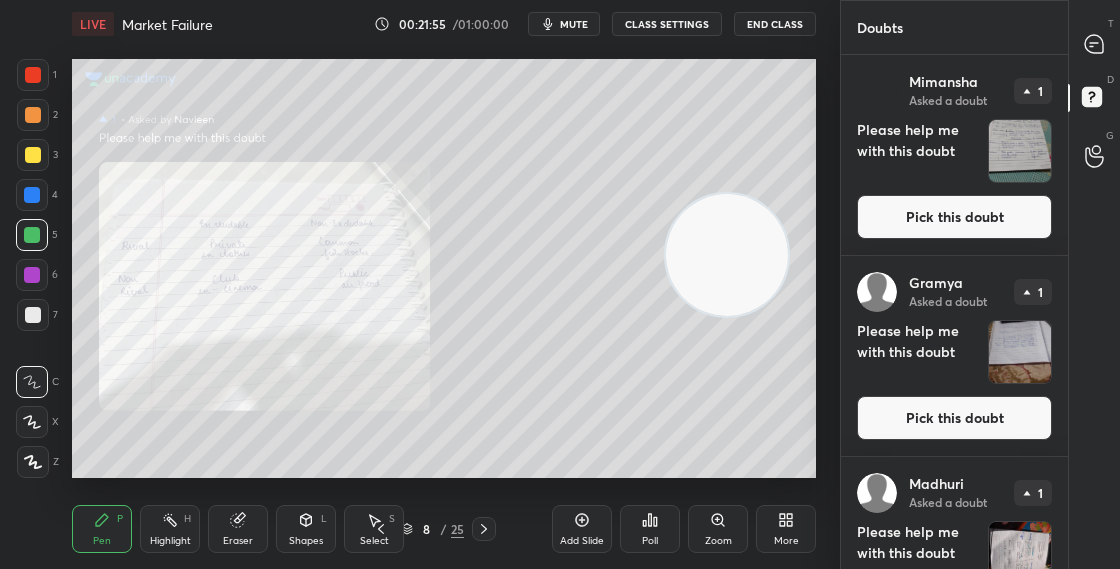 click on "Pick this doubt" at bounding box center (954, 217) 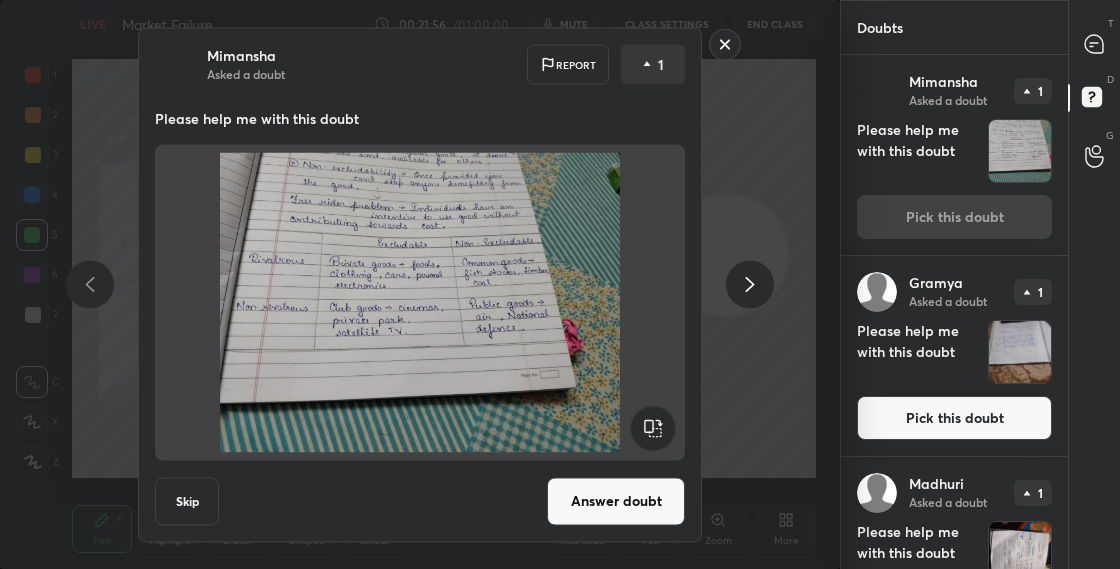 click on "Answer doubt" at bounding box center [616, 501] 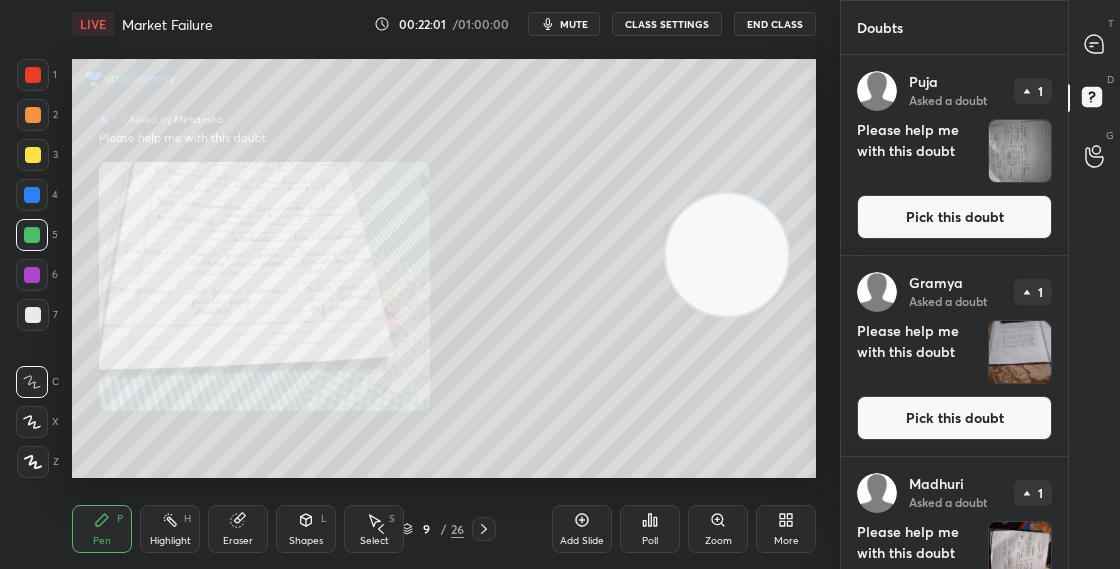 click on "Pick this doubt" at bounding box center [954, 217] 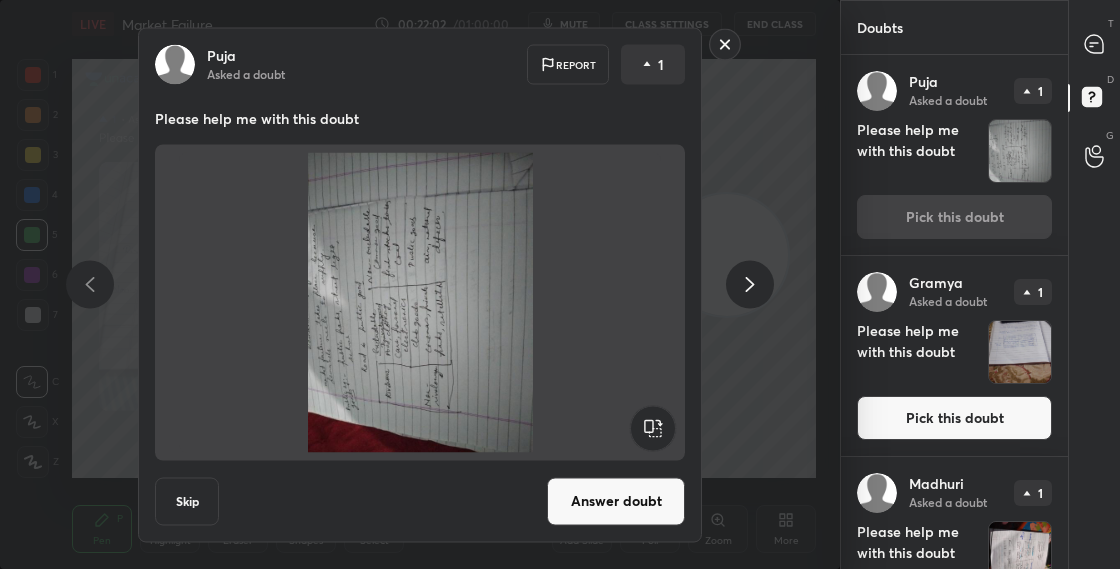 click 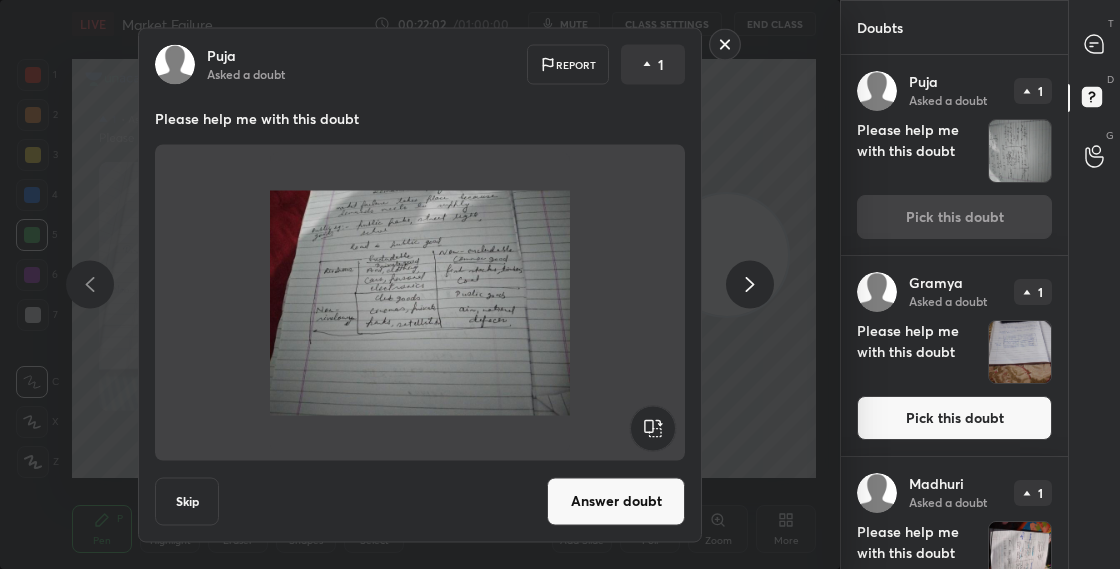 click on "Answer doubt" at bounding box center (616, 501) 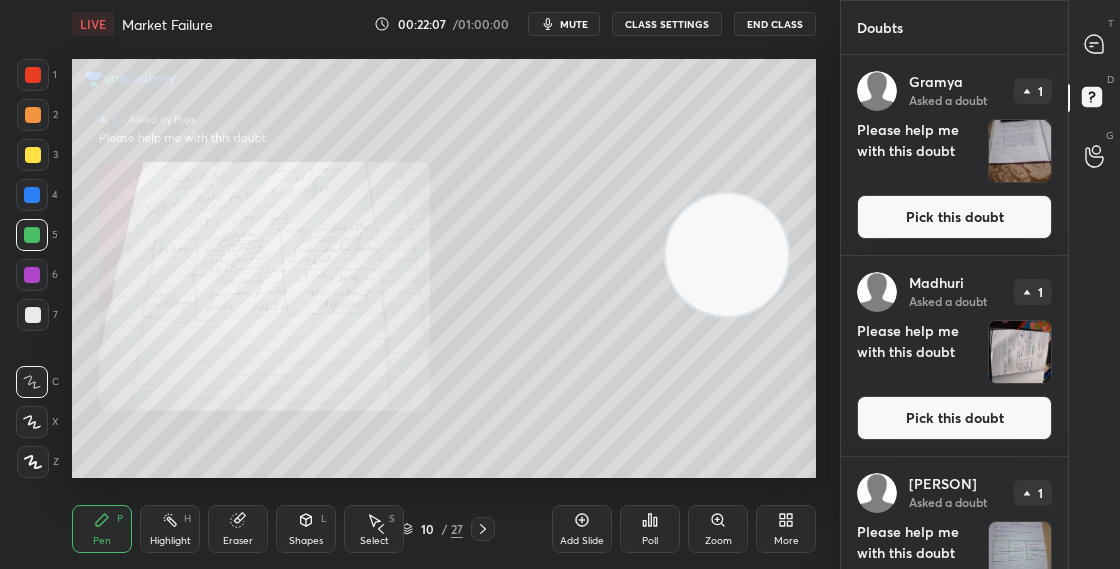 click on "Pick this doubt" at bounding box center (954, 217) 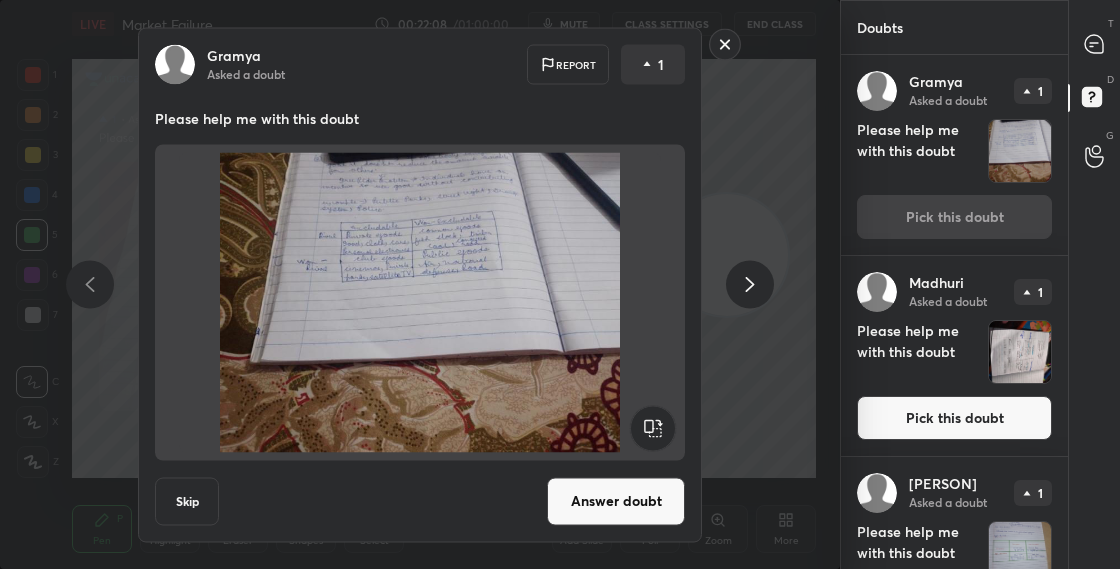 click on "Answer doubt" at bounding box center [616, 501] 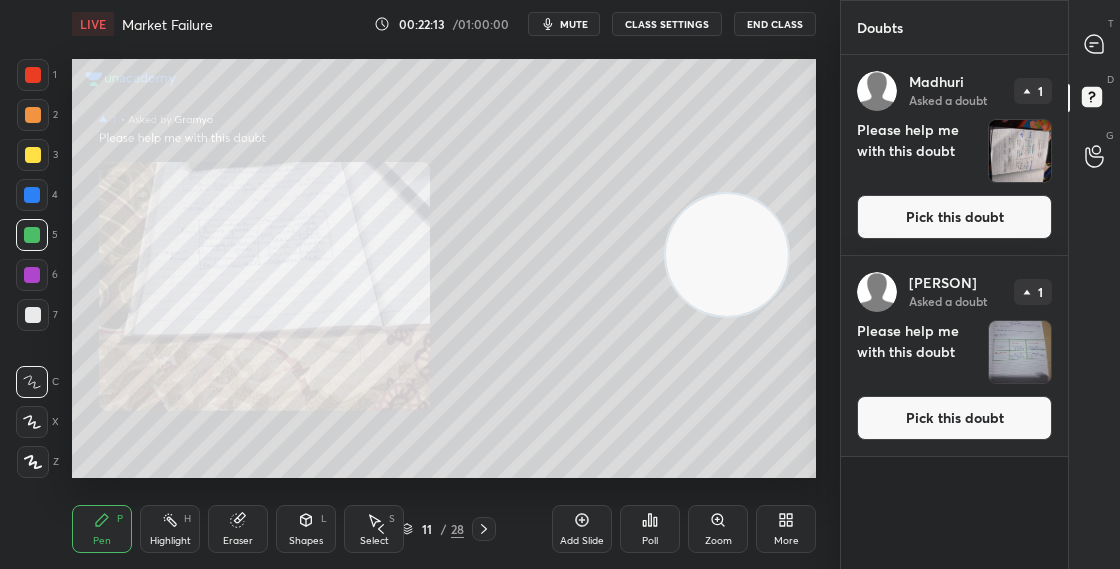 click on "Pick this doubt" at bounding box center [954, 217] 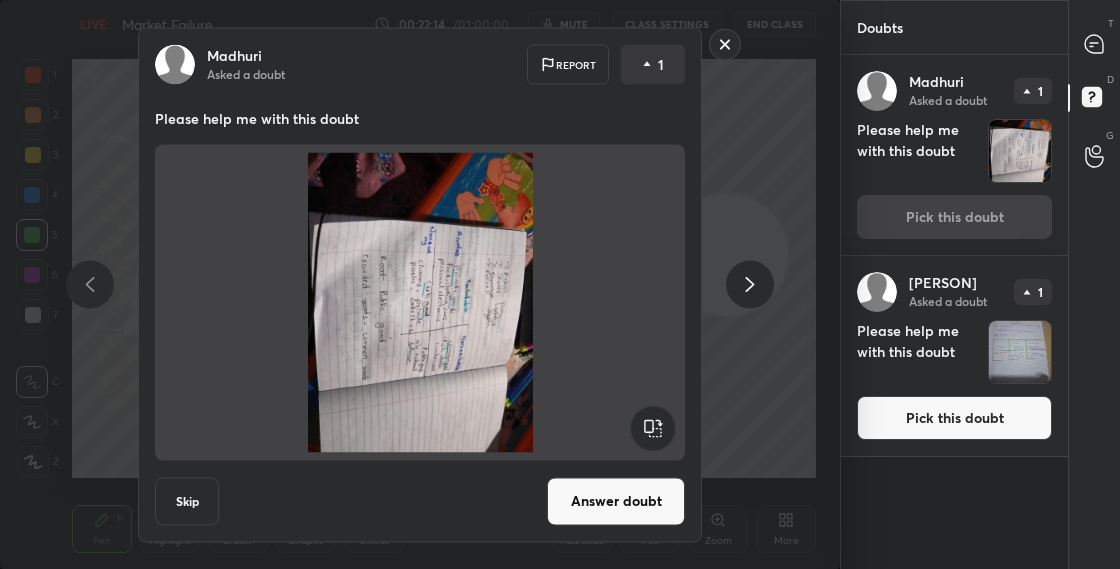 click 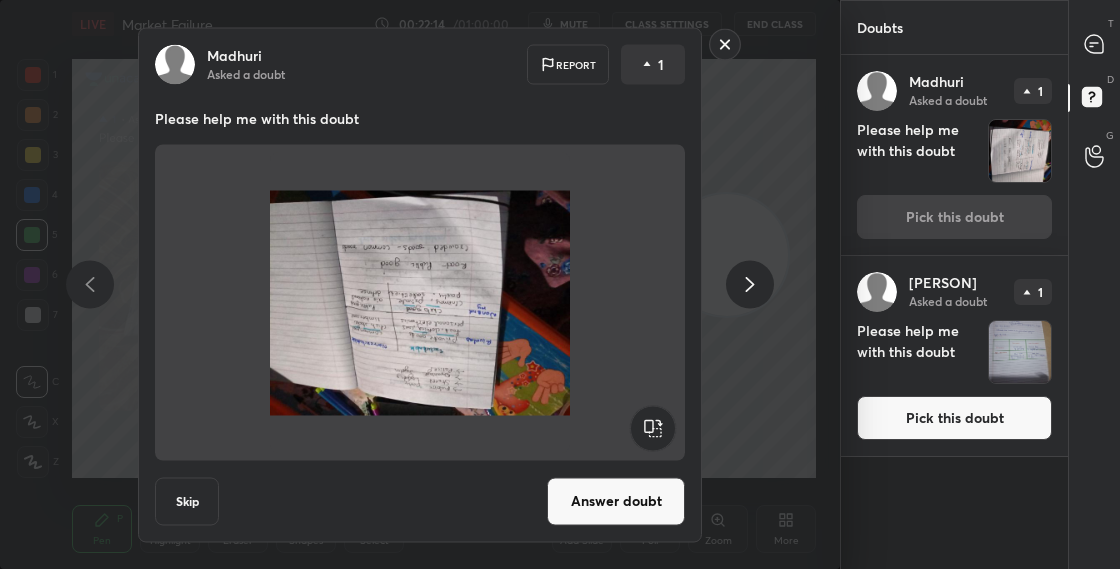 click 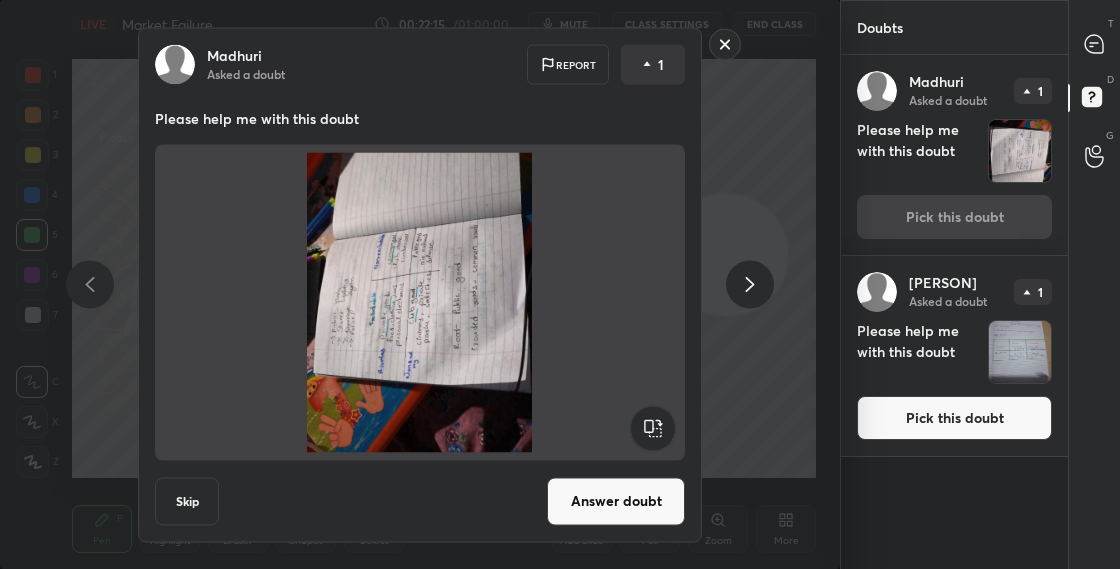 click 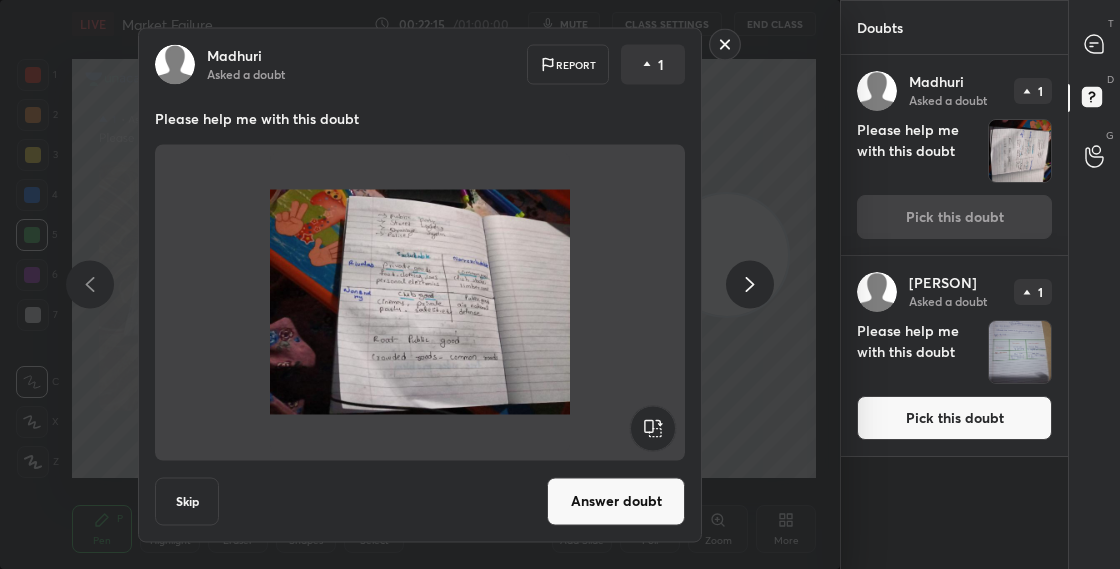 click on "Answer doubt" at bounding box center (616, 501) 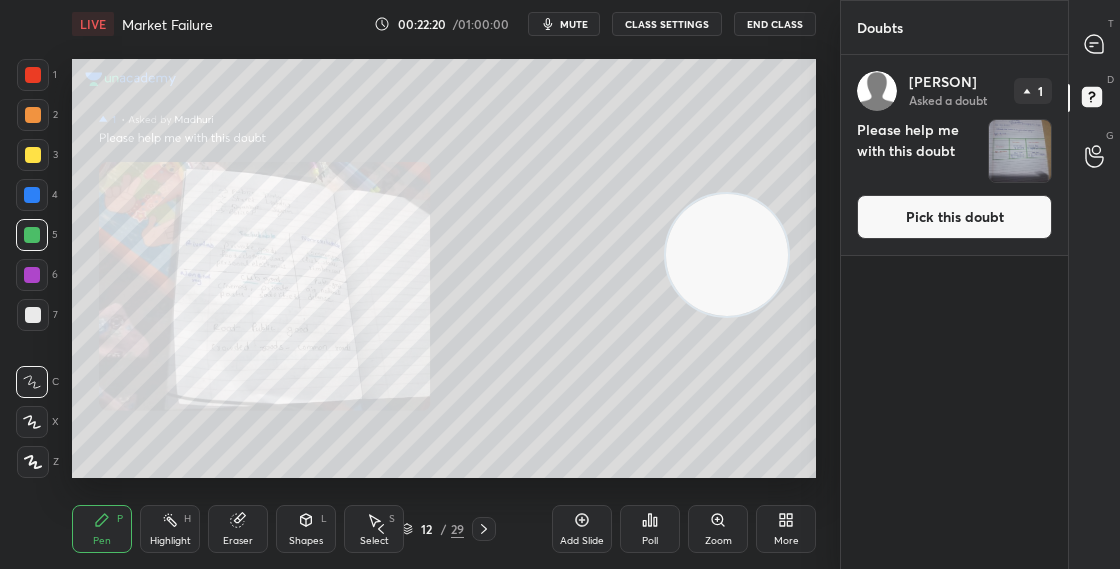 click on "Pick this doubt" at bounding box center [954, 217] 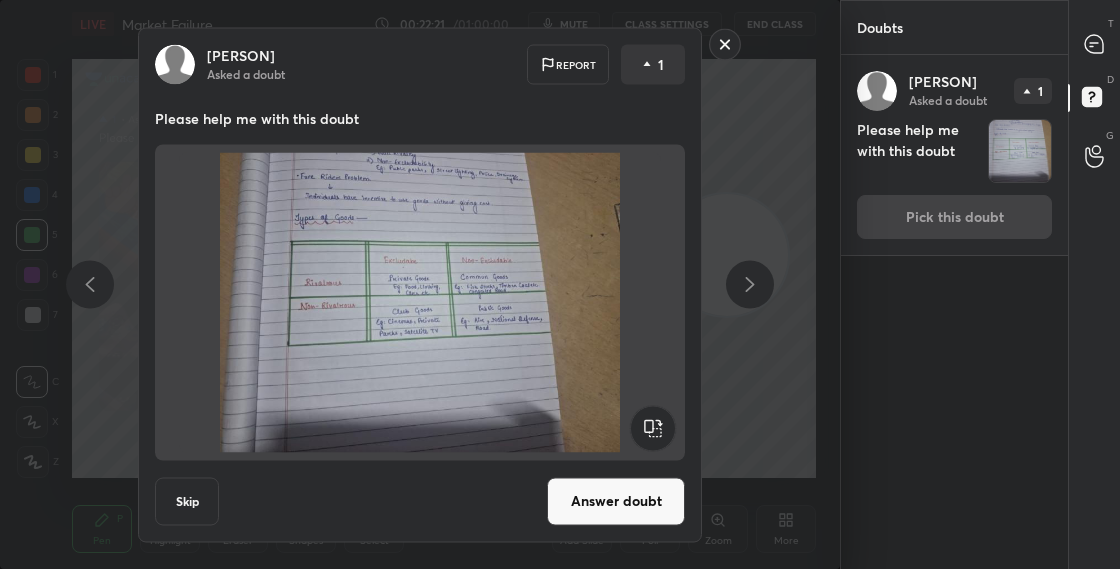 click on "Answer doubt" at bounding box center [616, 501] 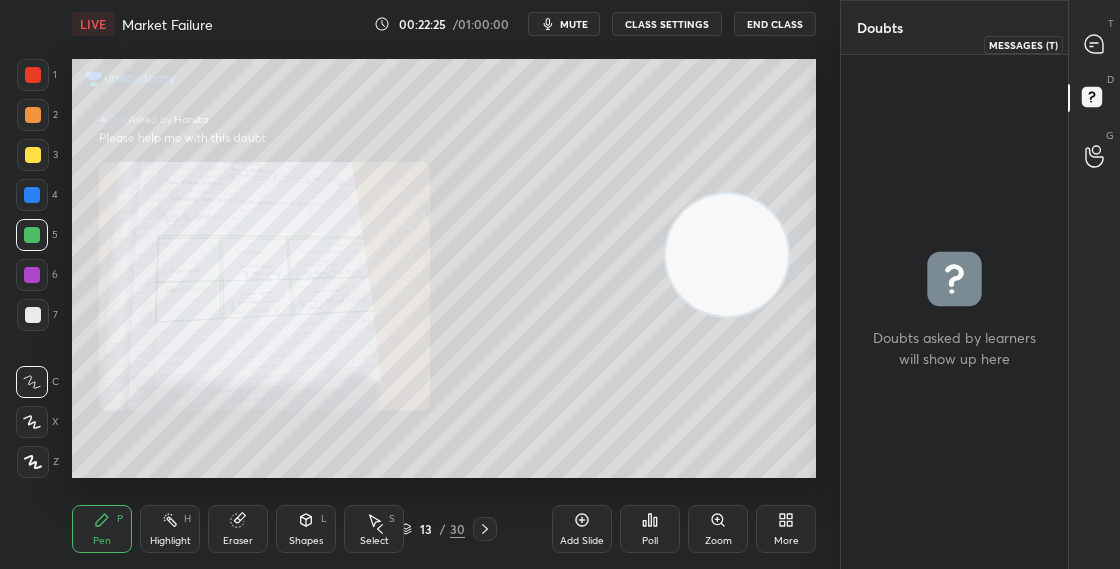 click 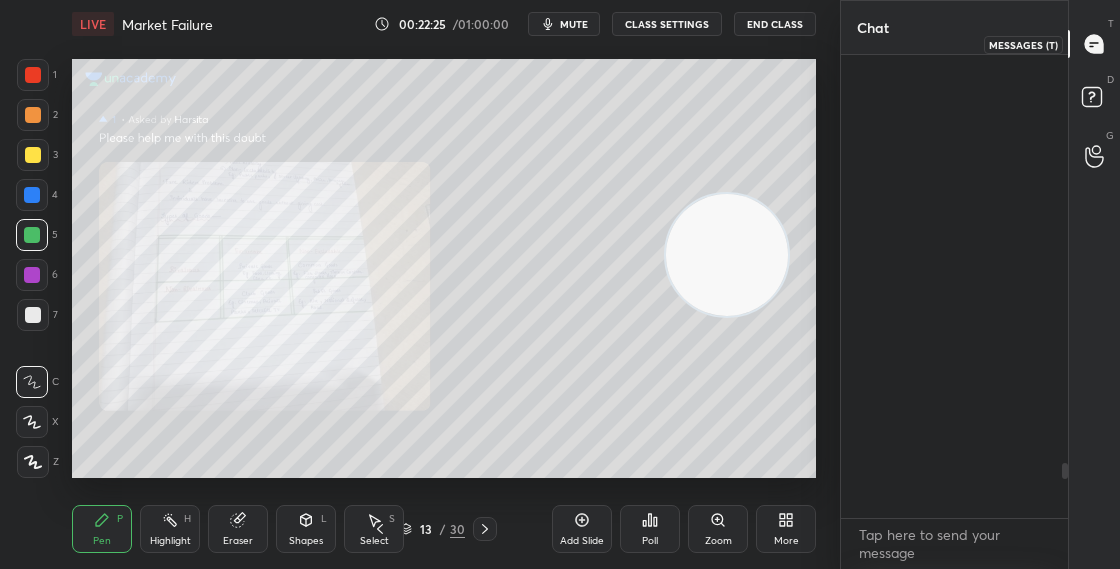 scroll, scrollTop: 4960, scrollLeft: 0, axis: vertical 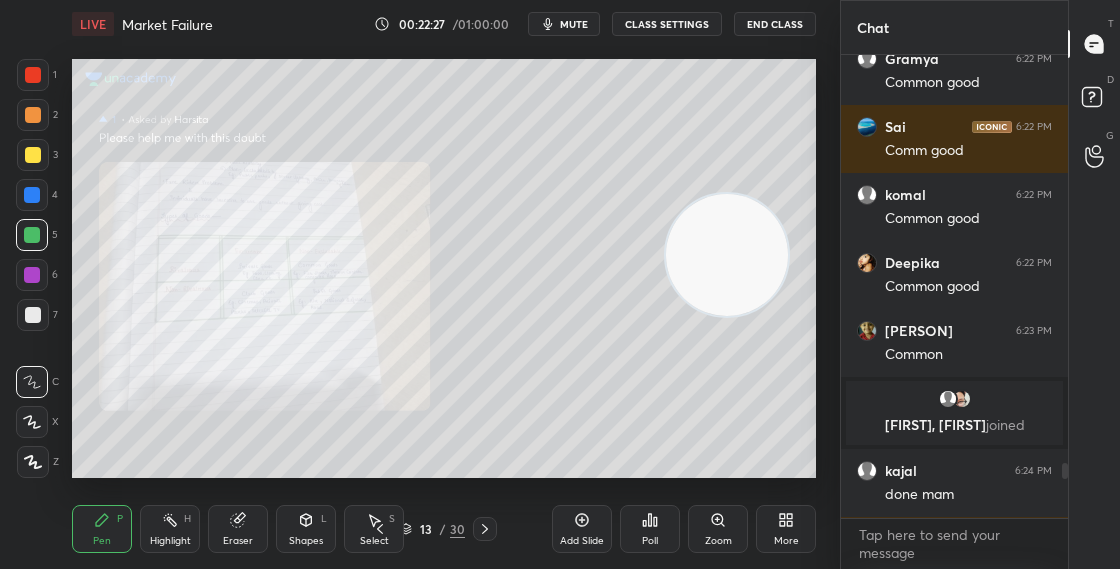 click on "Chat [FIRST] 6:22 PM Public [FIRST] 6:22 PM Common good [FIRST] 6:22 PM Comm good [FIRST] 6:22 PM Common good [FIRST] 6:22 PM Common [FIRST], [FIRST]  joined [FIRST] 6:24 PM done mam [FIRST] 6:24 PM done [FIRST] 6:25 PM Ok mam [FIRST]  joined JUMP TO LATEST Enable hand raising Enable raise hand to speak to learners. Once enabled, chat will be turned off temporarily. Enable x   Doubts asked by learners will show up here NEW DOUBTS ASKED No one has raised a hand yet Can't raise hand Looks like educator just invited you to speak. Please wait before you can raise your hand again. Got it T Messages (T) D Doubts (D) G Raise Hand (G)" at bounding box center [980, 284] 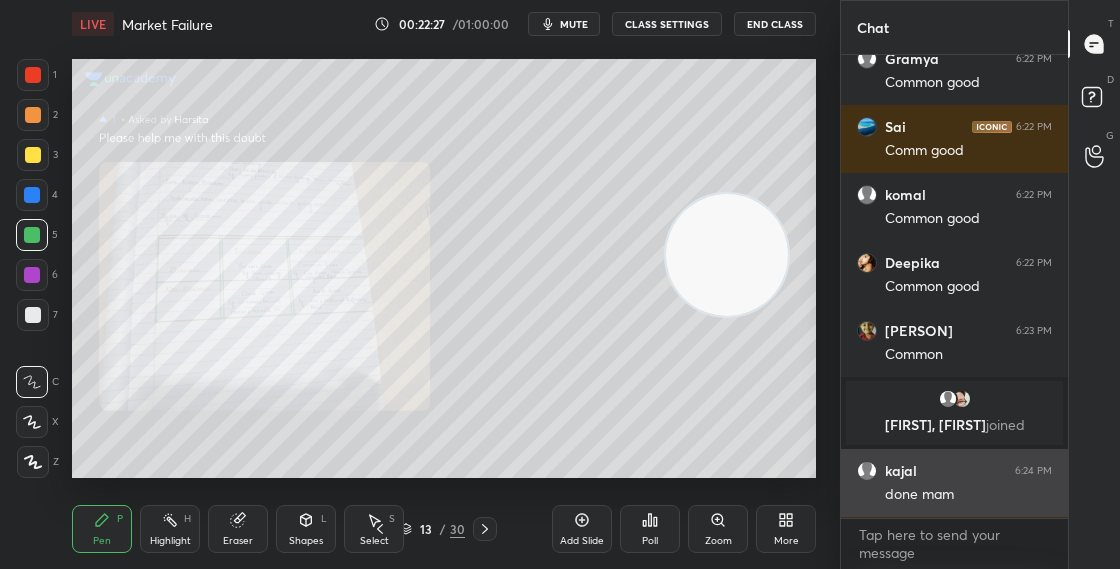scroll, scrollTop: 5252, scrollLeft: 0, axis: vertical 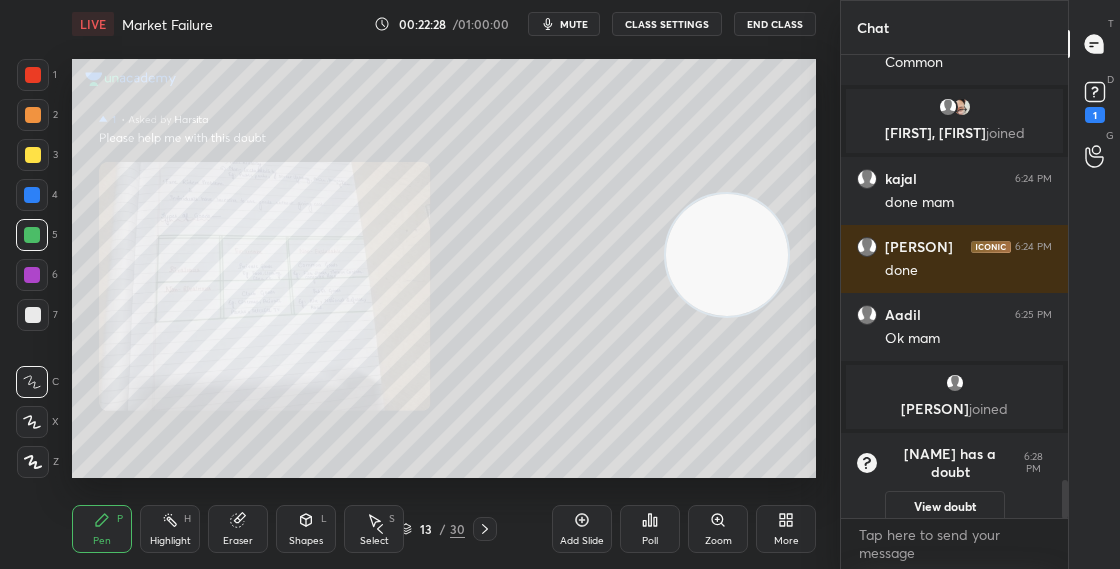 click on "View doubt" at bounding box center (945, 507) 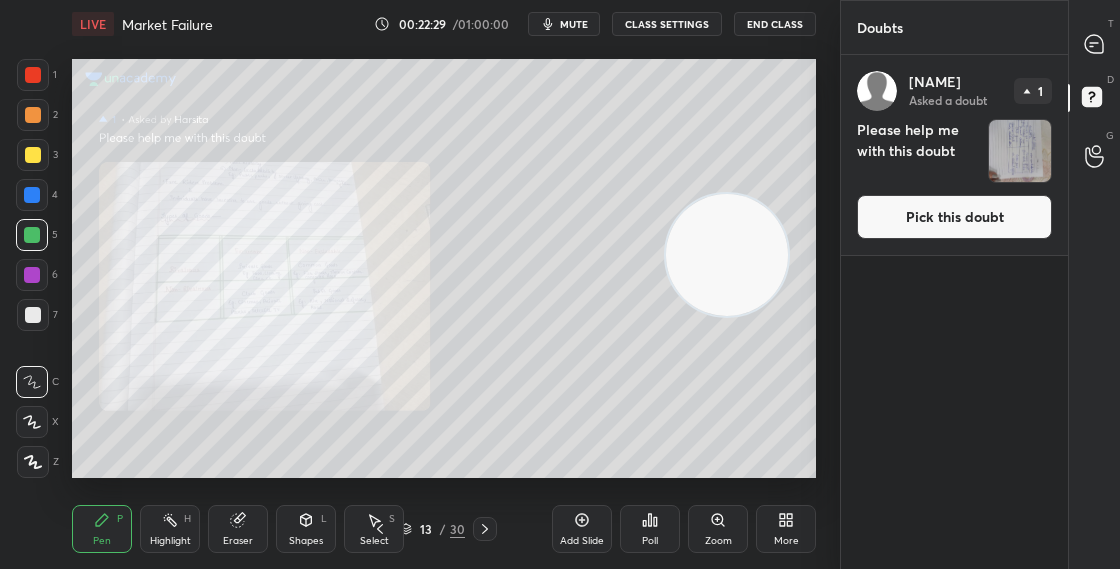 click on "Pick this doubt" at bounding box center [954, 217] 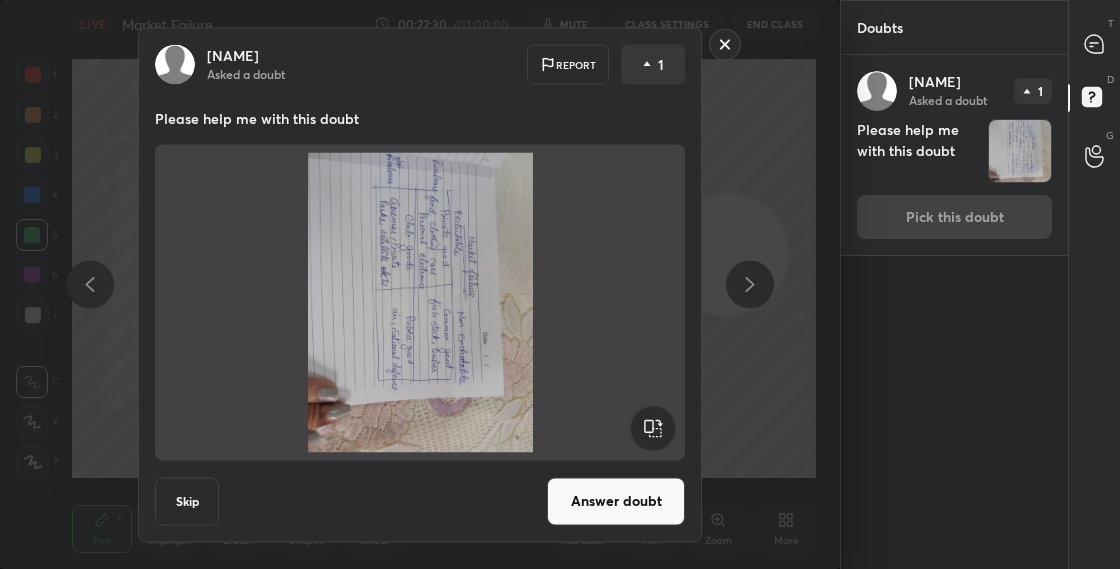 click 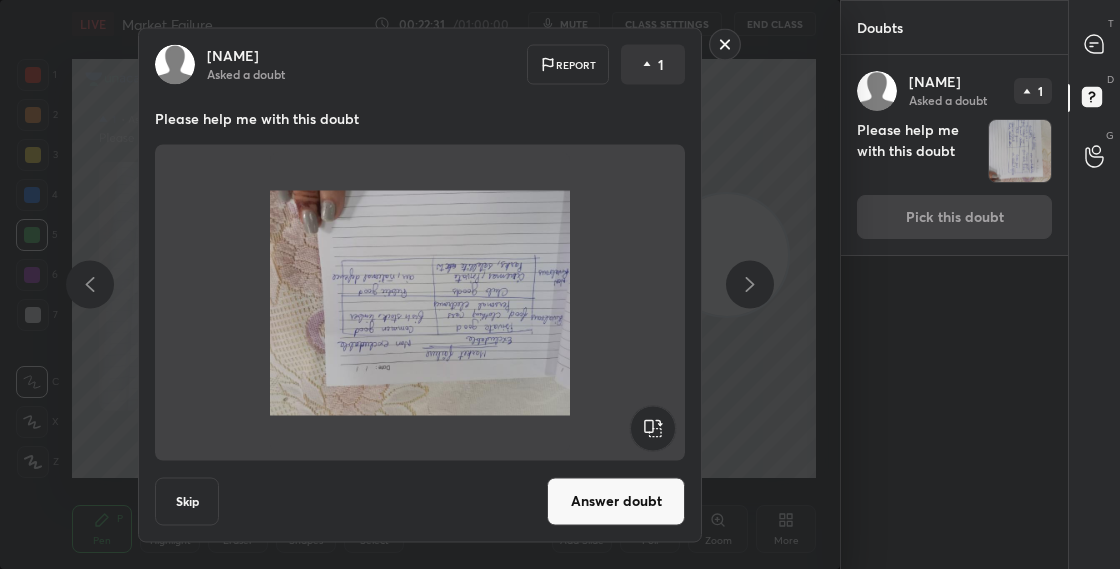 click 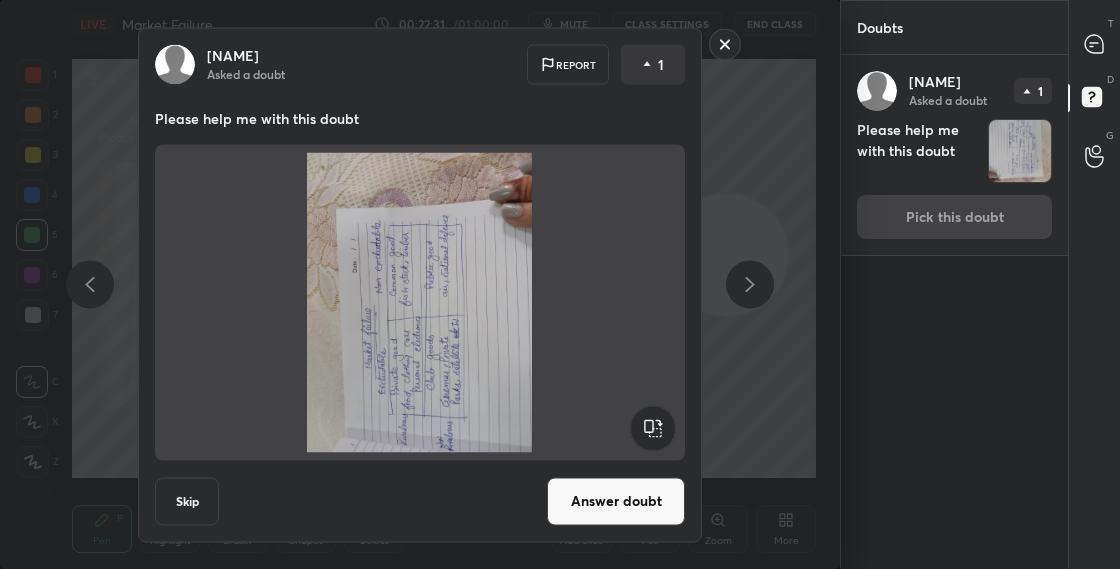 click 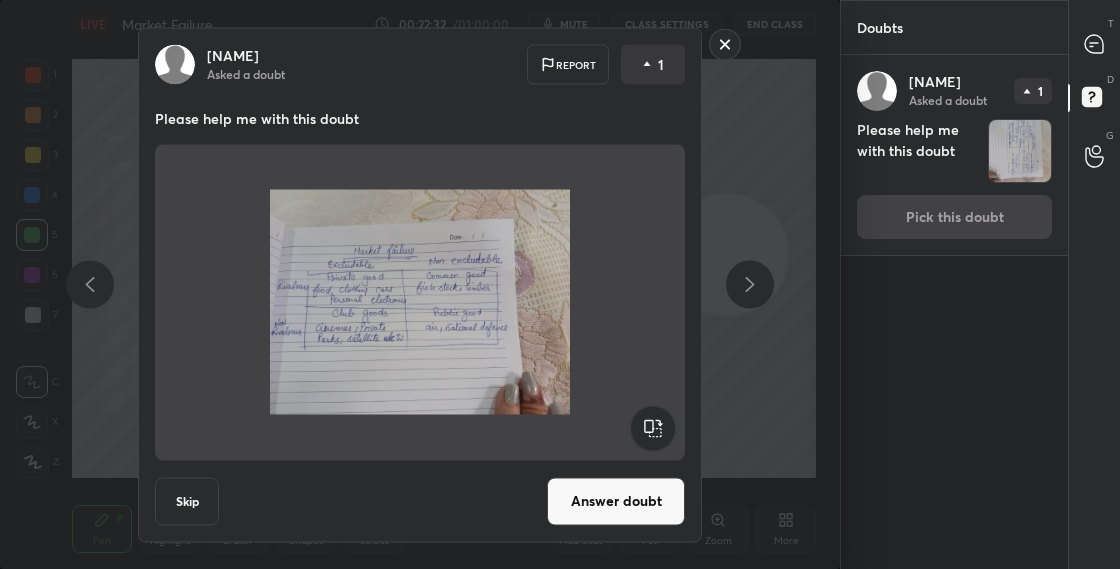 click on "Answer doubt" at bounding box center (616, 501) 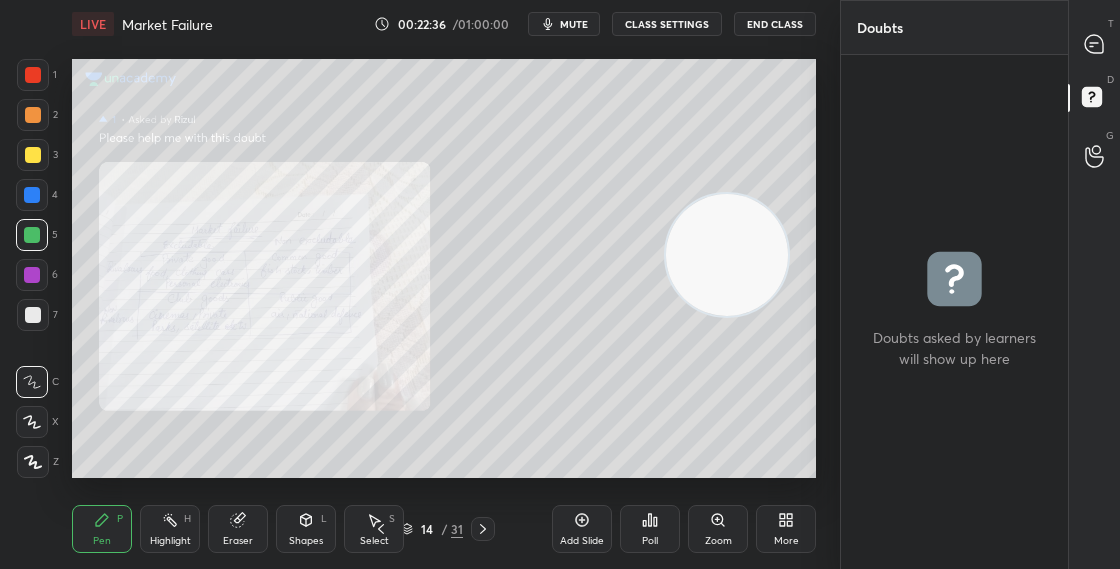 click 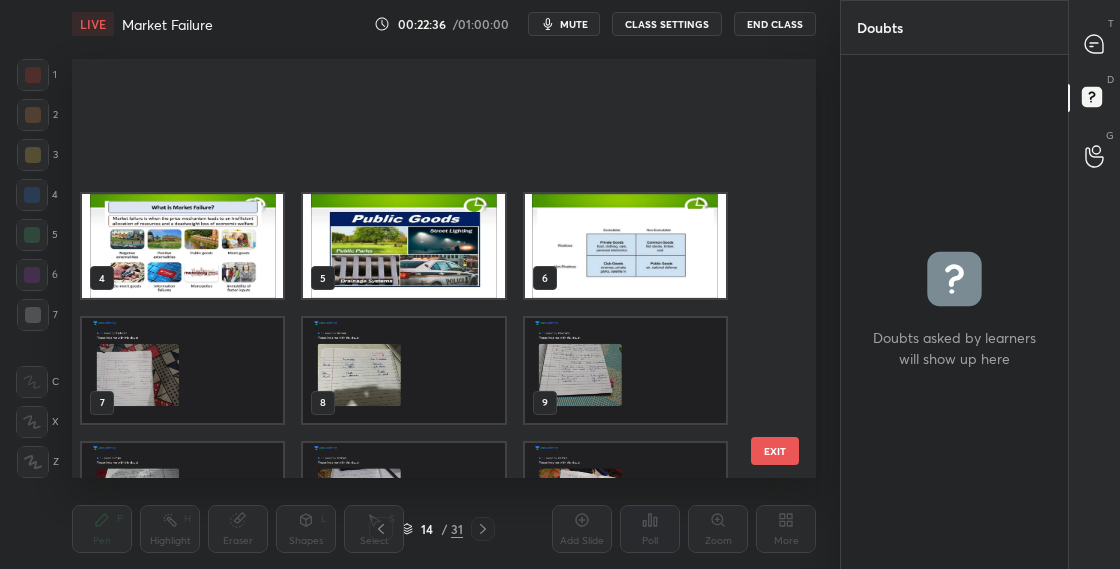 scroll, scrollTop: 203, scrollLeft: 0, axis: vertical 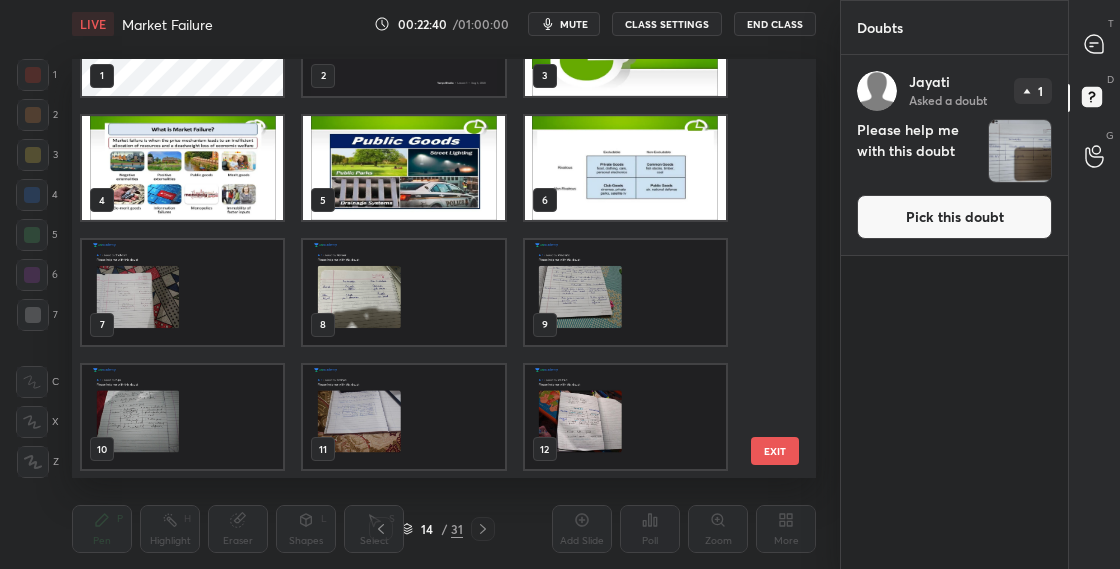 click on "Pick this doubt" at bounding box center [954, 217] 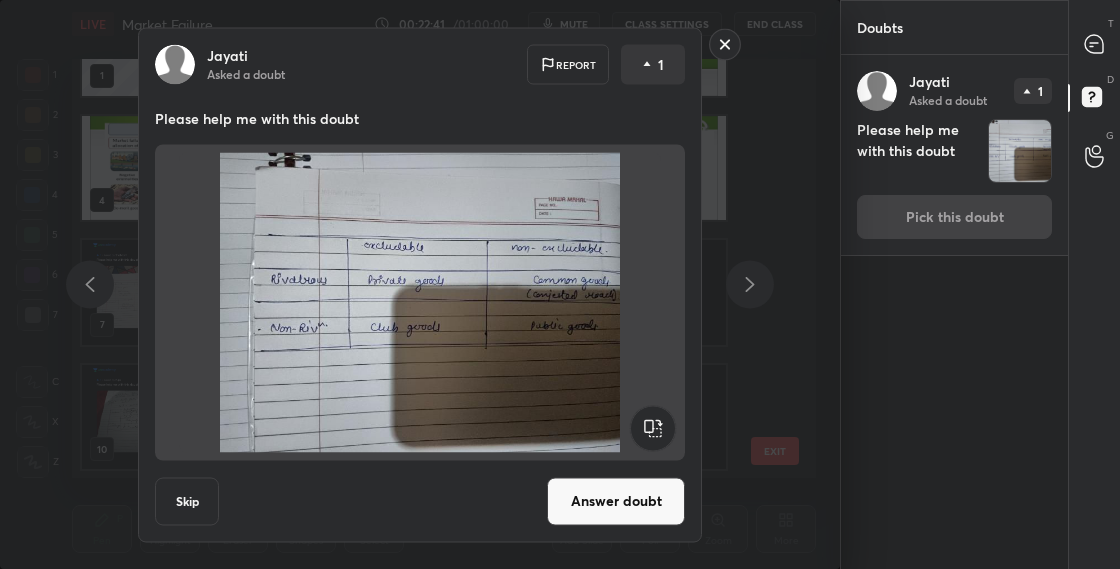 click on "Answer doubt" at bounding box center (616, 501) 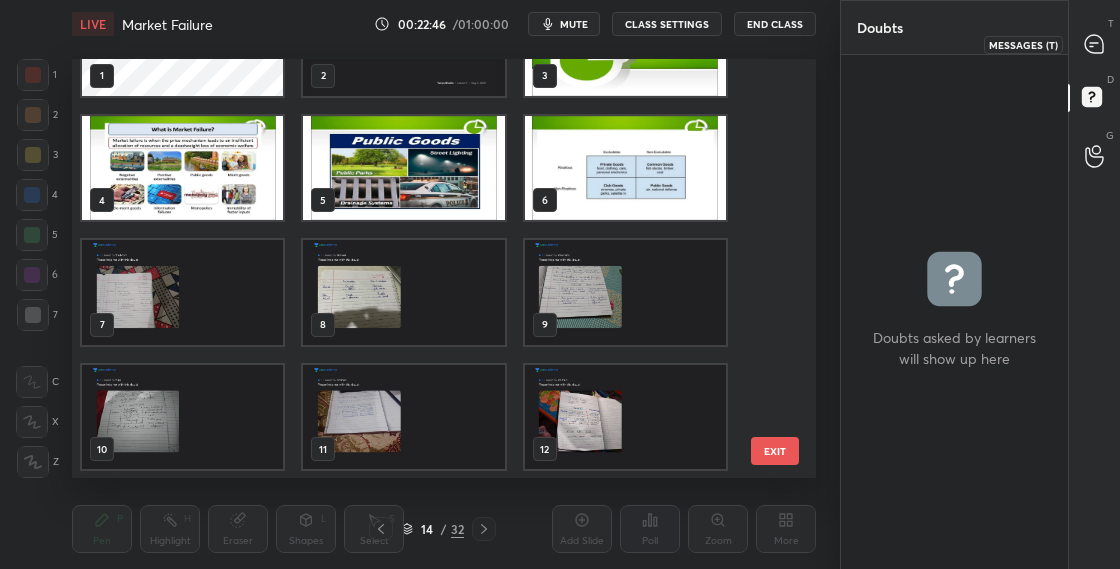 click 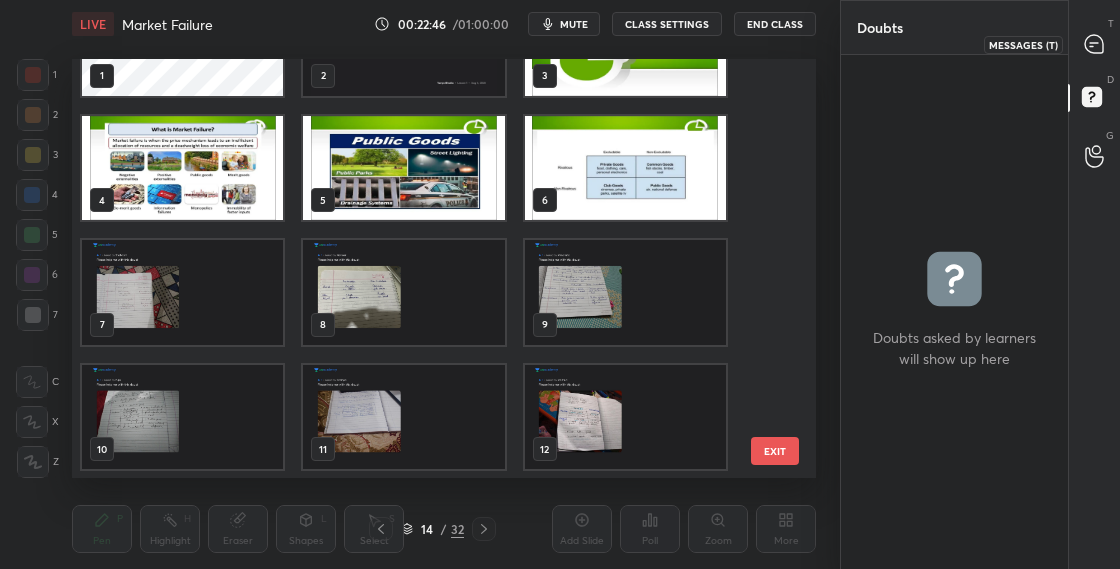 type on "x" 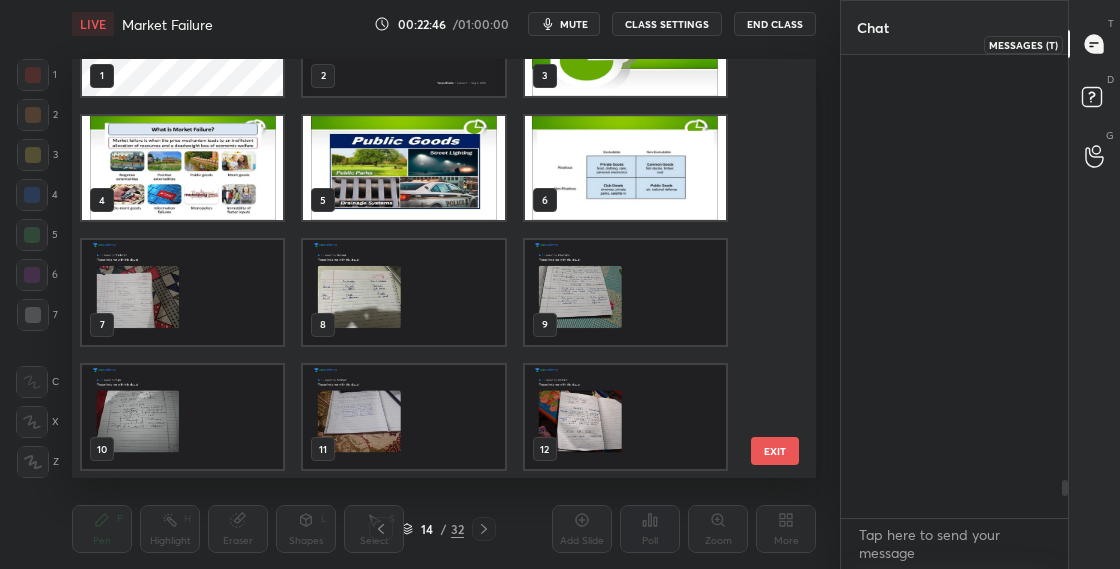 scroll, scrollTop: 5166, scrollLeft: 0, axis: vertical 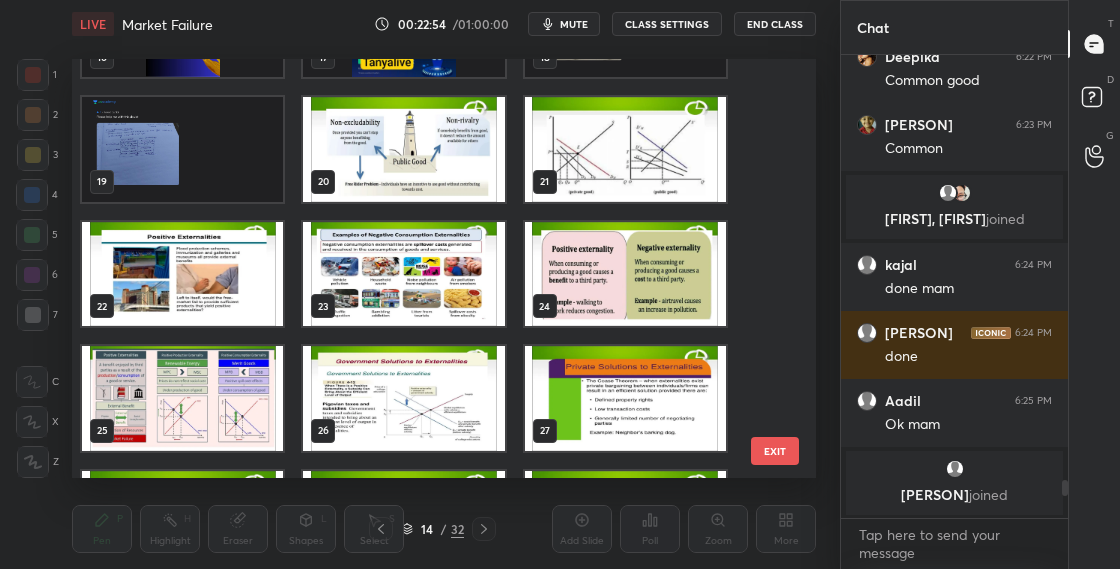 click at bounding box center (625, 274) 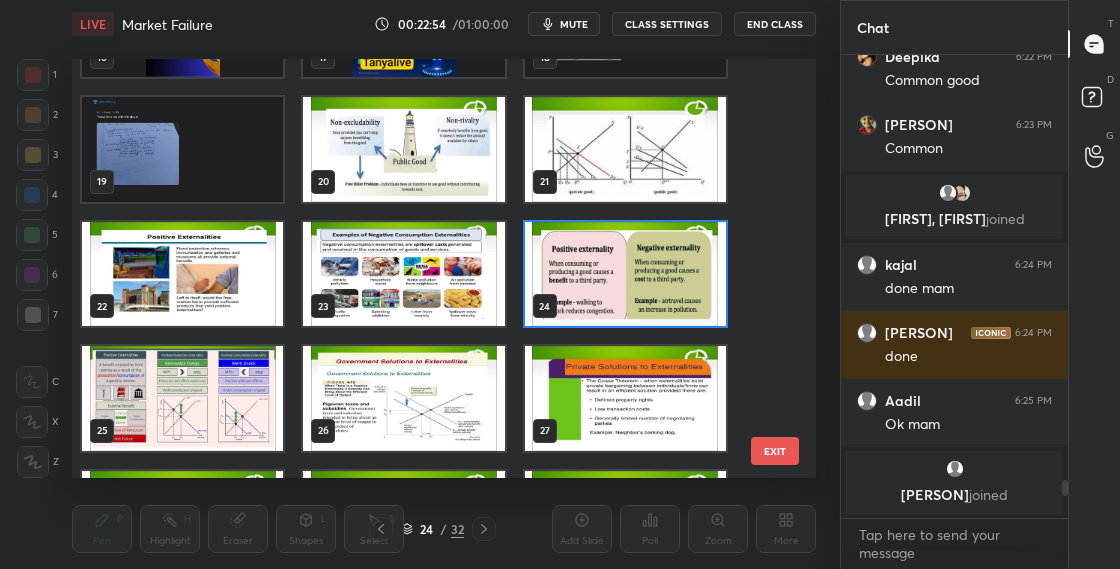 click at bounding box center [625, 274] 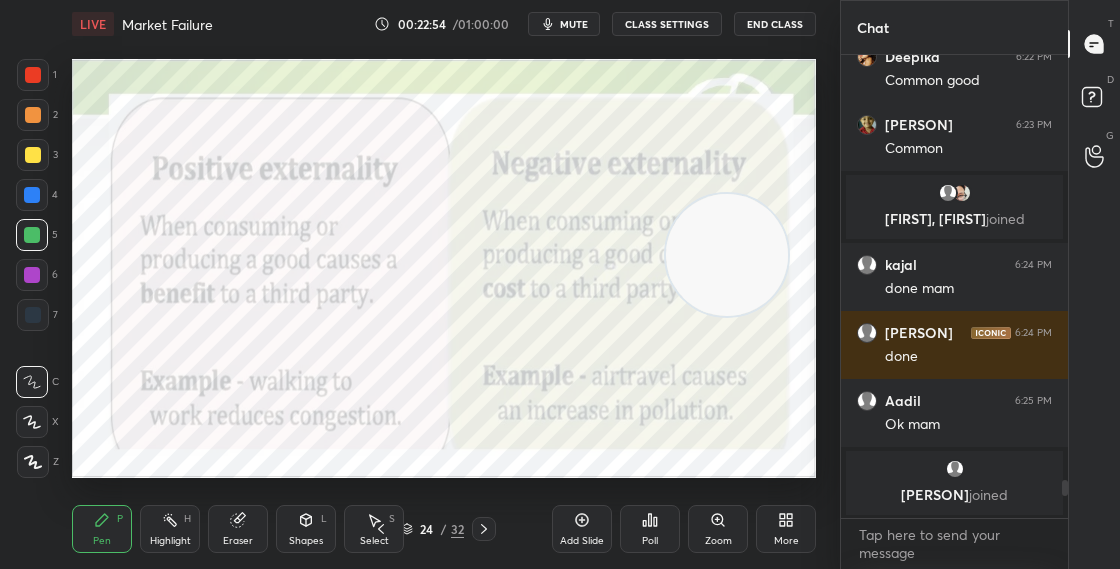 click at bounding box center [625, 274] 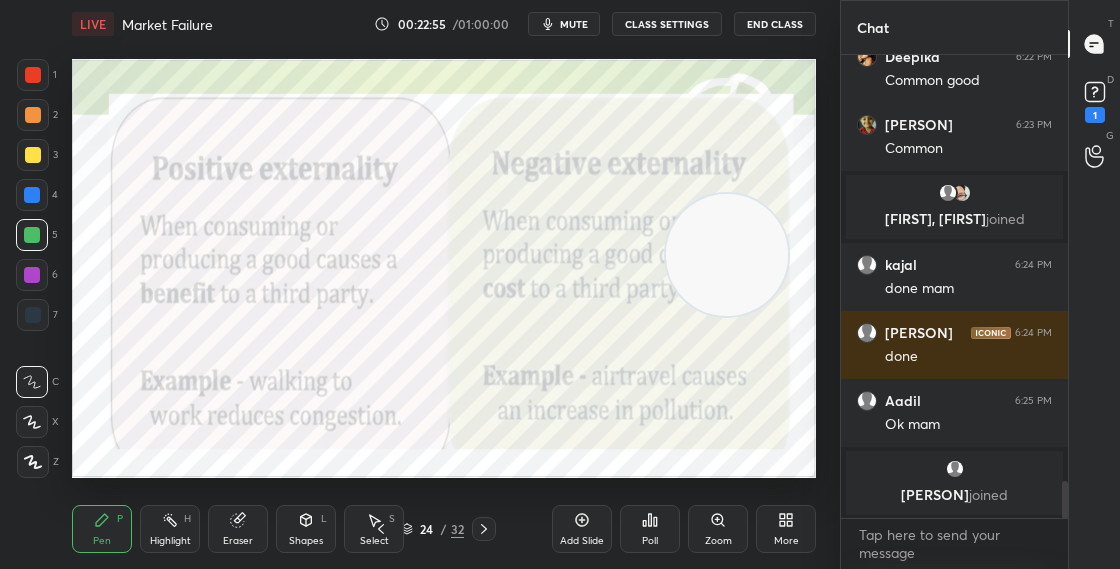 scroll, scrollTop: 5268, scrollLeft: 0, axis: vertical 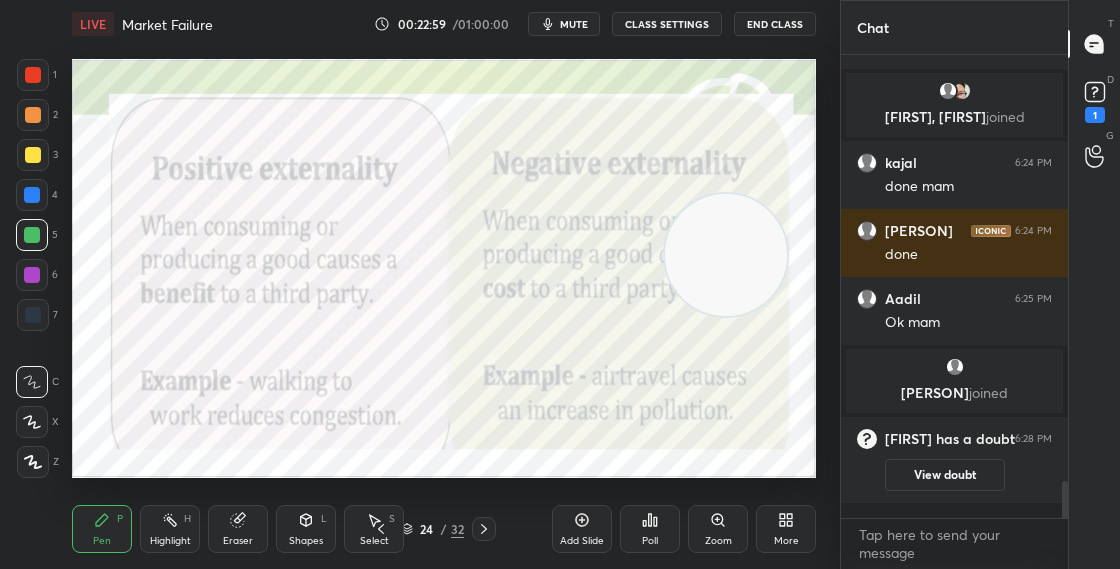 drag, startPoint x: 738, startPoint y: 257, endPoint x: 802, endPoint y: 53, distance: 213.80365 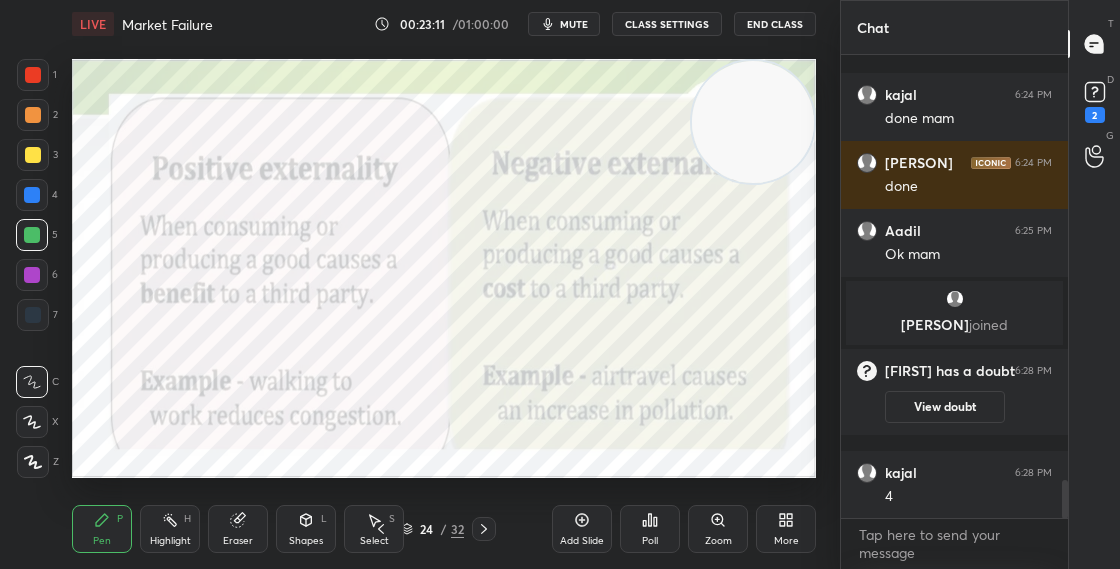 scroll, scrollTop: 5126, scrollLeft: 0, axis: vertical 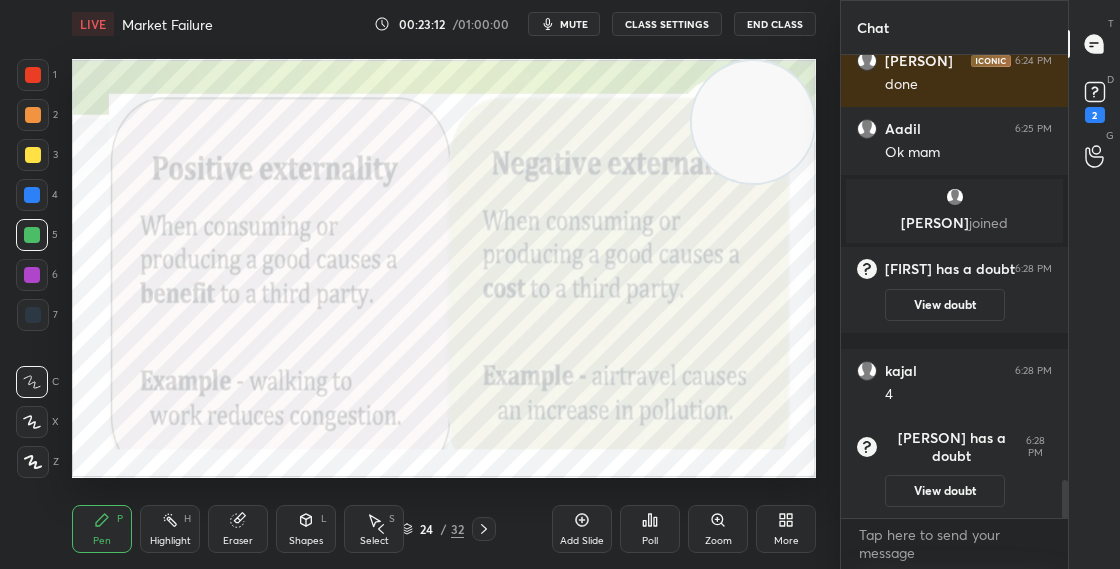 click at bounding box center [33, 75] 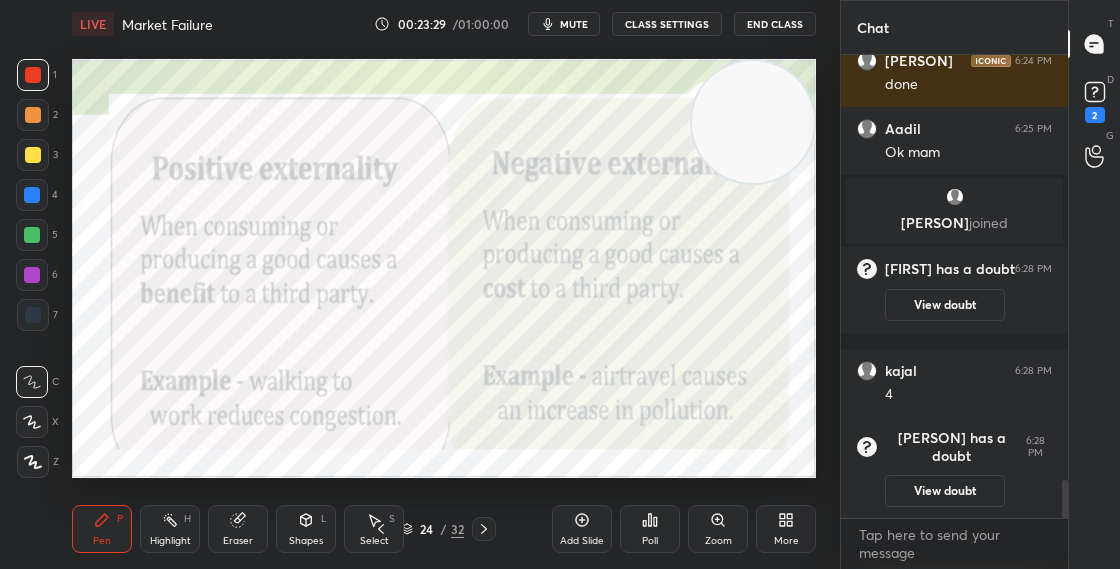 click 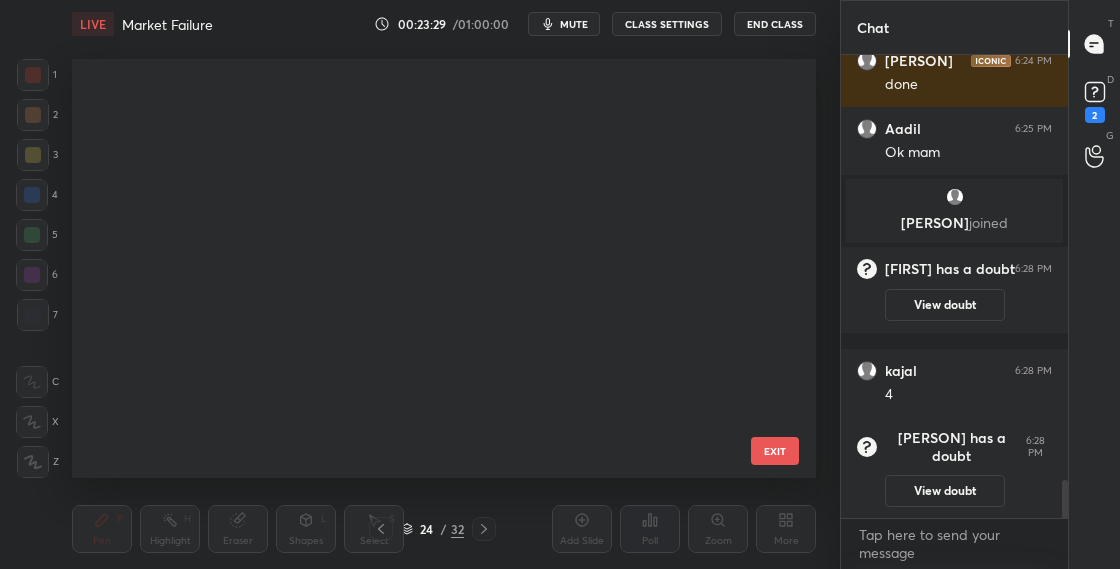 scroll, scrollTop: 577, scrollLeft: 0, axis: vertical 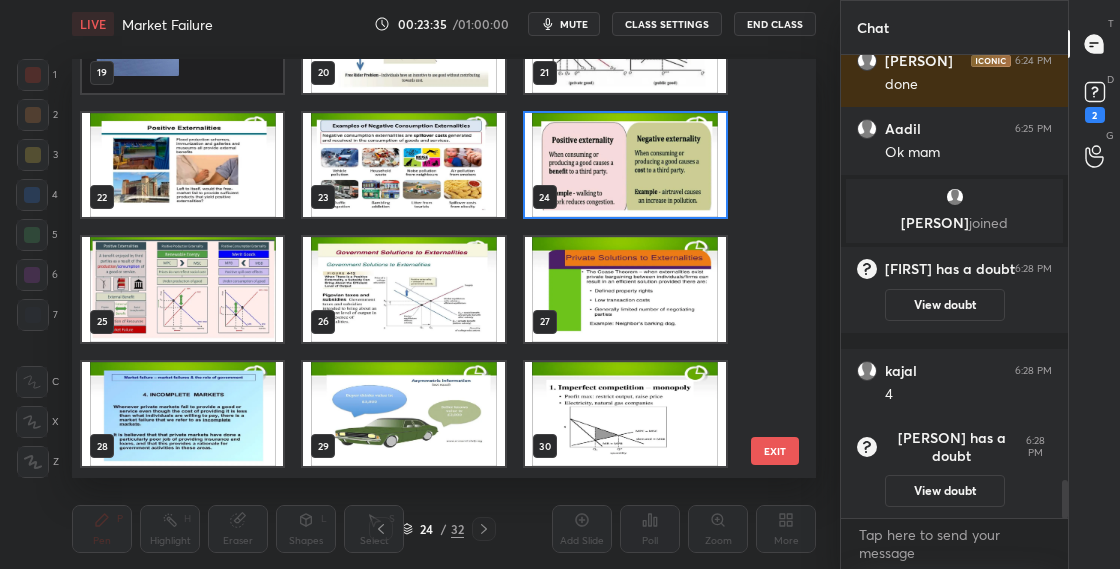 click at bounding box center [625, 165] 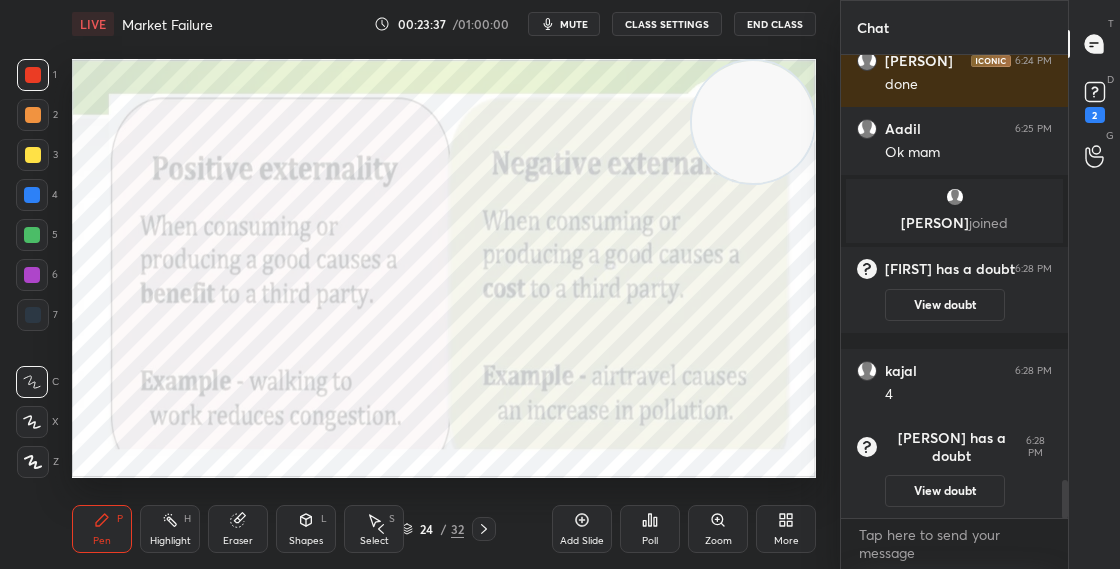 click 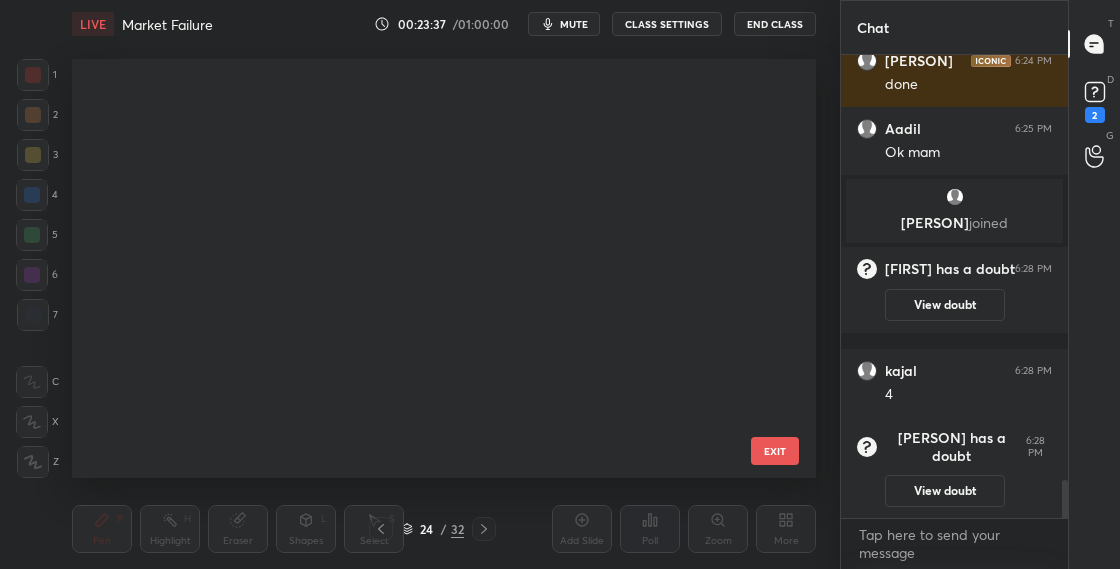 scroll, scrollTop: 412, scrollLeft: 734, axis: both 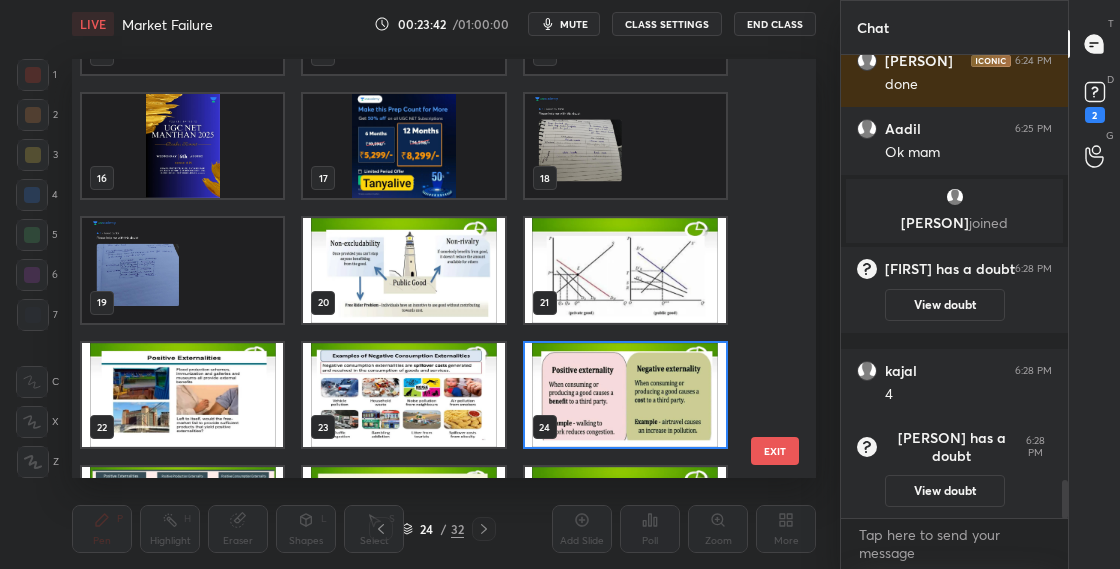 click at bounding box center (625, 395) 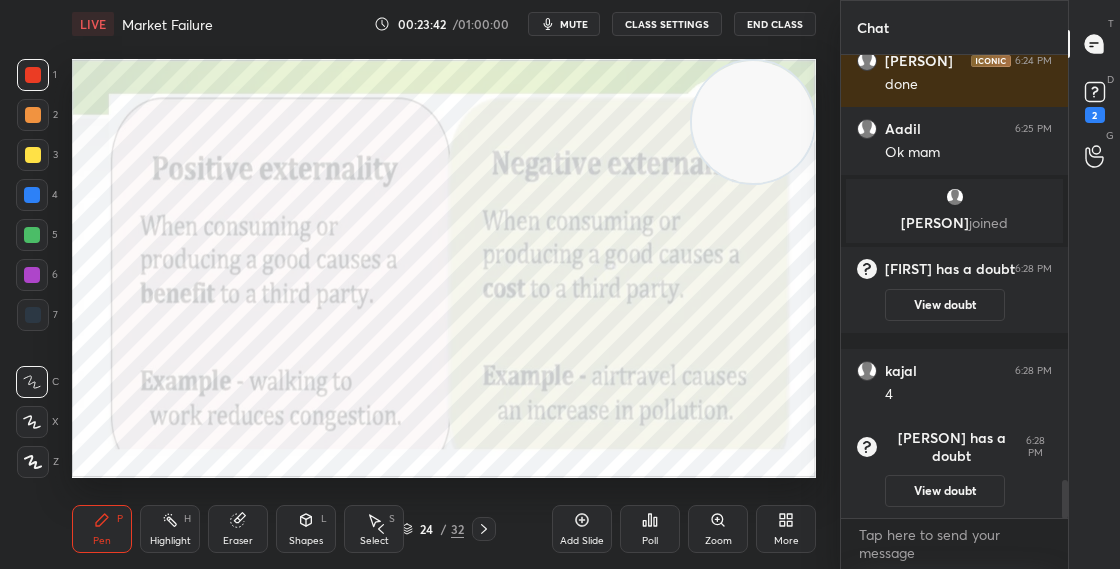 click at bounding box center [625, 395] 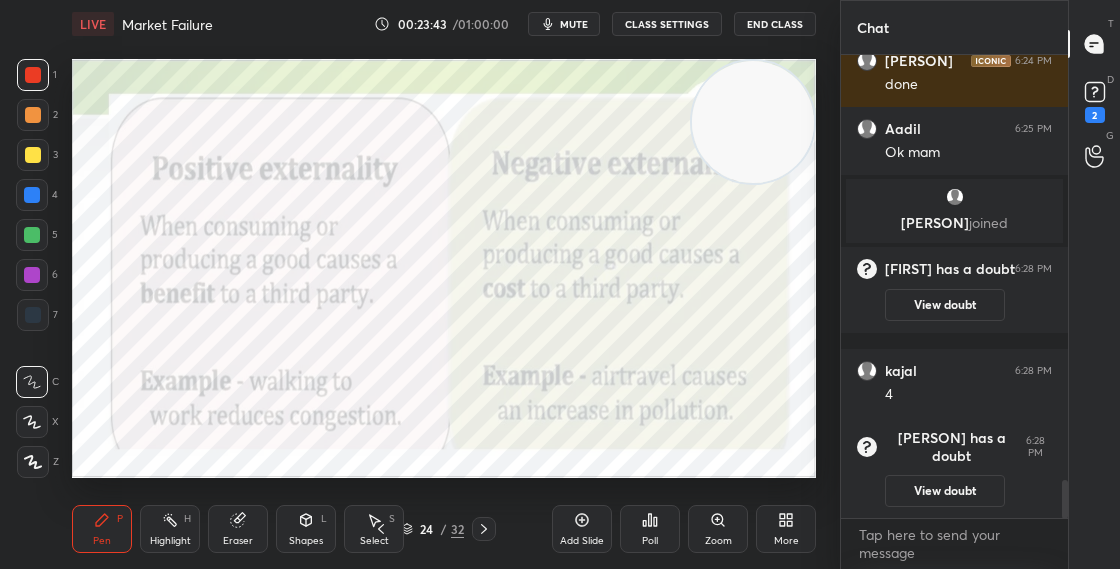 click 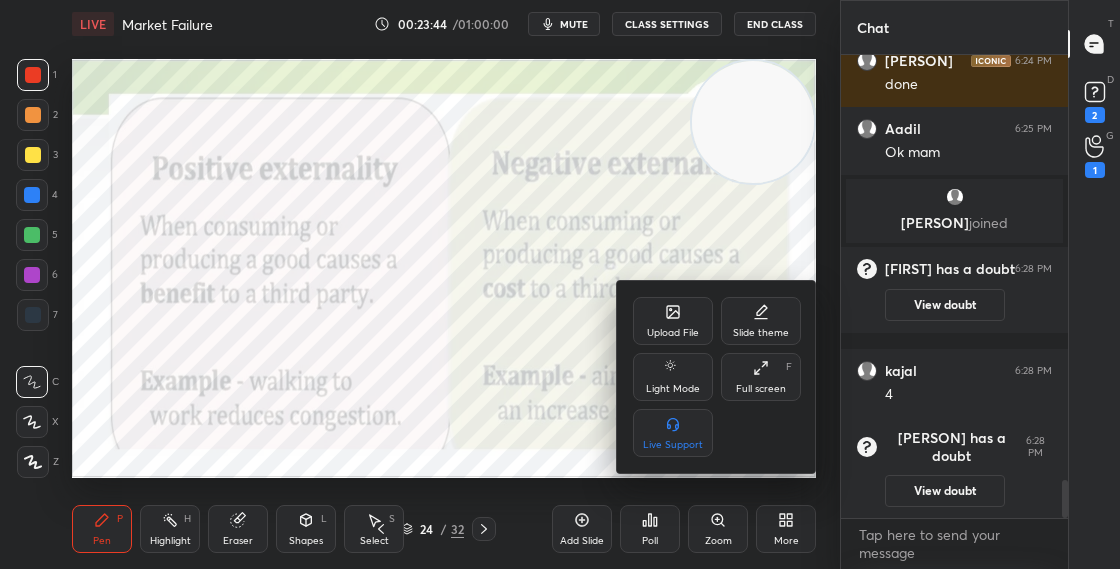 click on "Upload File" at bounding box center (673, 321) 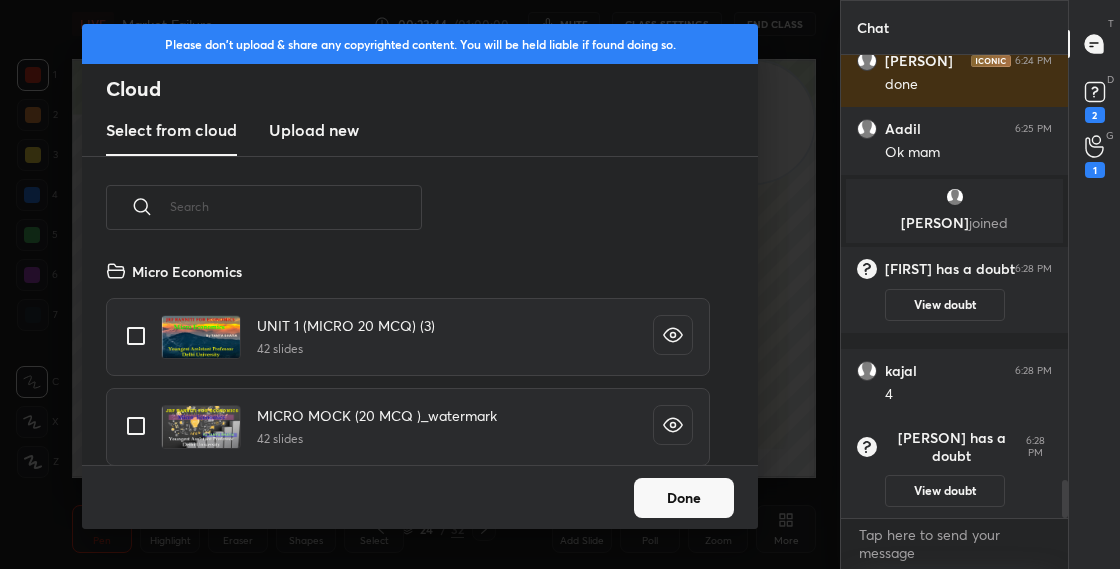 scroll, scrollTop: 7, scrollLeft: 11, axis: both 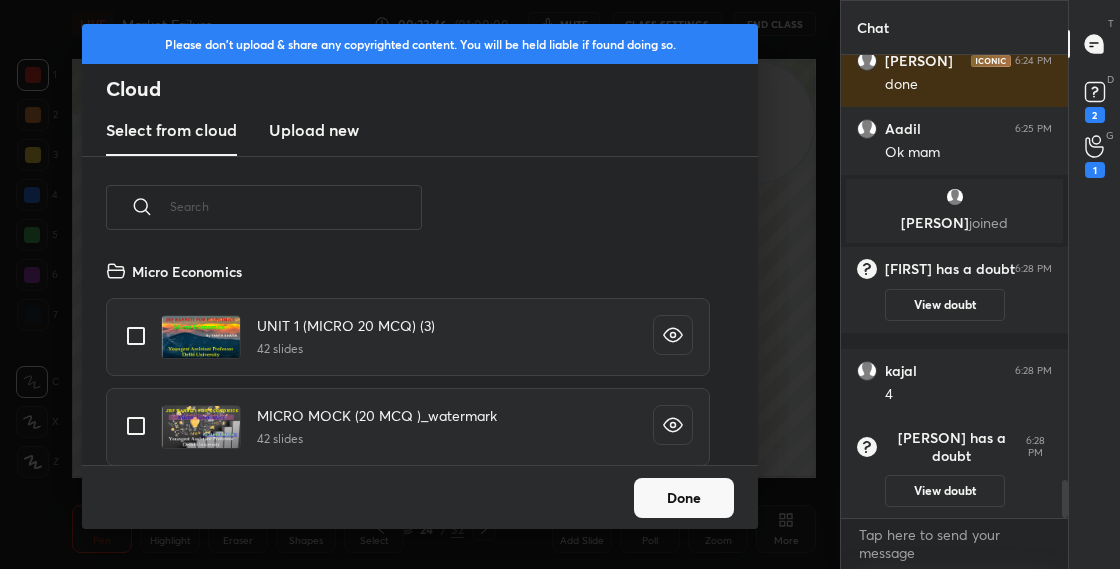click at bounding box center (296, 206) 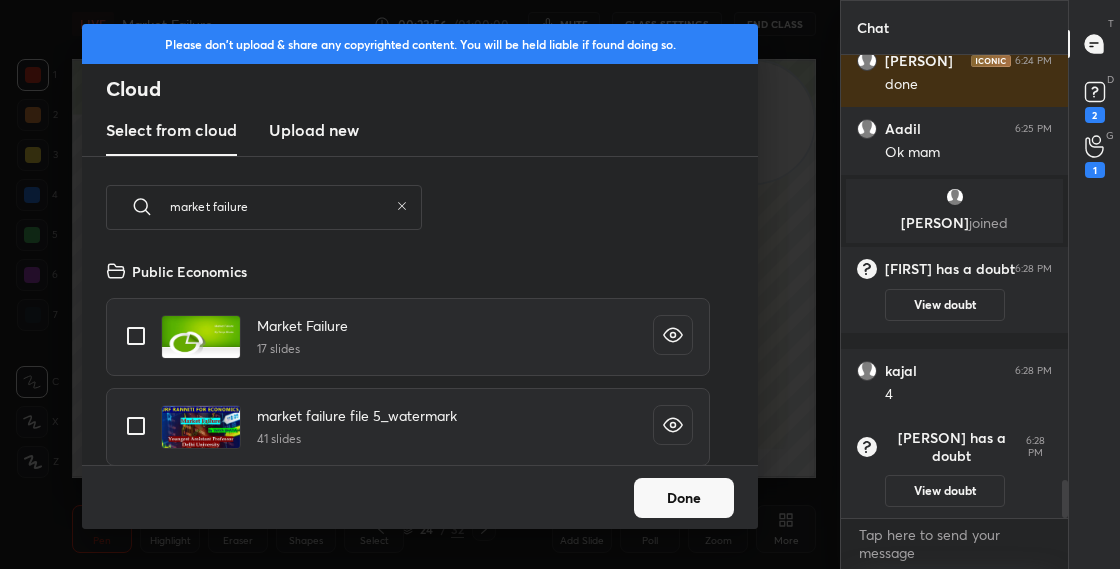 click on "17 slides" at bounding box center [302, 349] 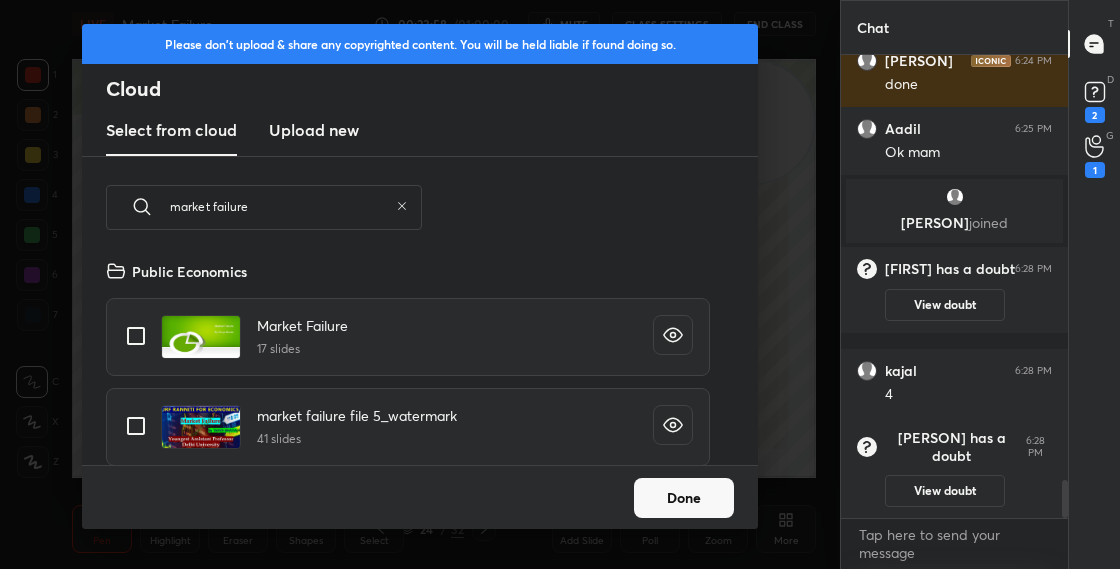 scroll, scrollTop: 6, scrollLeft: 0, axis: vertical 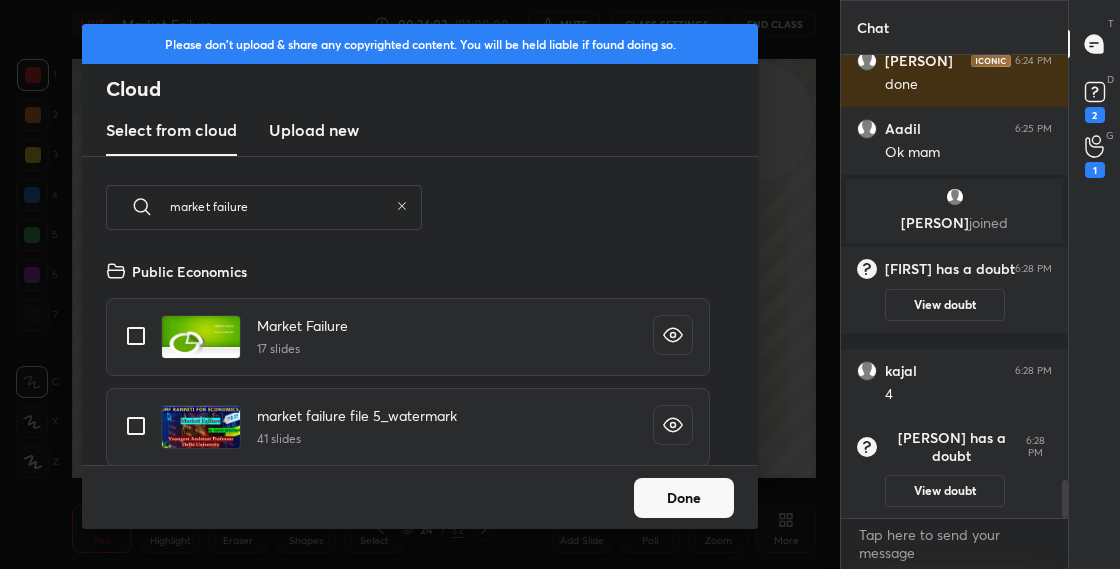 click on "market failure" at bounding box center [279, 206] 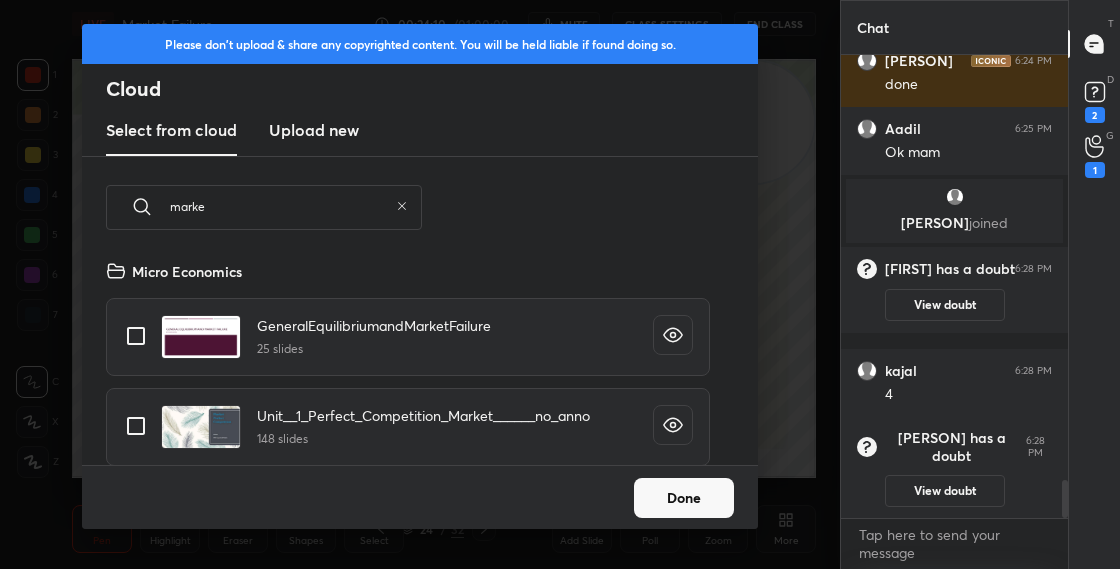 click on "marke" at bounding box center (279, 206) 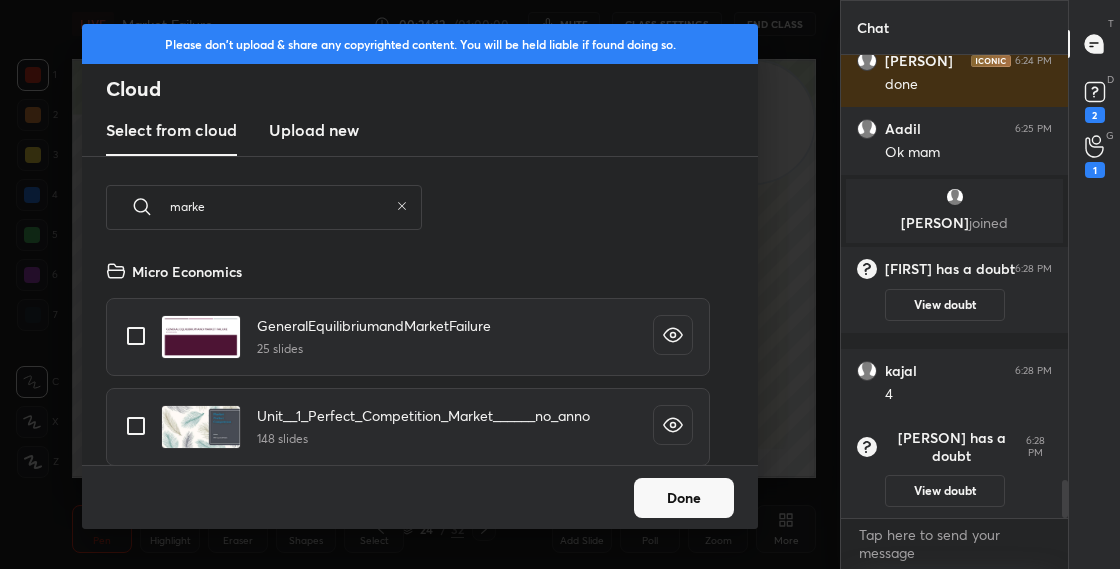 type on "marke" 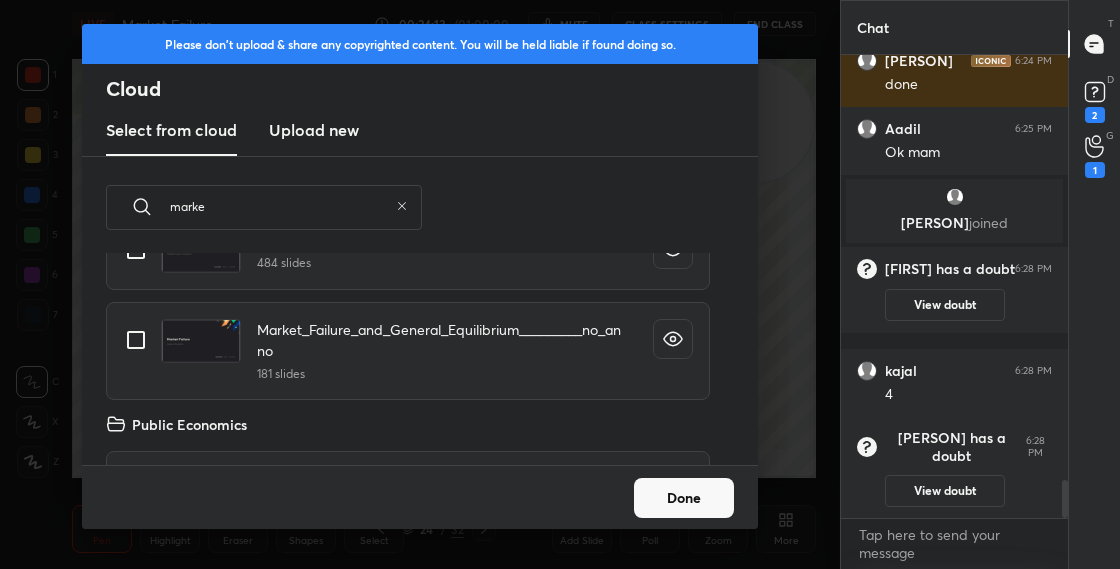 scroll, scrollTop: 267, scrollLeft: 0, axis: vertical 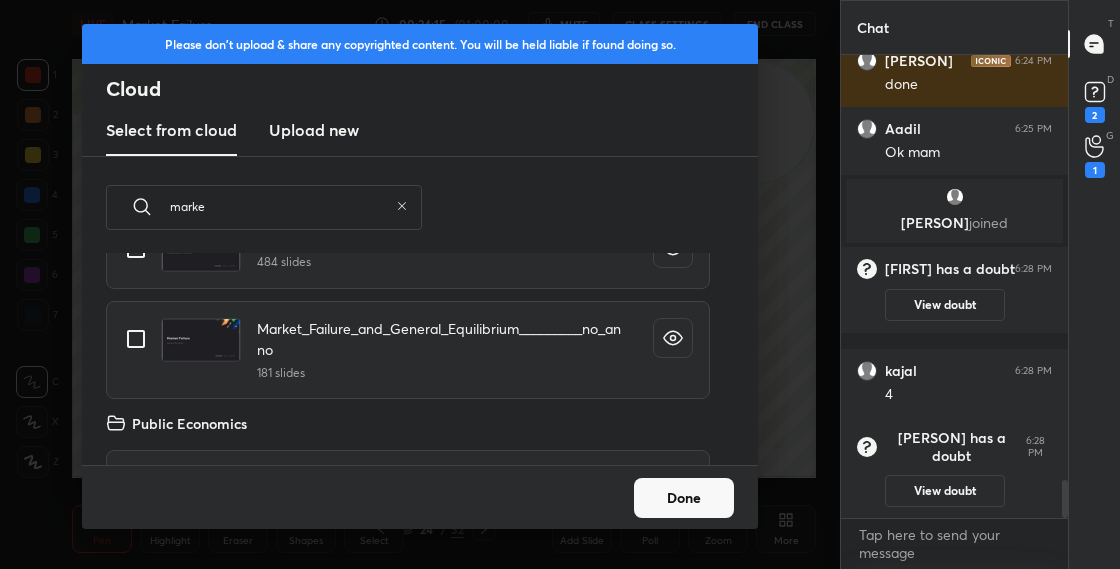 click at bounding box center (136, 339) 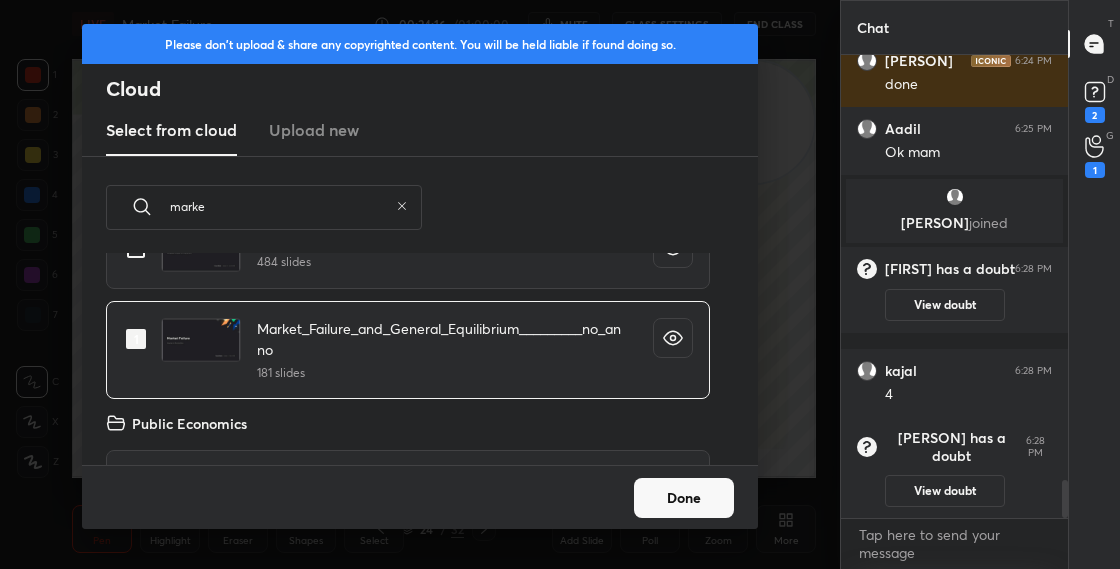 click on "Done" at bounding box center [684, 498] 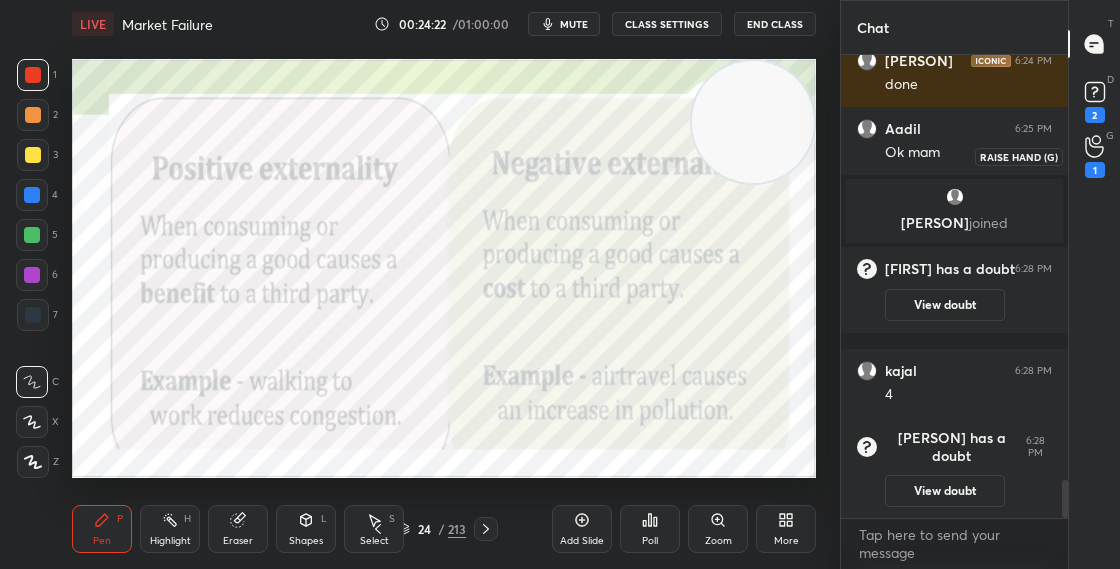 click 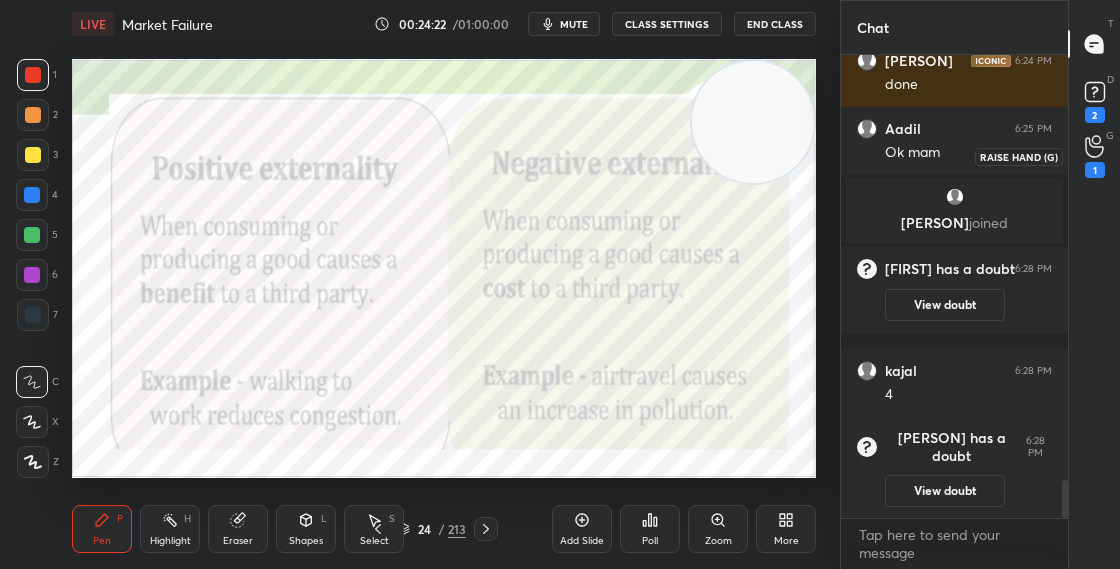 scroll, scrollTop: 508, scrollLeft: 221, axis: both 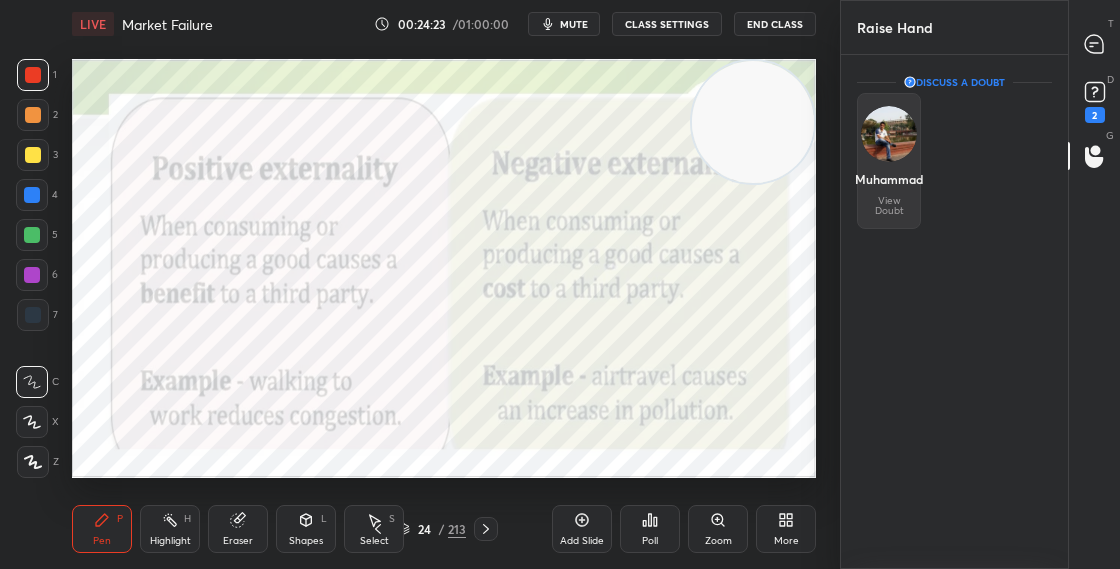 click at bounding box center (889, 134) 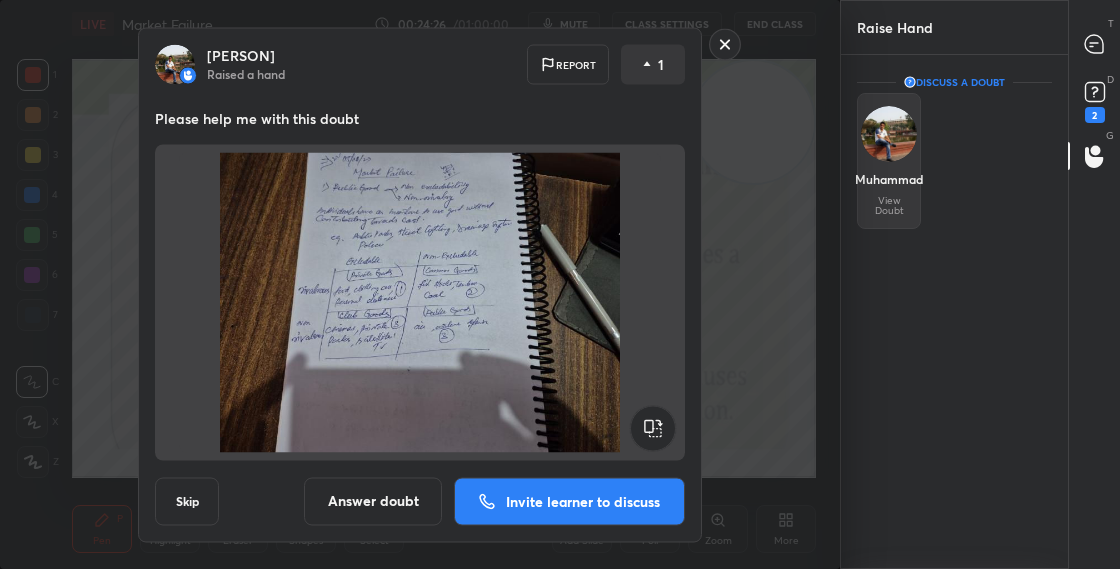 click at bounding box center (889, 134) 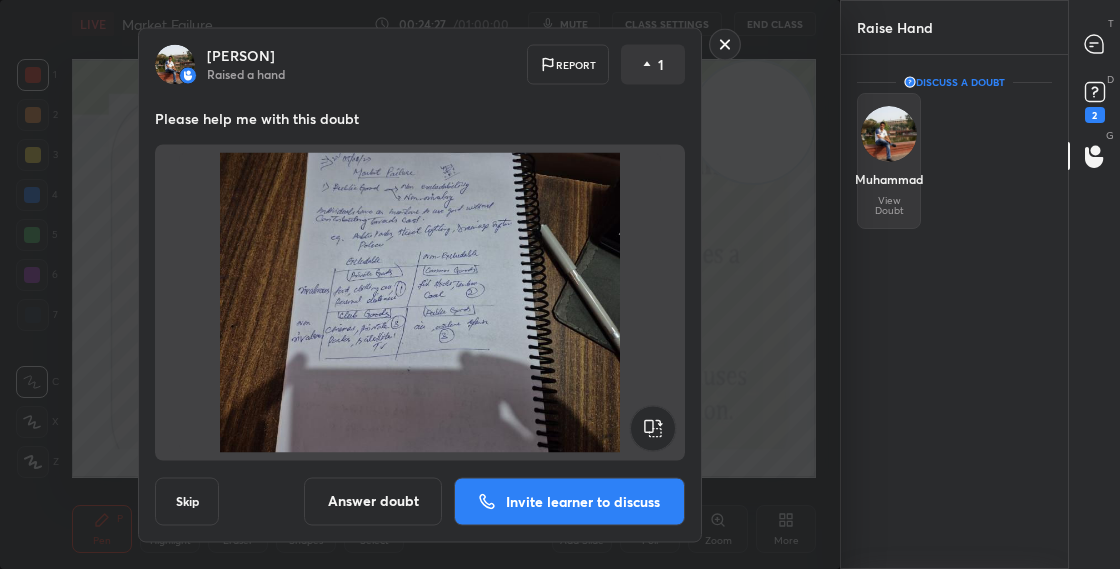 click at bounding box center [889, 134] 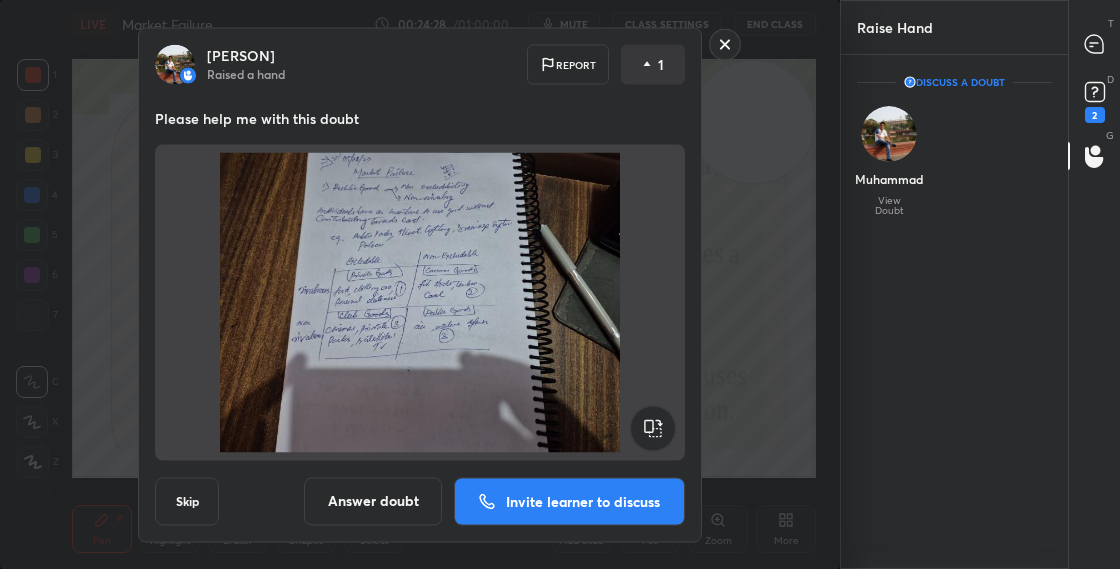 click on "Invite learner to discuss" at bounding box center (569, 501) 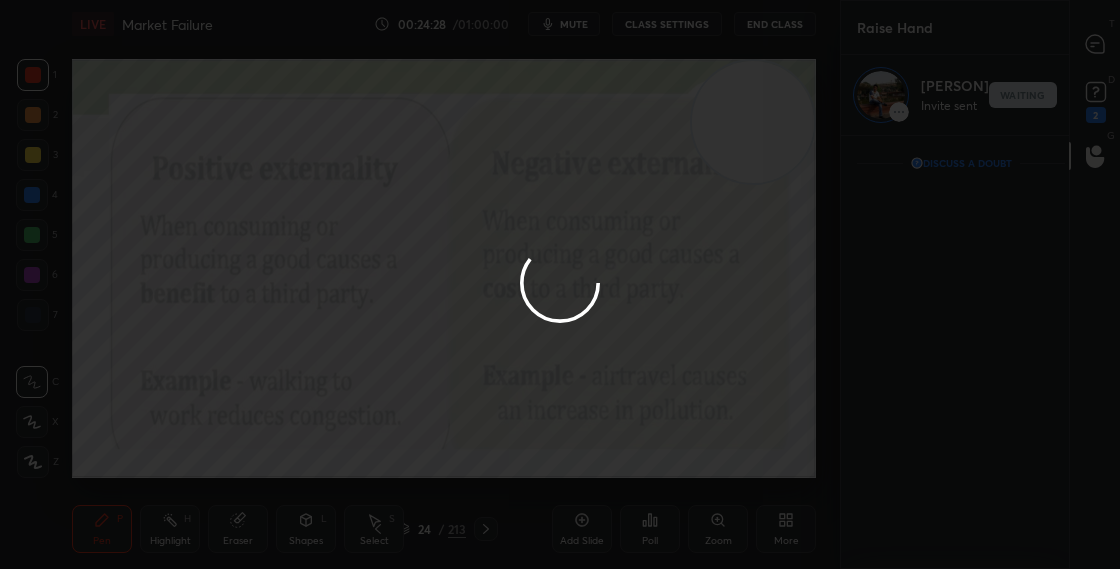 scroll, scrollTop: 7, scrollLeft: 7, axis: both 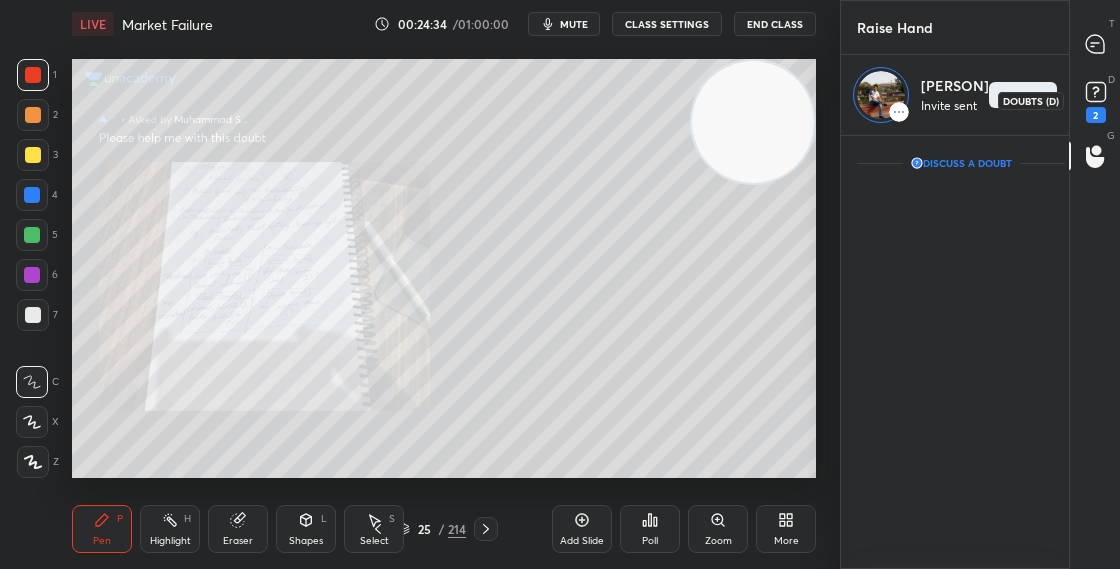 click 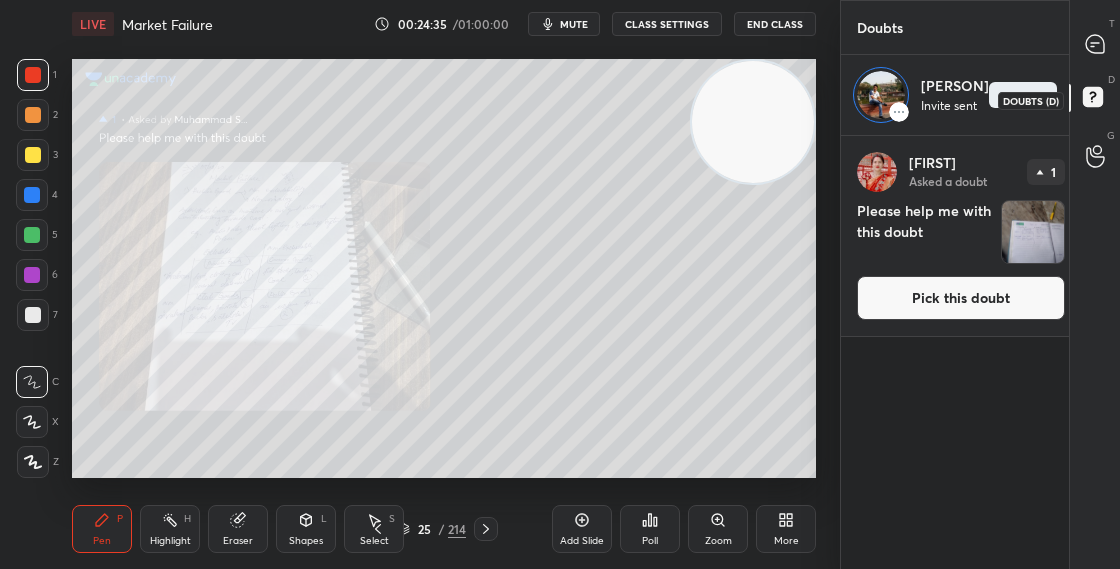 scroll, scrollTop: 7, scrollLeft: 7, axis: both 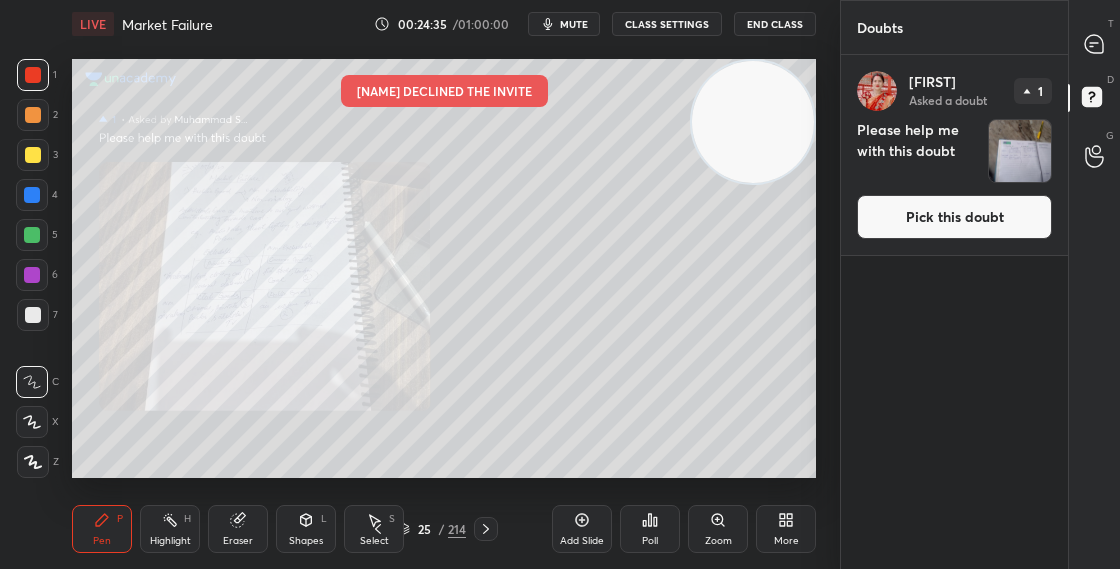click on "Pick this doubt" at bounding box center [954, 217] 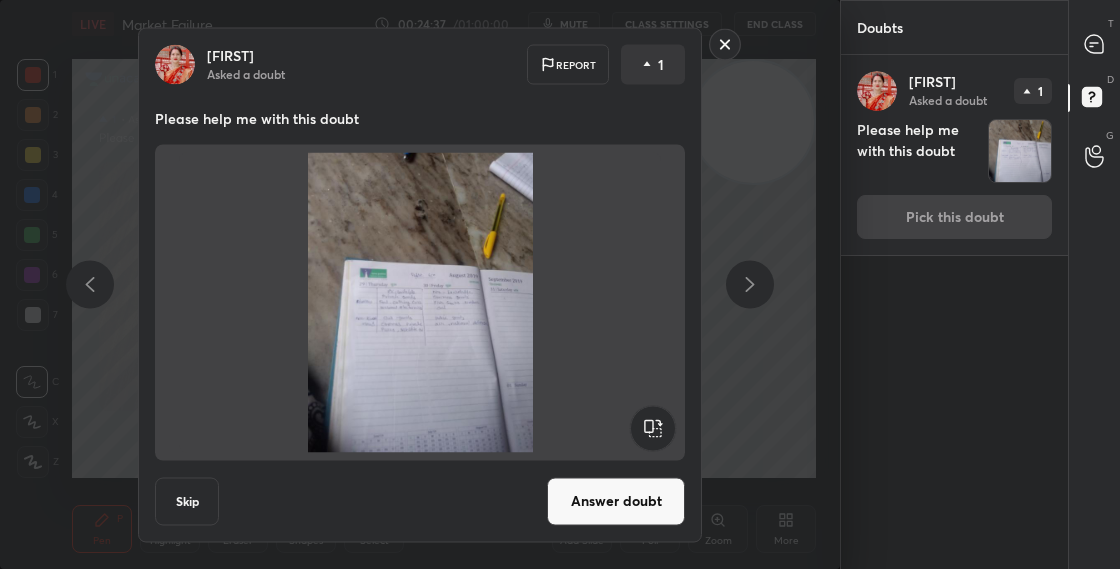click on "Answer doubt" at bounding box center [616, 501] 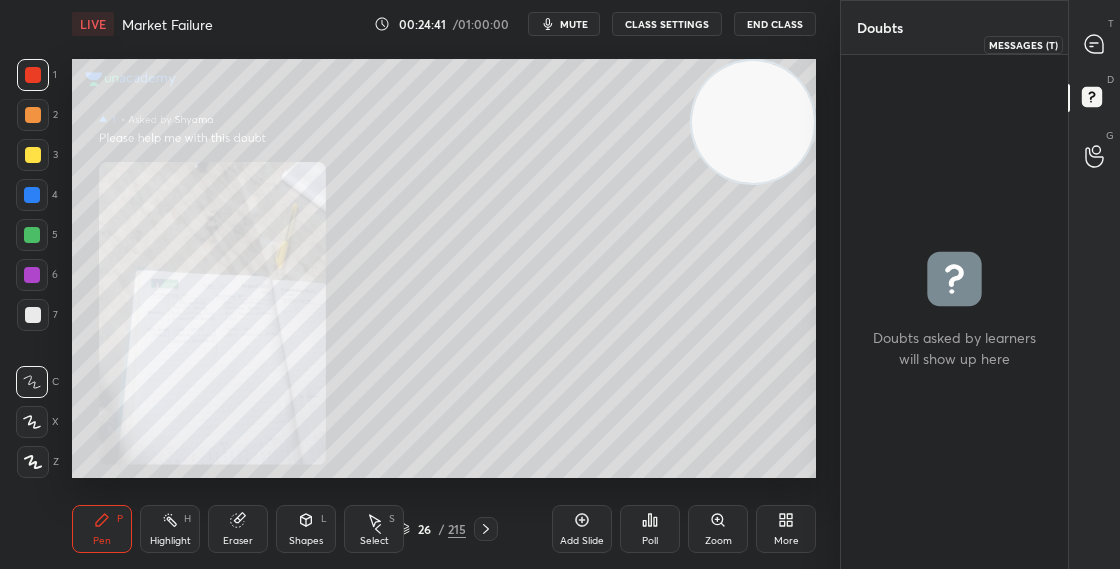 click 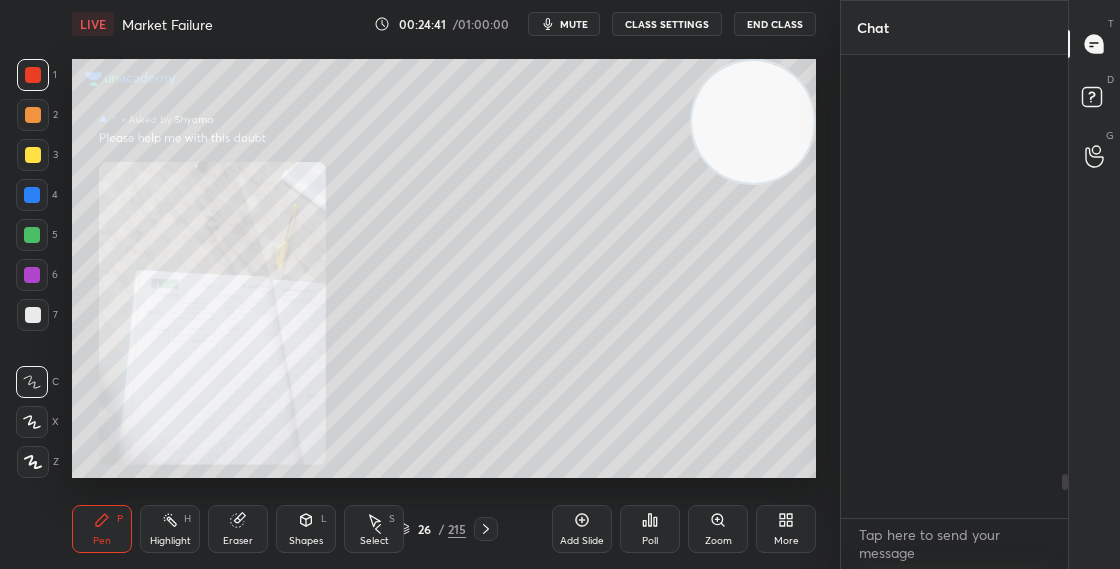 scroll, scrollTop: 5104, scrollLeft: 0, axis: vertical 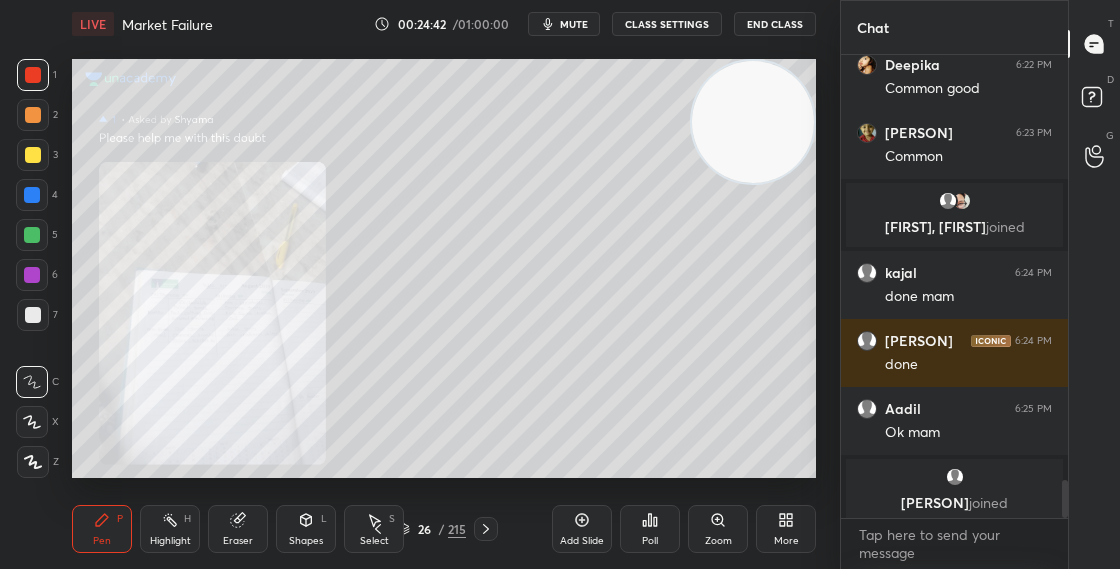 drag, startPoint x: 1063, startPoint y: 518, endPoint x: 1063, endPoint y: 532, distance: 14 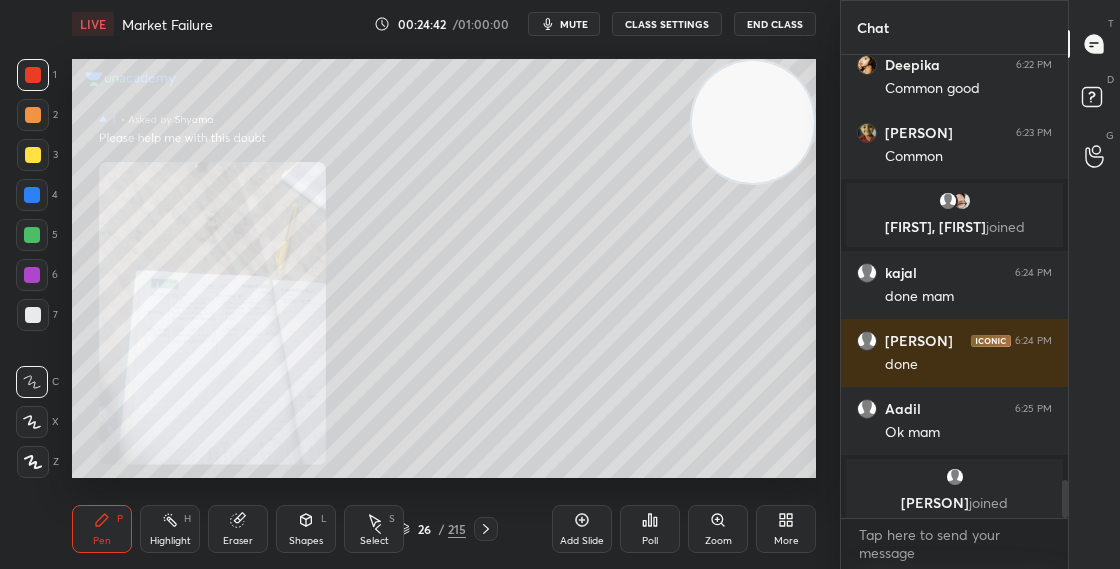 click on "[FIRST] 6:22 PM Common good [FIRST] 6:23 PM Common [FIRST], [FIRST]  joined [FIRST] 6:24 PM done mam [FIRST] 6:24 PM done [FIRST] 6:25 PM Ok mam [FIRST]  joined [FIRST] 6:28 PM 4 JUMP TO LATEST Enable hand raising Enable raise hand to speak to learners. Once enabled, chat will be turned off temporarily. Enable x" at bounding box center (954, 312) 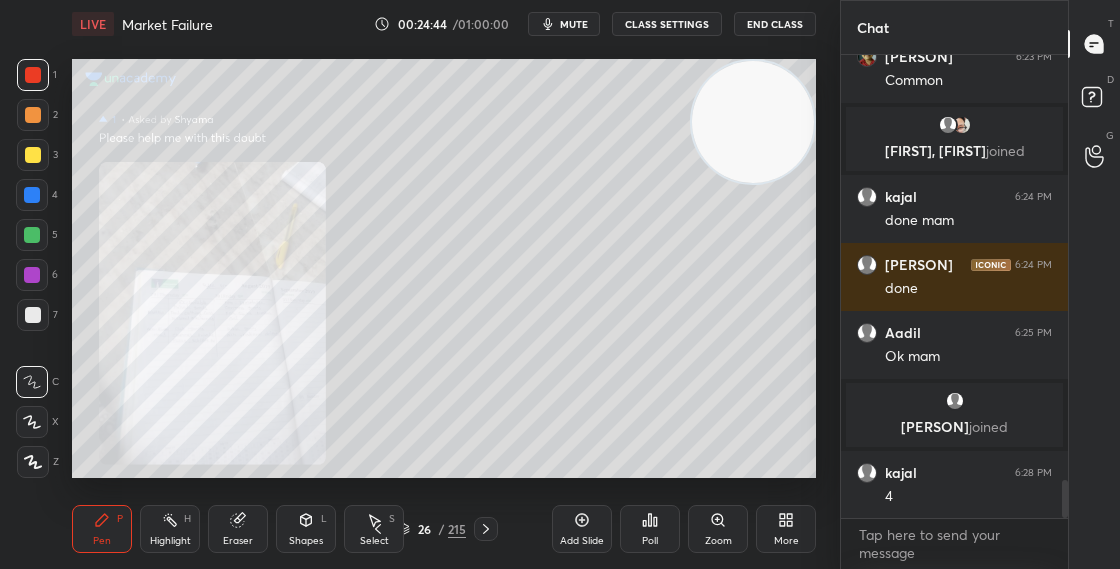 click on "26 / 215" at bounding box center [432, 529] 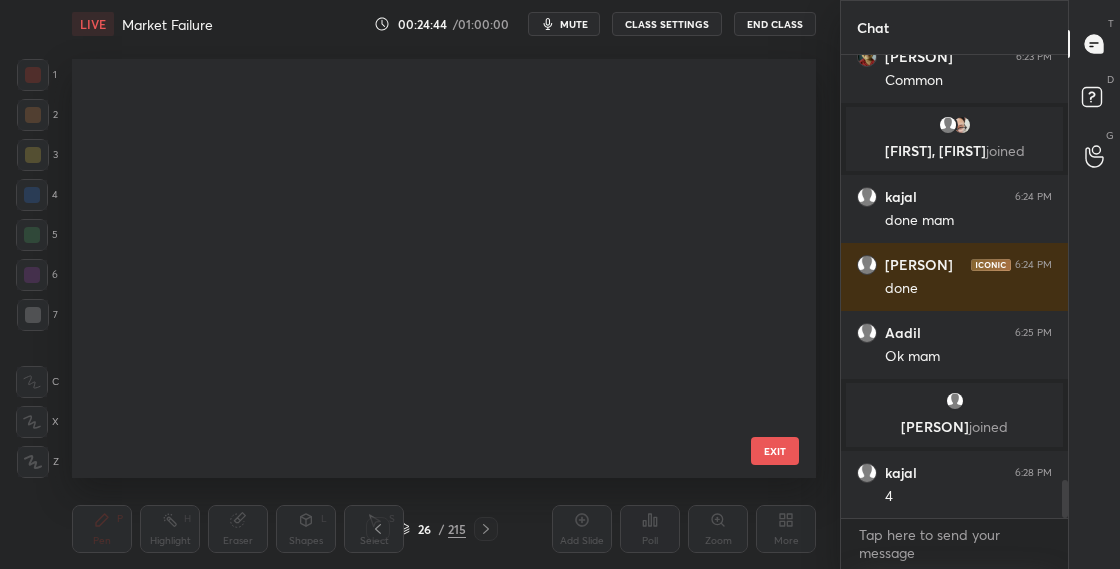 scroll, scrollTop: 701, scrollLeft: 0, axis: vertical 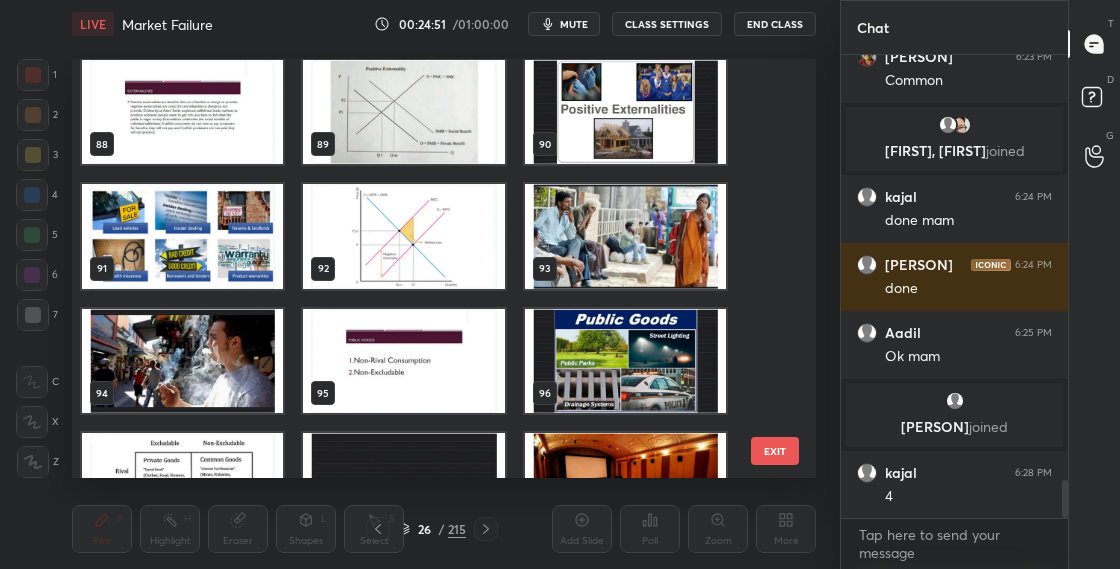 click at bounding box center (625, 236) 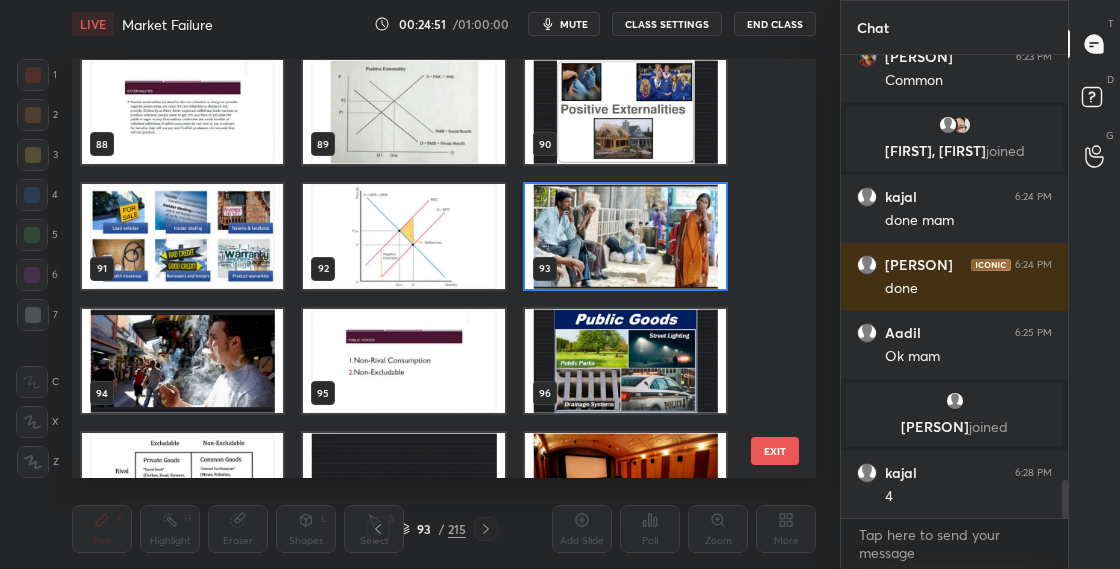 click at bounding box center (625, 236) 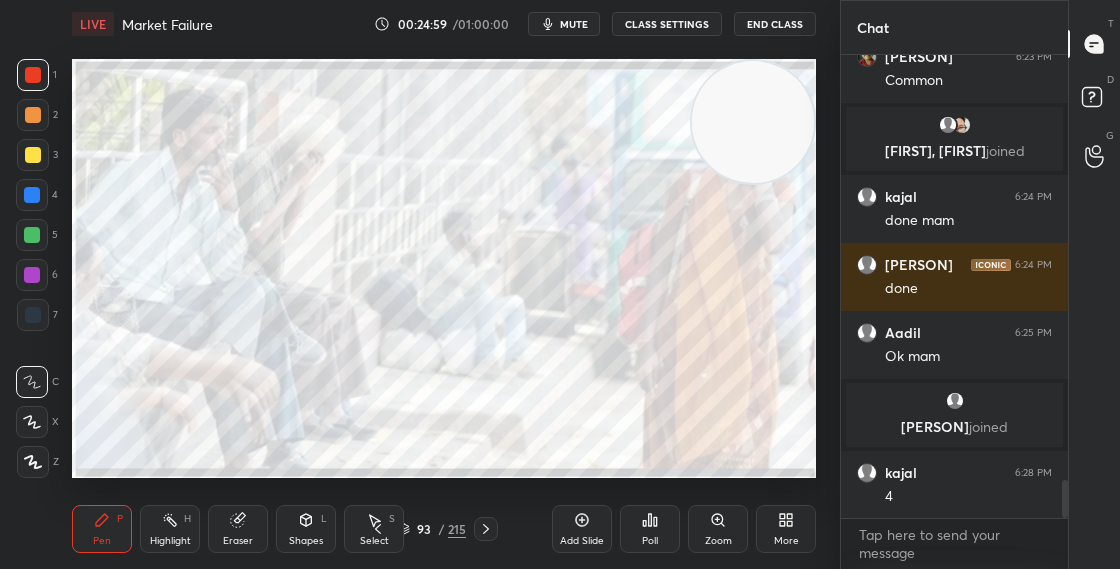scroll, scrollTop: 5266, scrollLeft: 0, axis: vertical 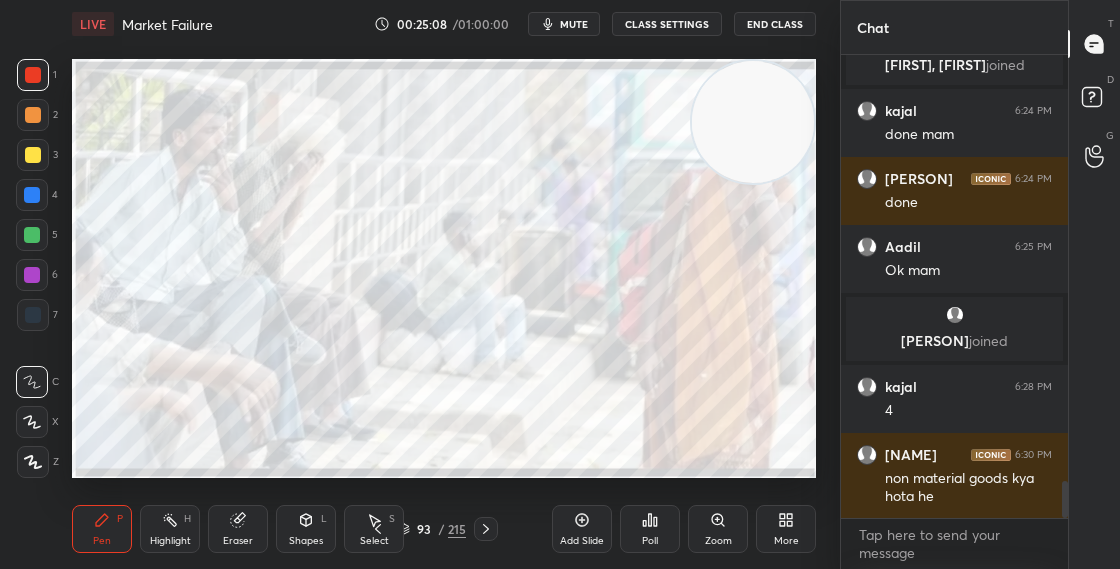 click at bounding box center [33, 155] 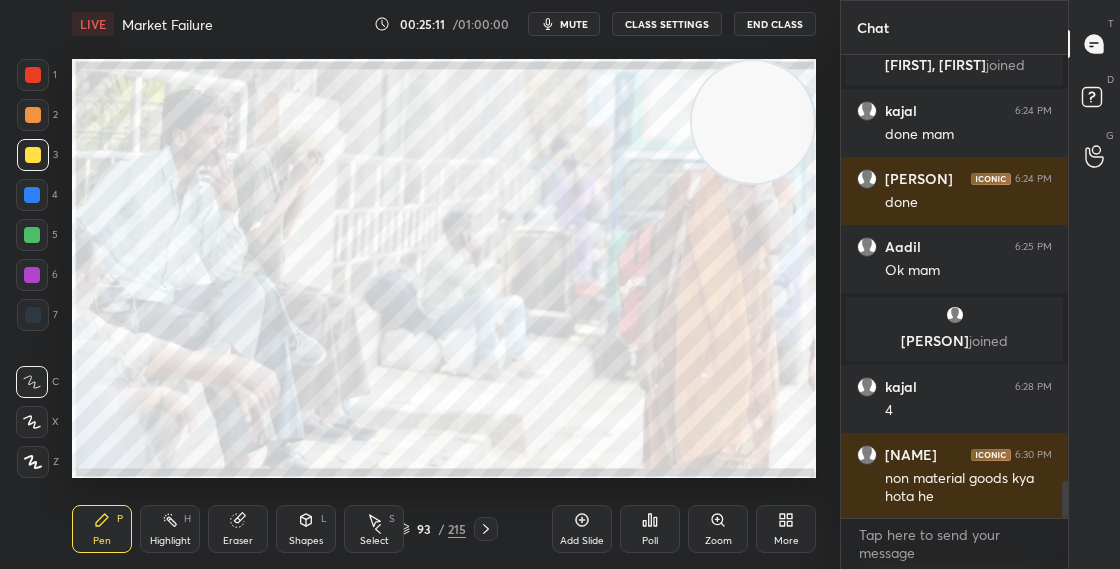 drag, startPoint x: 715, startPoint y: 137, endPoint x: 661, endPoint y: 319, distance: 189.84204 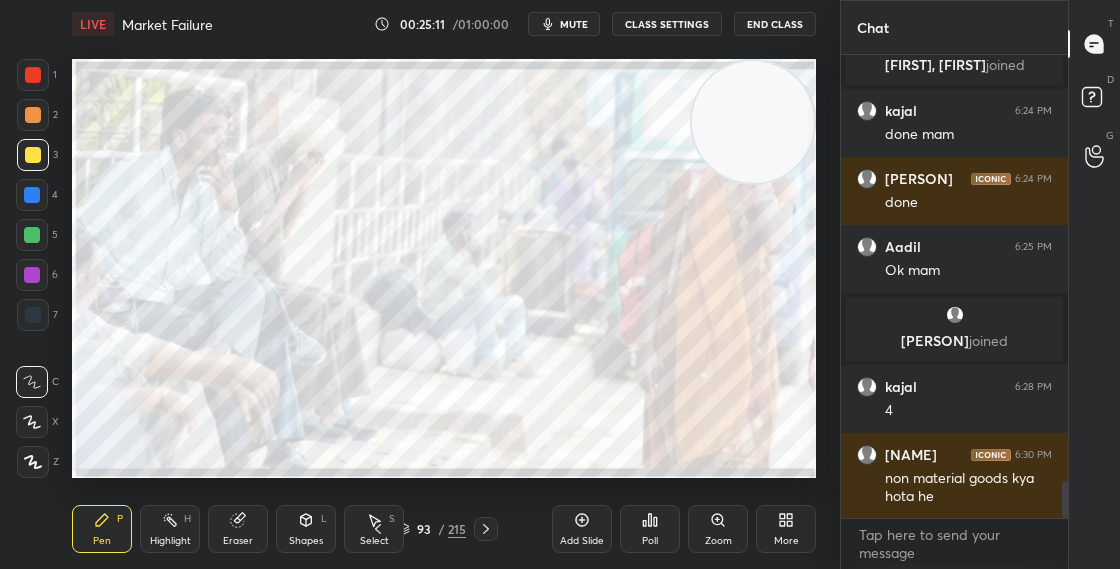 click at bounding box center [753, 122] 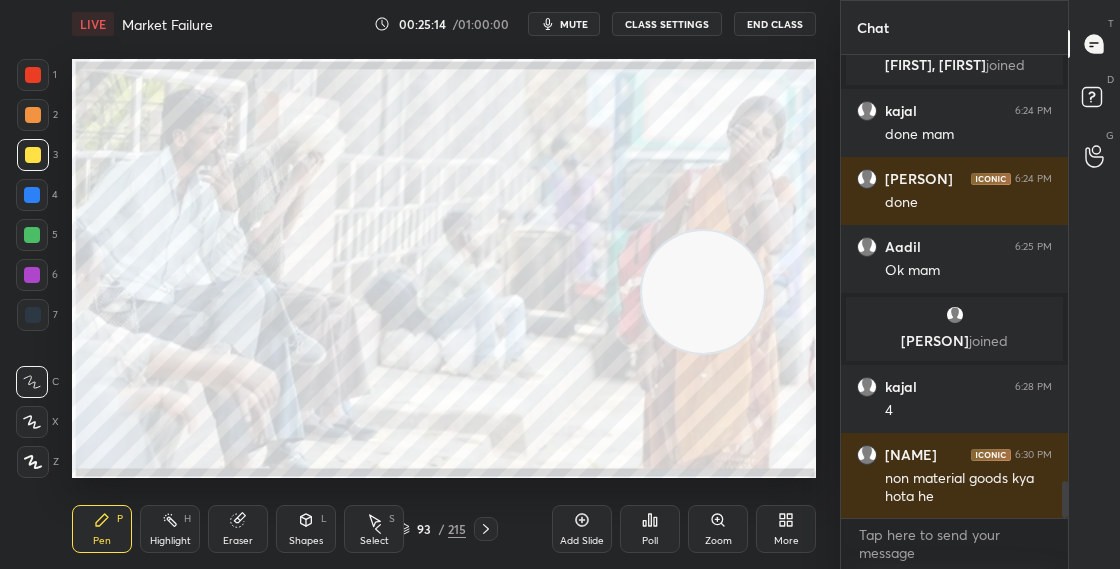 click 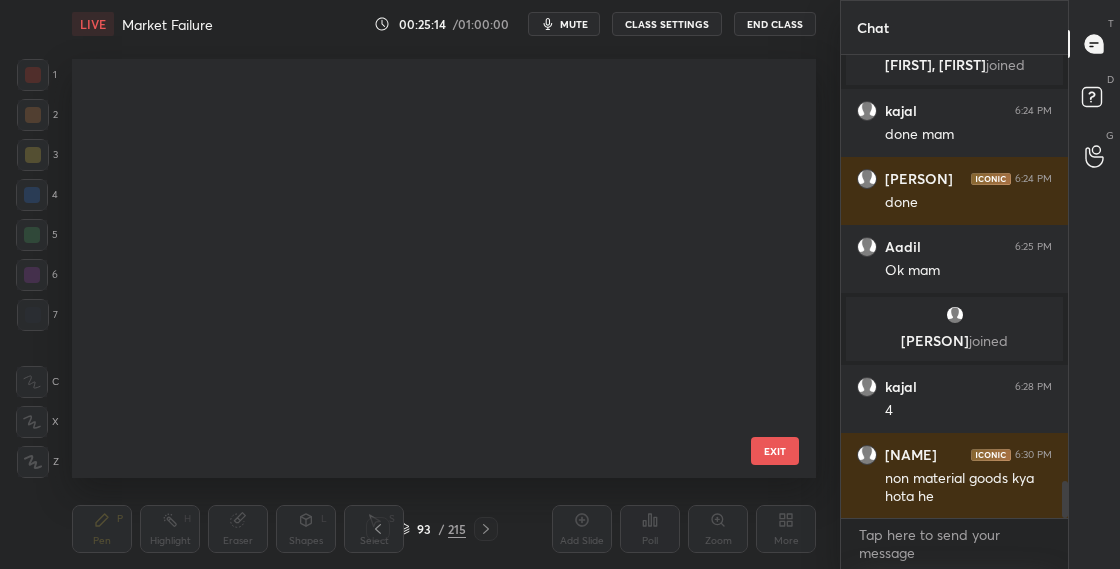 scroll, scrollTop: 3440, scrollLeft: 0, axis: vertical 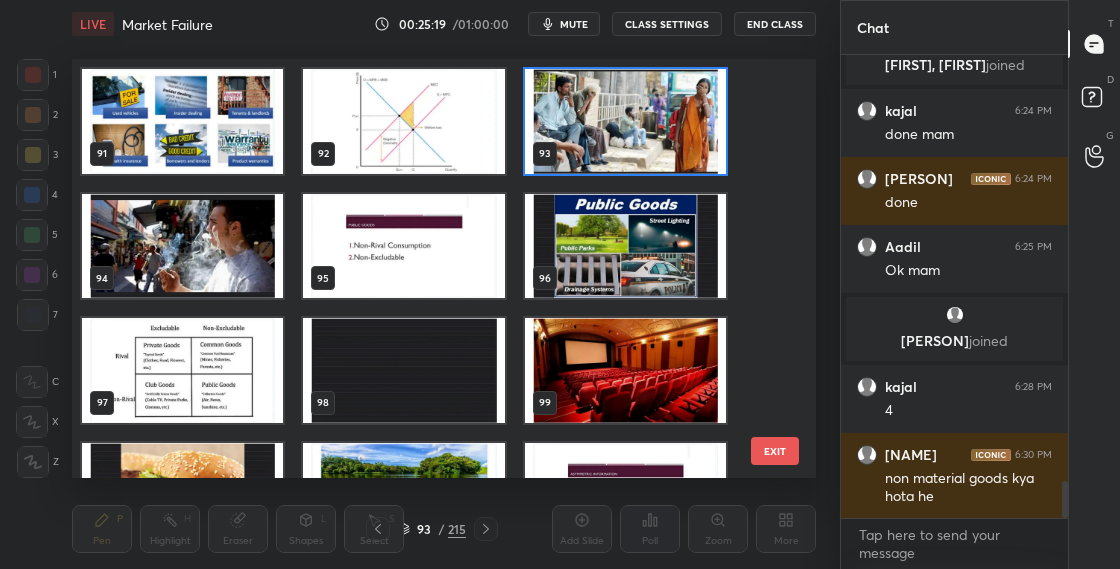 click at bounding box center [182, 246] 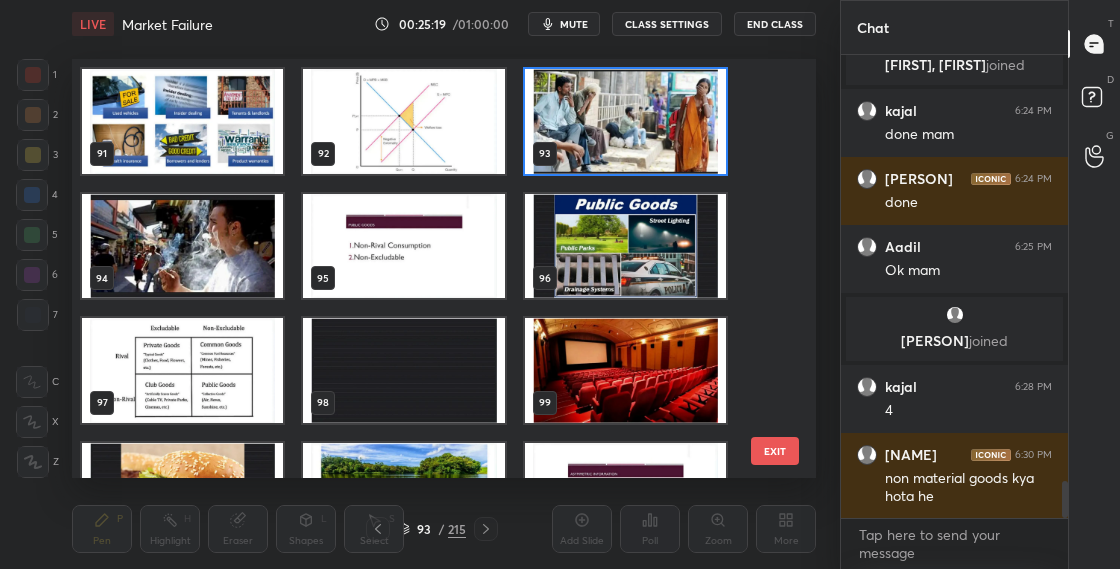 click at bounding box center [182, 246] 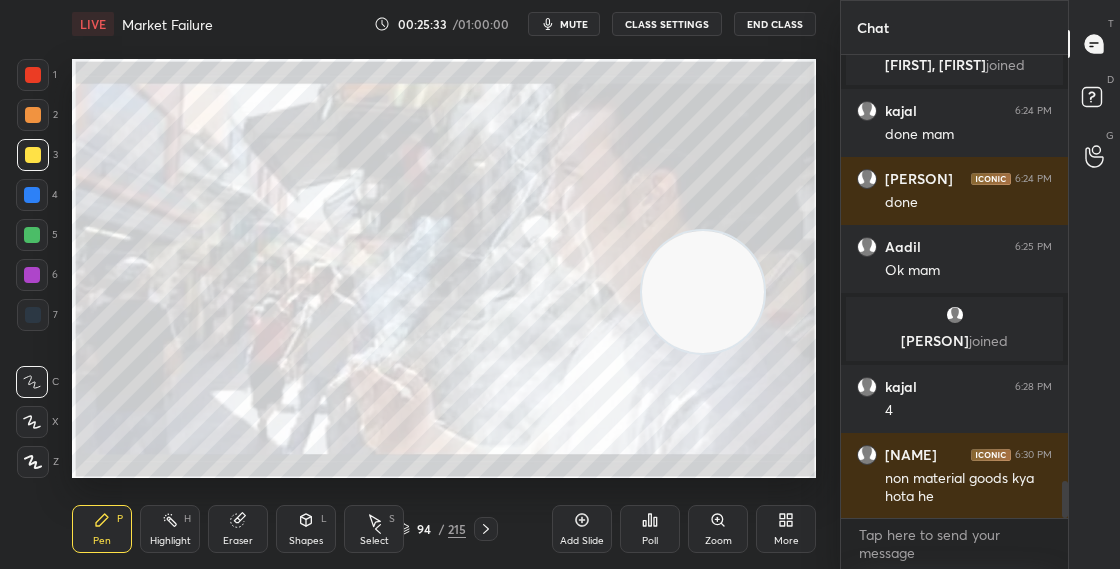 click 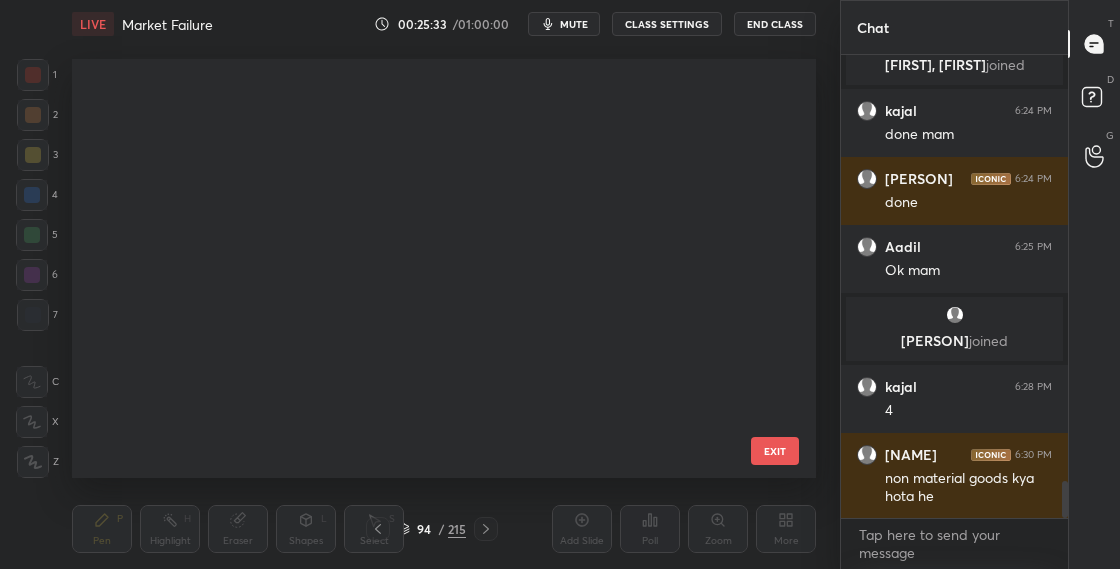 scroll, scrollTop: 3565, scrollLeft: 0, axis: vertical 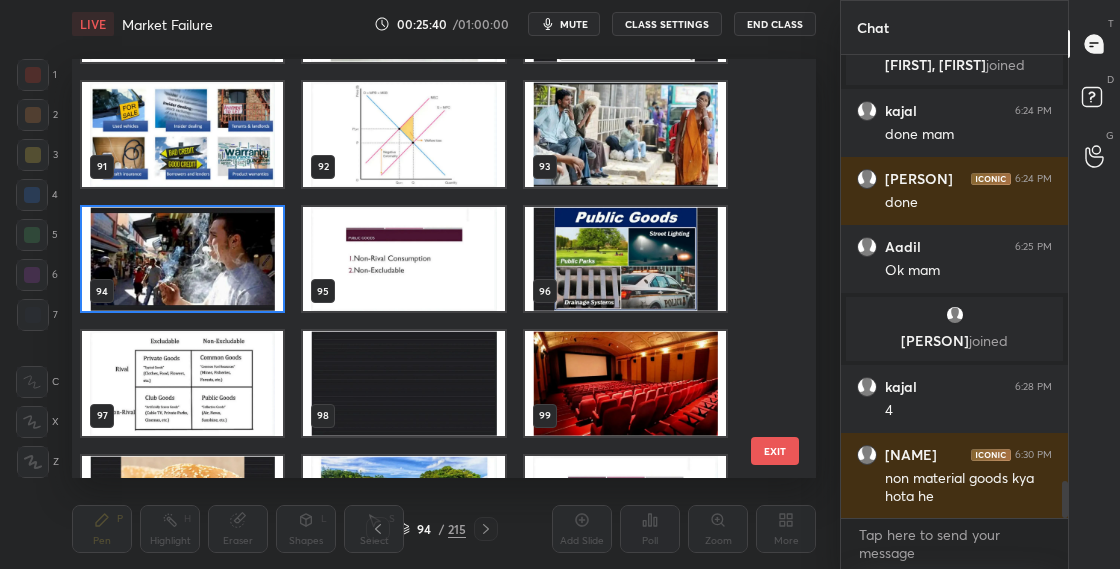 click at bounding box center [403, 134] 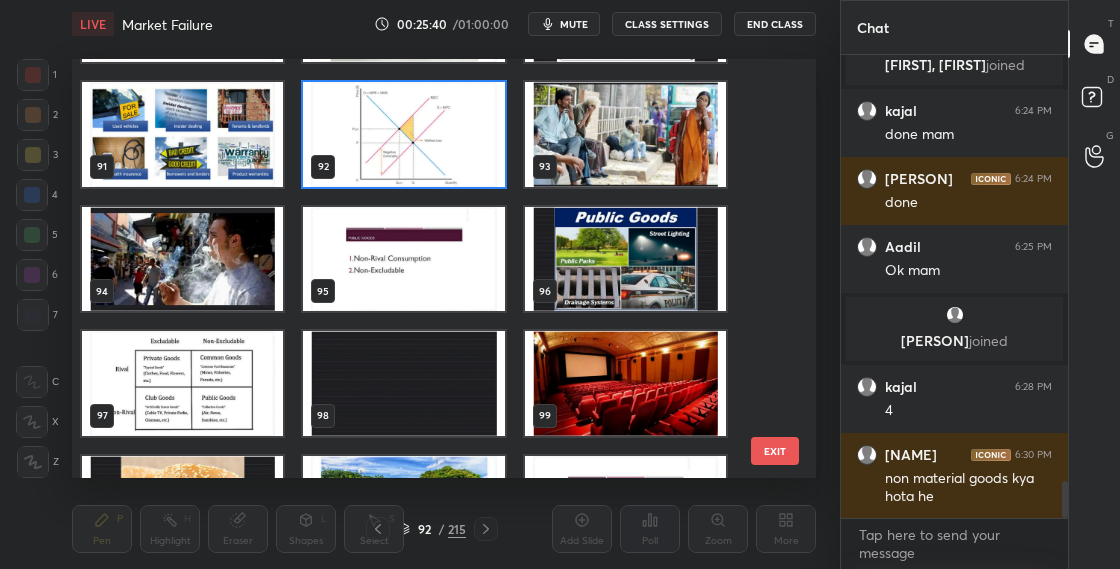 click at bounding box center (403, 134) 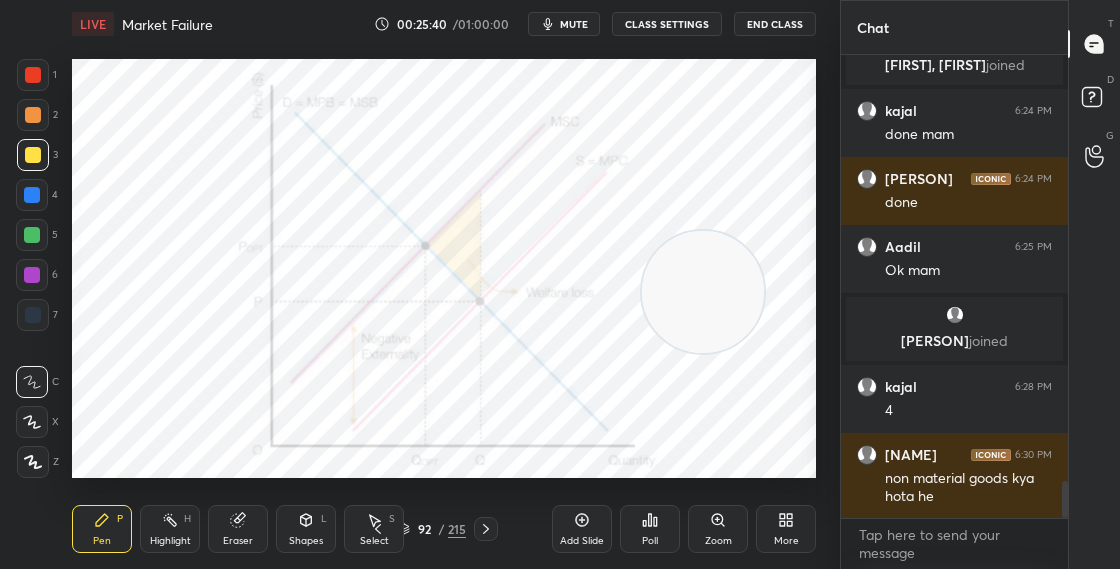 click at bounding box center (403, 134) 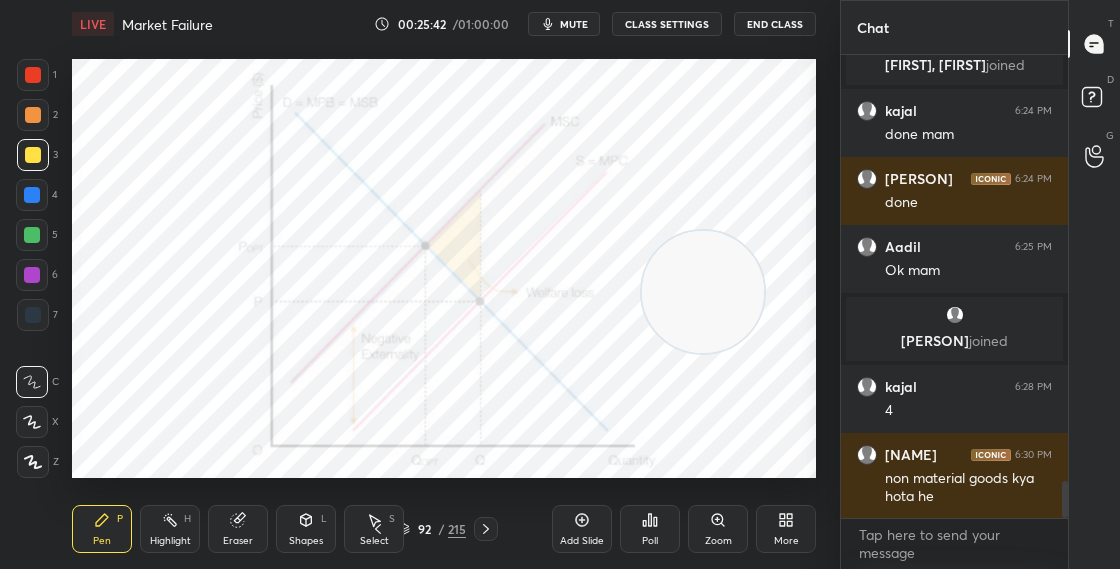 click 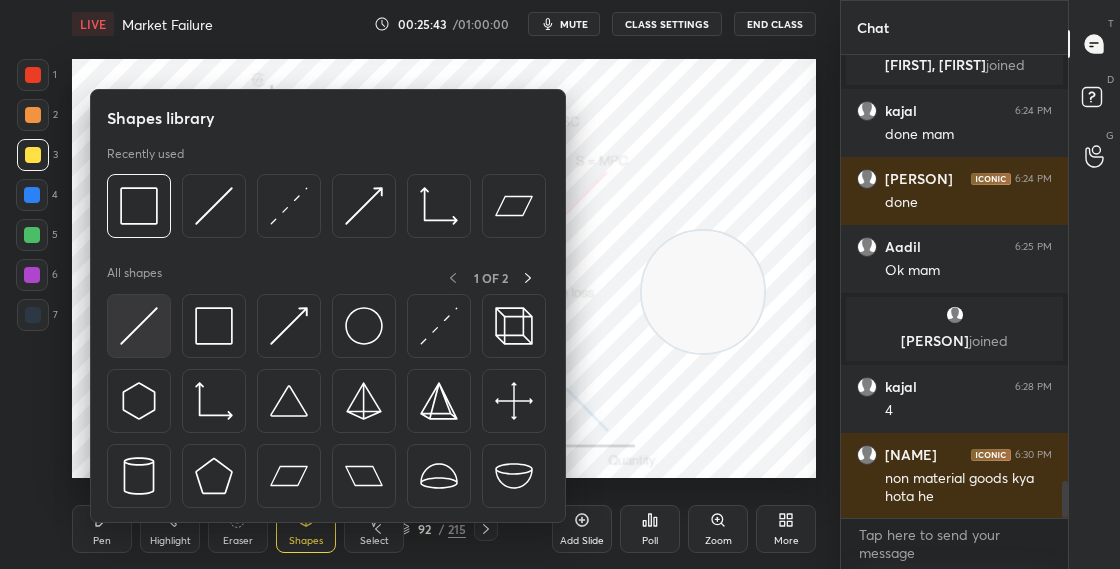 click at bounding box center (139, 326) 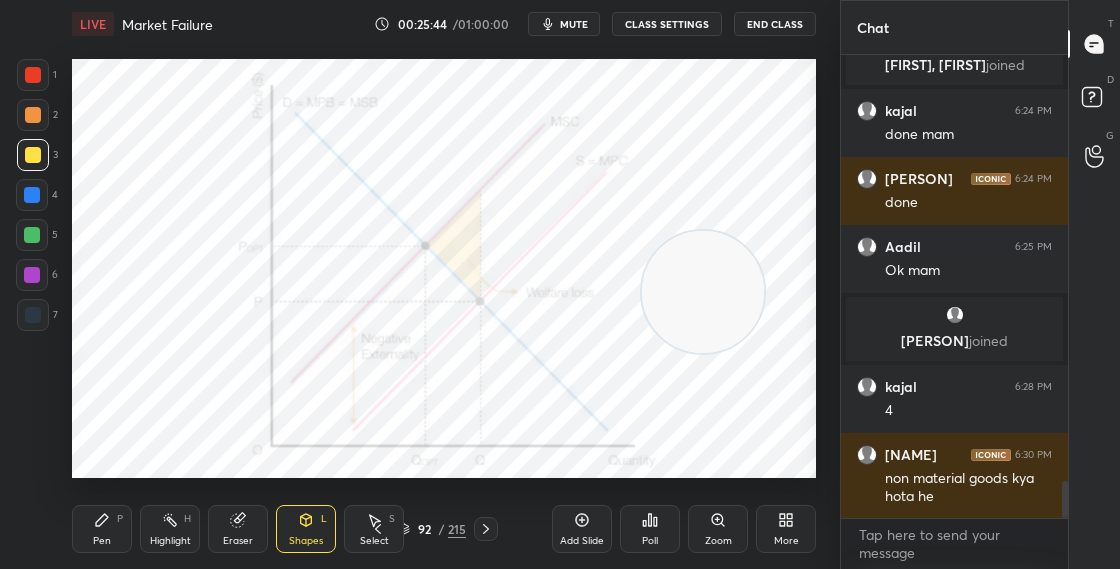 click at bounding box center [32, 195] 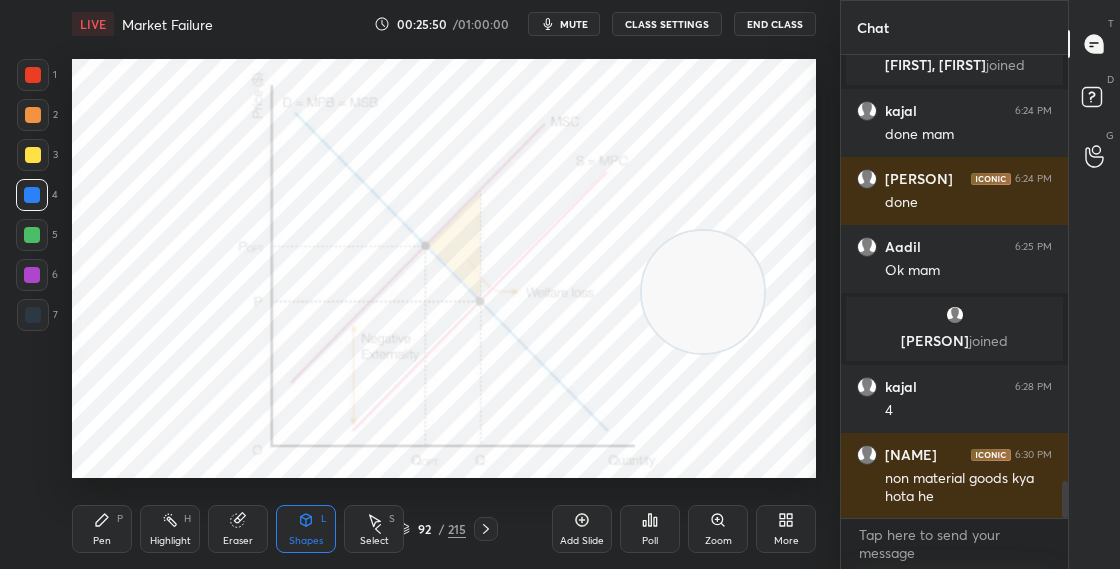 click 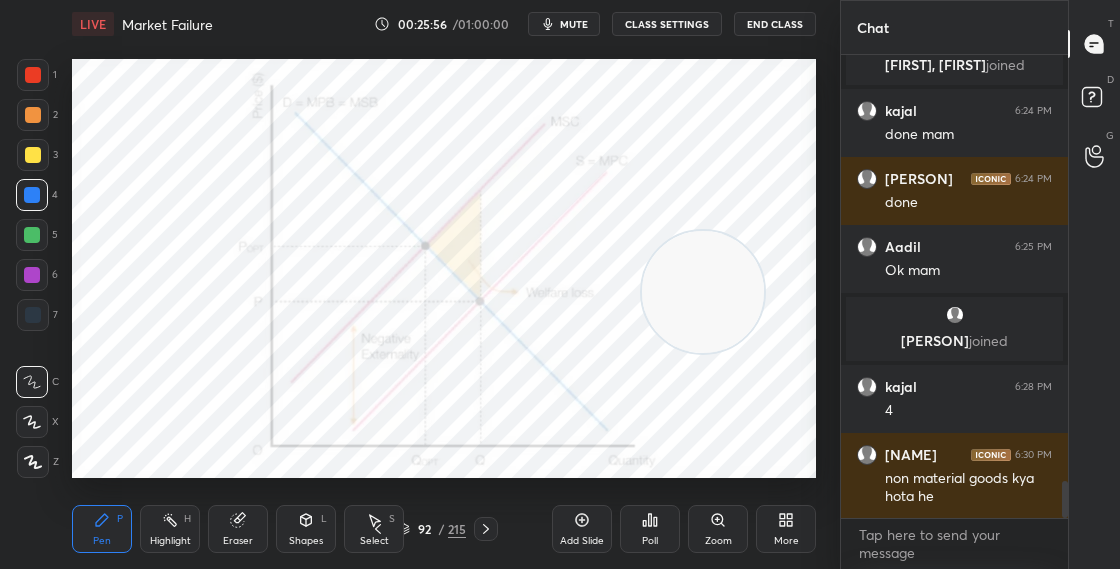 click on "Shapes L" at bounding box center [306, 529] 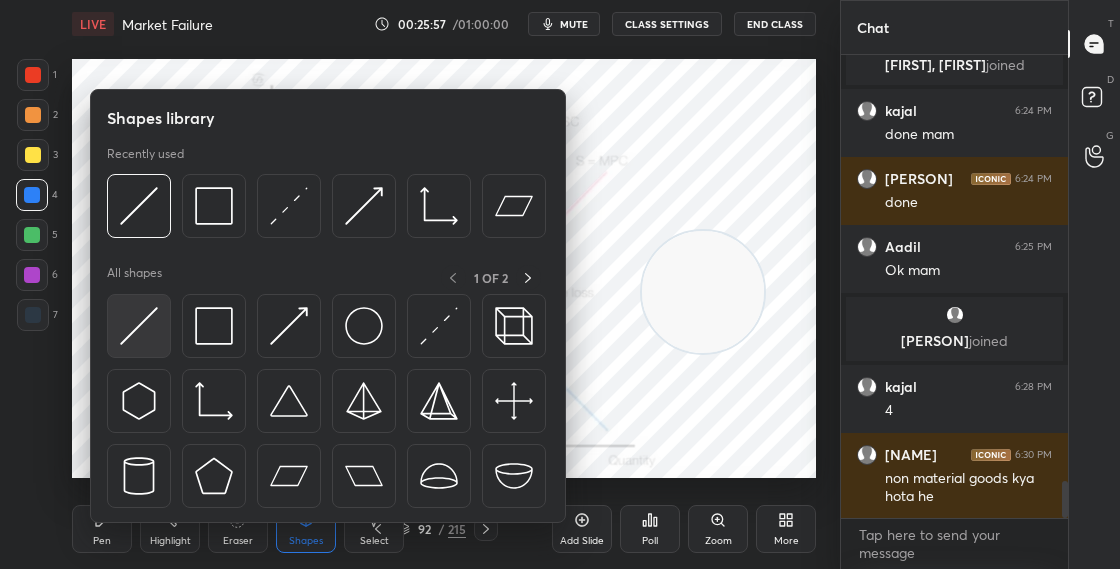 click at bounding box center (139, 326) 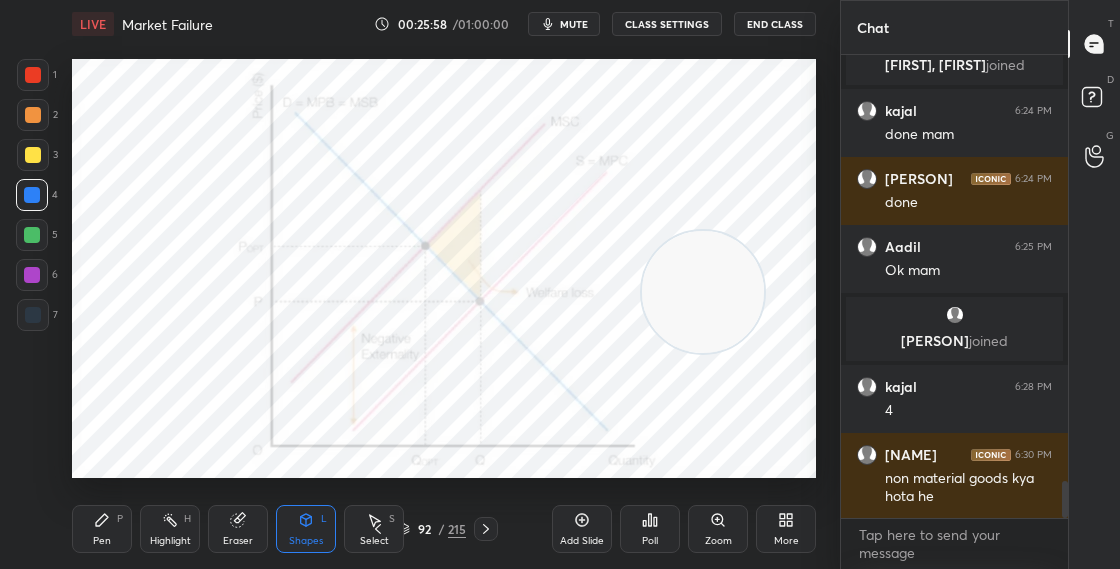 click at bounding box center (32, 275) 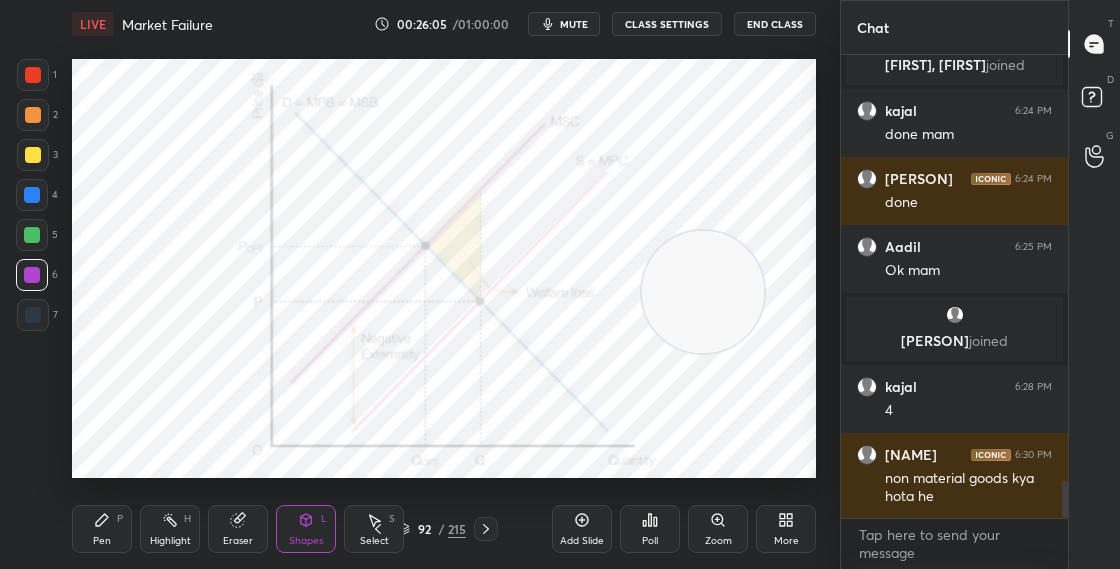 click on "Pen P" at bounding box center [102, 529] 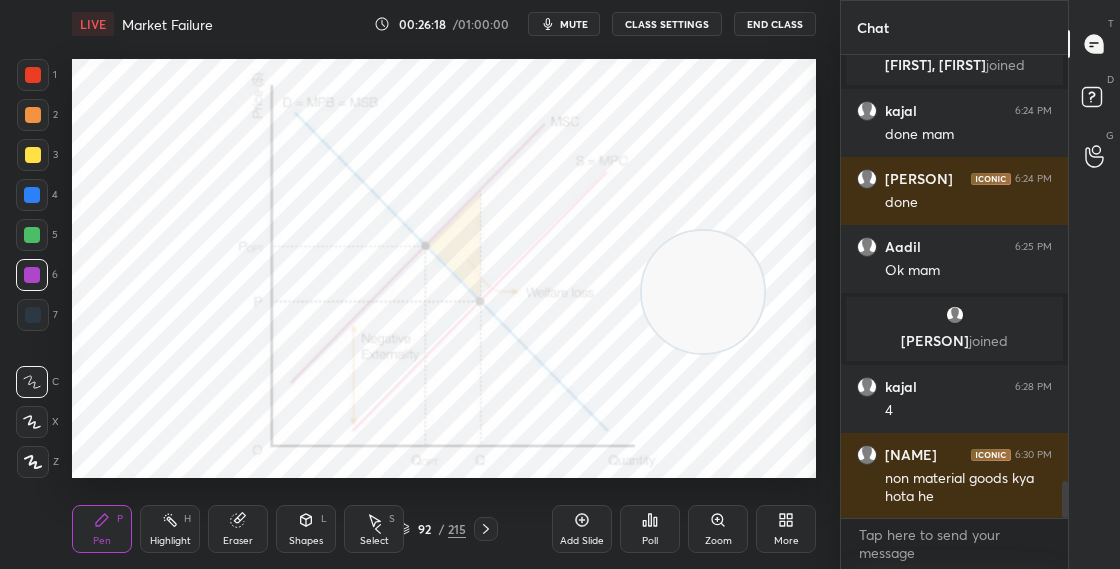 click 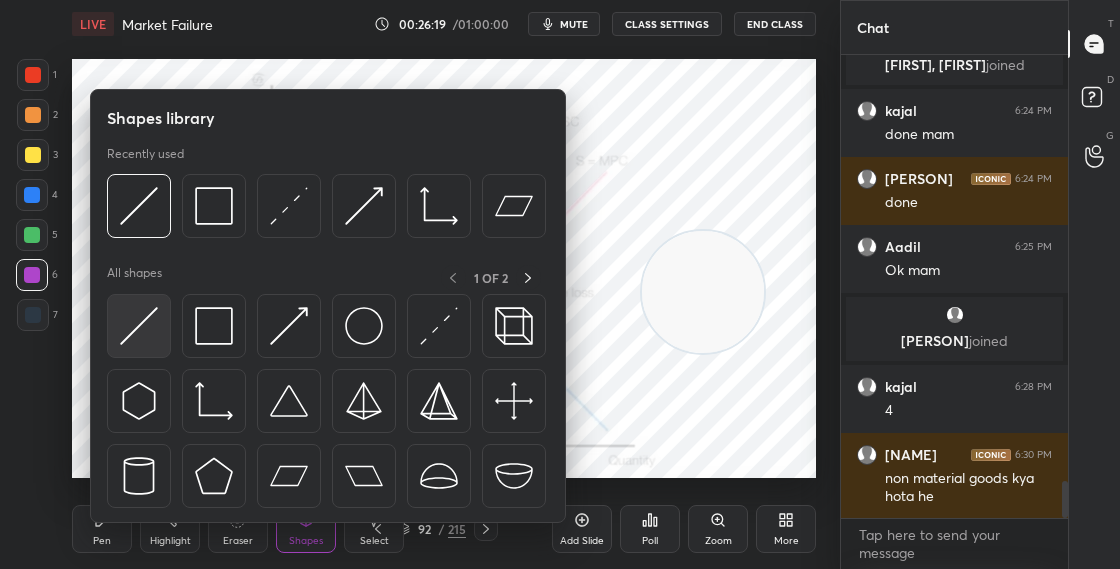 click at bounding box center (139, 326) 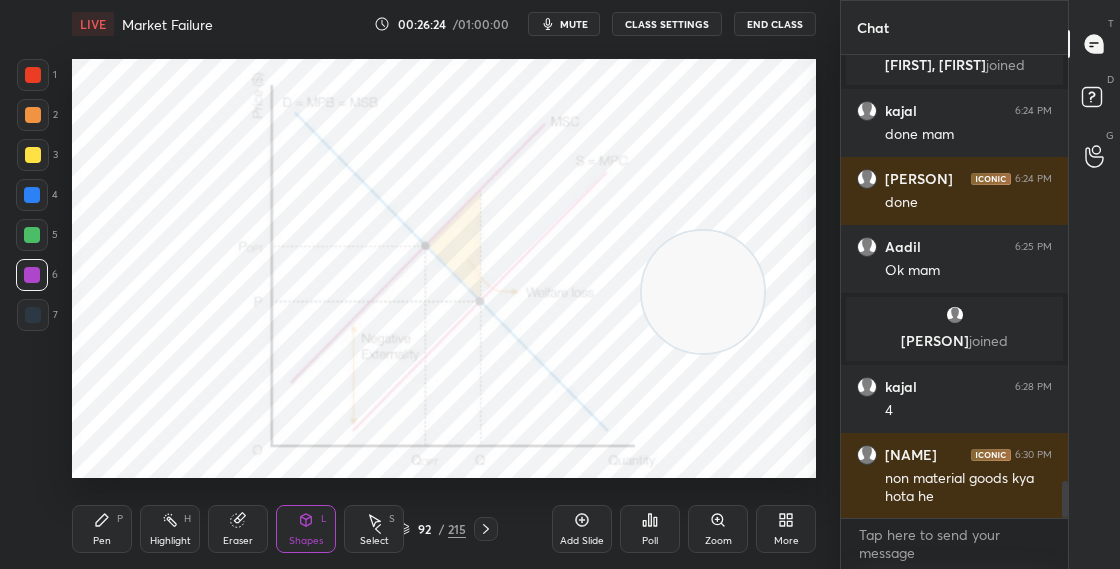 click on "Pen P" at bounding box center (102, 529) 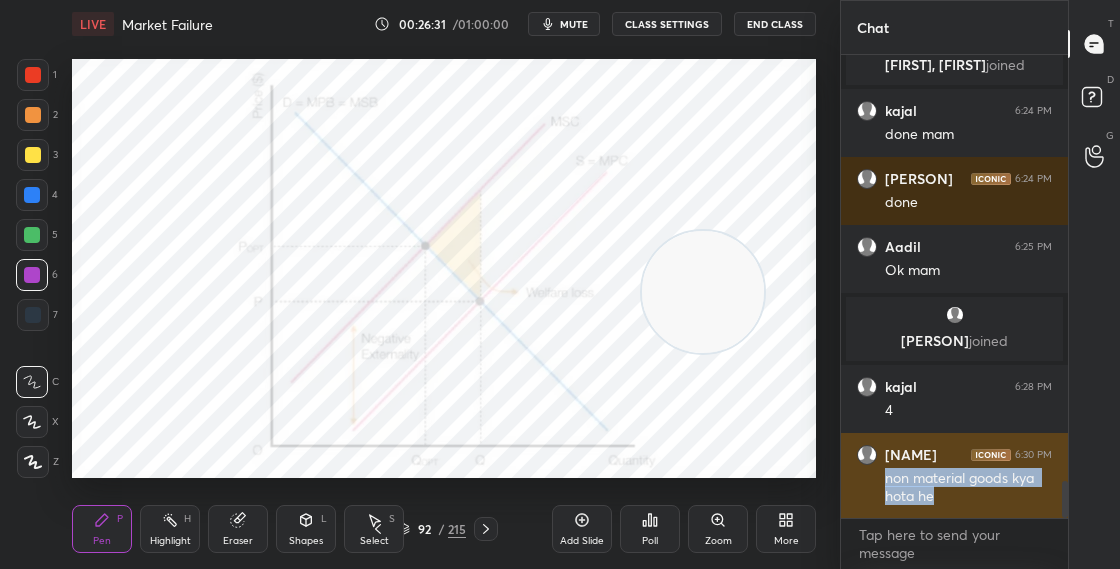 drag, startPoint x: 883, startPoint y: 474, endPoint x: 943, endPoint y: 492, distance: 62.641838 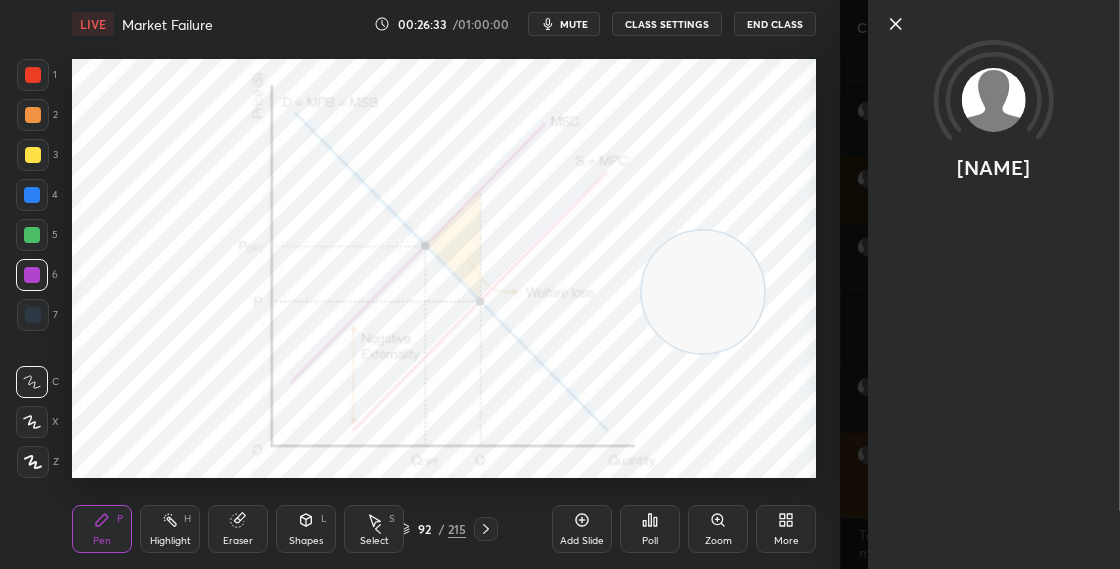 scroll, scrollTop: 5334, scrollLeft: 0, axis: vertical 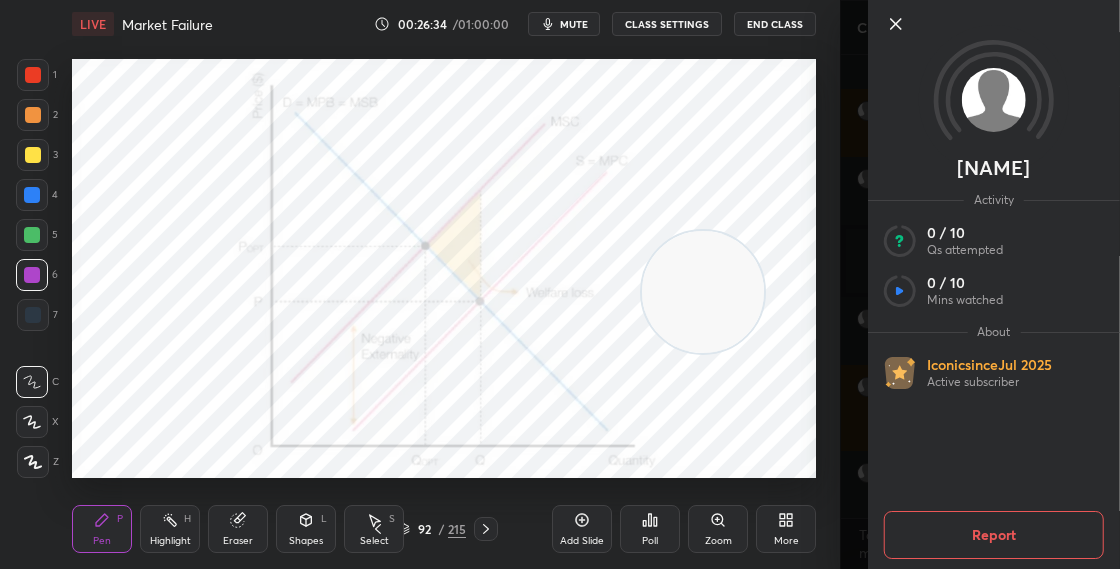 click 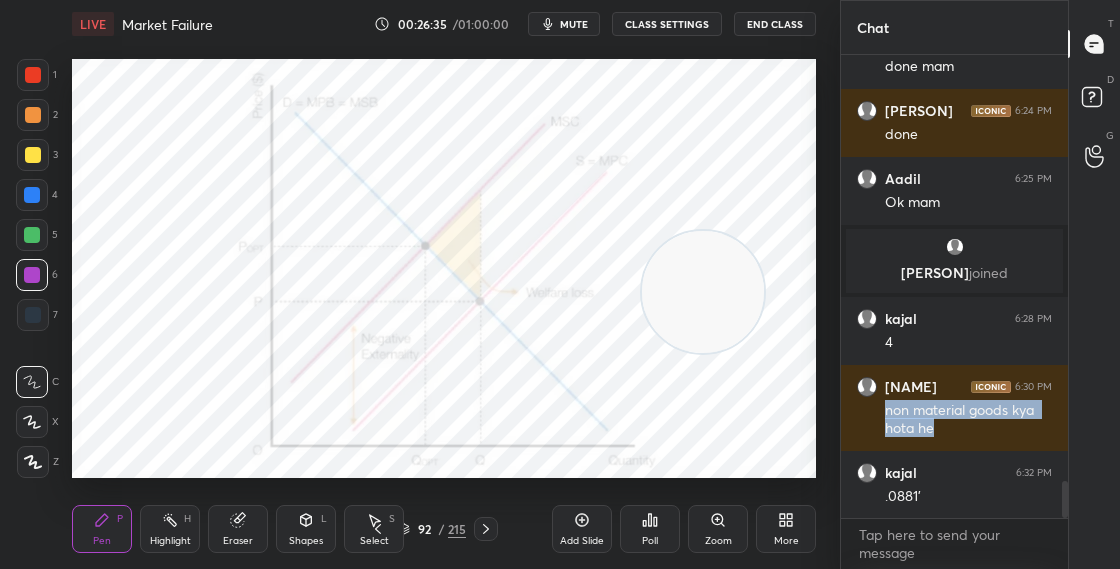 click on "Setting up your live class Poll for   secs No correct answer Start poll" at bounding box center (444, 268) 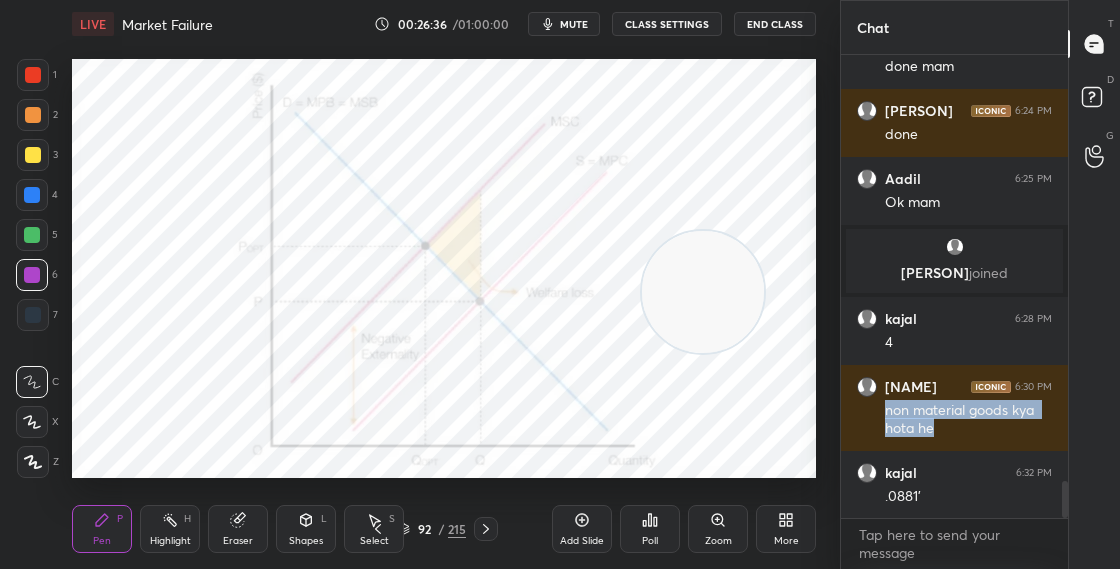 copy on "non material goods kya hota he" 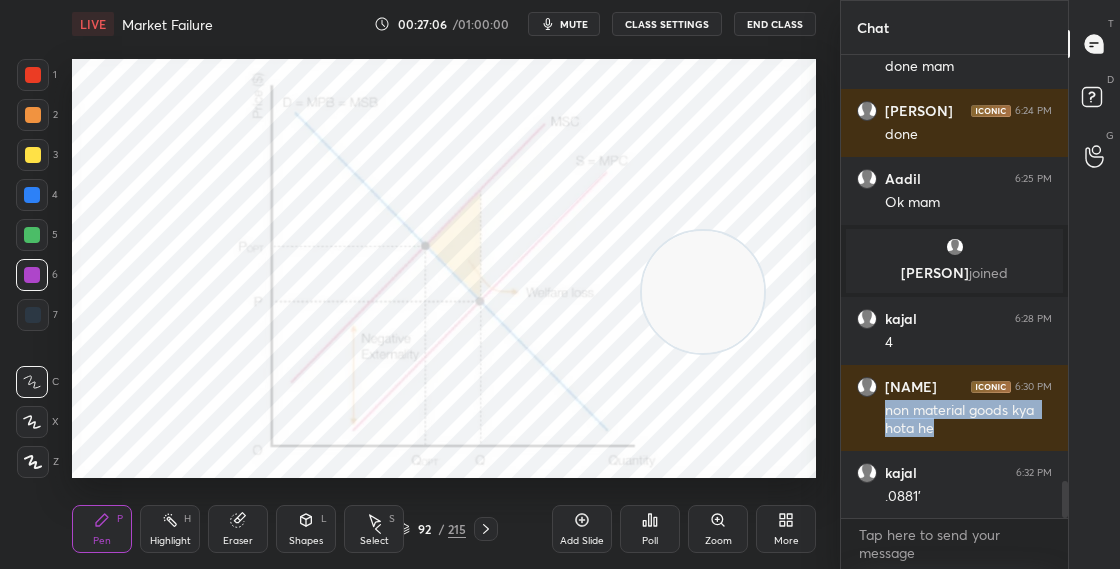 click on "Shapes L" at bounding box center [306, 529] 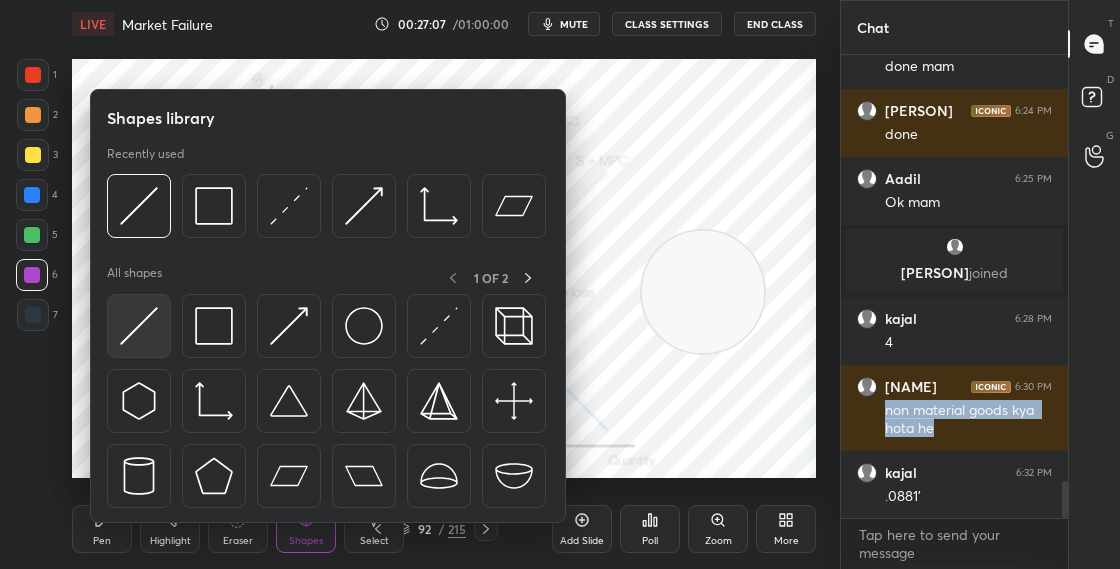 click at bounding box center (139, 326) 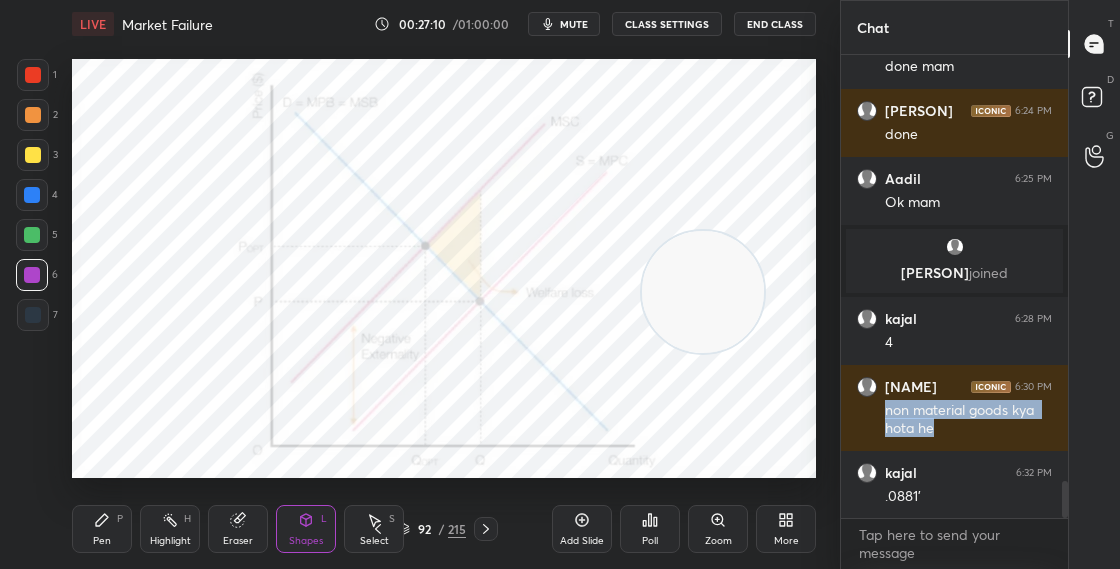 click on "Shapes L" at bounding box center [306, 529] 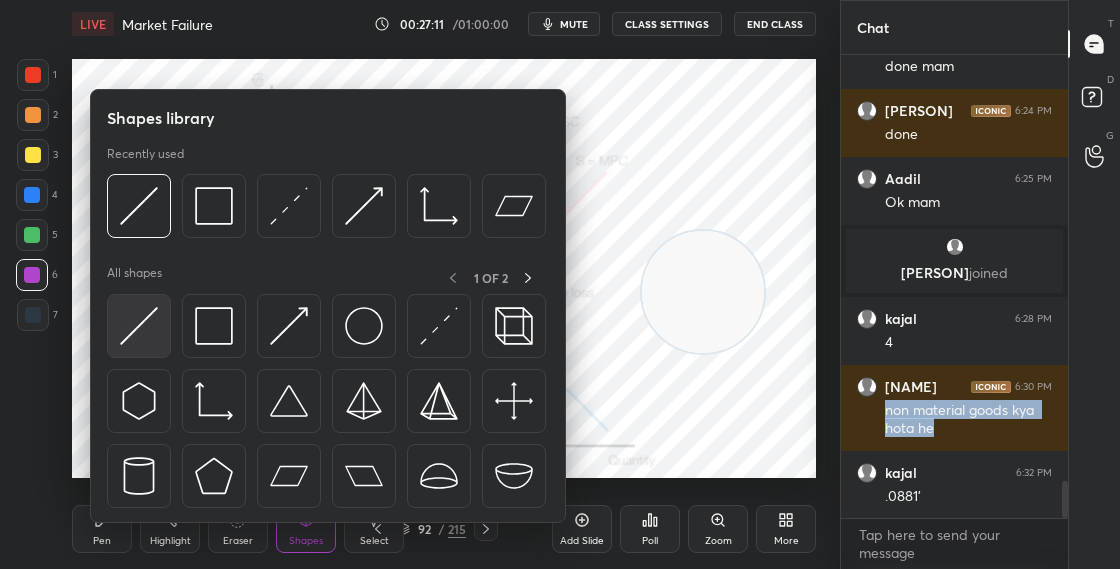 click at bounding box center [139, 326] 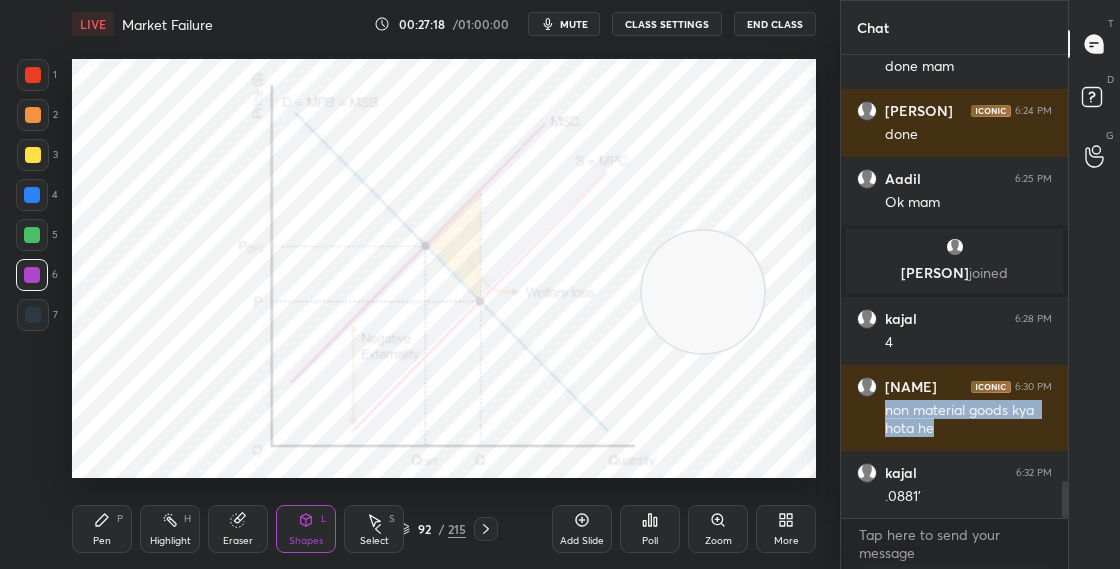 click on "Pen P" at bounding box center [102, 529] 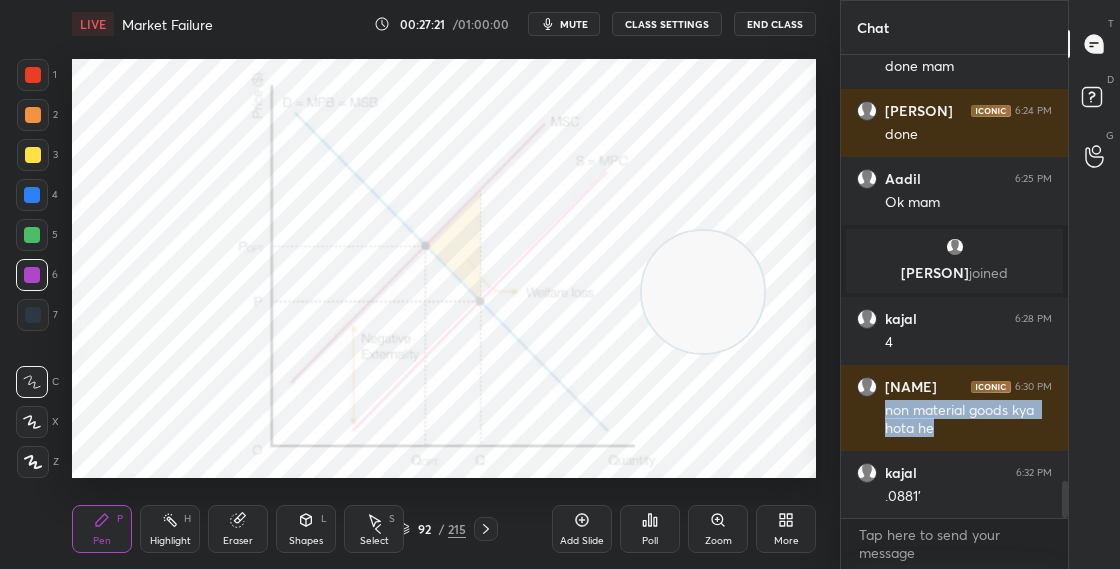 click at bounding box center (33, 315) 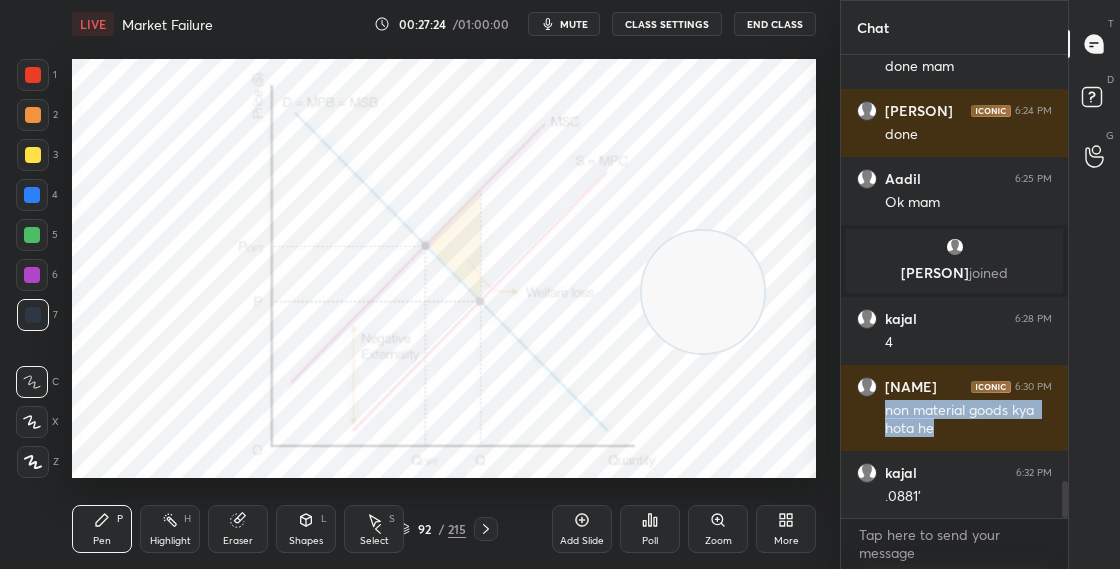 click on "Shapes" at bounding box center (306, 541) 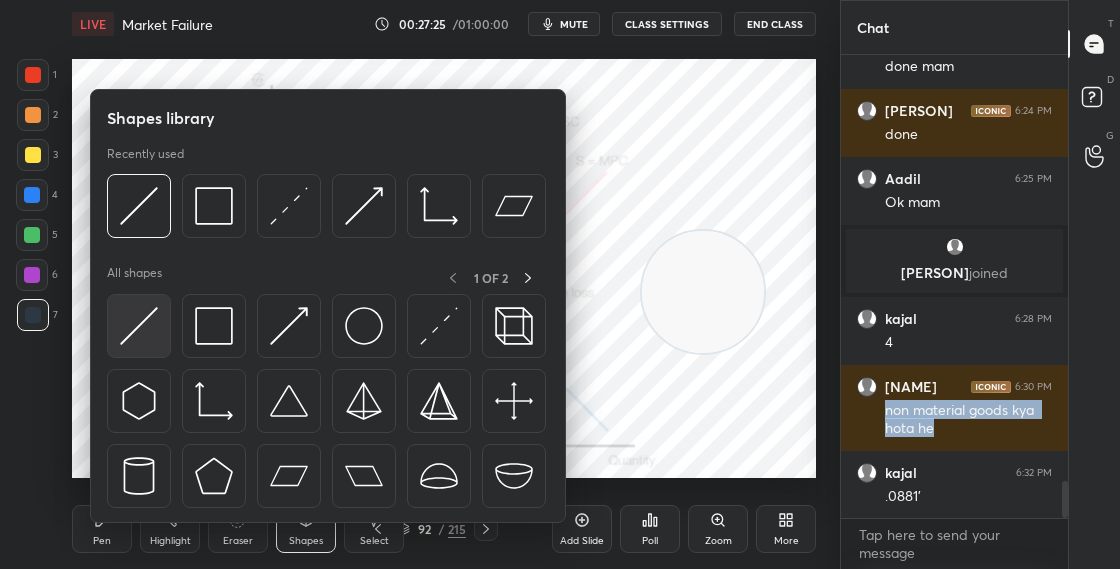 click at bounding box center [139, 326] 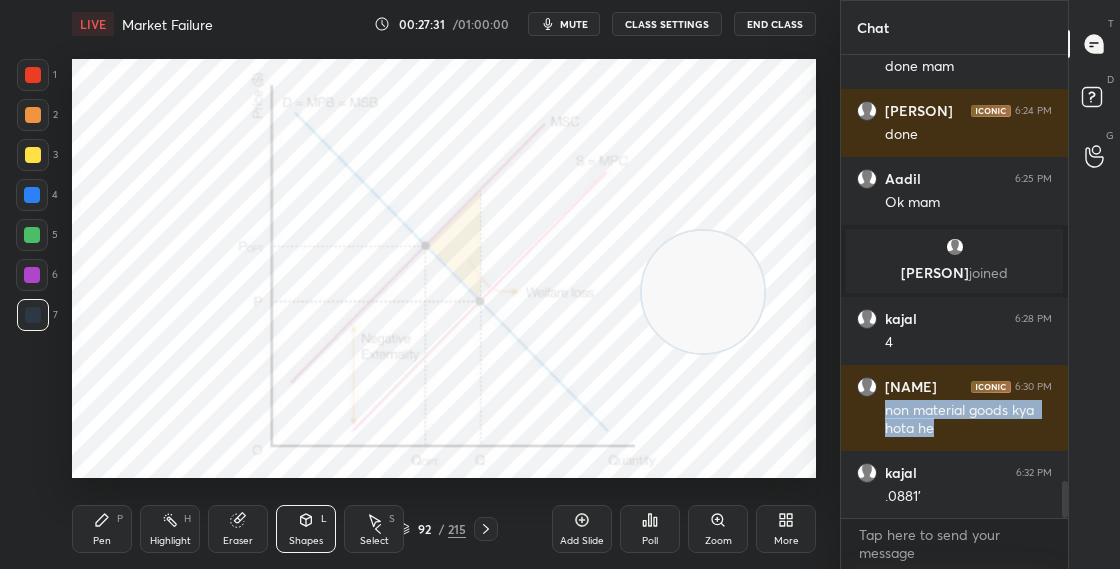 click on "Pen" at bounding box center (102, 541) 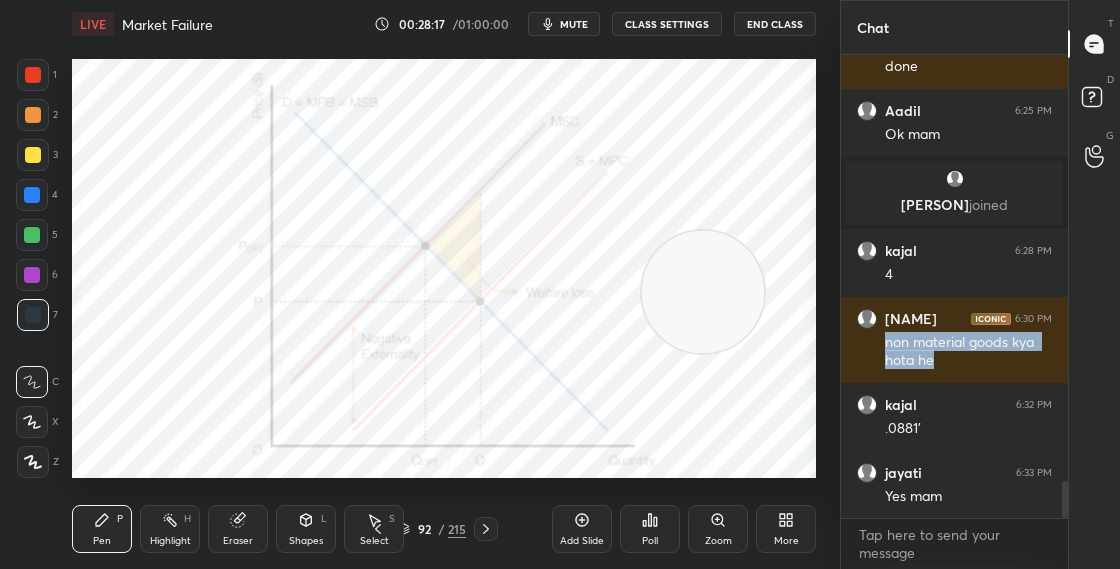 scroll, scrollTop: 5470, scrollLeft: 0, axis: vertical 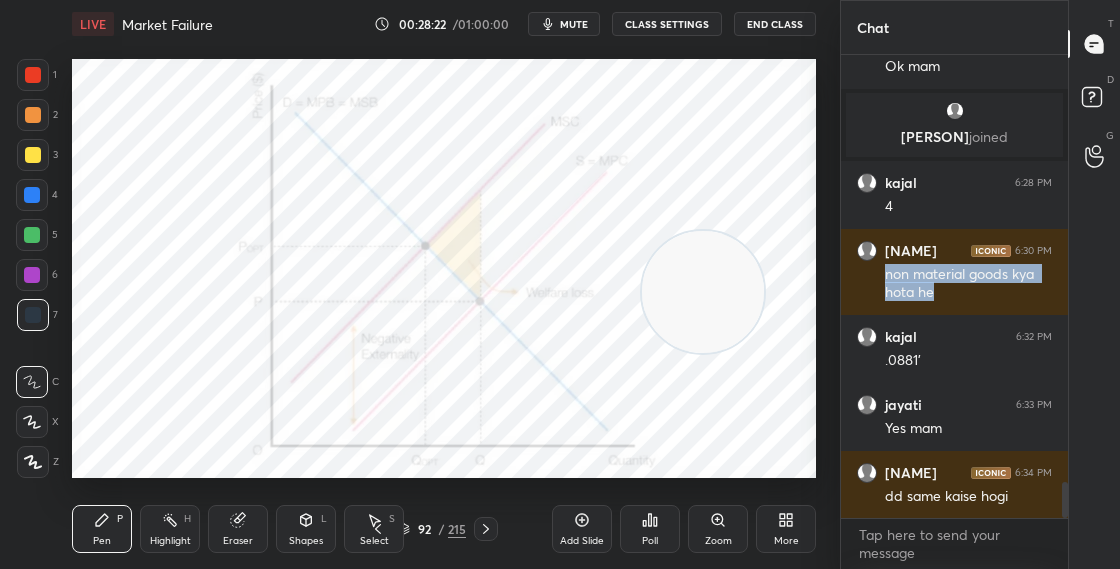 click 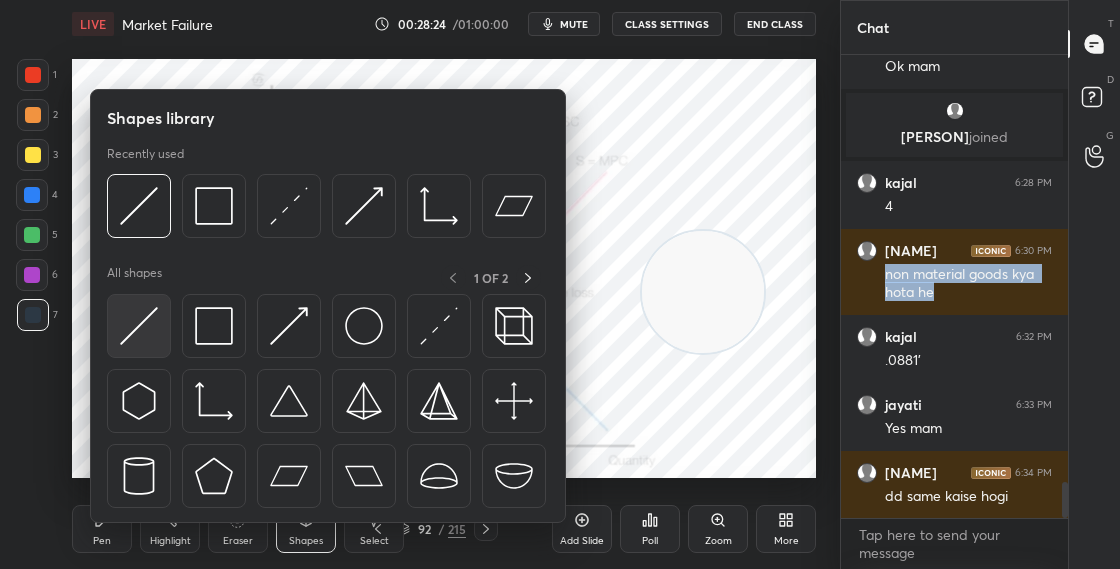 click at bounding box center [139, 326] 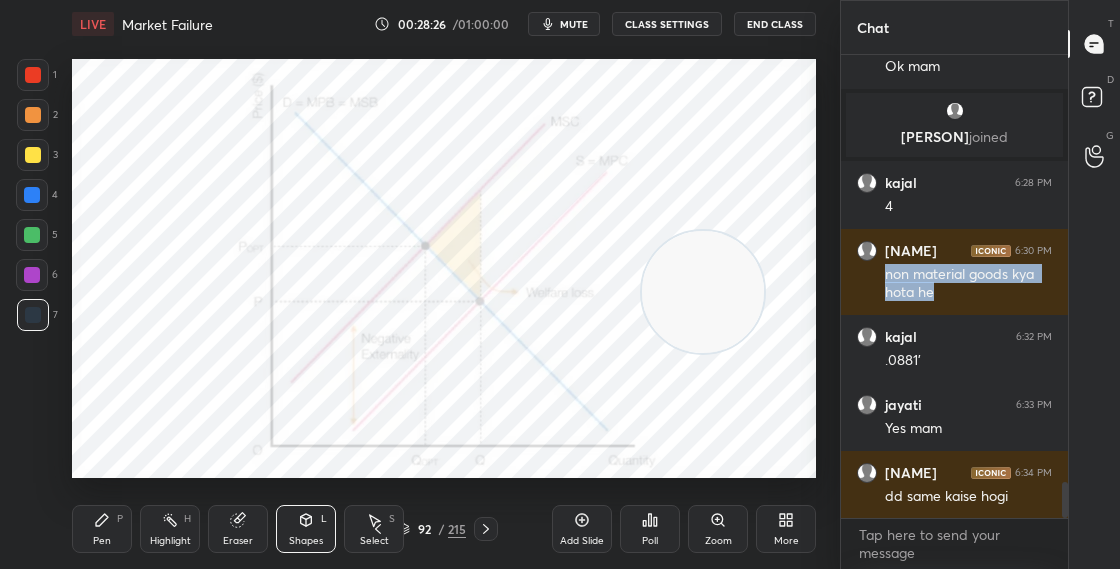 click on "Pen P" at bounding box center (102, 529) 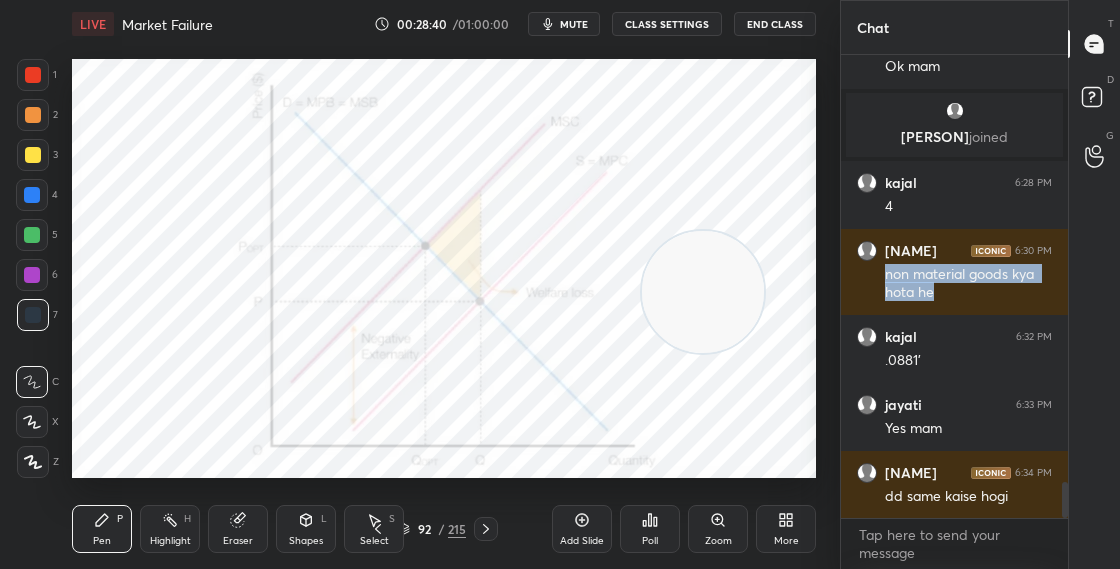 scroll, scrollTop: 5538, scrollLeft: 0, axis: vertical 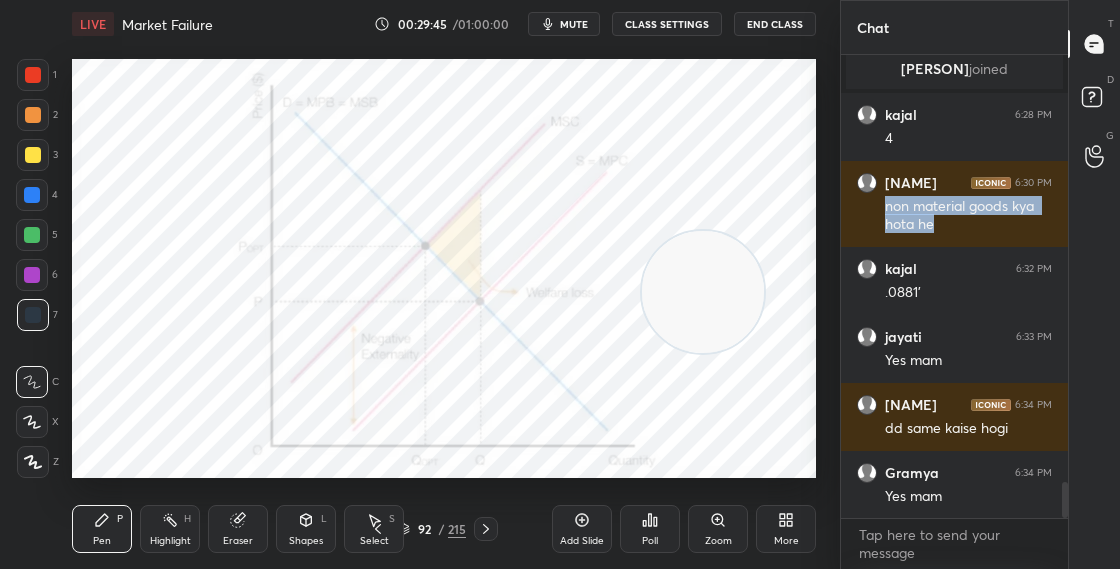 click on "92" at bounding box center [424, 529] 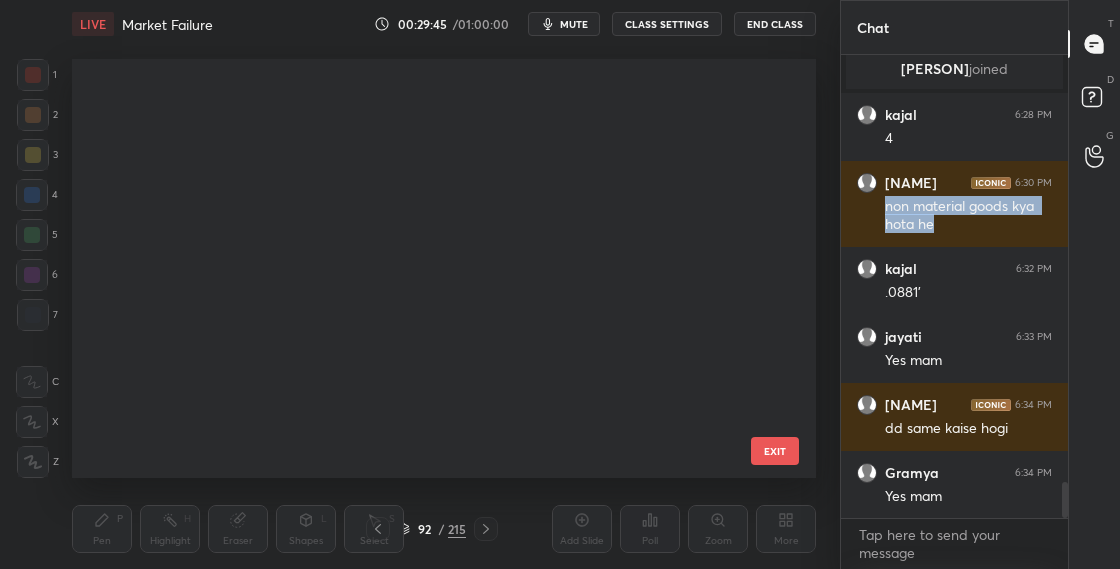 scroll, scrollTop: 3440, scrollLeft: 0, axis: vertical 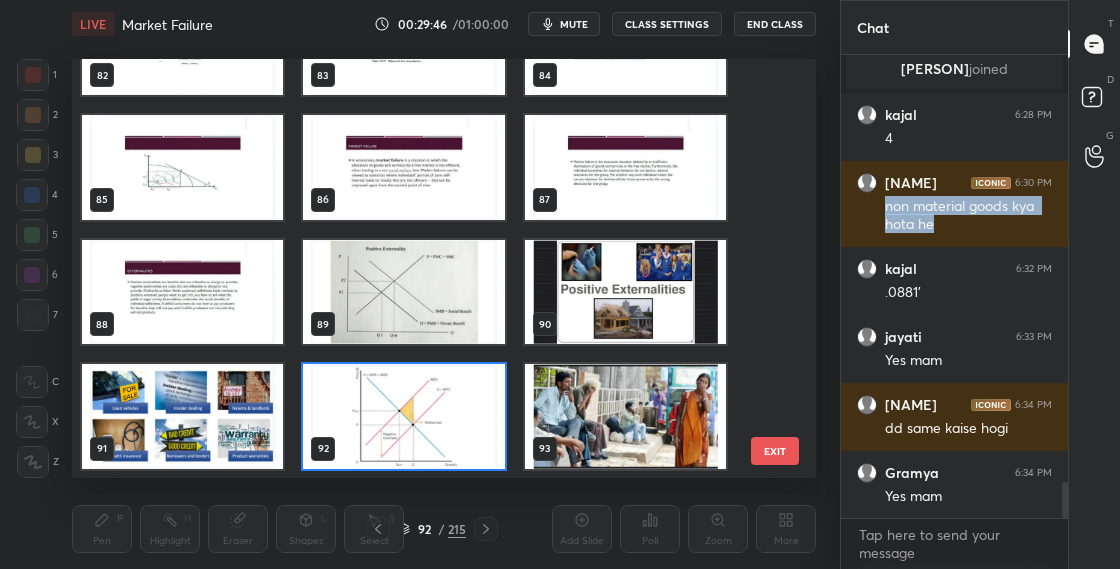 click at bounding box center (403, 416) 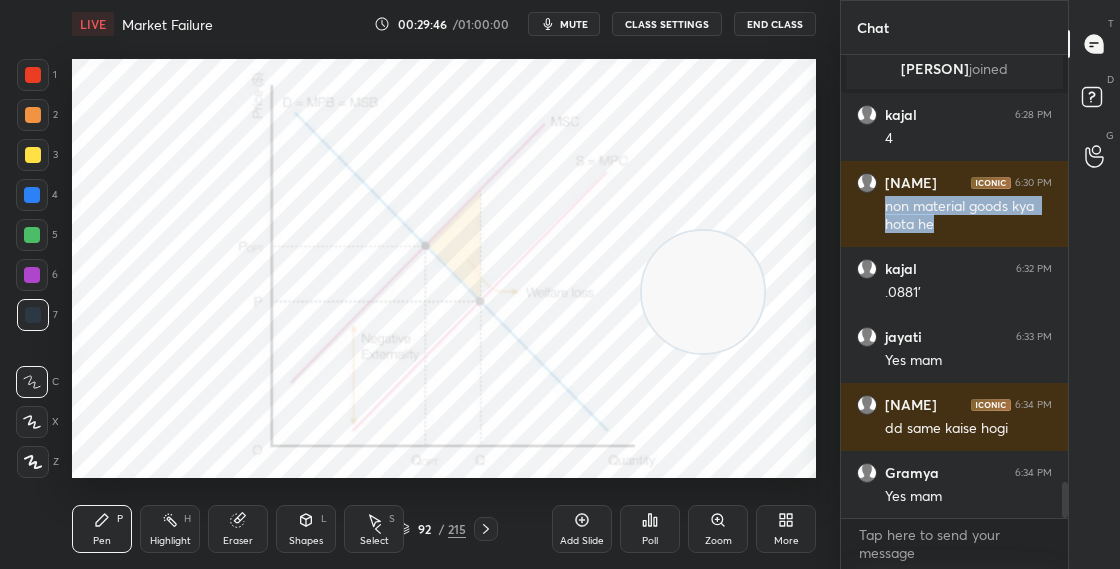 click at bounding box center [403, 416] 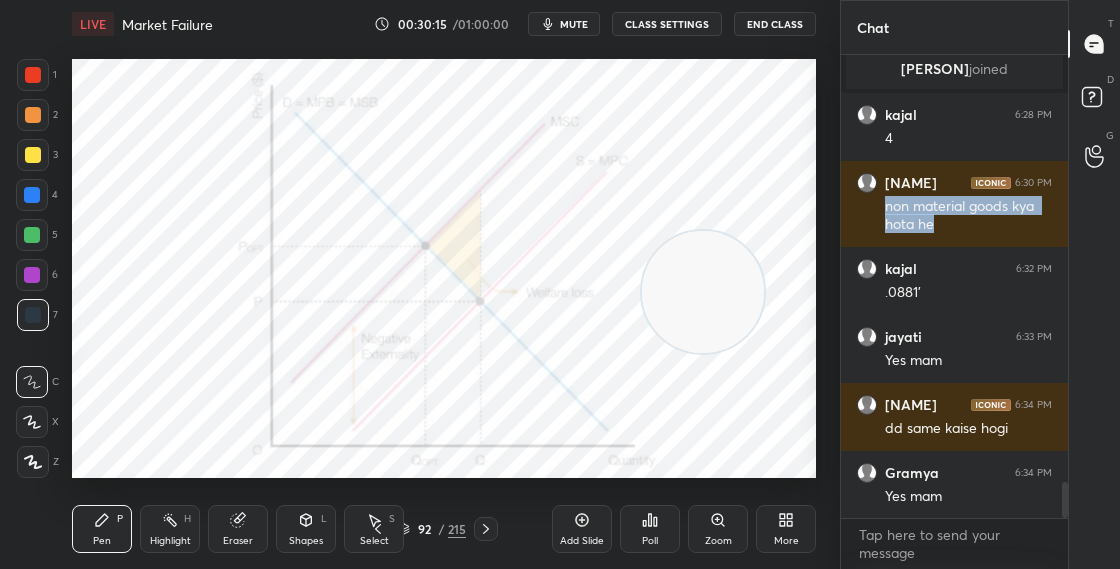 click on "LIVE Market Failure" at bounding box center [219, 24] 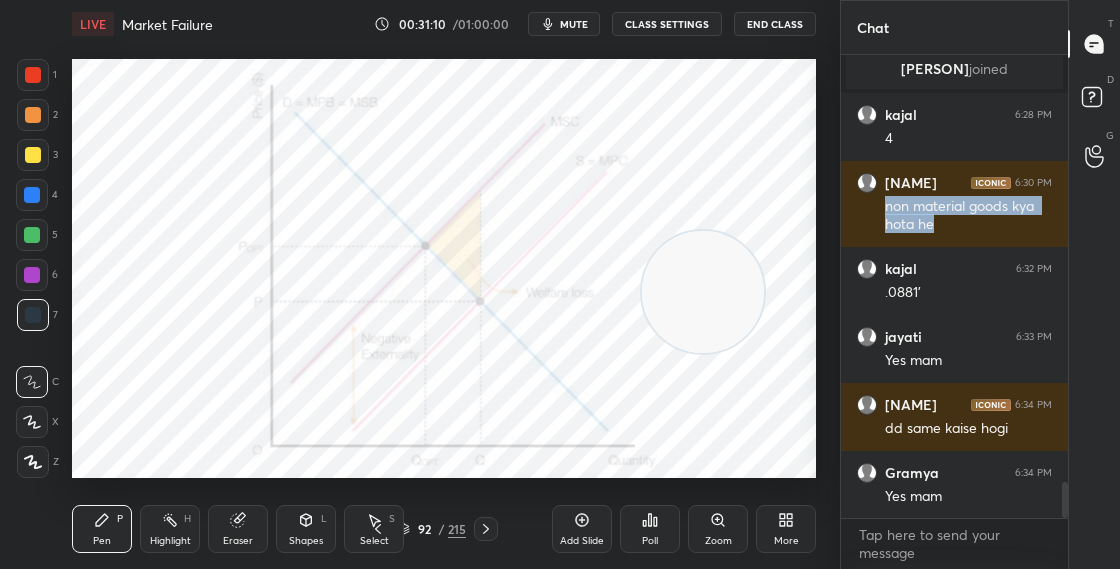 click 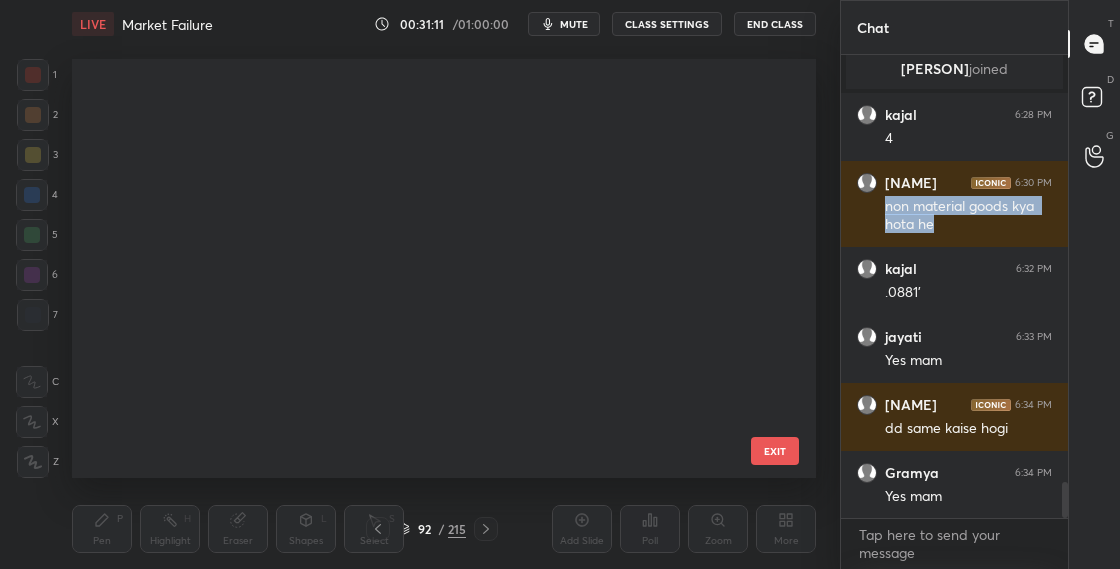 scroll, scrollTop: 3440, scrollLeft: 0, axis: vertical 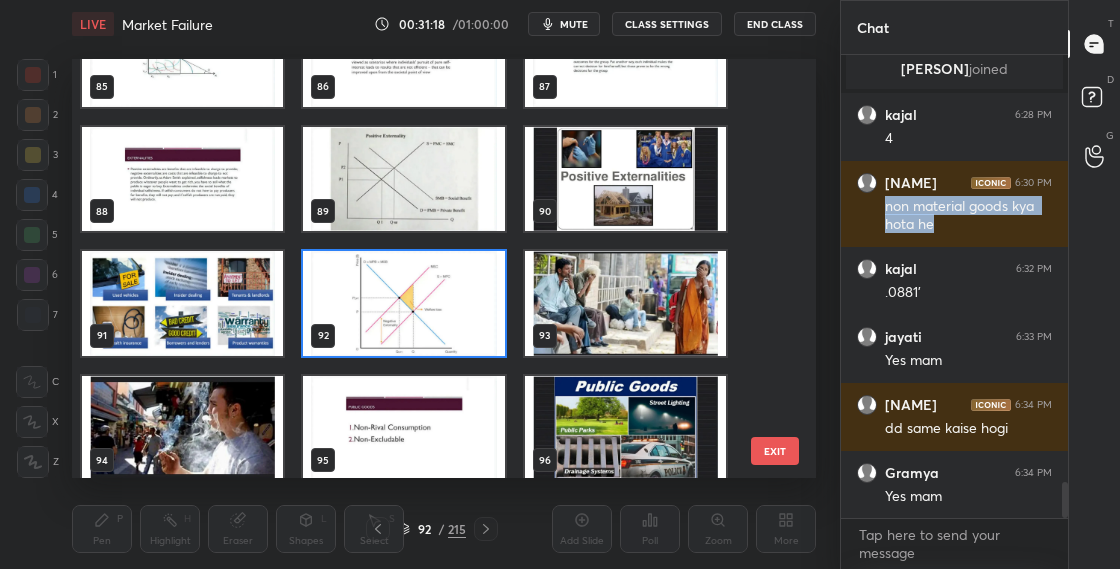 click at bounding box center (625, 179) 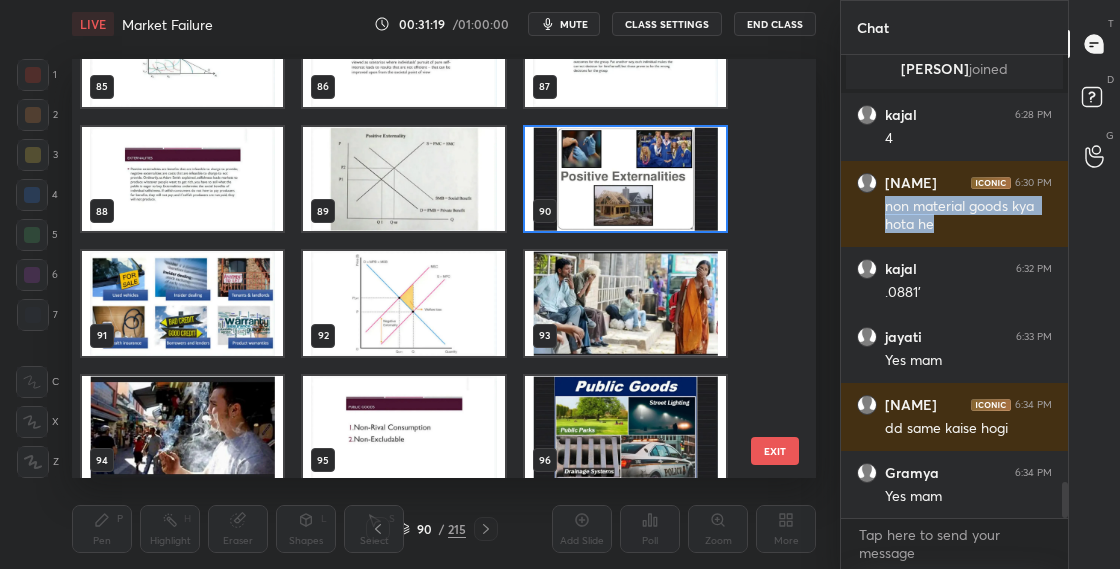 click at bounding box center [625, 179] 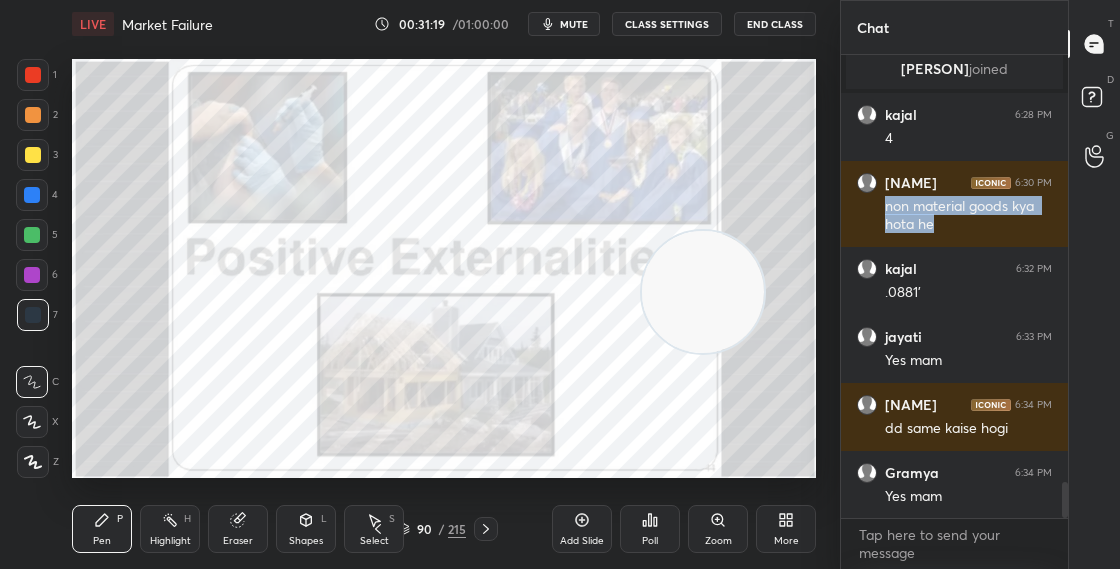 click at bounding box center [625, 179] 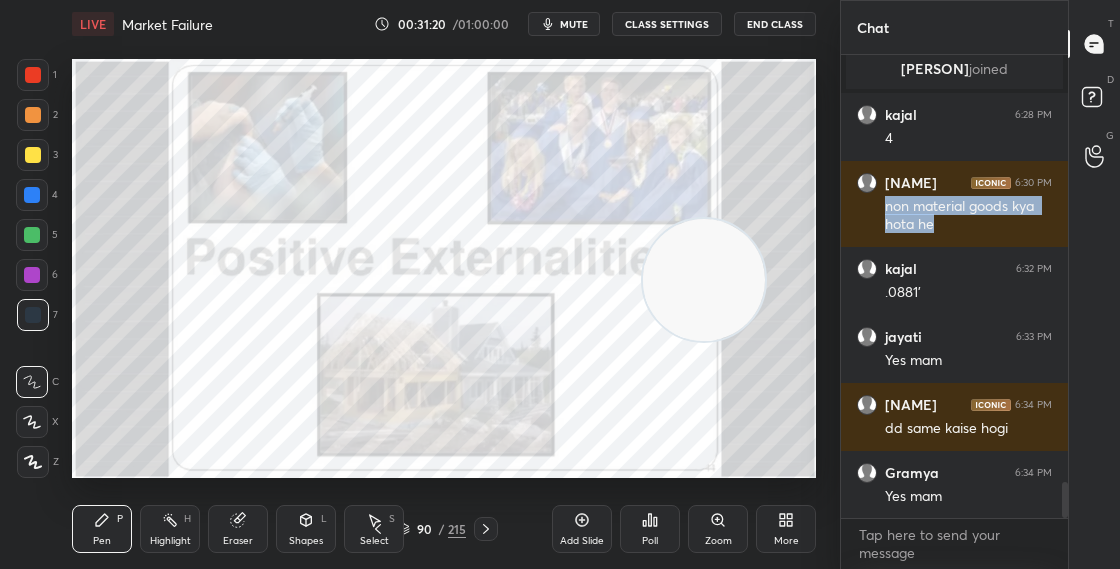 drag, startPoint x: 711, startPoint y: 298, endPoint x: 727, endPoint y: 199, distance: 100.28459 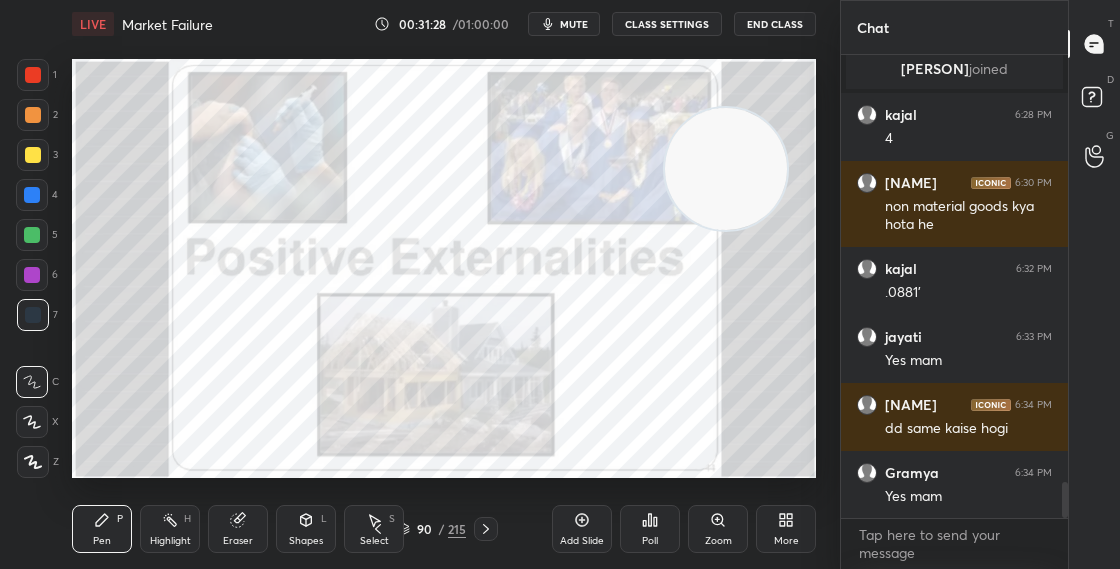 click on "90 / 215" at bounding box center (432, 529) 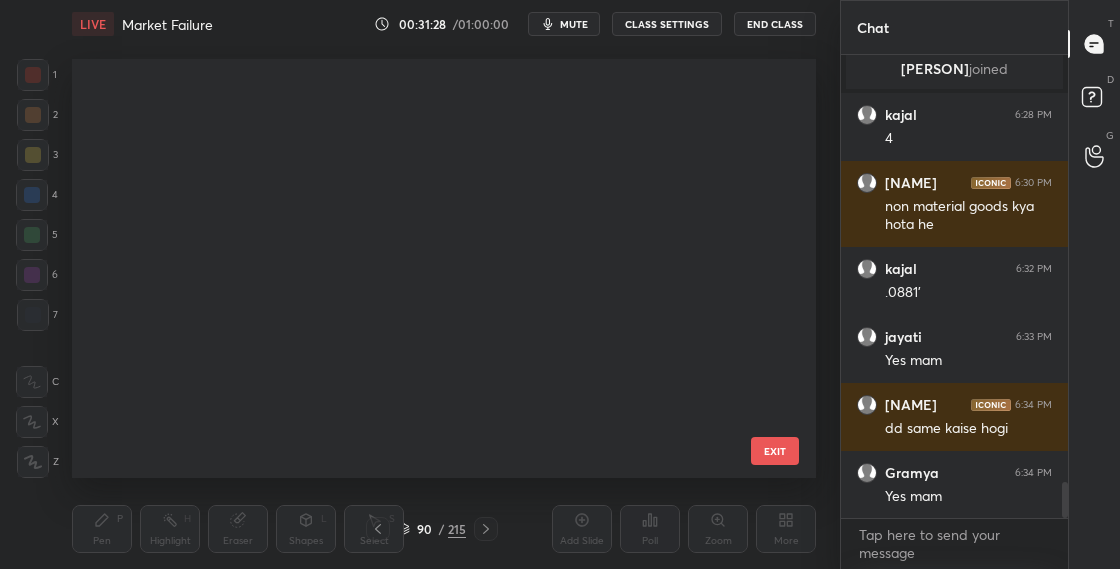 scroll, scrollTop: 3316, scrollLeft: 0, axis: vertical 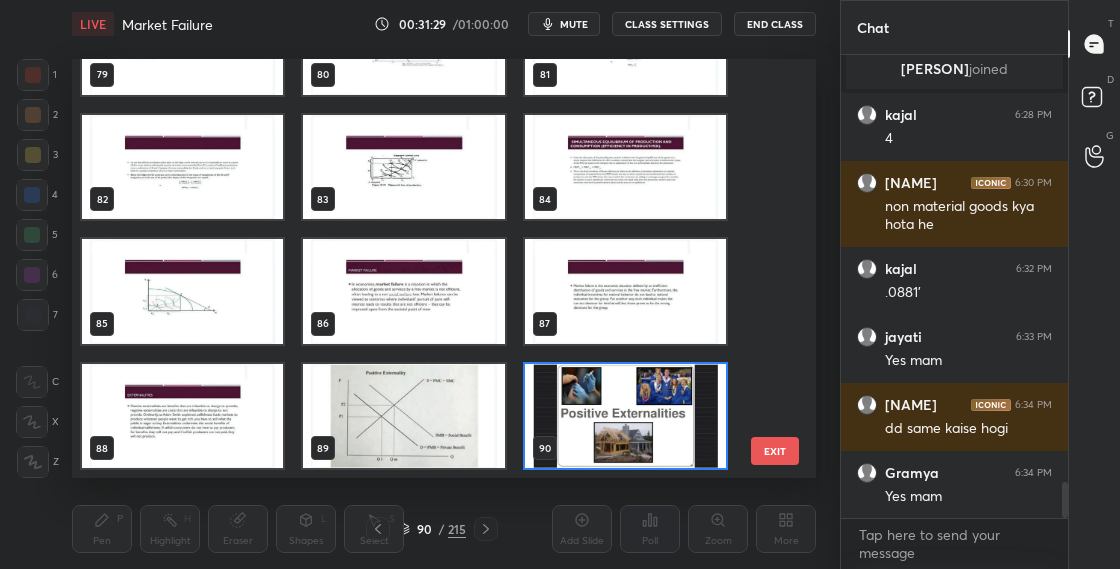 click at bounding box center [625, 416] 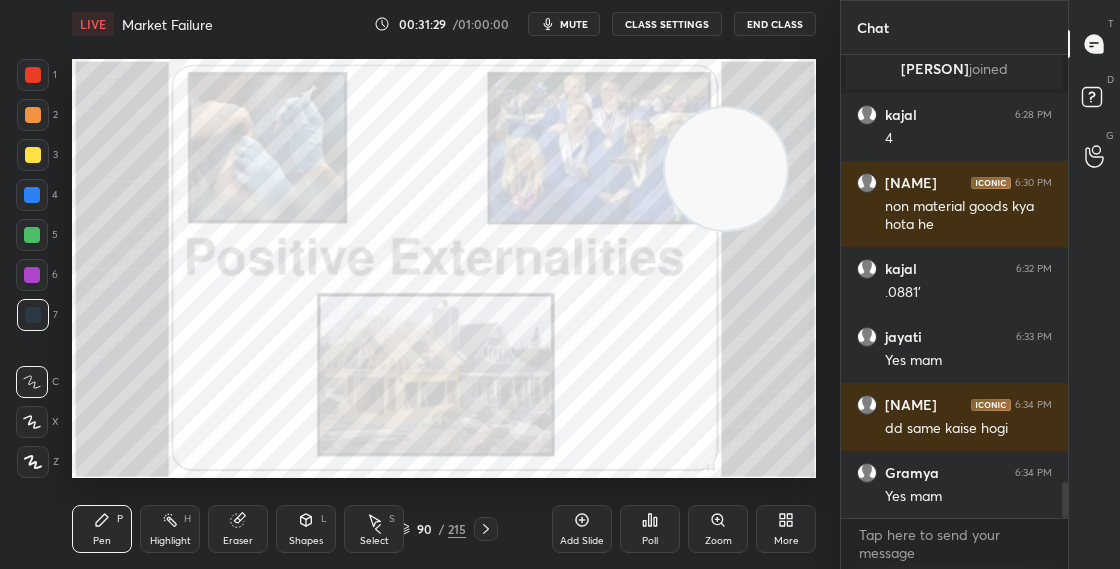 click at bounding box center [625, 416] 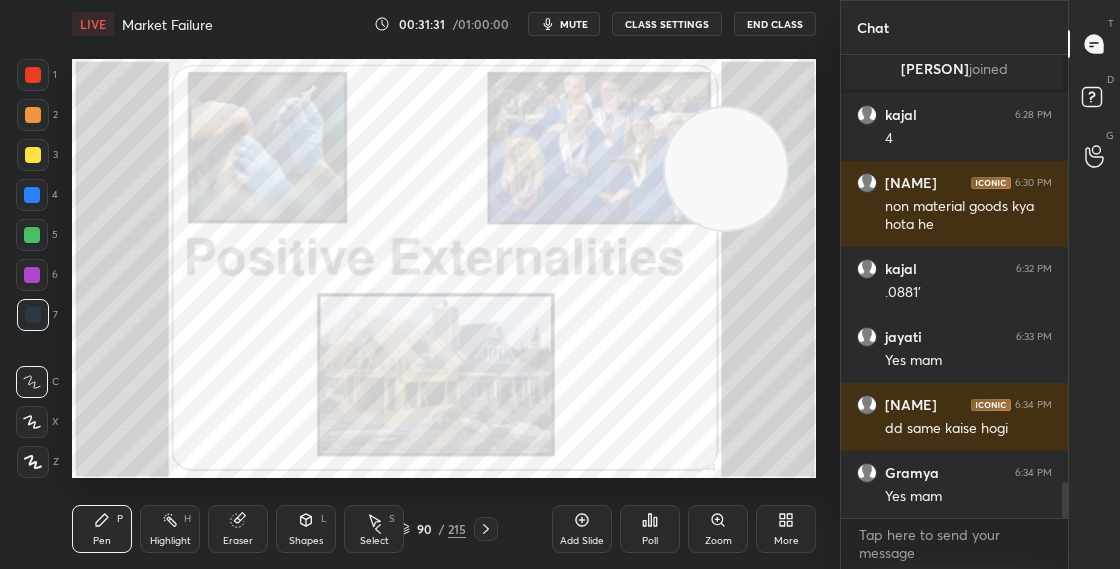 click on "90 / 215" at bounding box center [432, 529] 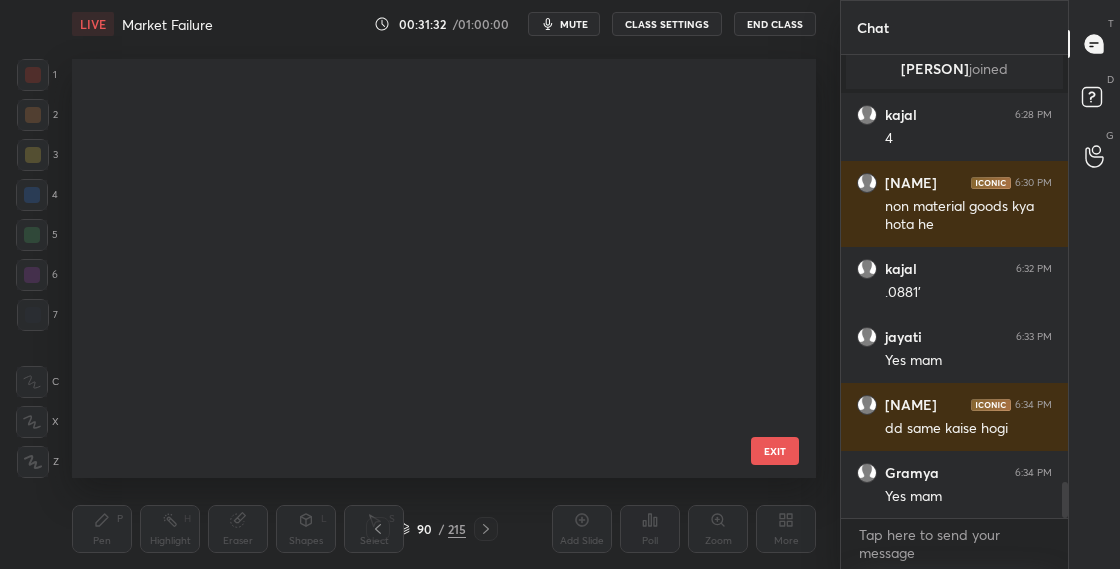 scroll, scrollTop: 3316, scrollLeft: 0, axis: vertical 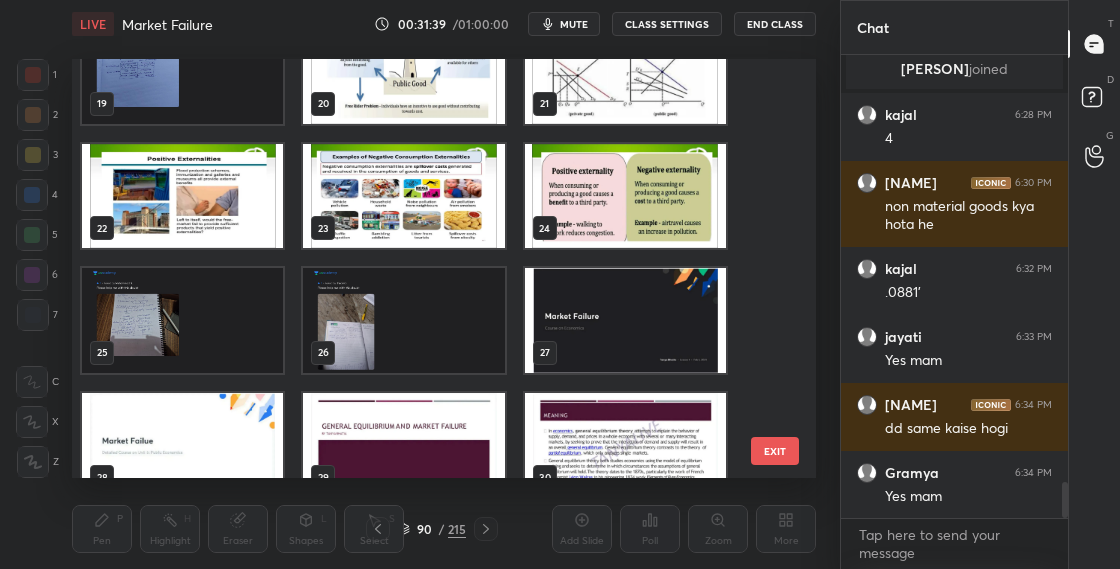 click at bounding box center (182, 196) 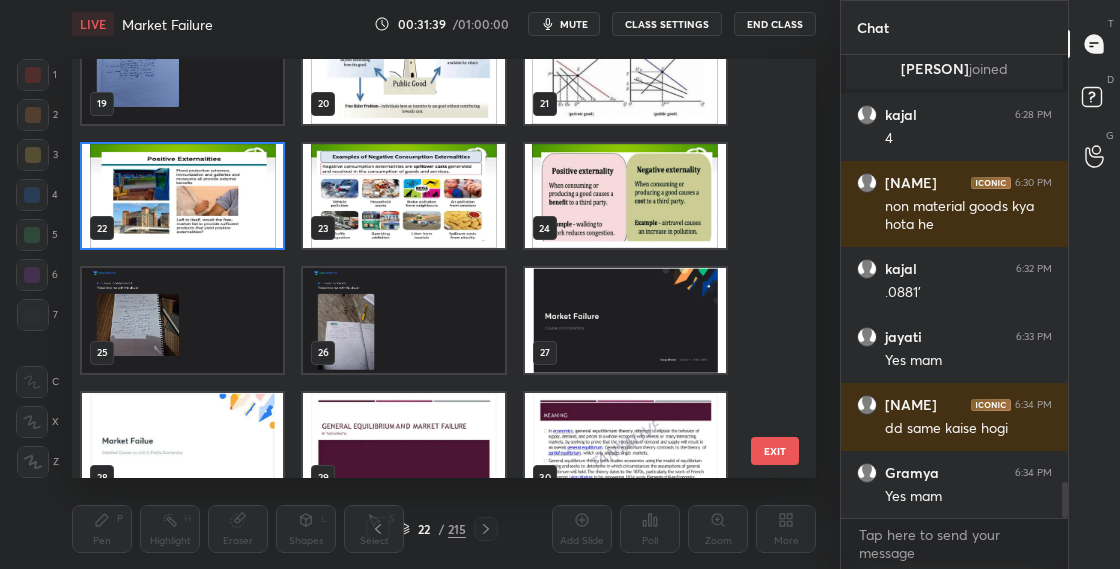 click at bounding box center (182, 196) 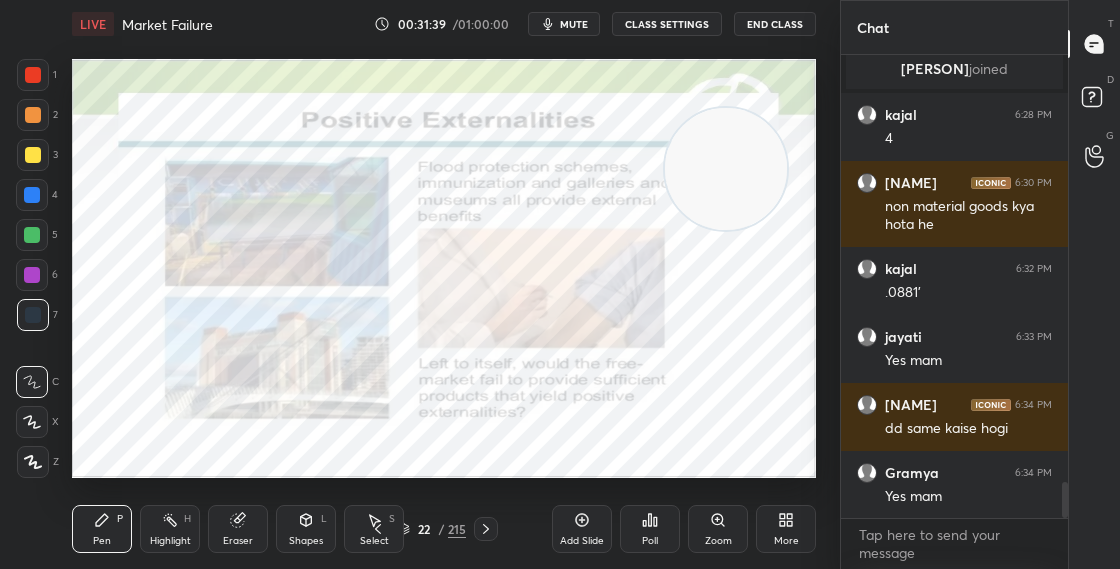 click at bounding box center [182, 196] 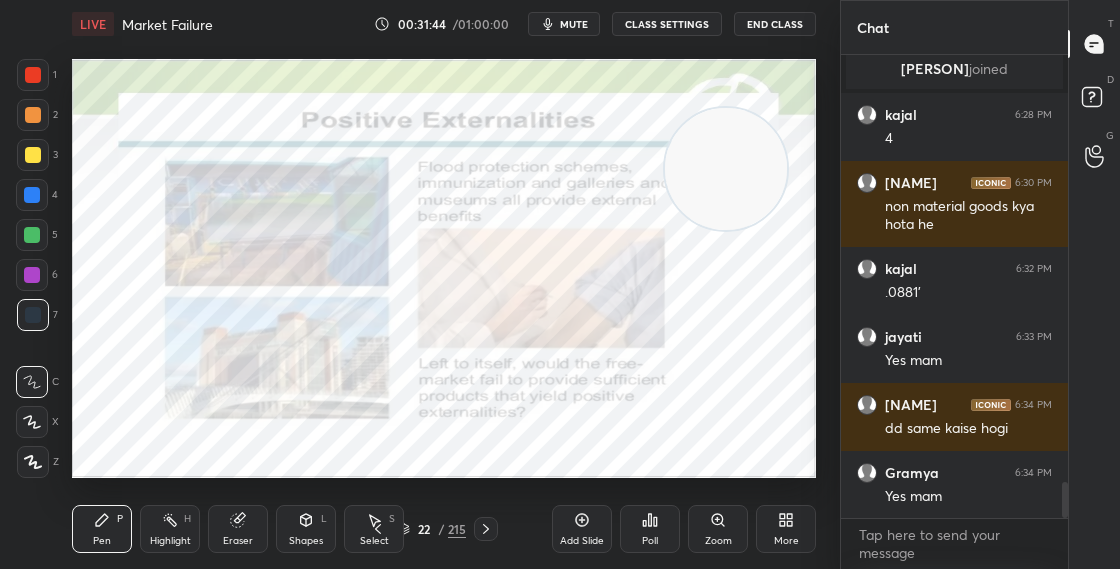 click on "22" at bounding box center [424, 529] 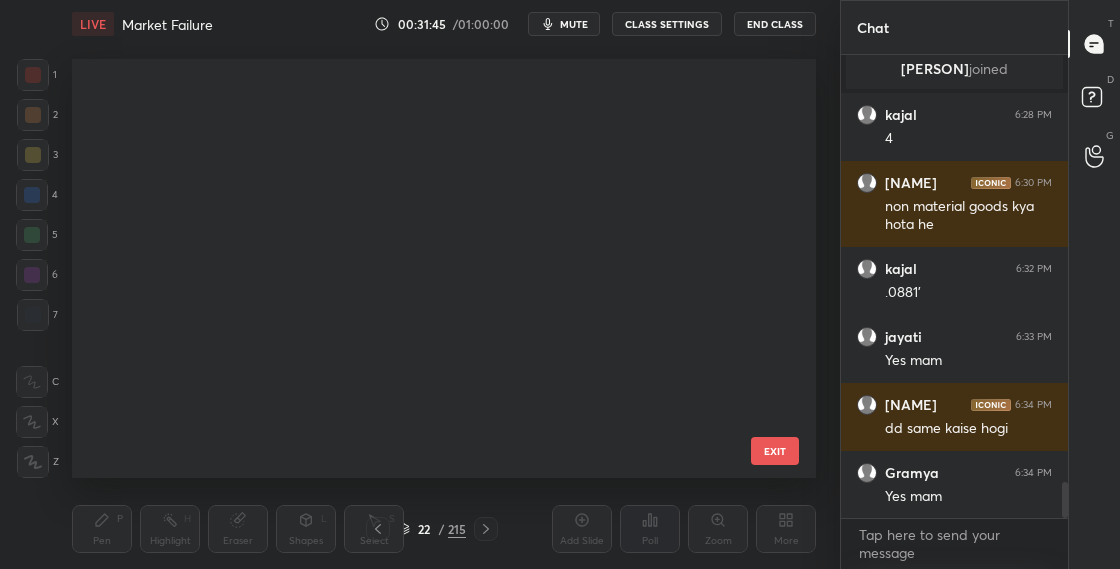 scroll, scrollTop: 577, scrollLeft: 0, axis: vertical 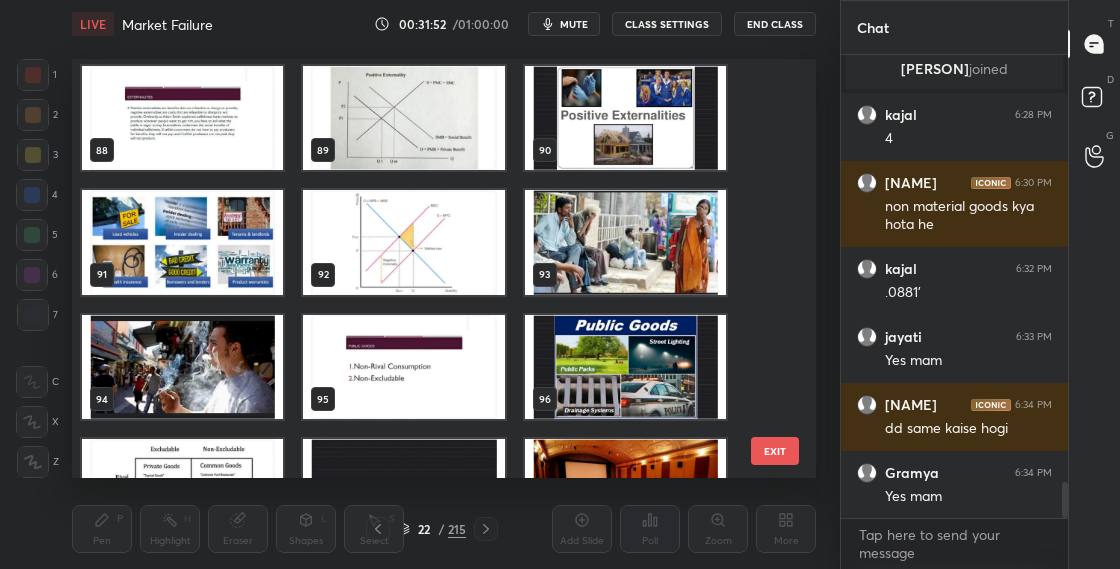 click at bounding box center [403, 118] 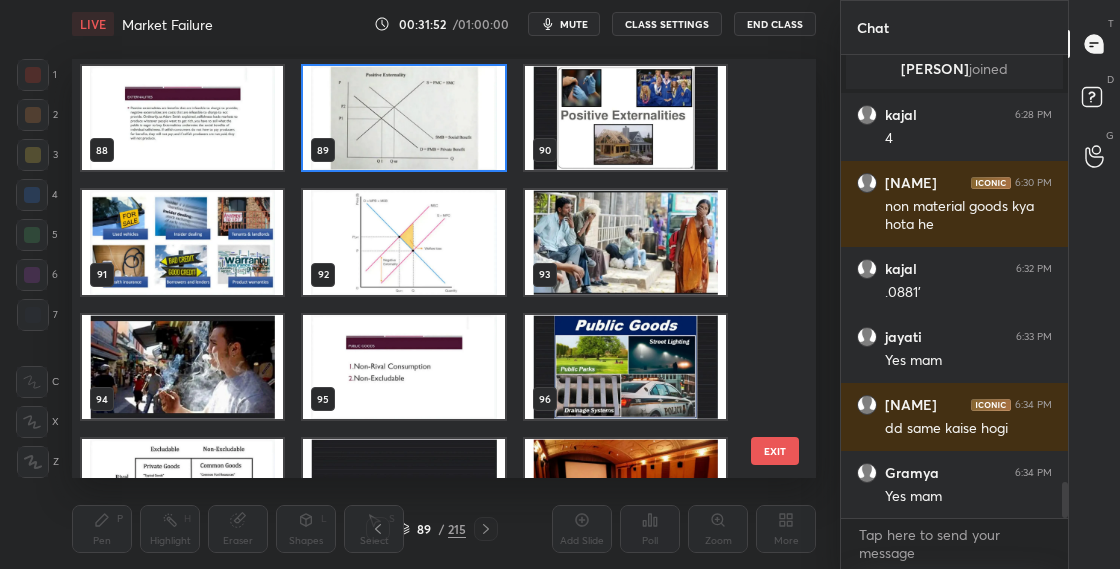 scroll, scrollTop: 3610, scrollLeft: 0, axis: vertical 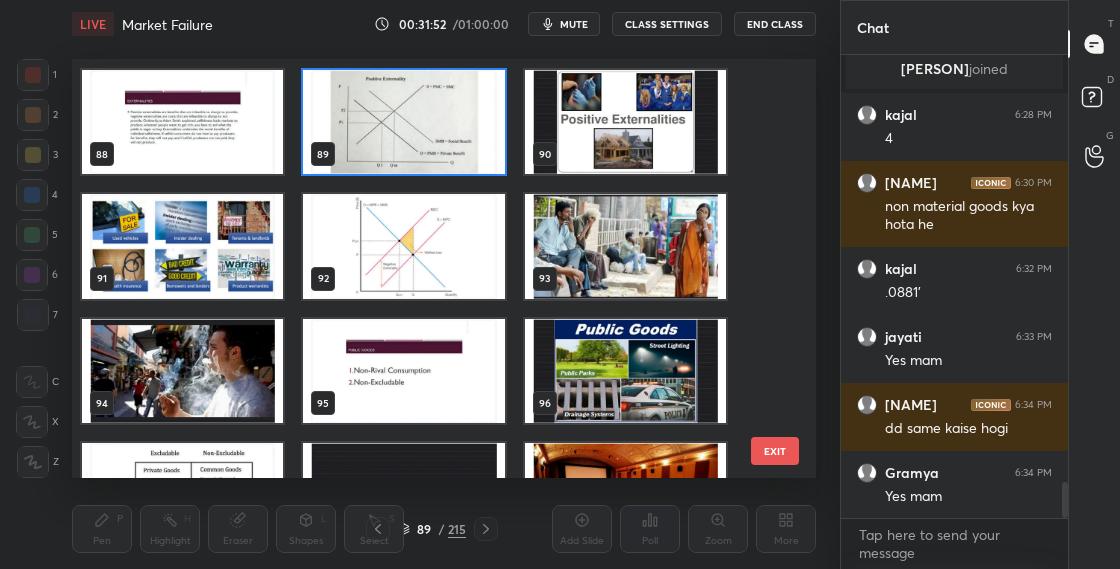 click at bounding box center (403, 122) 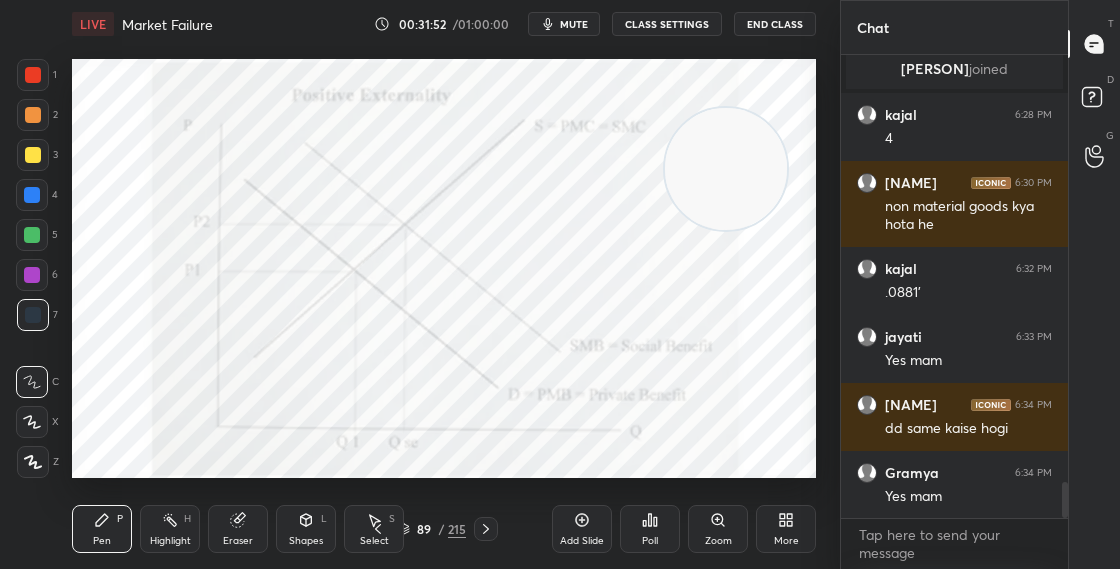 click at bounding box center (403, 122) 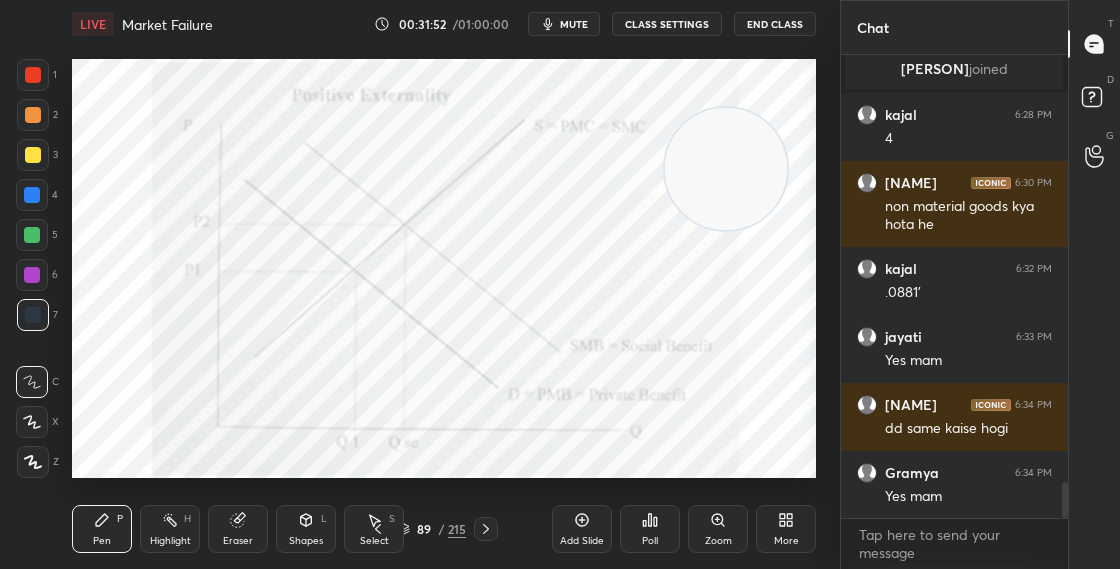 click at bounding box center [403, 122] 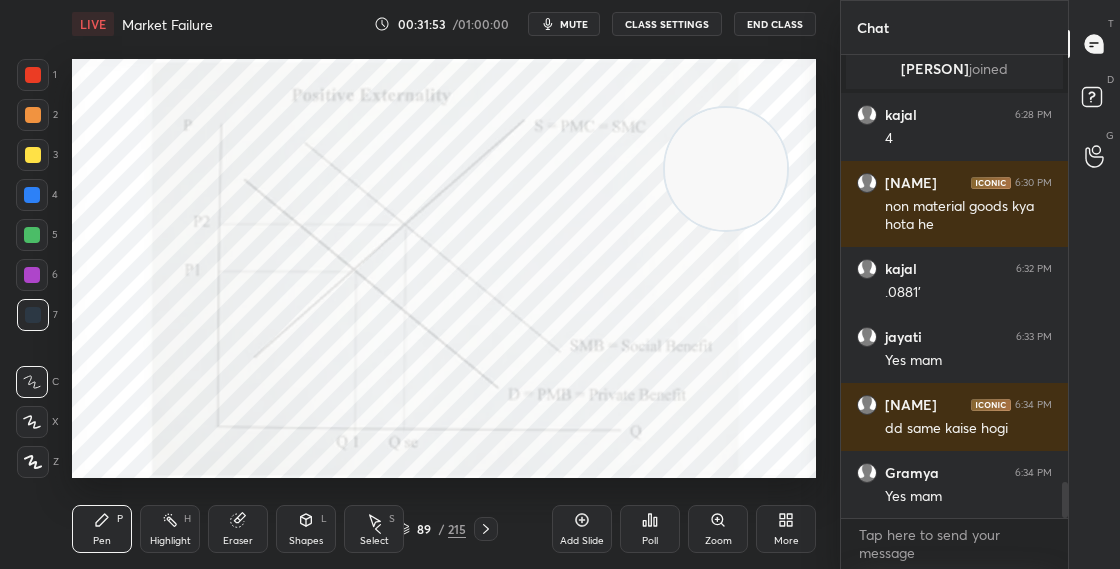 click on "Shapes L" at bounding box center (306, 529) 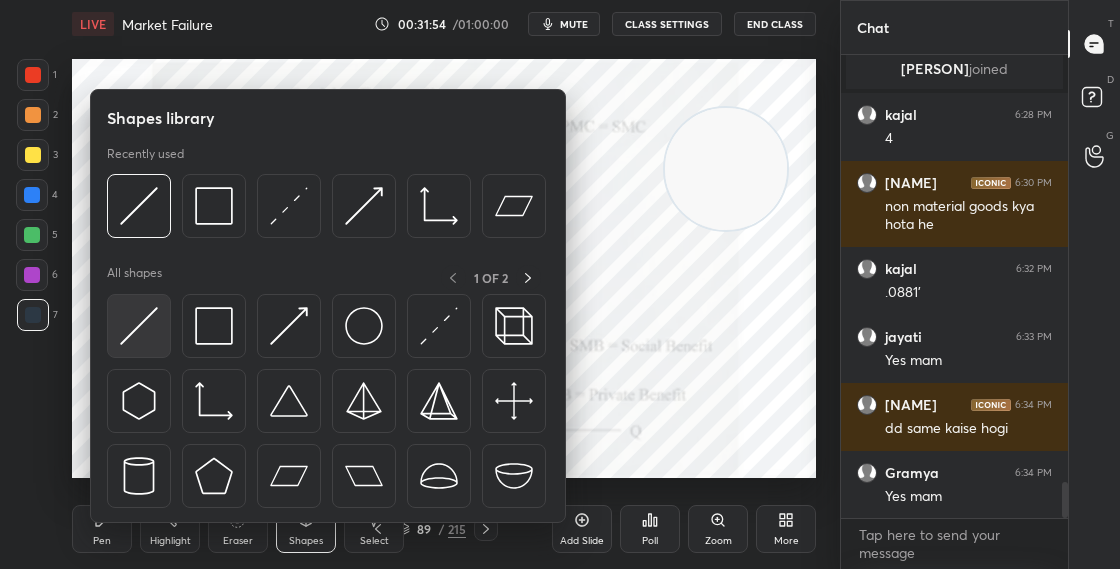 click at bounding box center [139, 326] 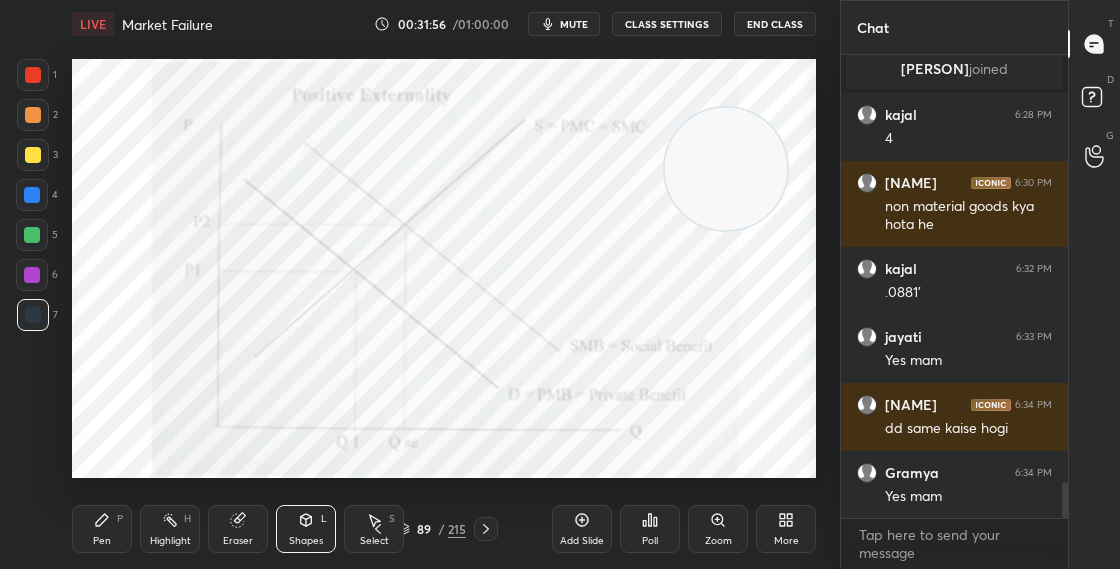 click at bounding box center [33, 75] 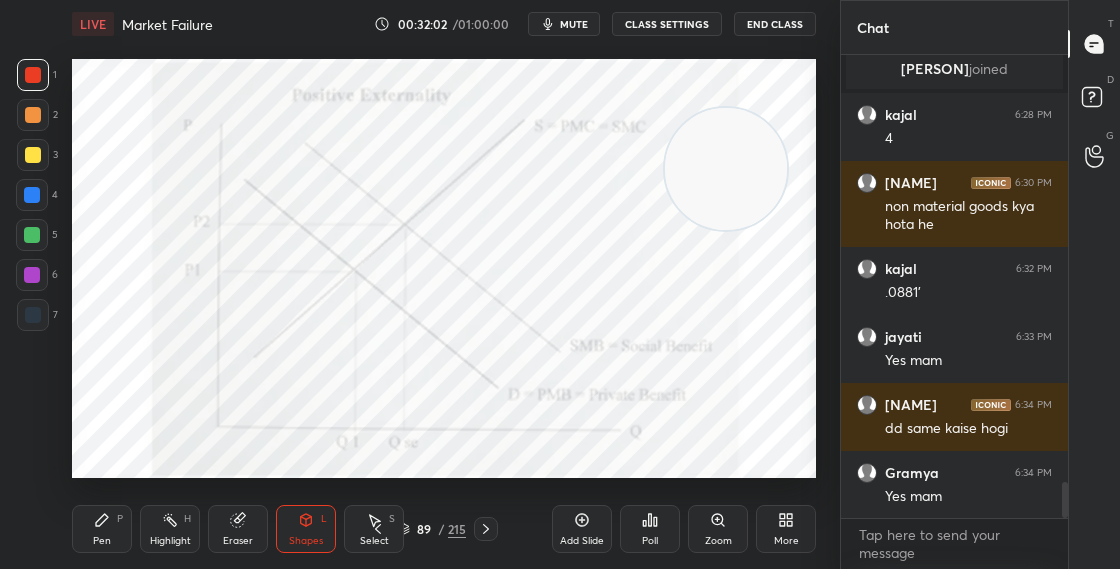 click on "Pen P" at bounding box center [102, 529] 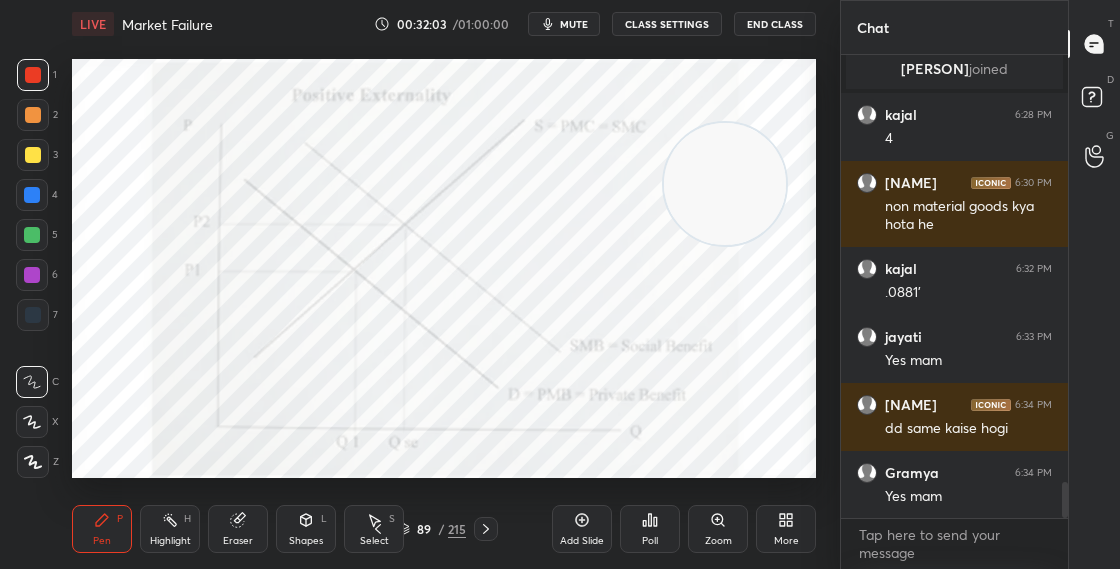drag, startPoint x: 728, startPoint y: 178, endPoint x: 726, endPoint y: 197, distance: 19.104973 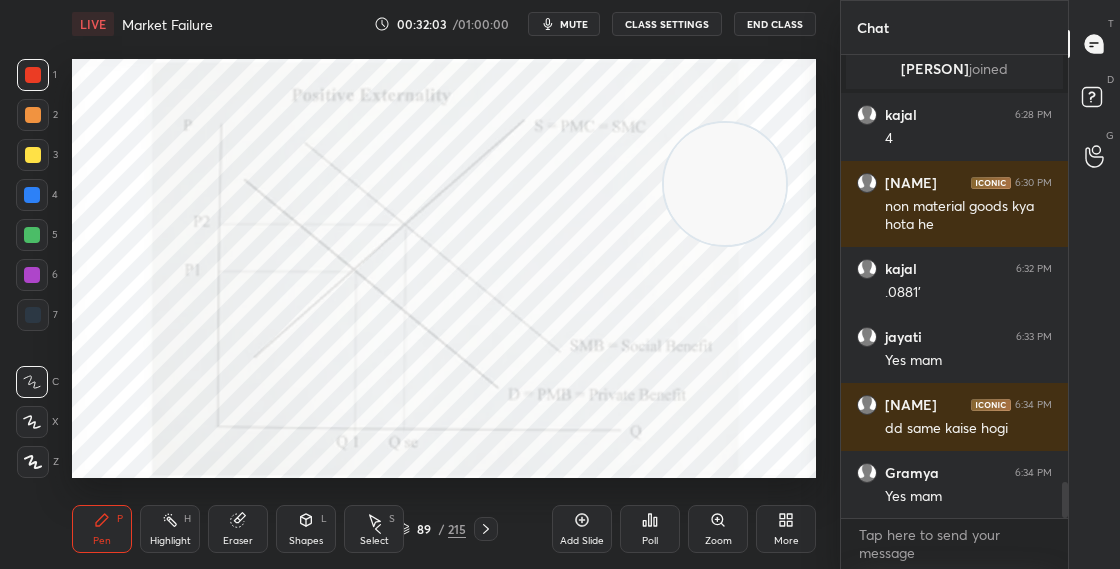 click at bounding box center [725, 184] 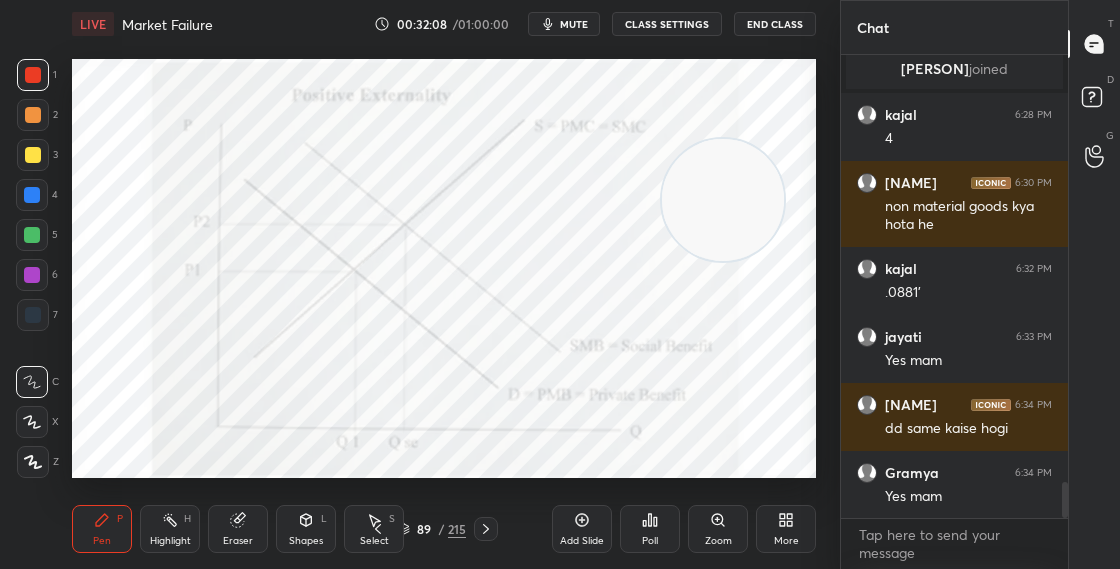 click 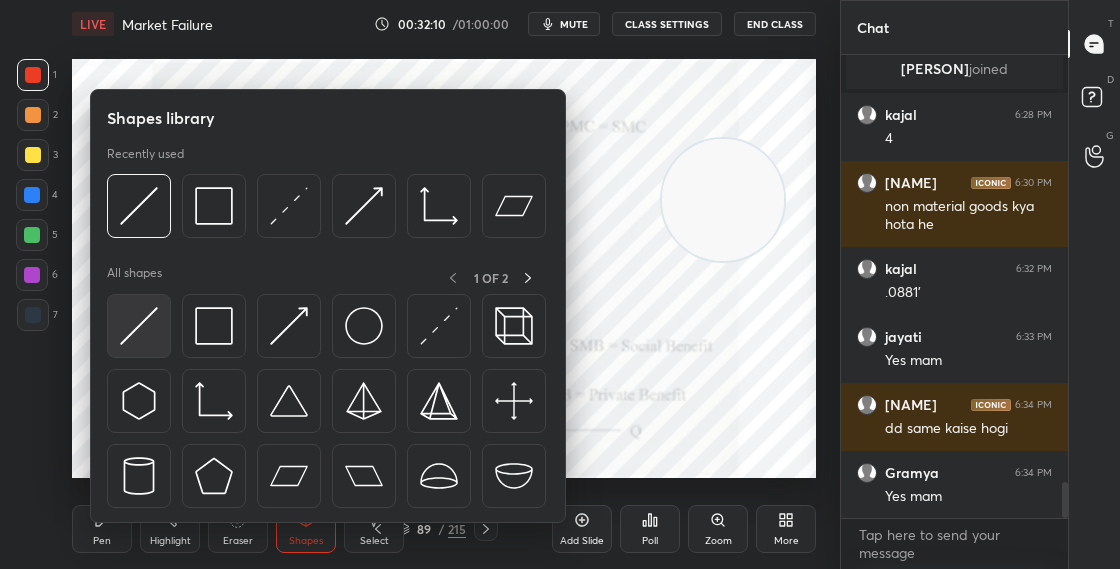 click at bounding box center [139, 326] 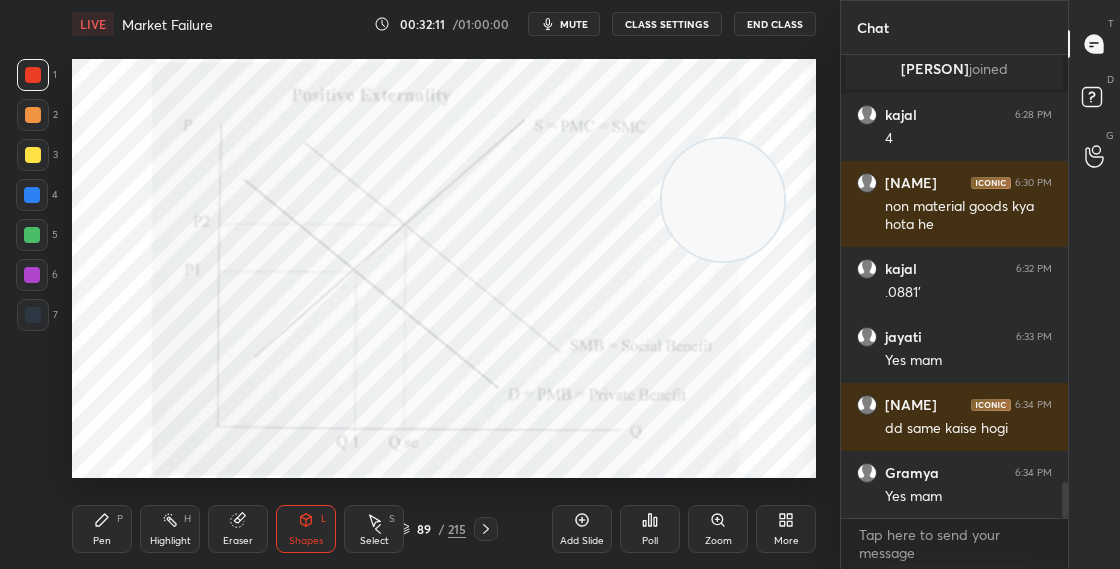 click at bounding box center [32, 195] 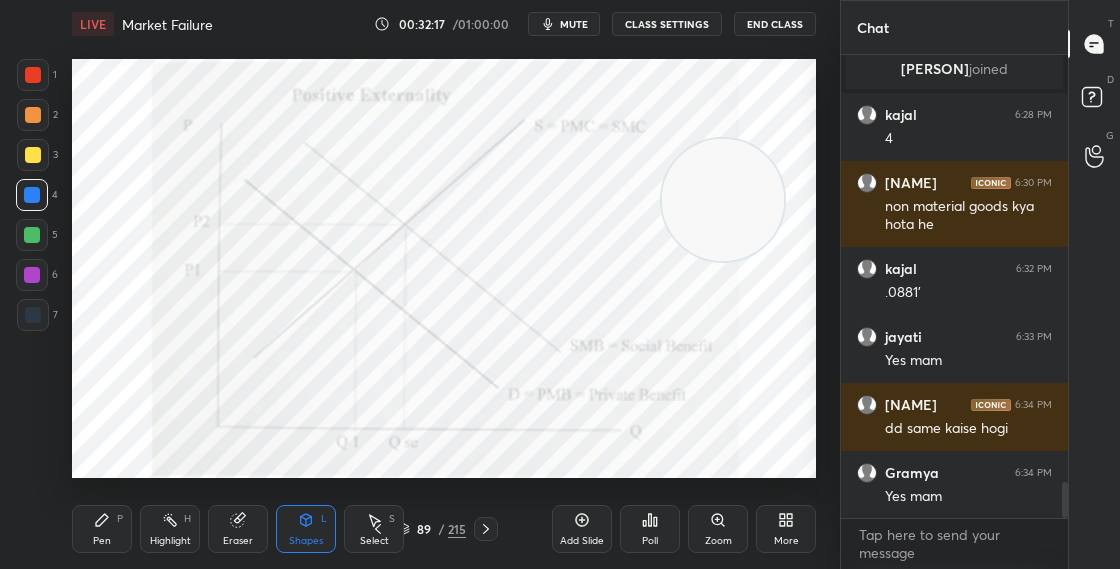 click on "Pen P" at bounding box center (102, 529) 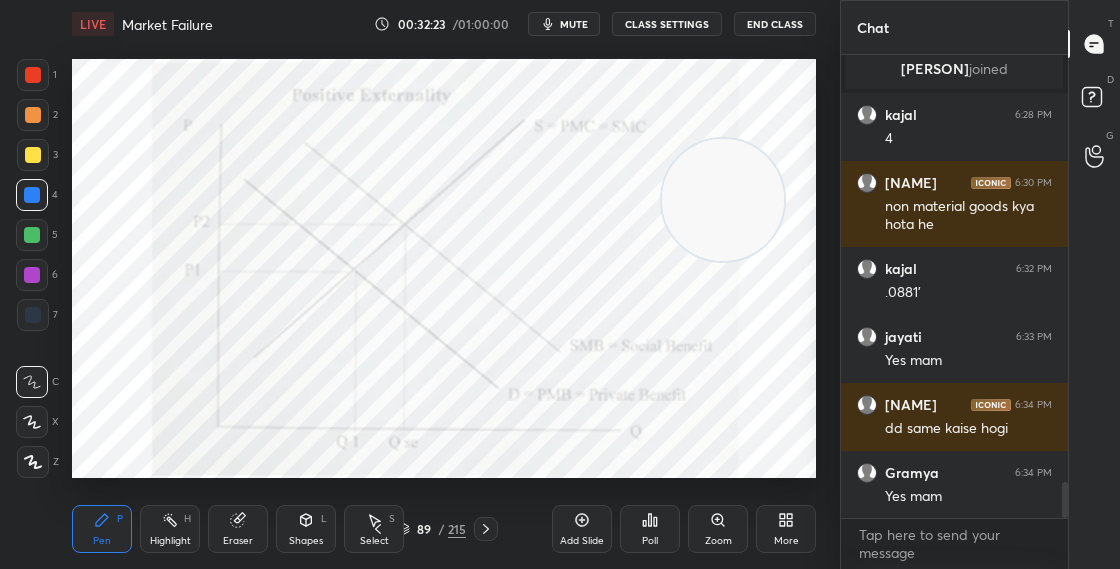 drag, startPoint x: 295, startPoint y: 521, endPoint x: 287, endPoint y: 535, distance: 16.124516 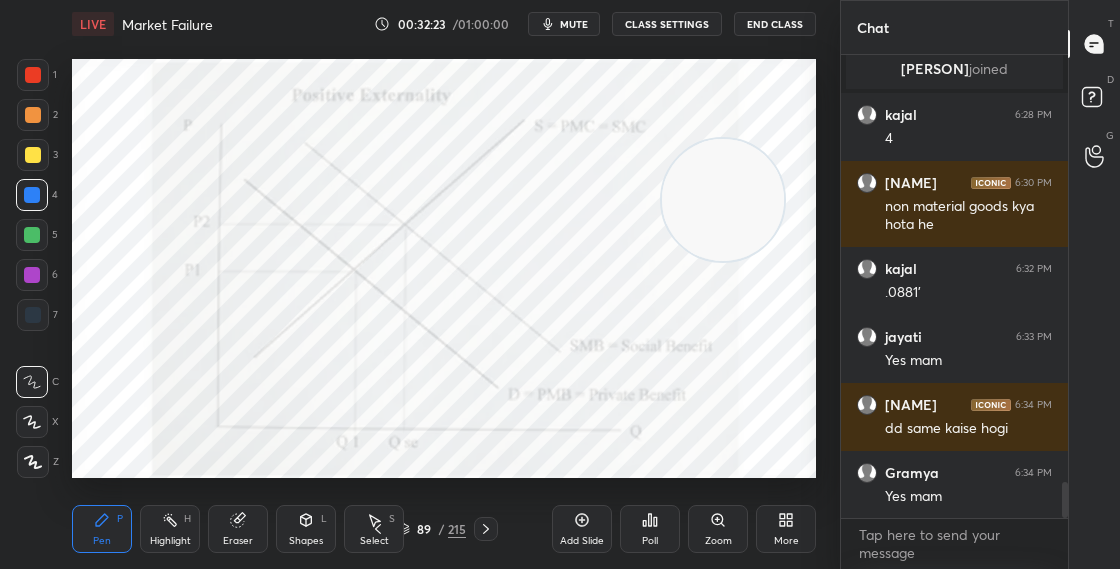 click on "Shapes L" at bounding box center [306, 529] 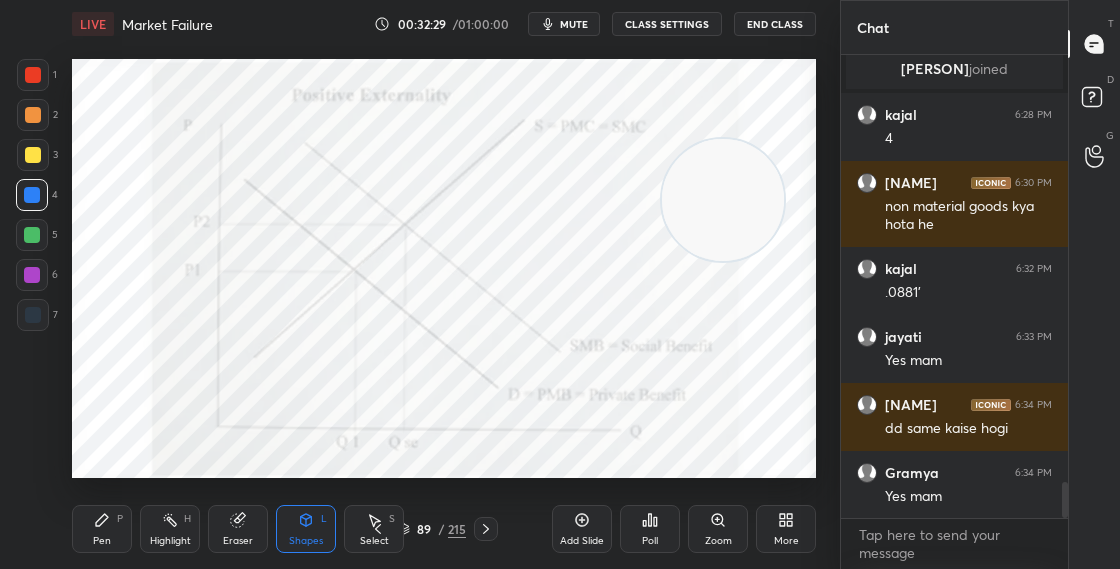 click 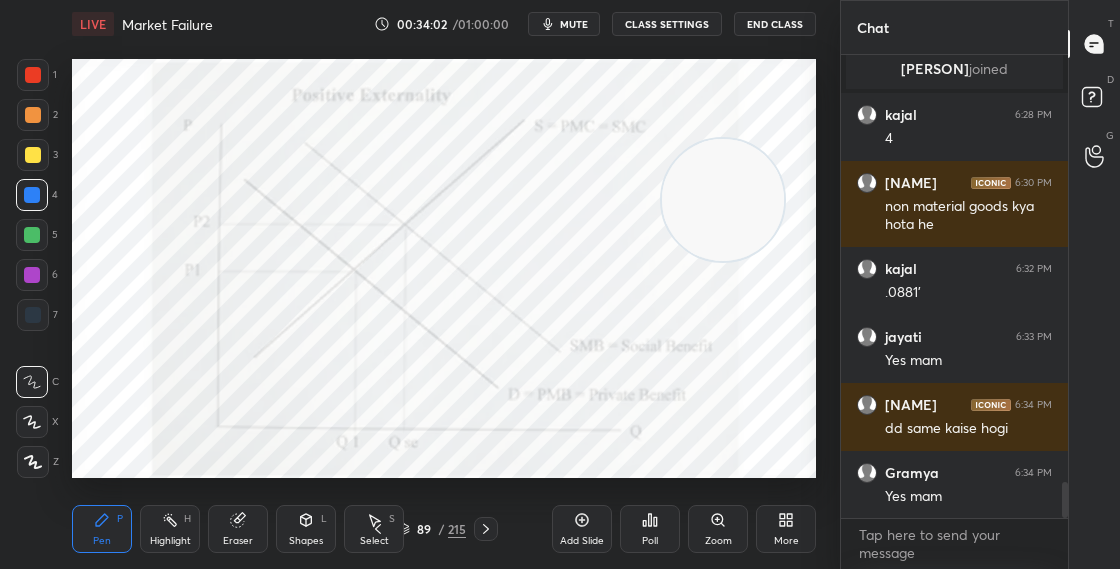 click on "Shapes" at bounding box center (306, 541) 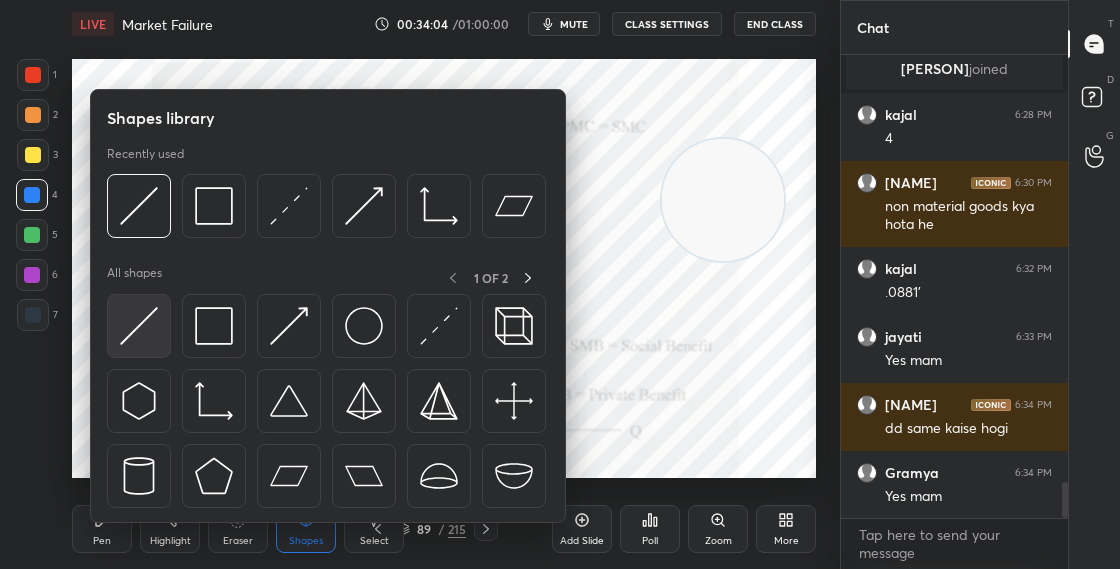 click at bounding box center [139, 326] 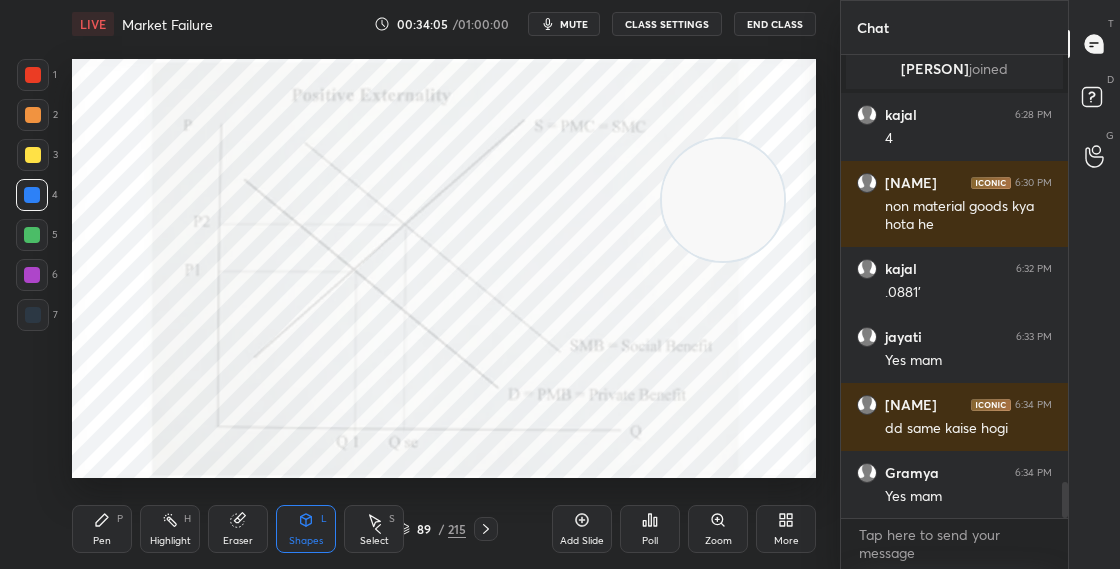 click at bounding box center [33, 115] 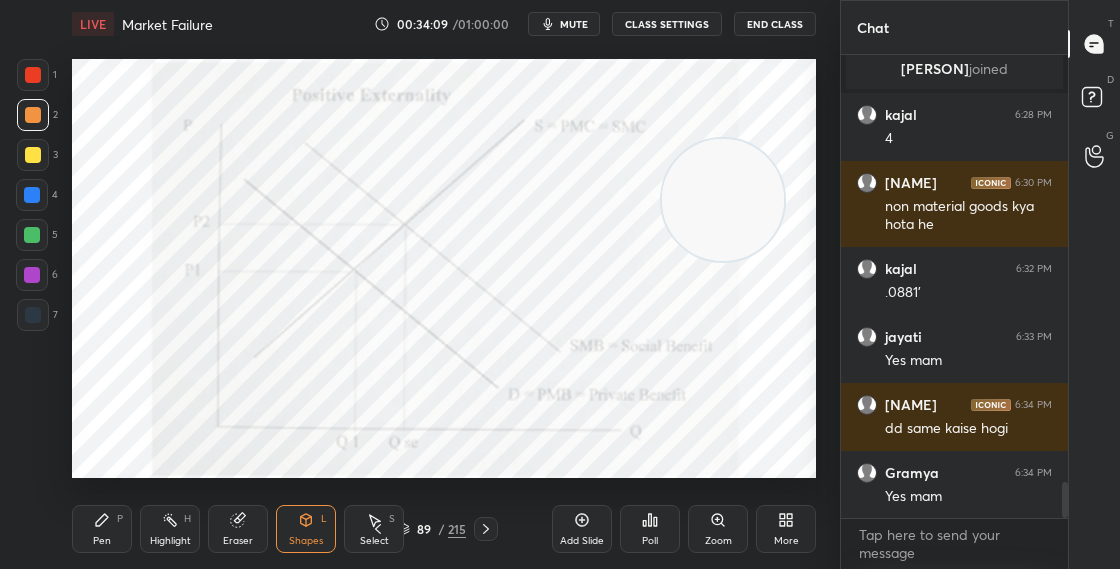 click 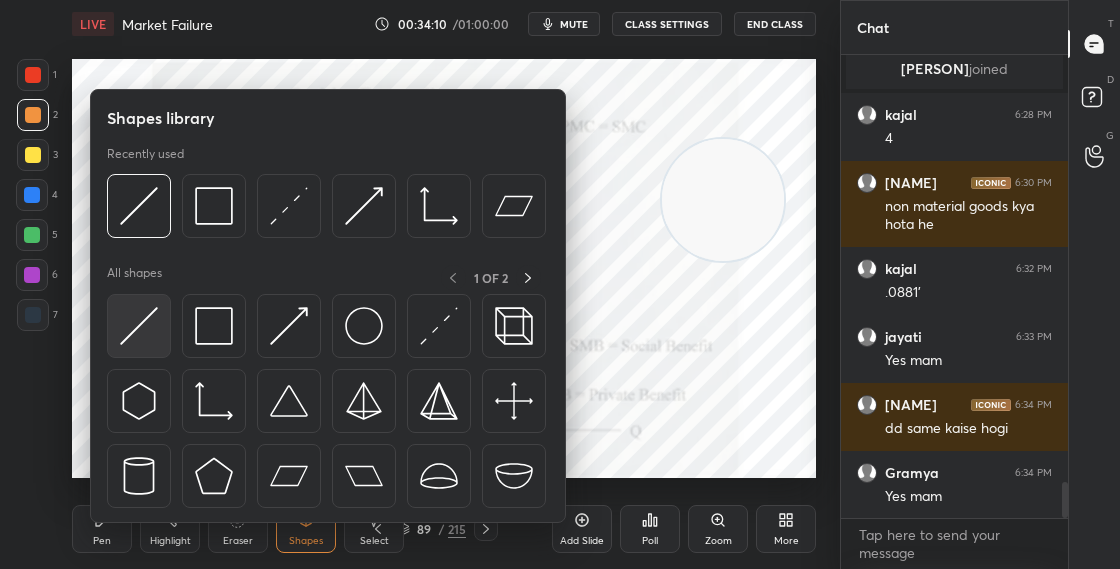 click at bounding box center (139, 326) 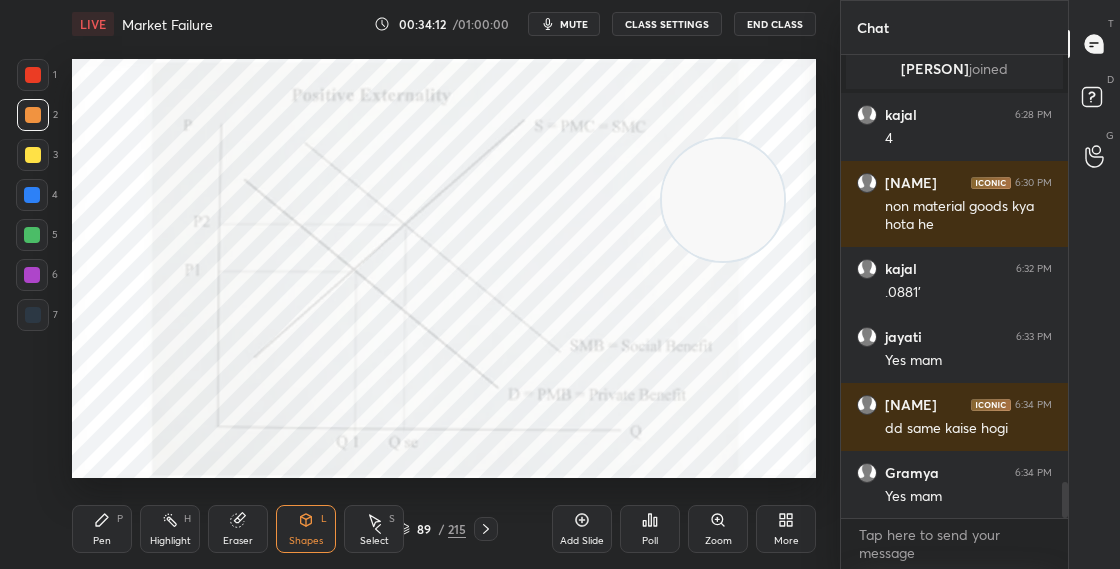 click on "Pen P" at bounding box center [102, 529] 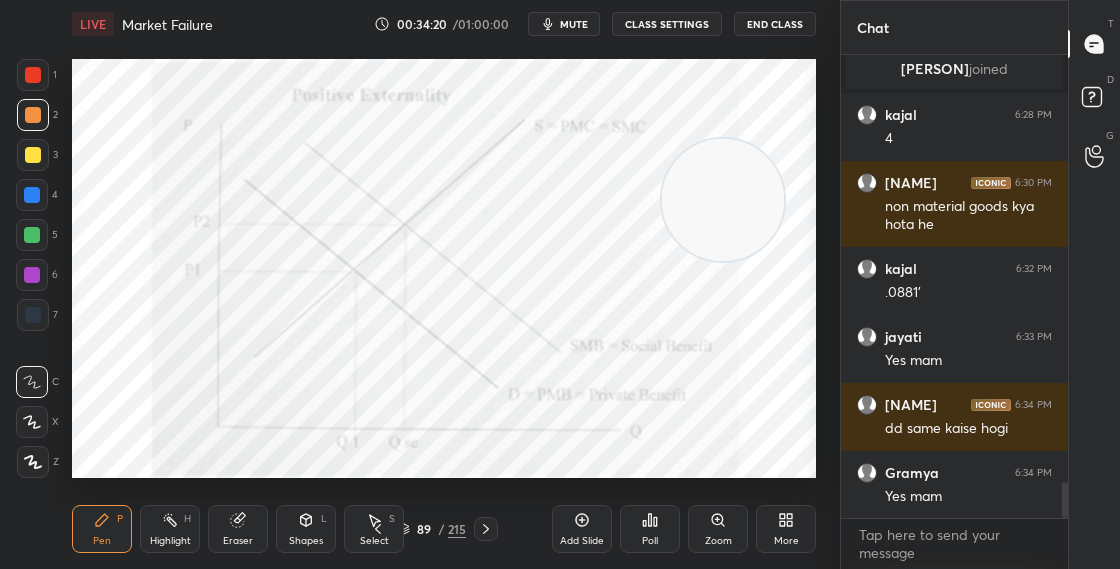 click on "Shapes L" at bounding box center [306, 529] 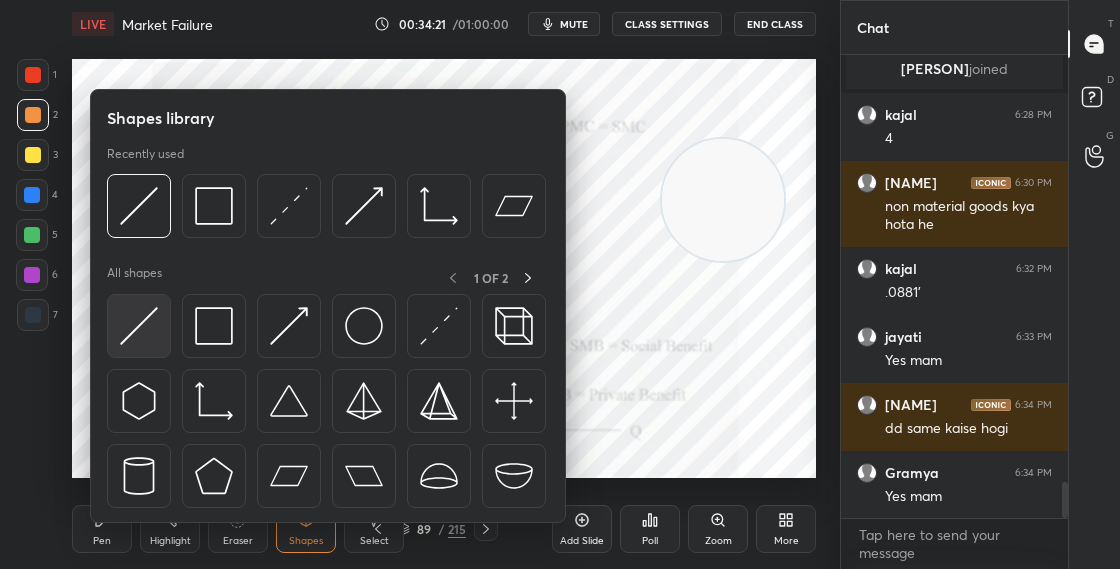 click at bounding box center (139, 326) 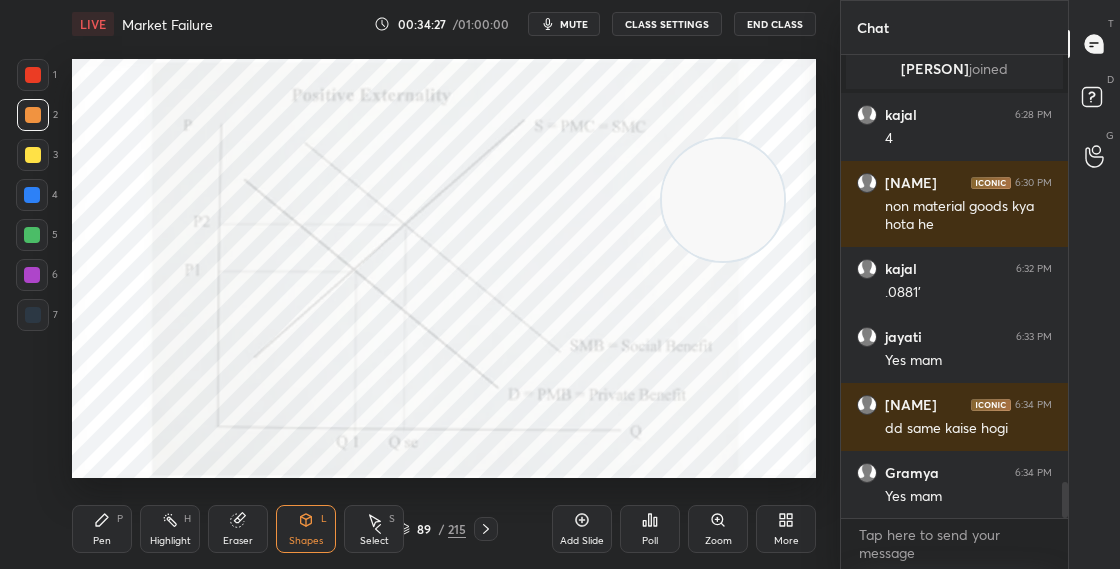 click on "Pen P" at bounding box center (102, 529) 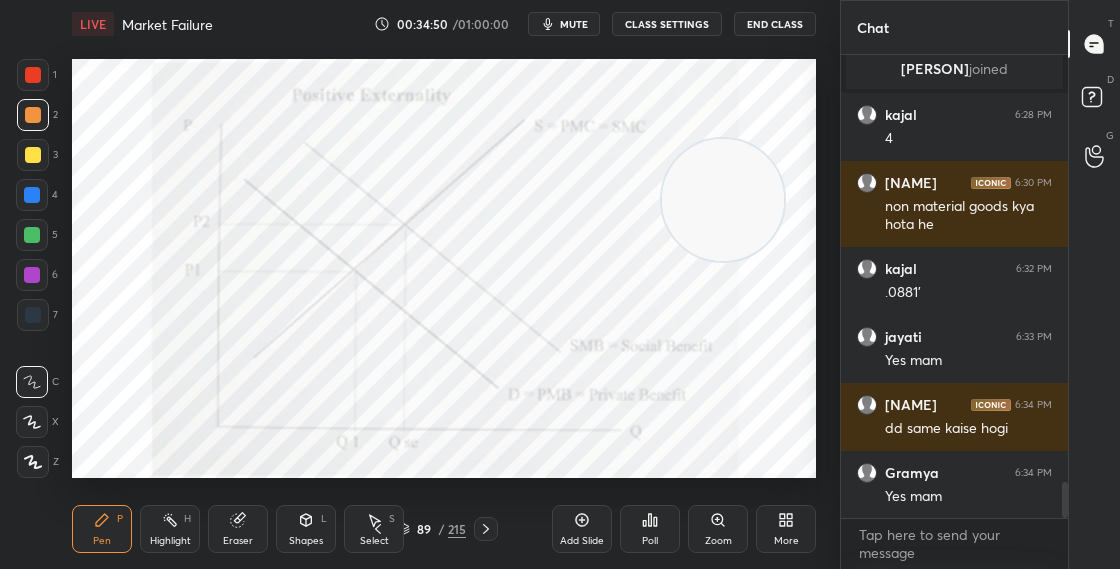click on "L" at bounding box center [324, 519] 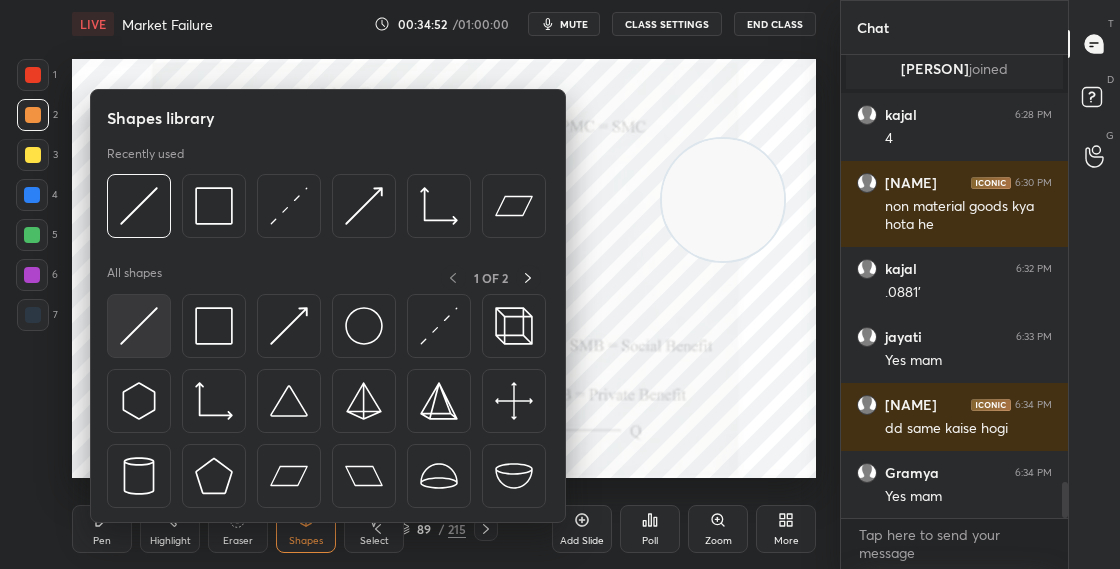 click at bounding box center (139, 326) 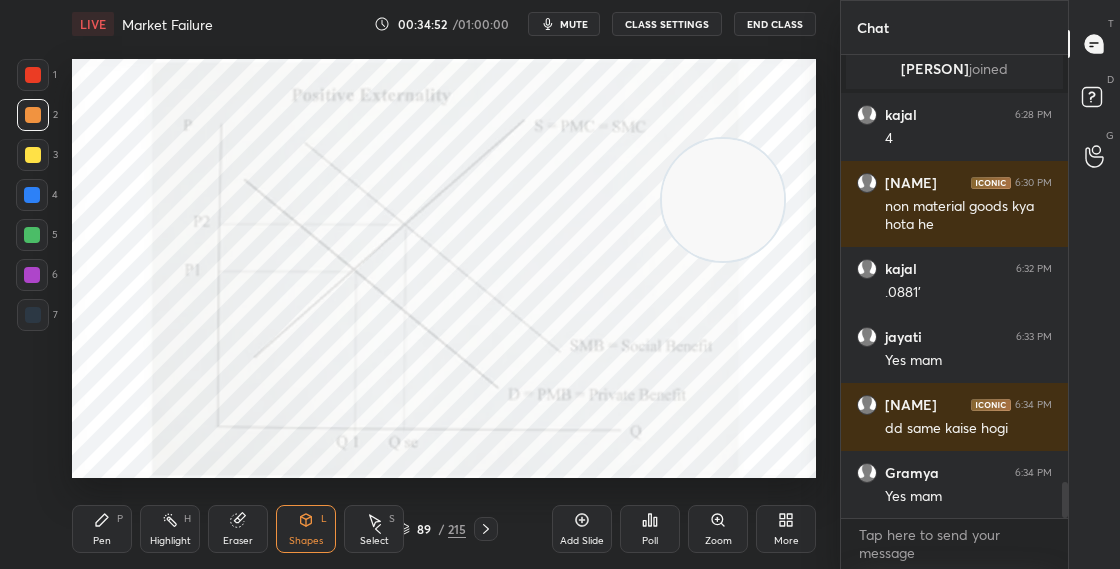 click on "Pen P Highlight H Eraser Shapes L Select S" at bounding box center [192, 529] 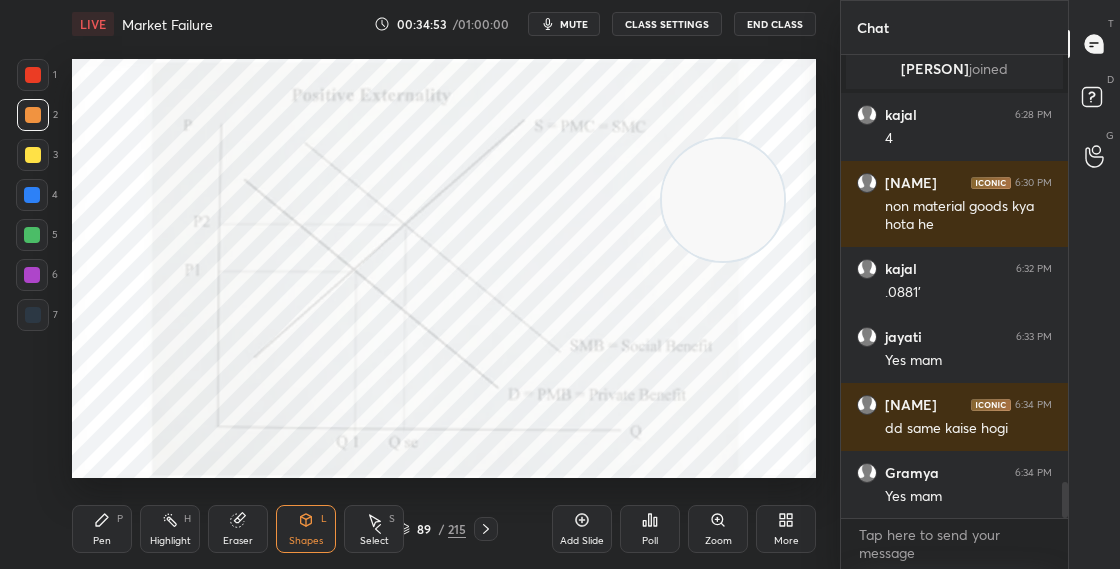 click on "Pen P" at bounding box center [102, 529] 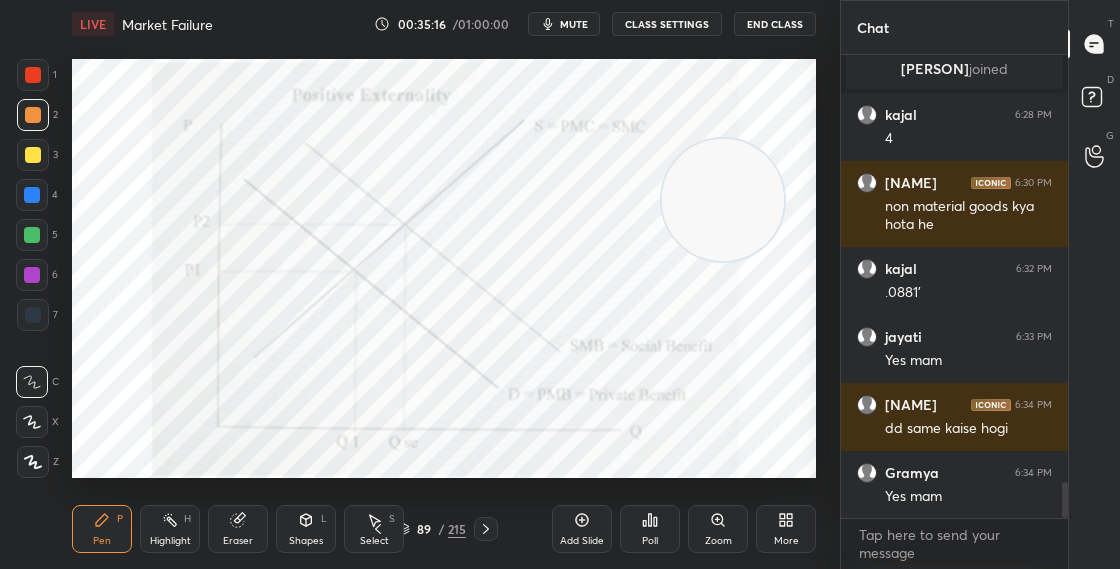 drag, startPoint x: 41, startPoint y: 179, endPoint x: 42, endPoint y: 191, distance: 12.0415945 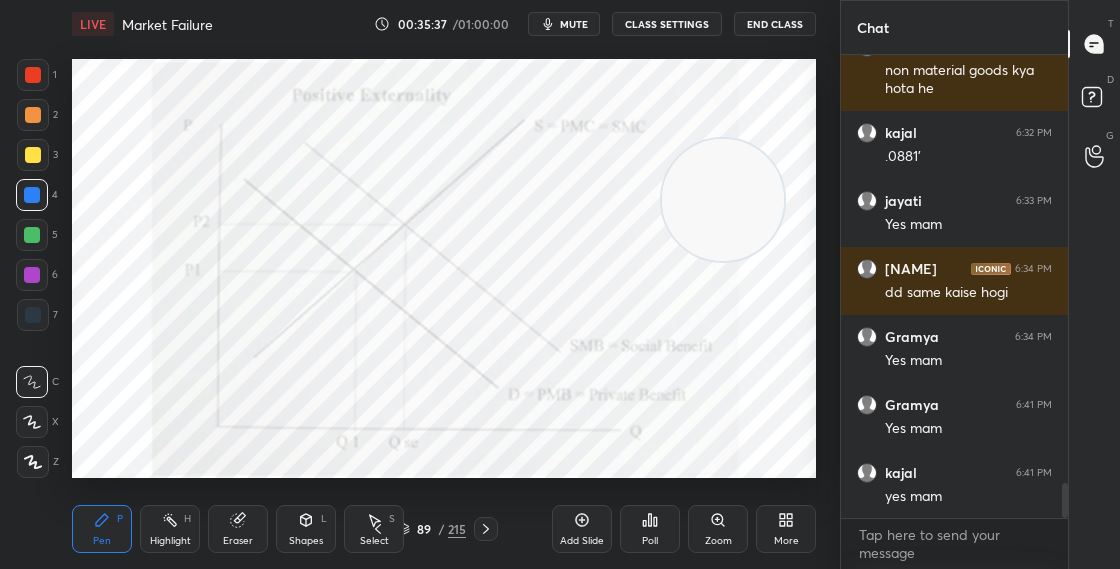 scroll, scrollTop: 5742, scrollLeft: 0, axis: vertical 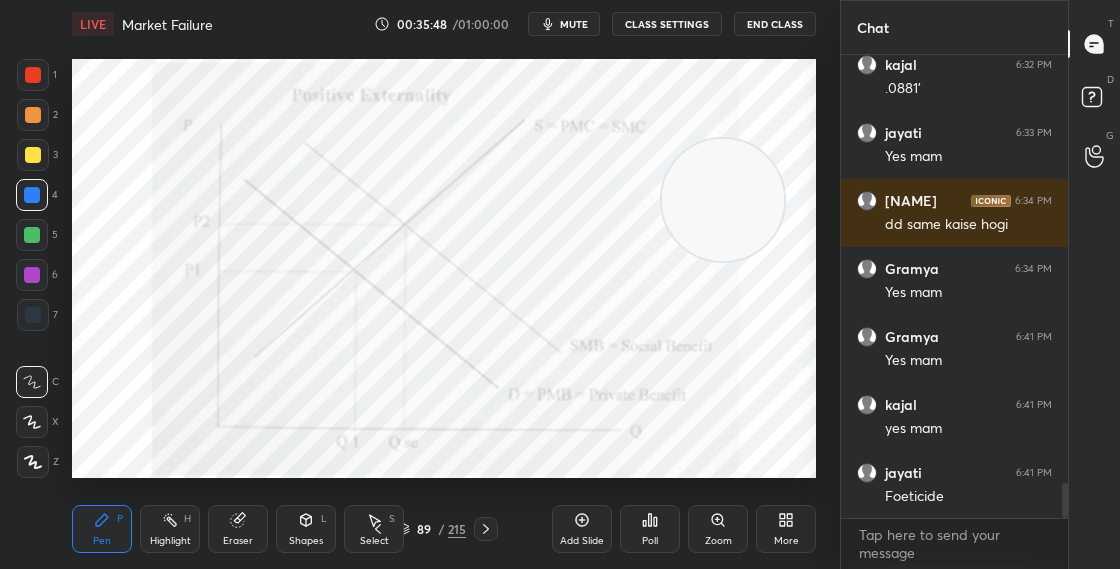 click at bounding box center (32, 235) 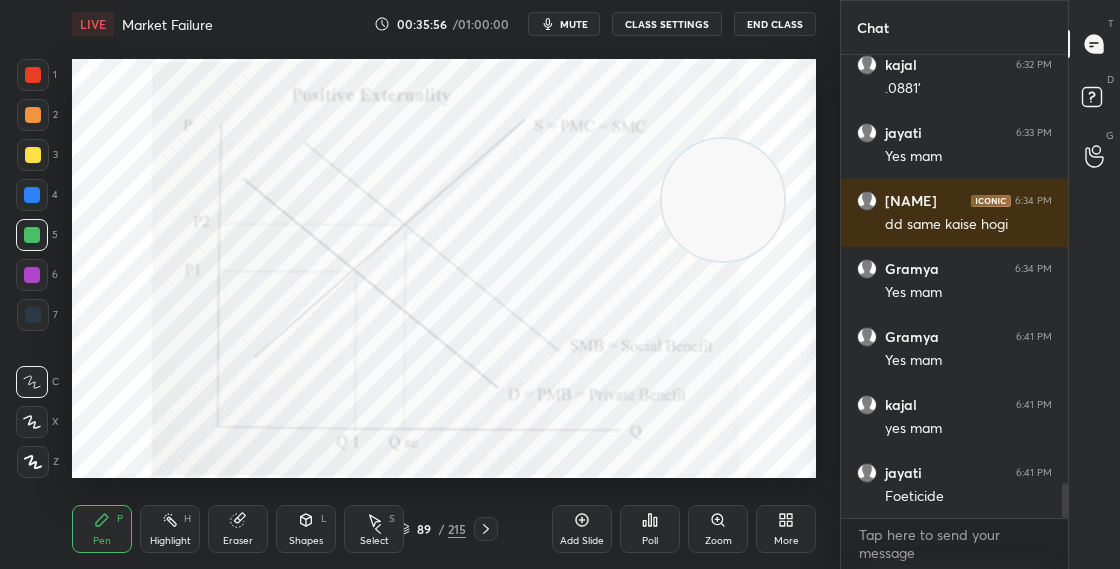 scroll, scrollTop: 5810, scrollLeft: 0, axis: vertical 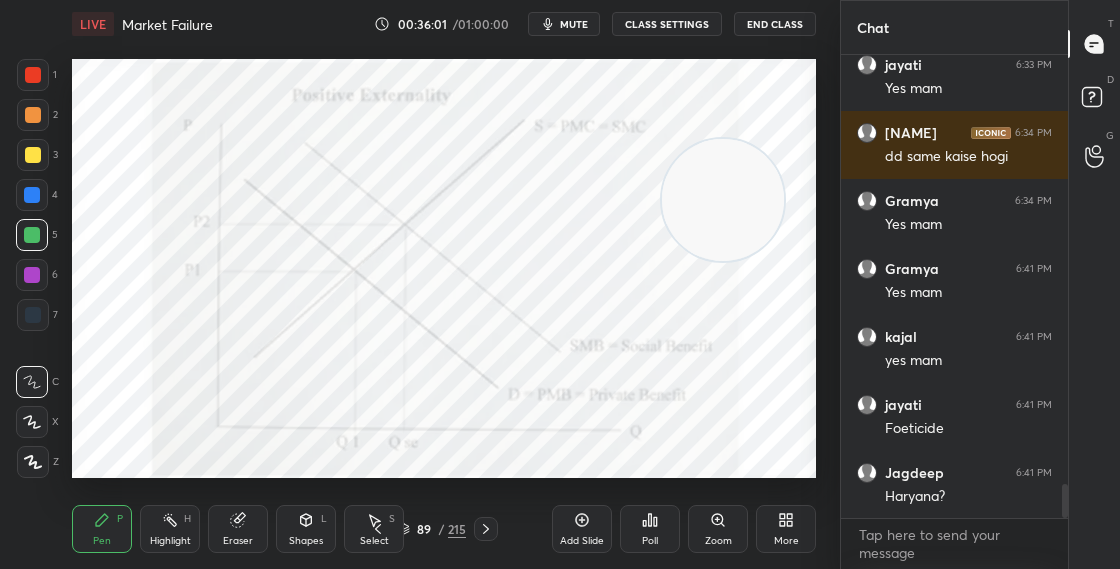 click at bounding box center [33, 75] 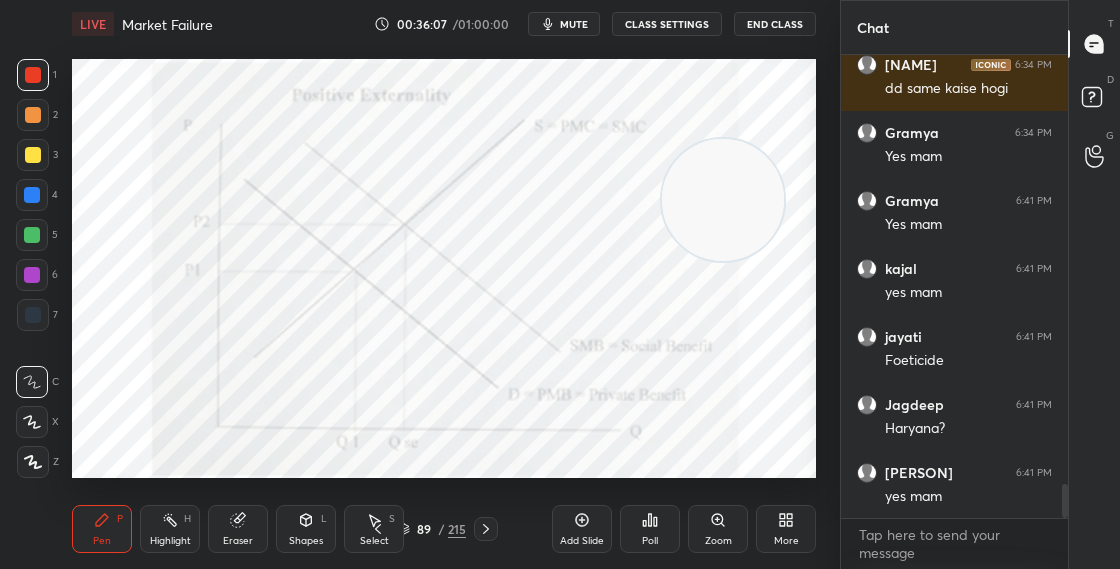 click at bounding box center [33, 155] 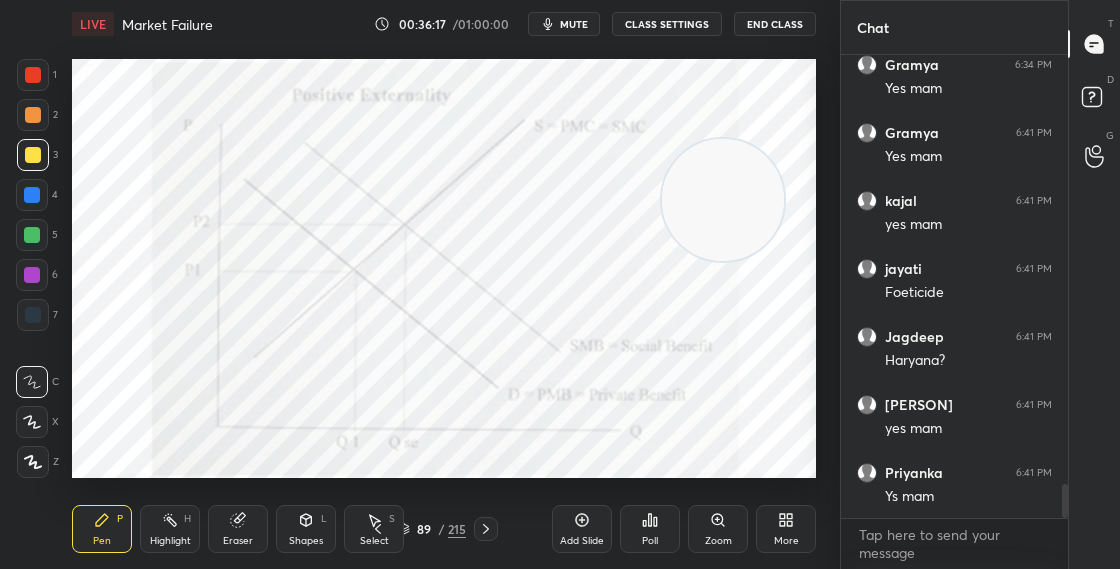 click at bounding box center (33, 115) 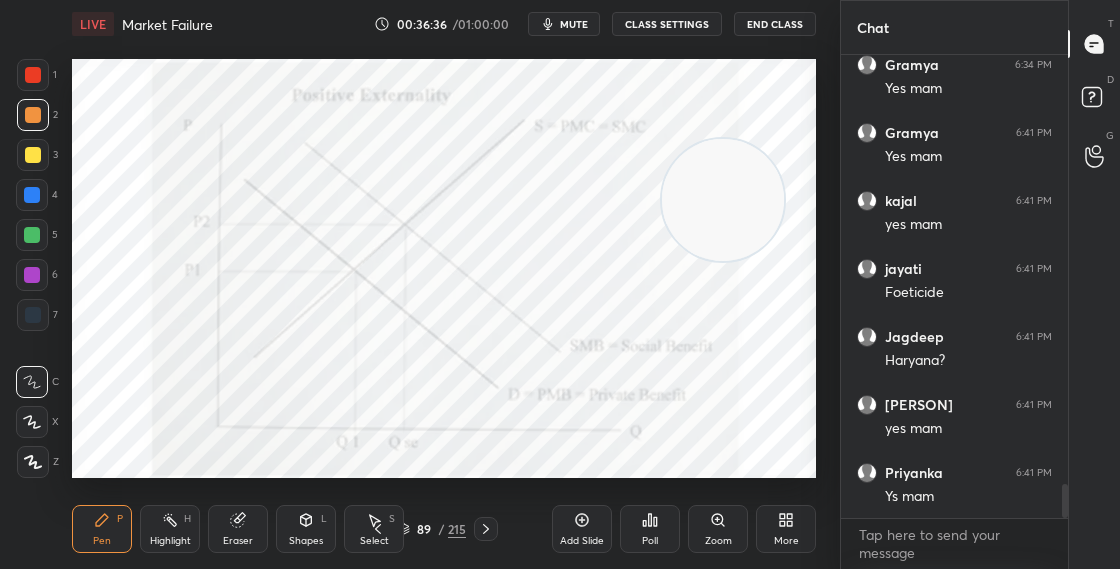 click at bounding box center (32, 235) 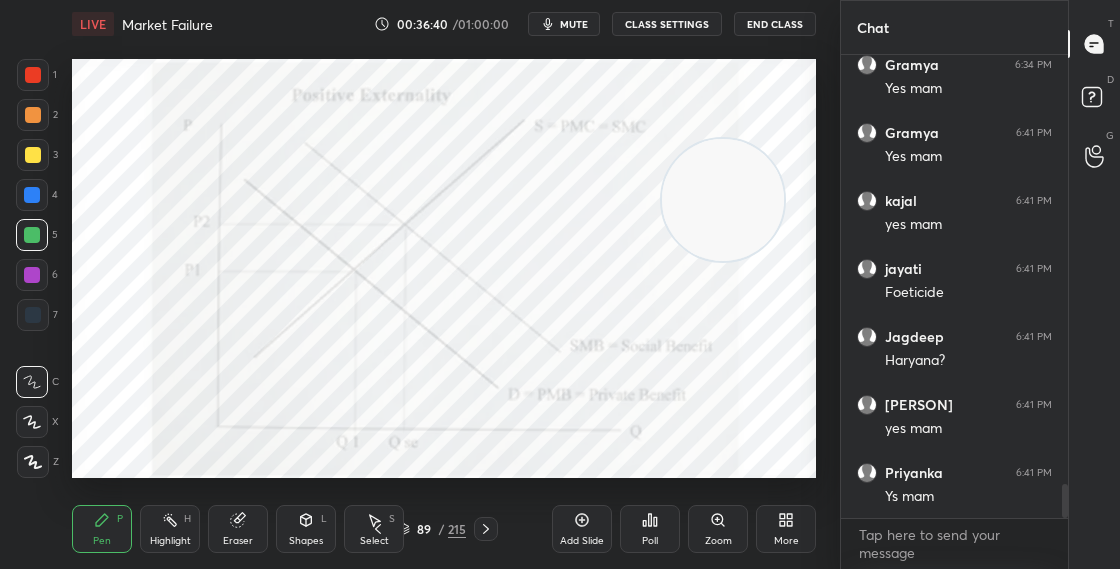click on "Shapes L" at bounding box center (306, 529) 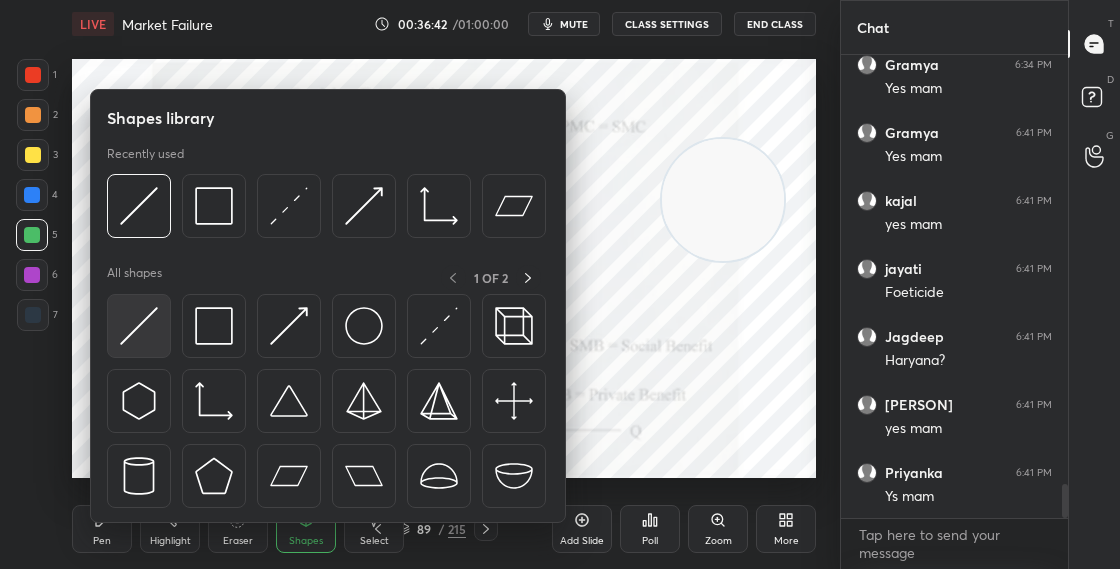 click at bounding box center (139, 326) 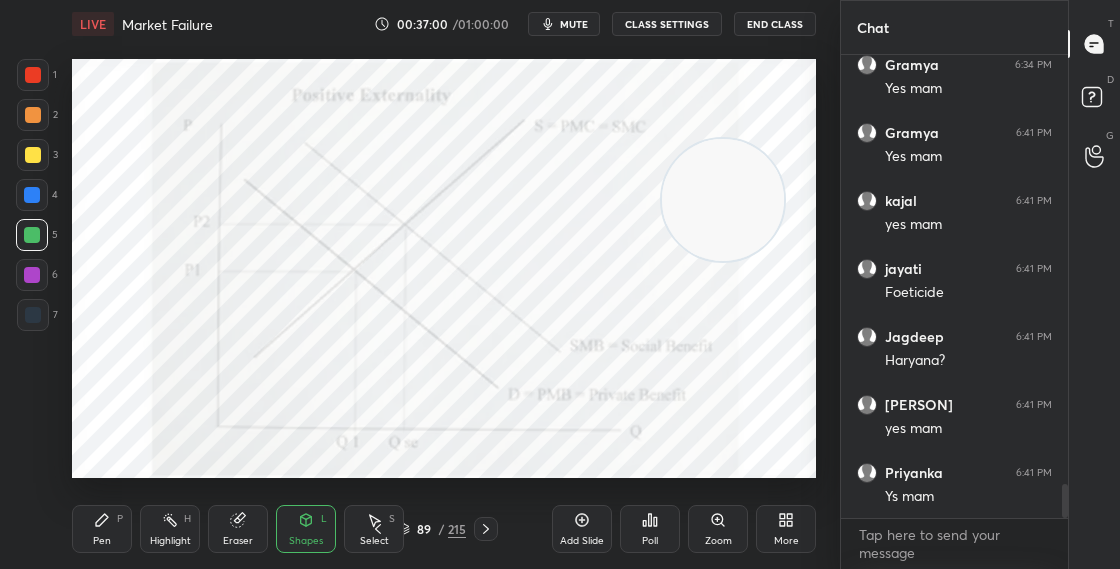click at bounding box center [33, 155] 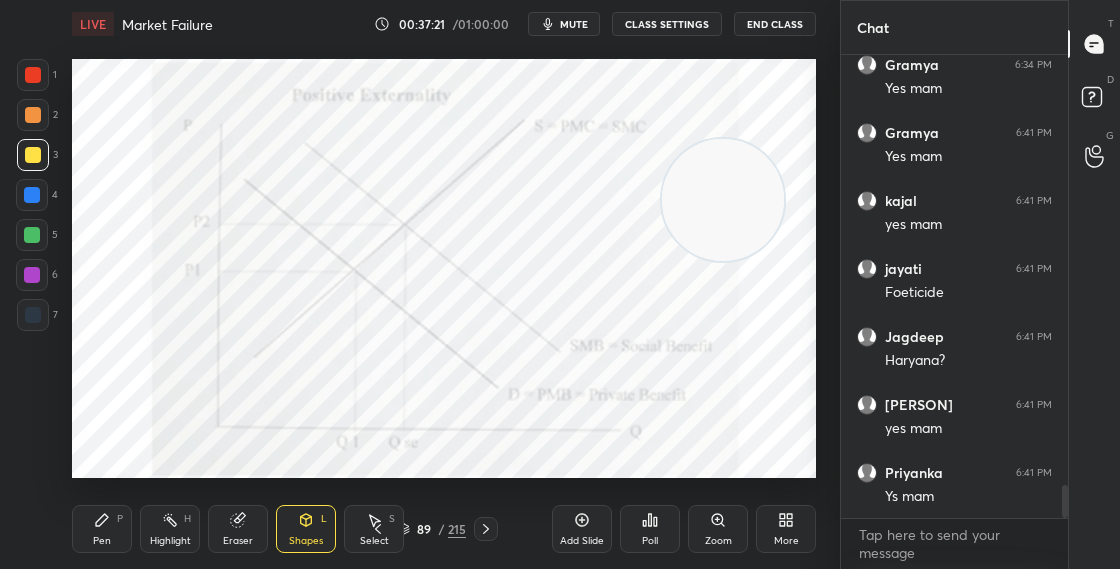 scroll, scrollTop: 6014, scrollLeft: 0, axis: vertical 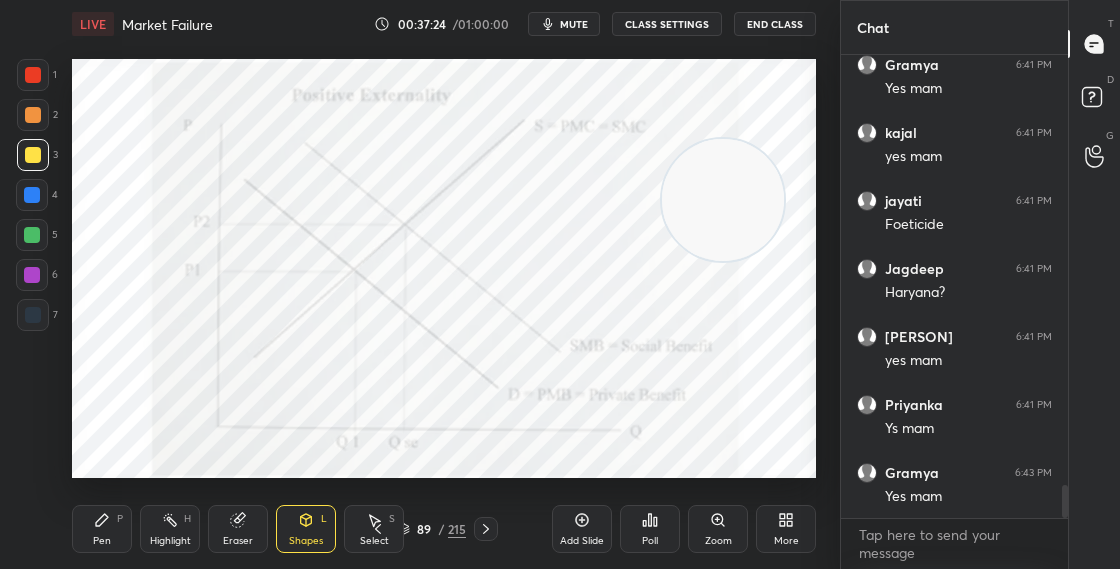 click 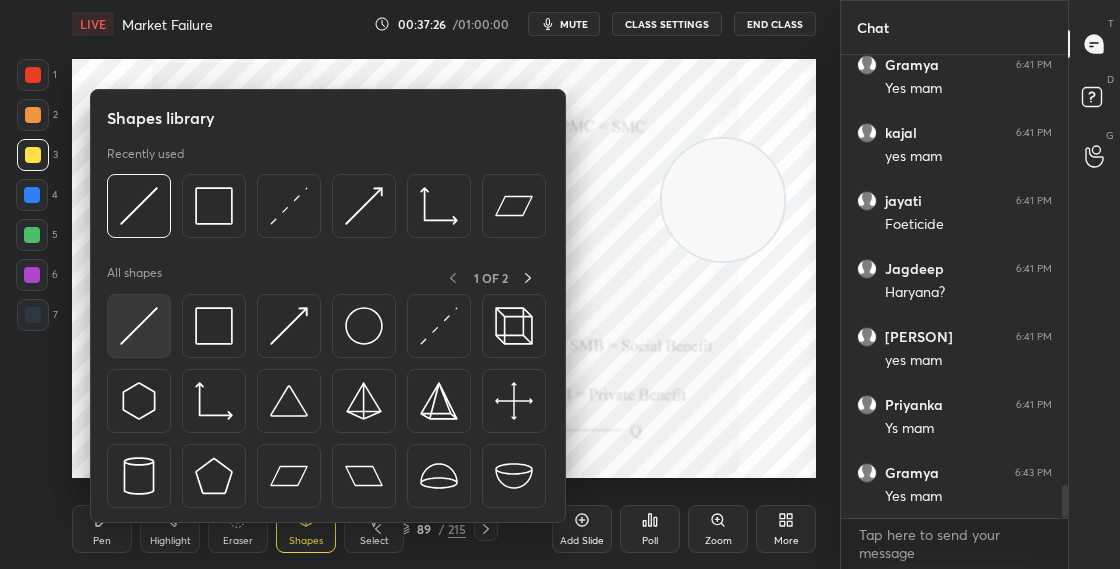 click at bounding box center [139, 326] 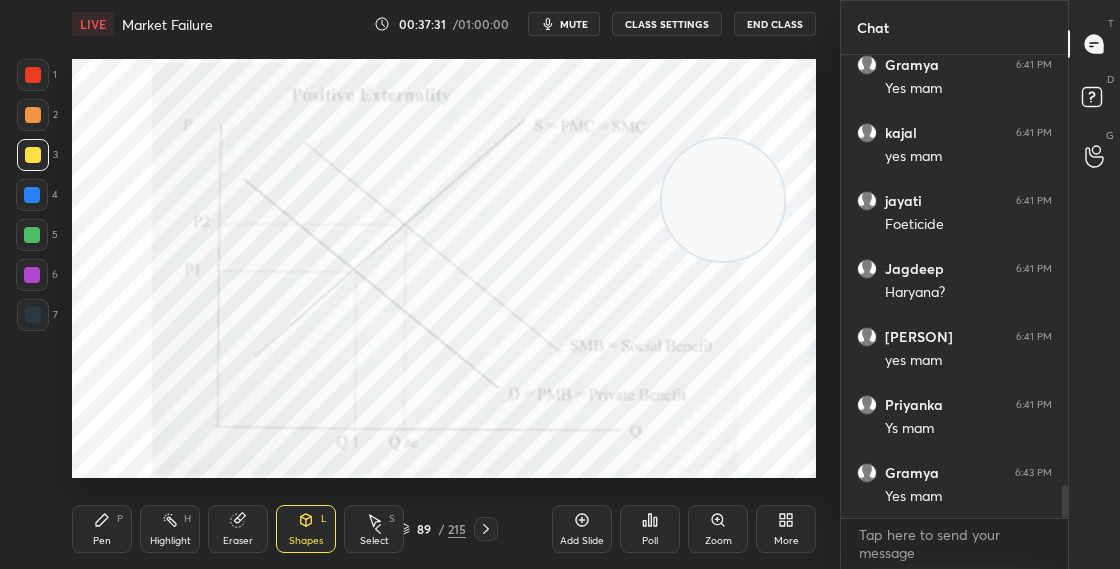 scroll, scrollTop: 6082, scrollLeft: 0, axis: vertical 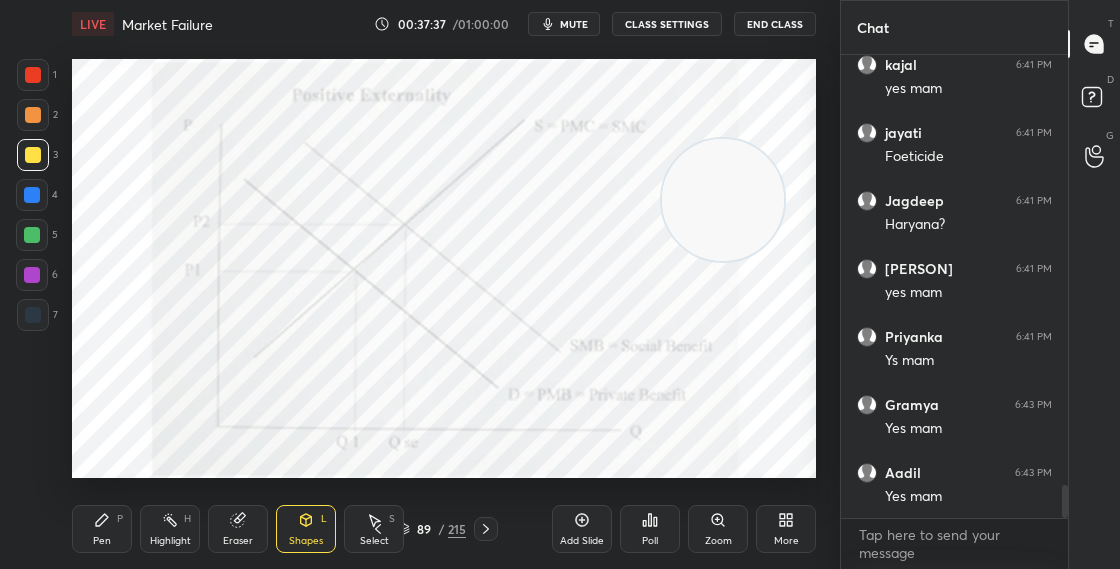 click on "Pen P" at bounding box center (102, 529) 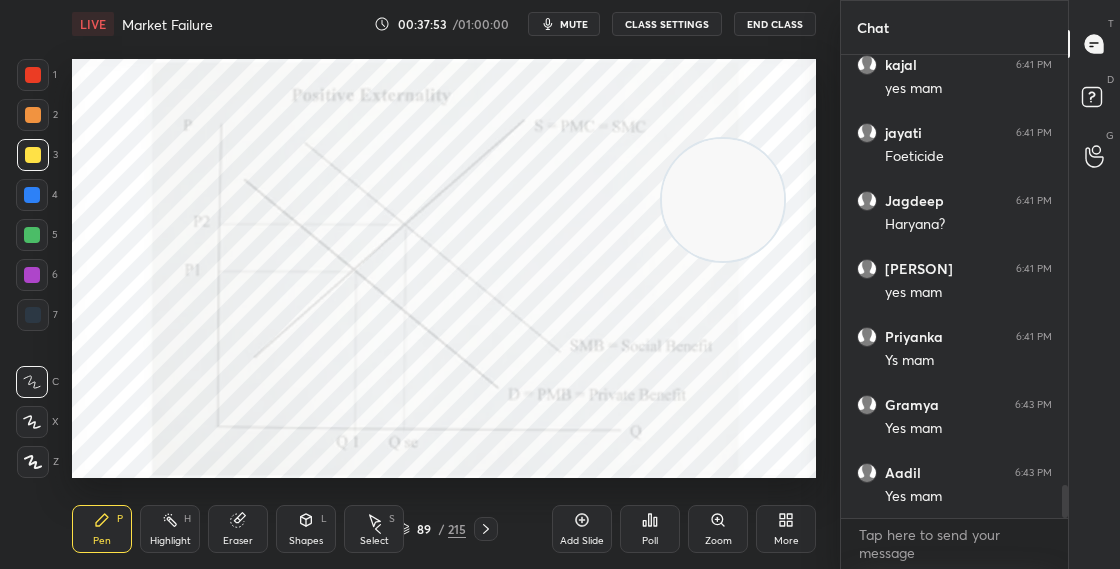 click on "Shapes" at bounding box center [306, 541] 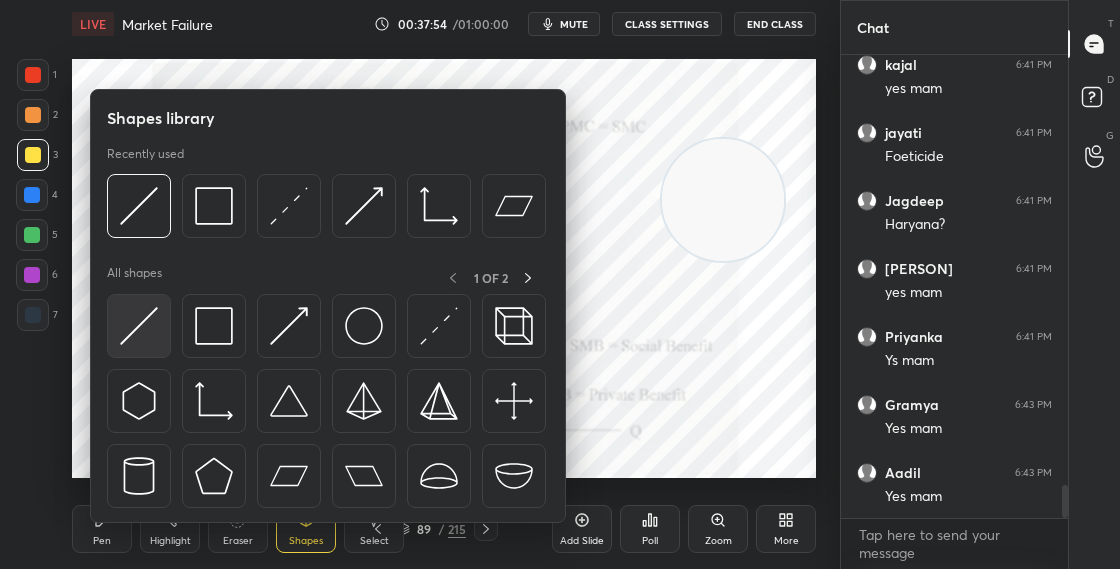click at bounding box center [139, 326] 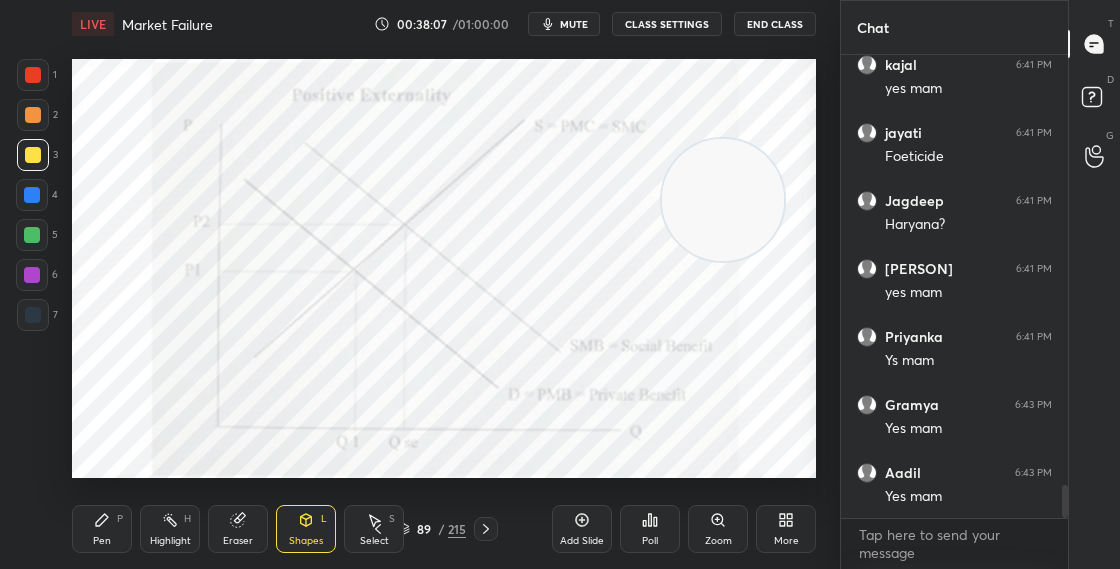click on "Pen P" at bounding box center [102, 529] 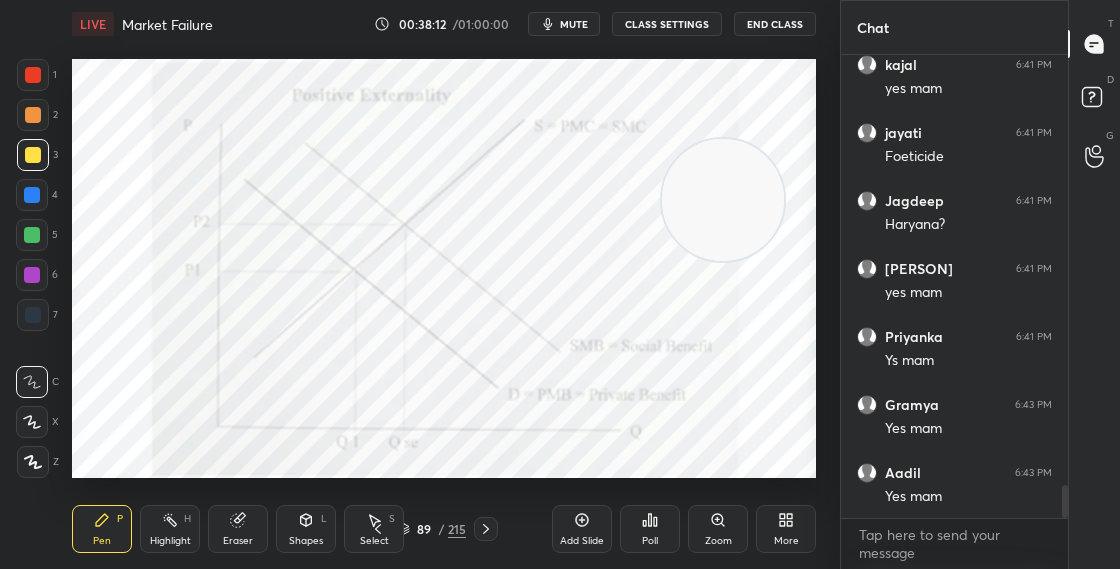 click at bounding box center (32, 195) 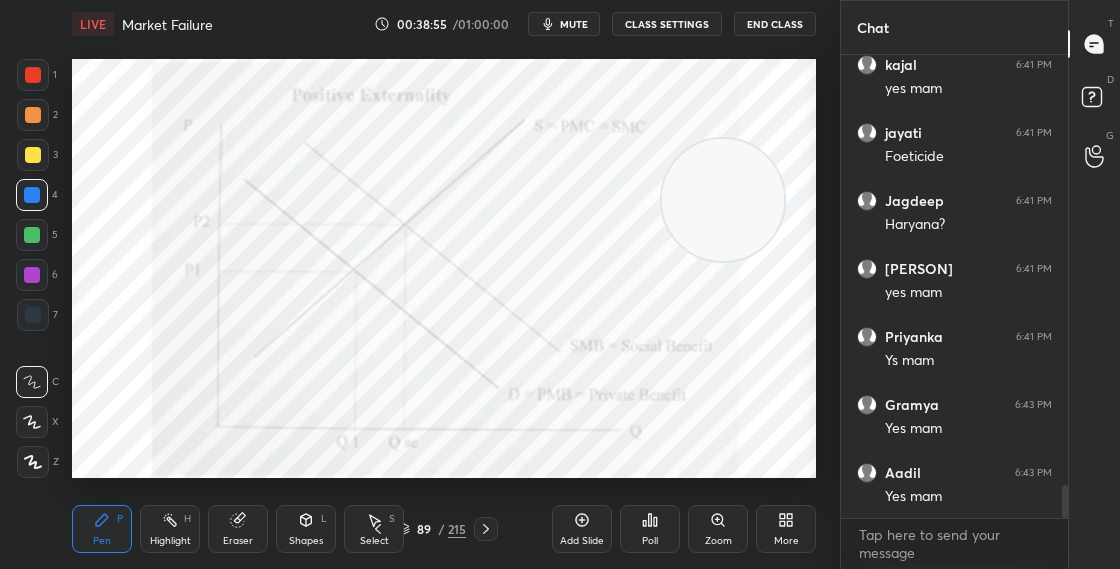 click on "Pen P Highlight H Eraser Shapes L Select S 89 / 215 Add Slide Poll Zoom More" at bounding box center [444, 529] 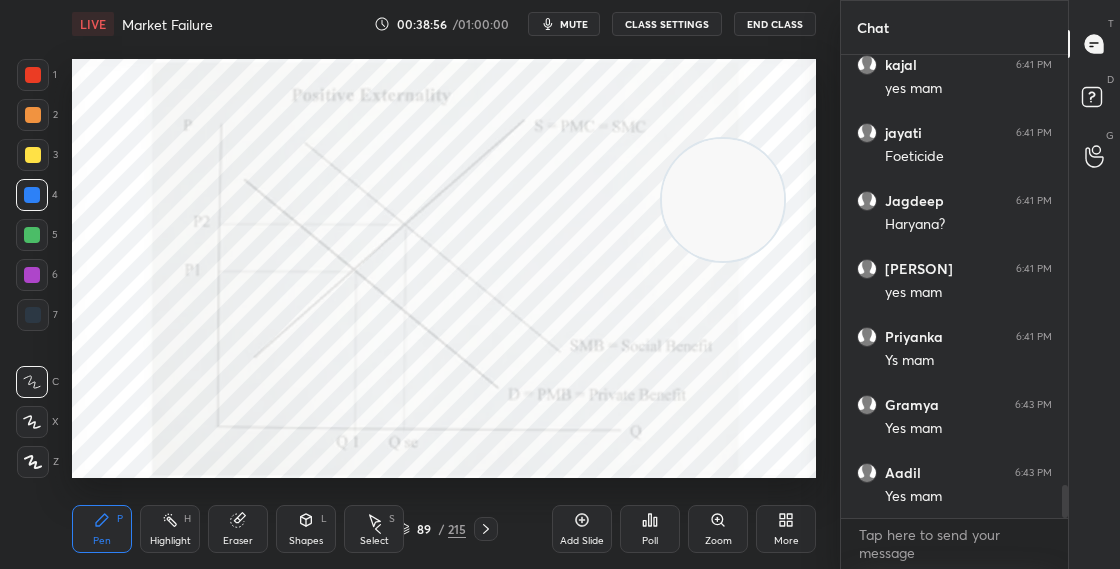 click on "Shapes L" at bounding box center (306, 529) 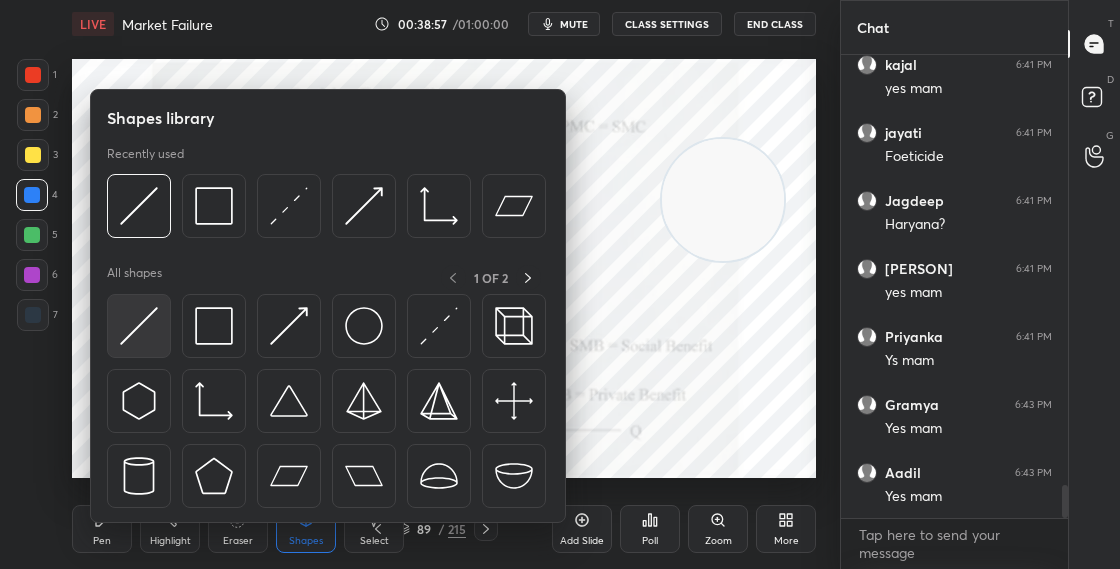 click at bounding box center [139, 326] 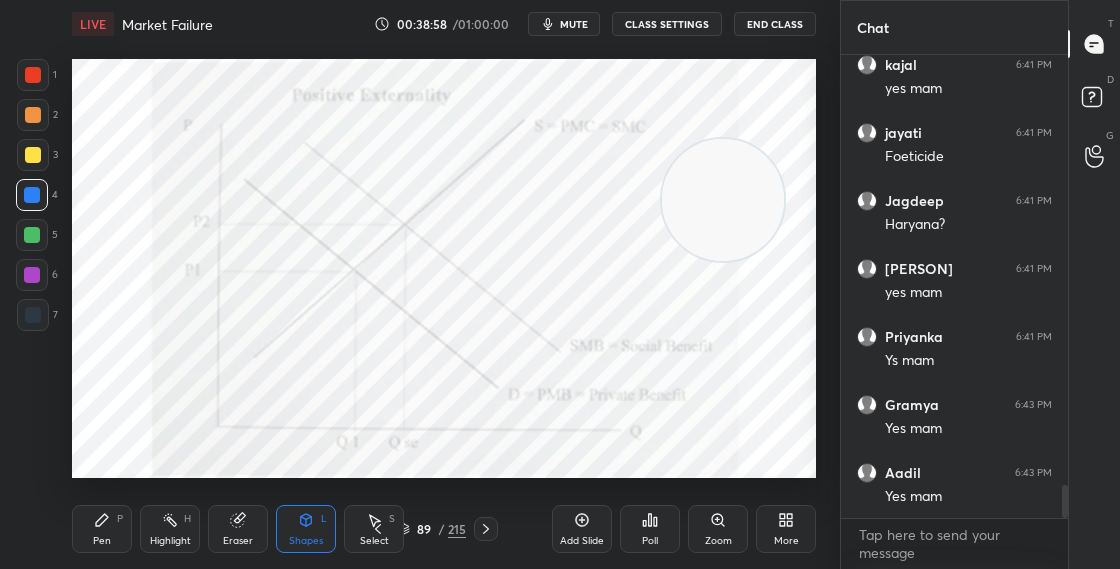 click at bounding box center (33, 315) 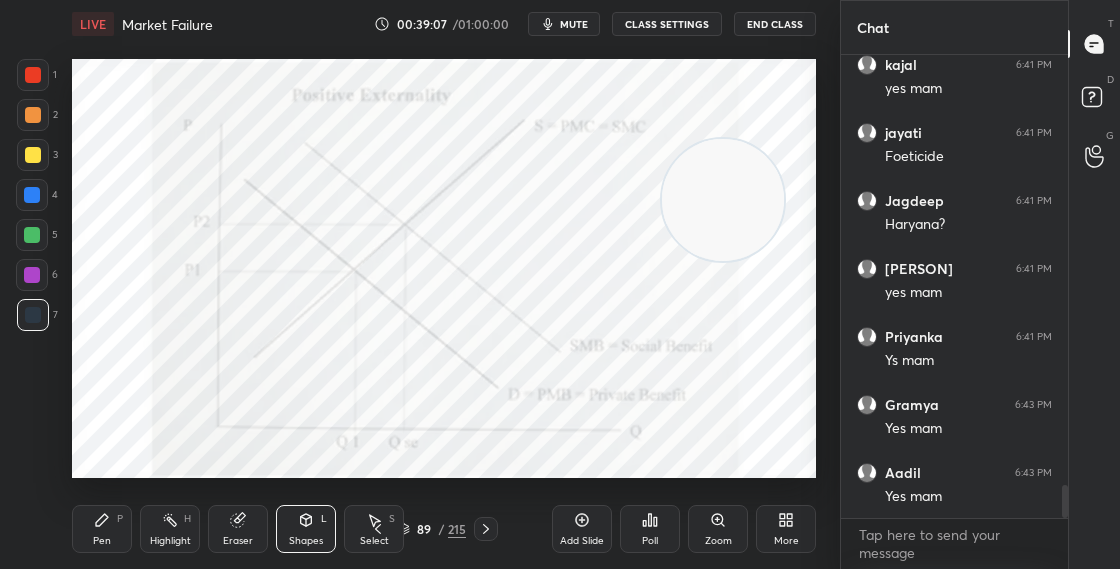 click on "Pen P" at bounding box center (102, 529) 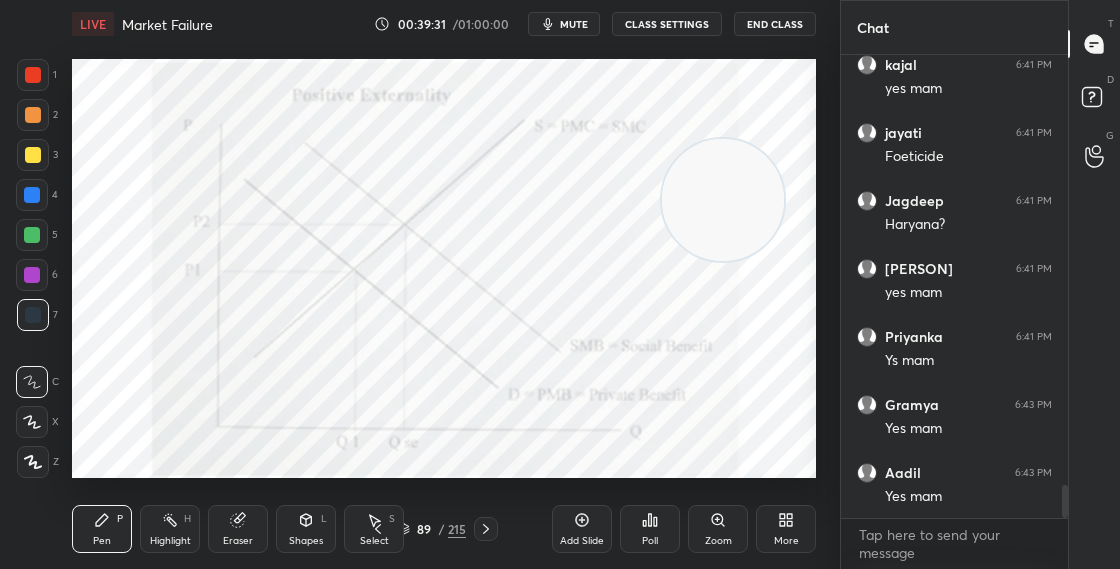click on "89 / 215" at bounding box center (432, 529) 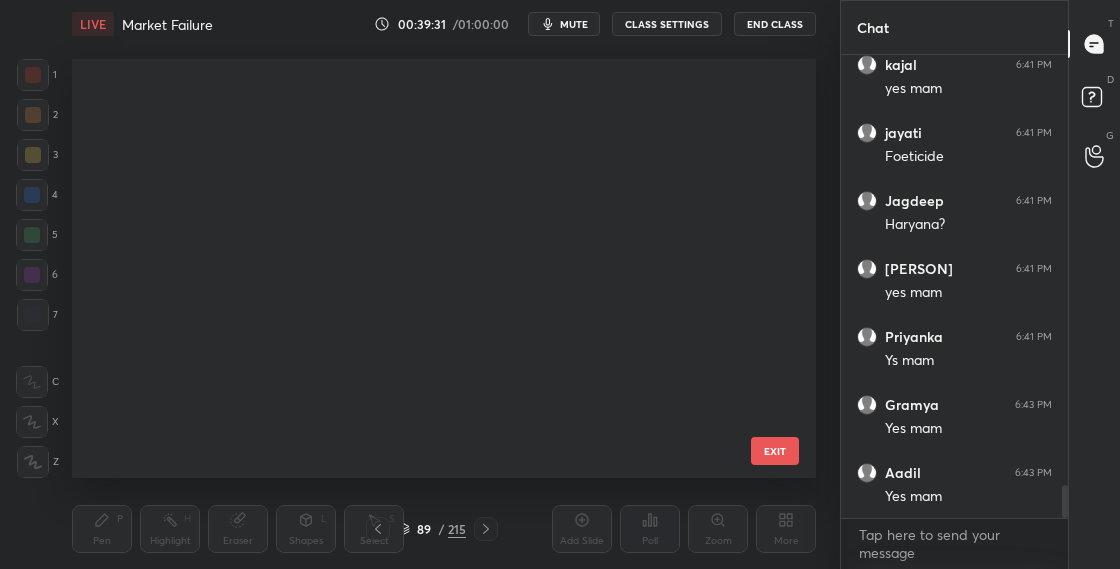 scroll, scrollTop: 3316, scrollLeft: 0, axis: vertical 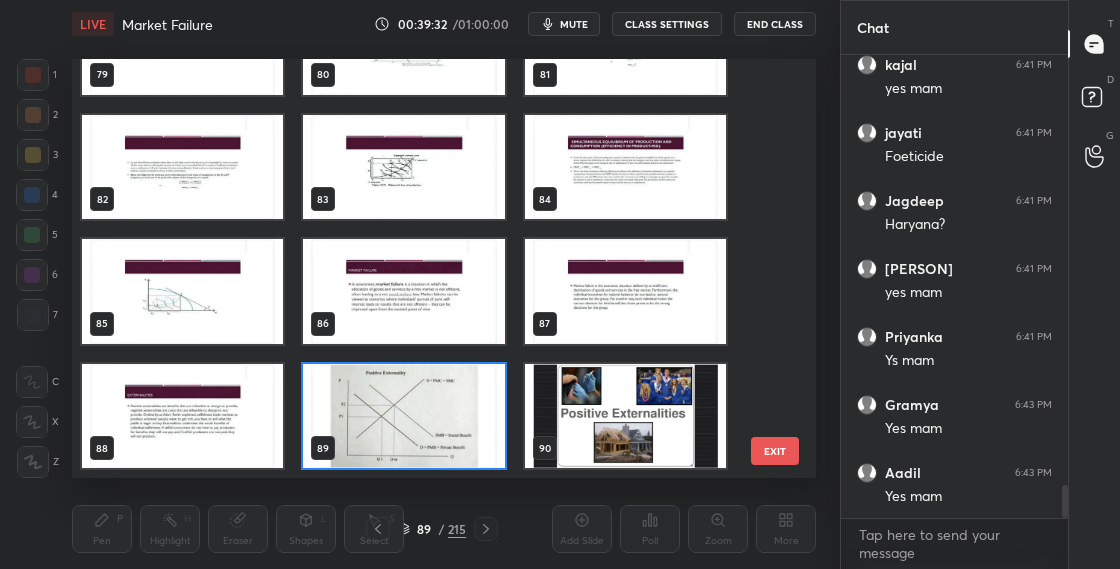 click at bounding box center [403, 416] 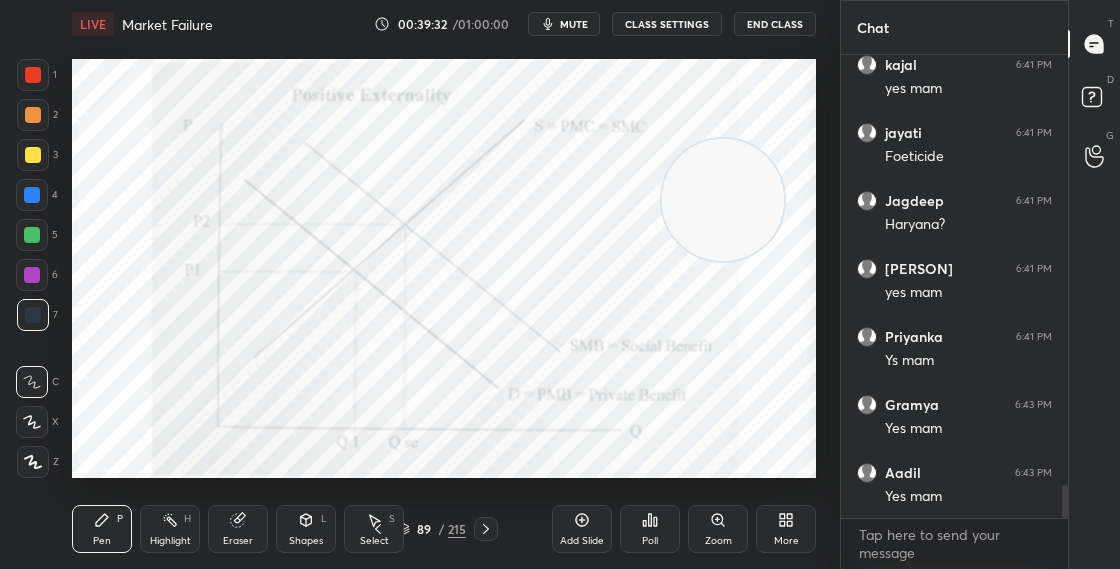 click at bounding box center (403, 416) 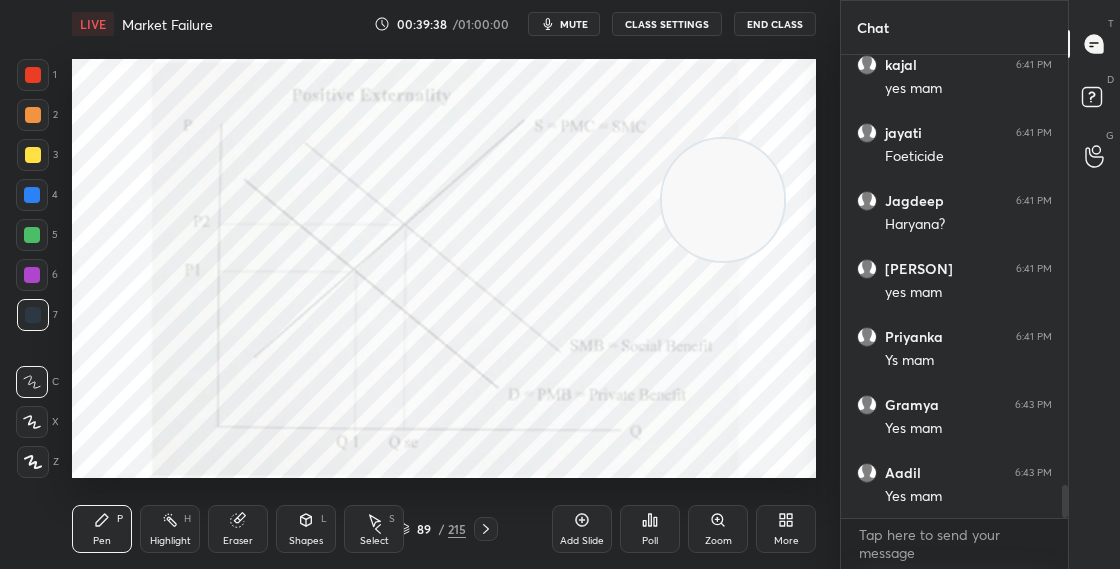 click at bounding box center (32, 275) 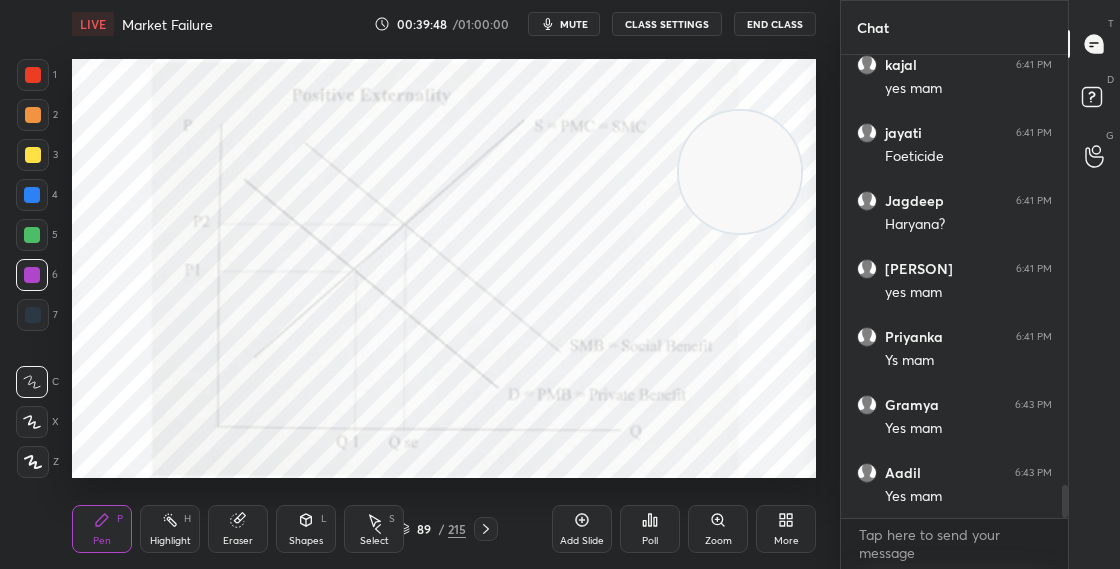drag, startPoint x: 755, startPoint y: 164, endPoint x: 783, endPoint y: 100, distance: 69.856995 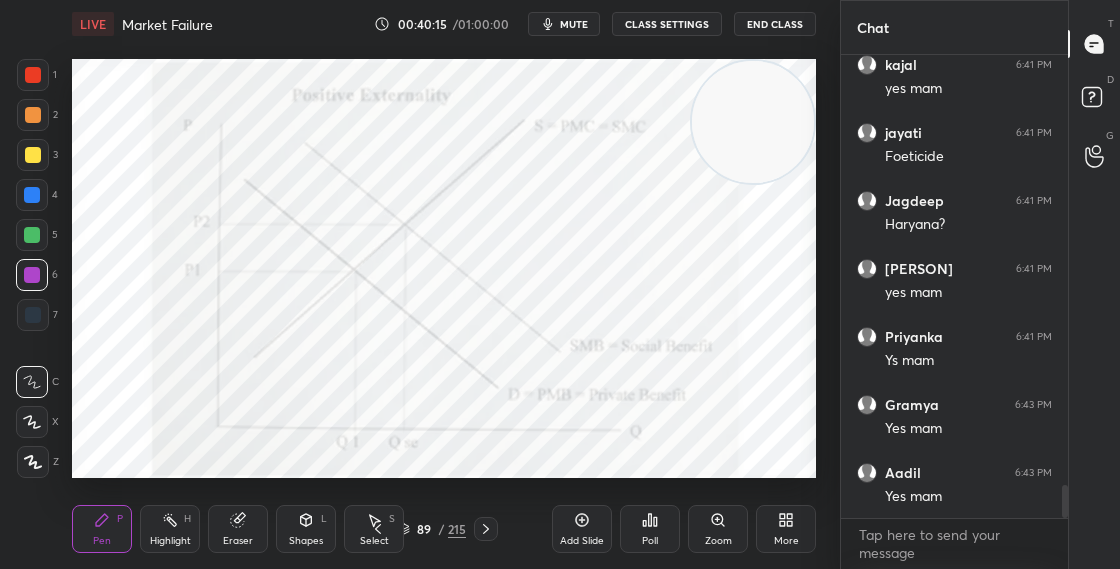 click at bounding box center (32, 235) 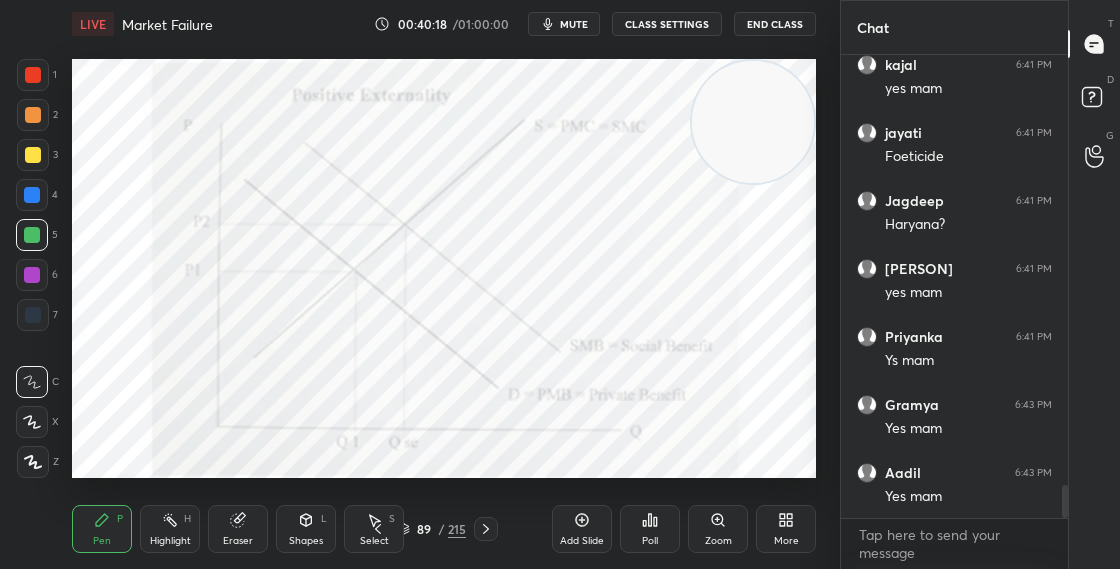 click on "89 / 215" at bounding box center (432, 529) 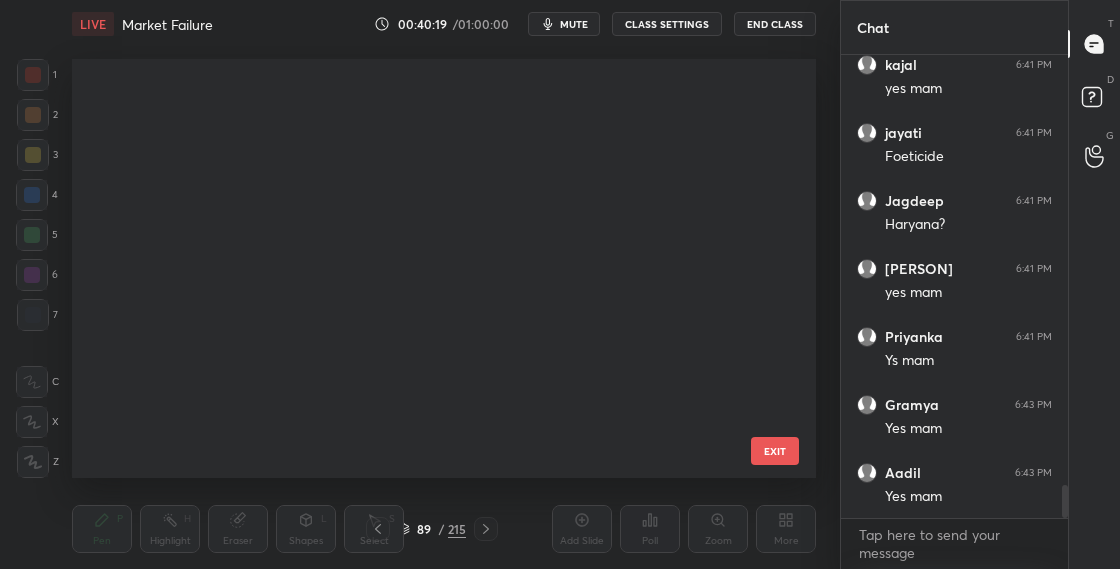 scroll, scrollTop: 3316, scrollLeft: 0, axis: vertical 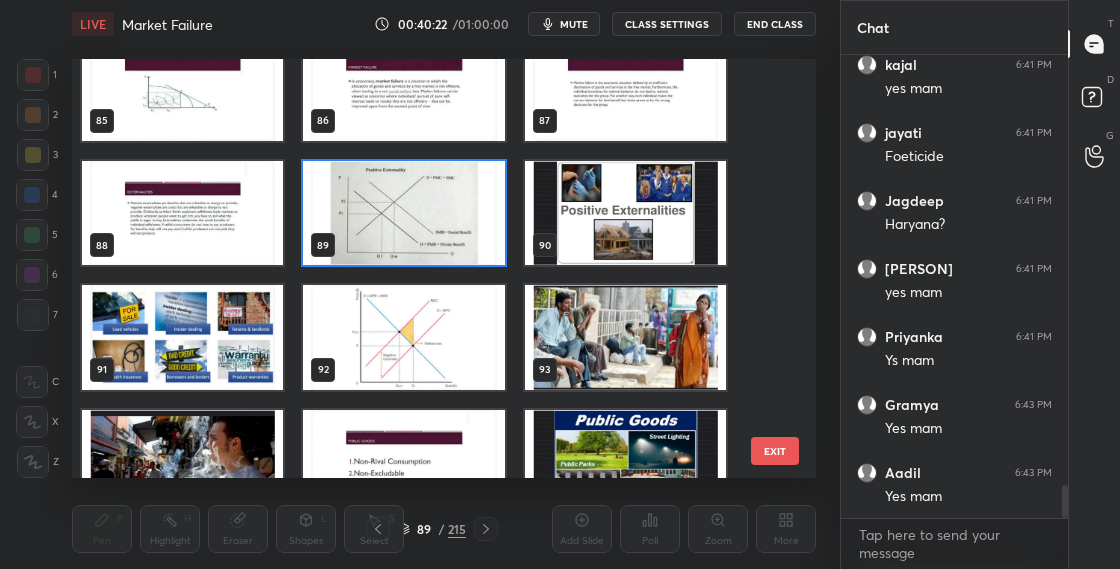 click at bounding box center (403, 213) 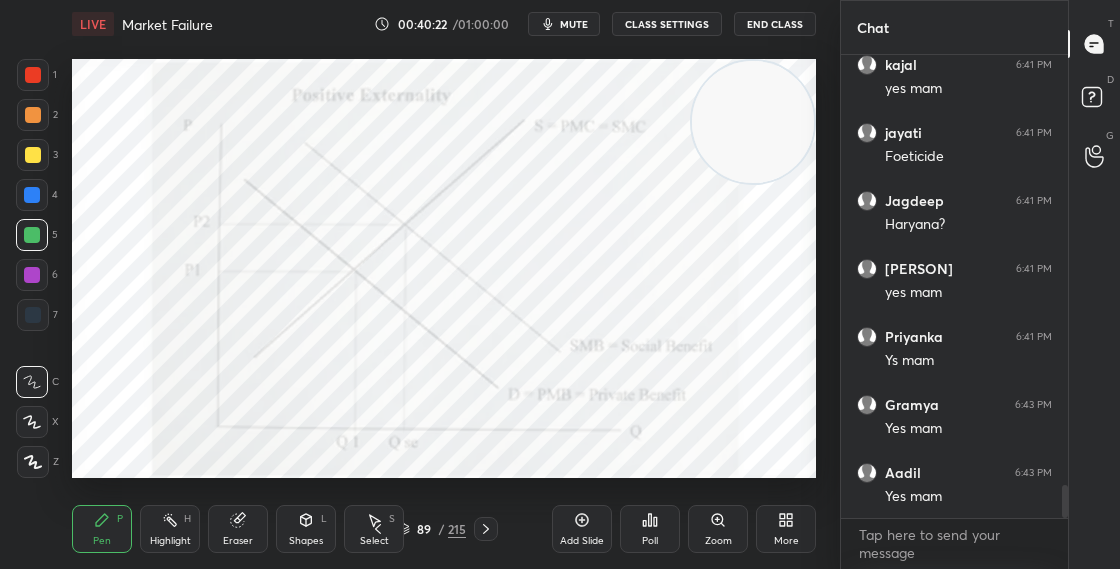 click at bounding box center (403, 213) 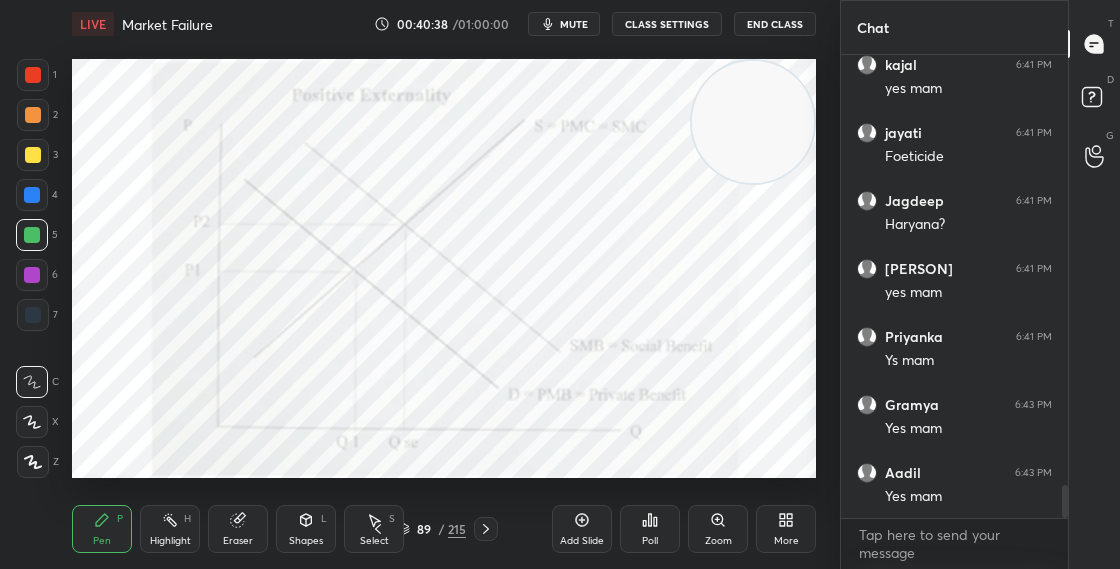 click 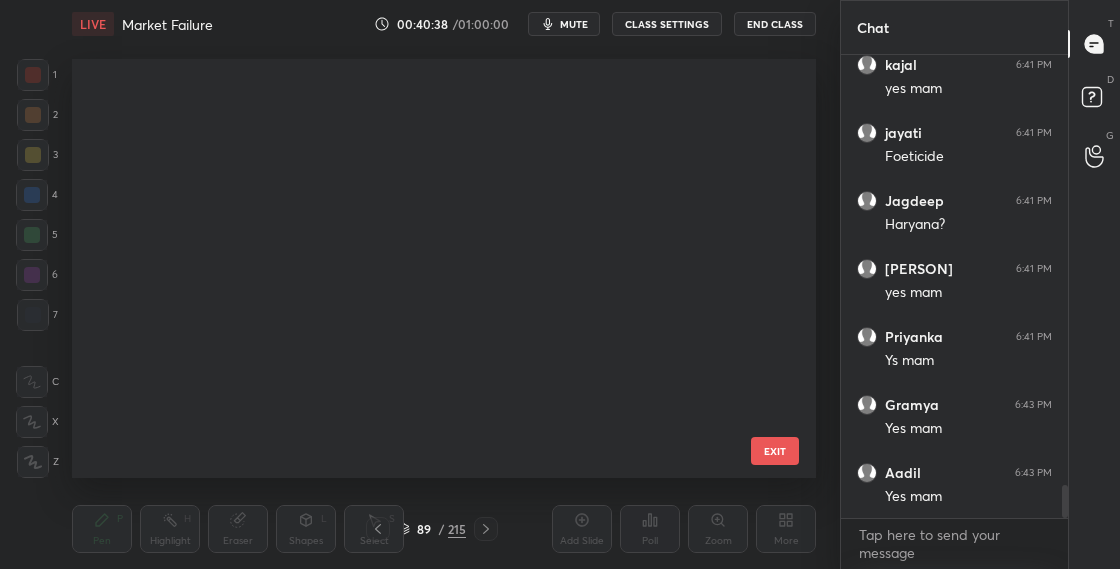 scroll, scrollTop: 3316, scrollLeft: 0, axis: vertical 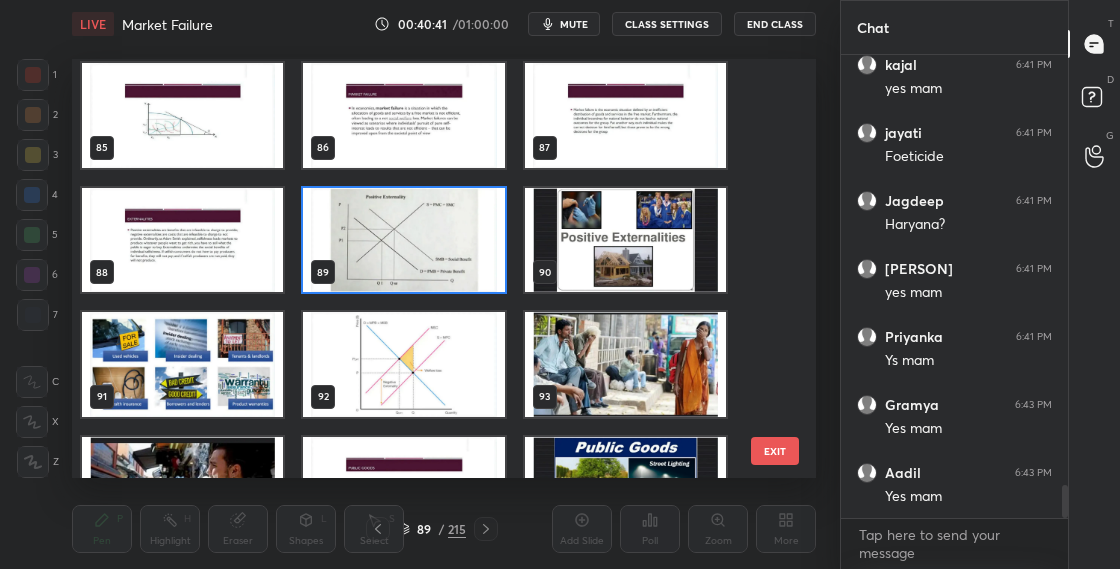 click at bounding box center [625, 240] 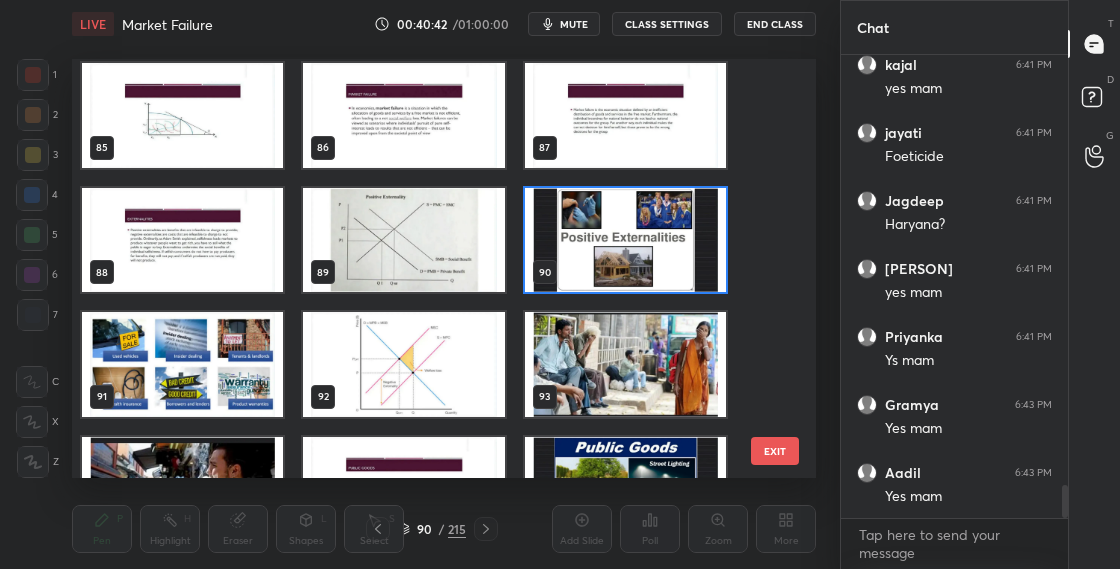 click at bounding box center [625, 240] 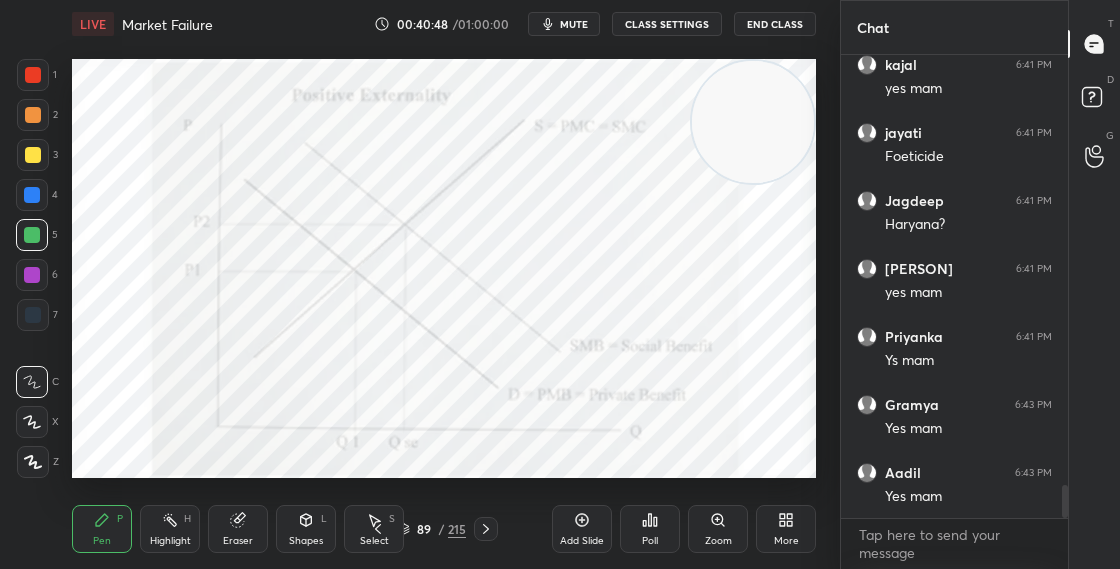click on "89" at bounding box center [424, 529] 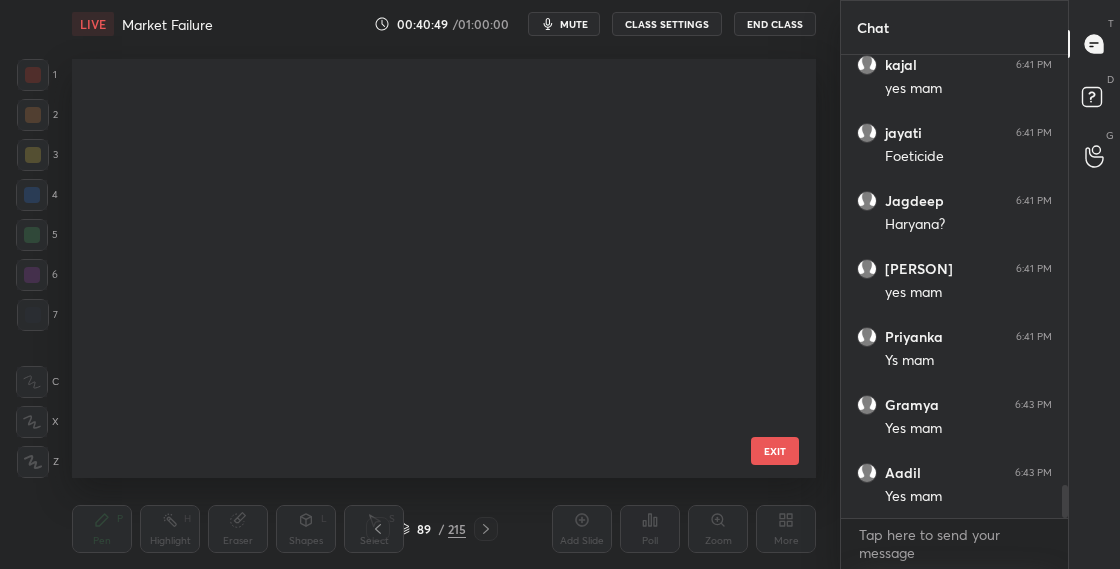 scroll, scrollTop: 3316, scrollLeft: 0, axis: vertical 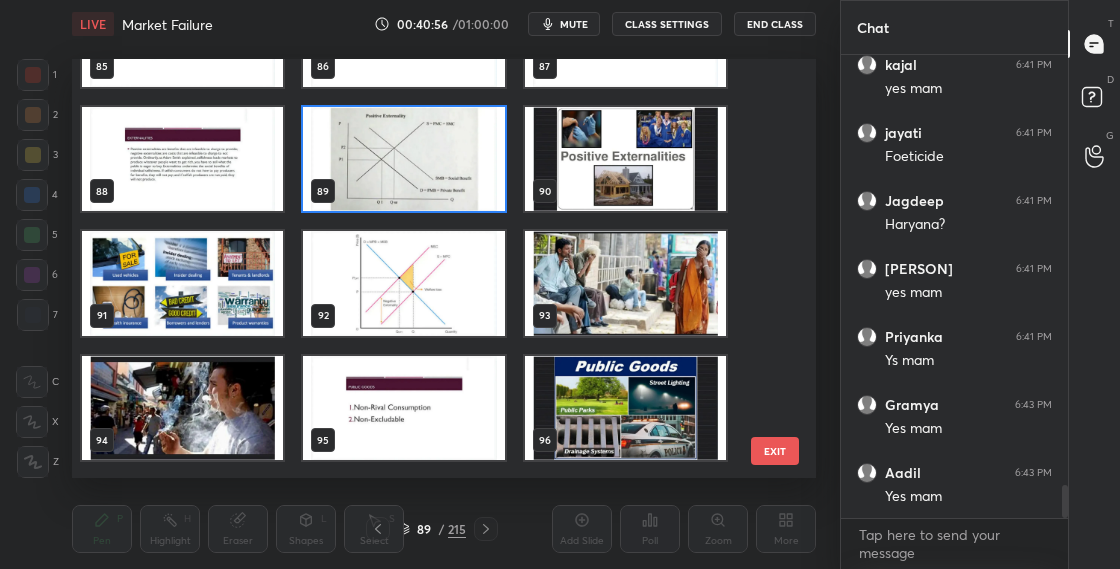 click on "89" at bounding box center [403, 159] 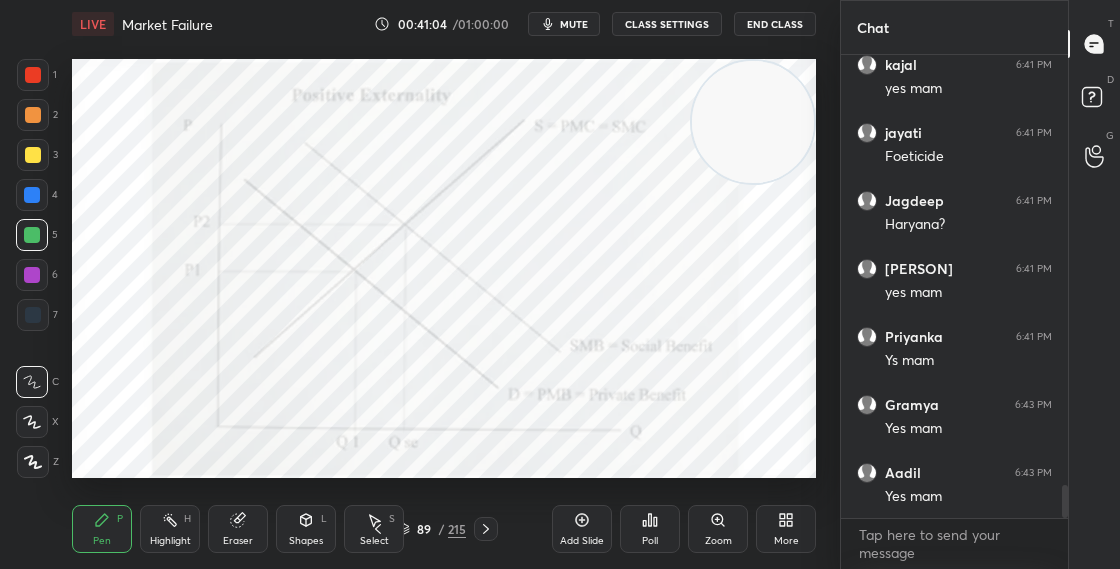 scroll, scrollTop: 6186, scrollLeft: 0, axis: vertical 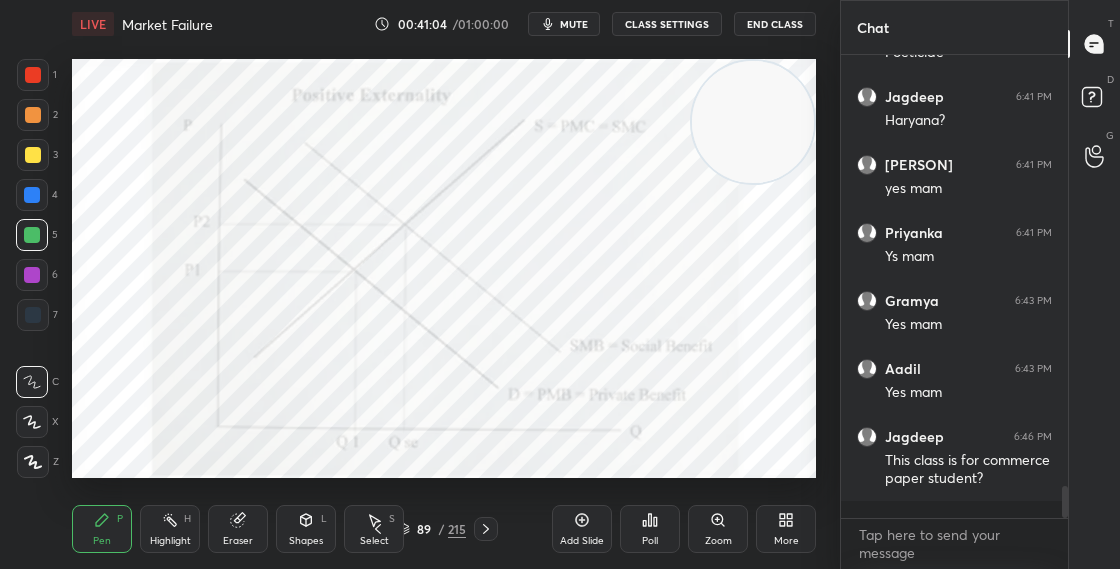 click on "89 / 215" at bounding box center [432, 529] 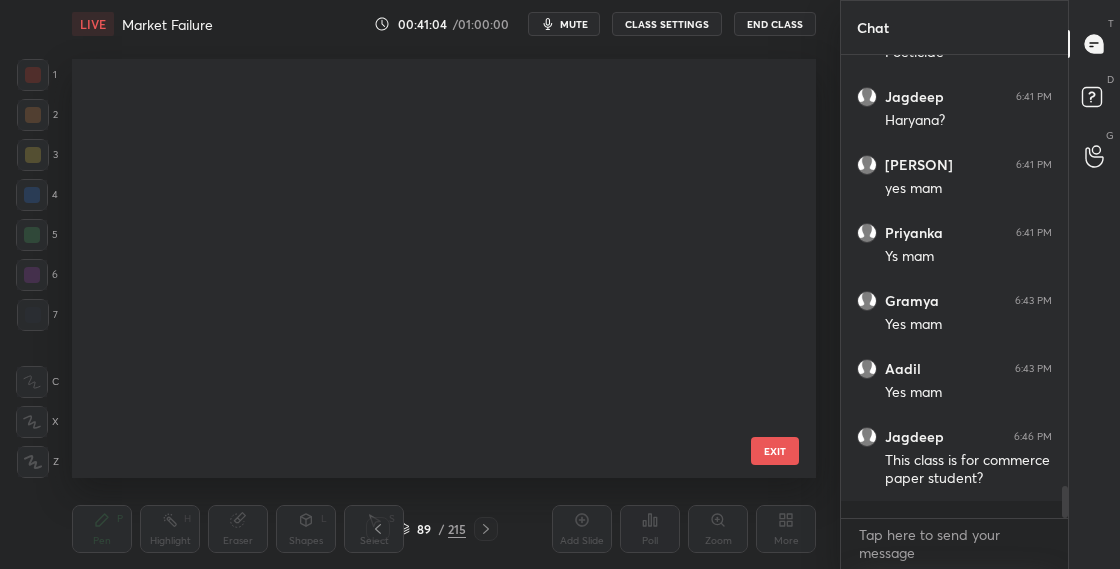 scroll, scrollTop: 3316, scrollLeft: 0, axis: vertical 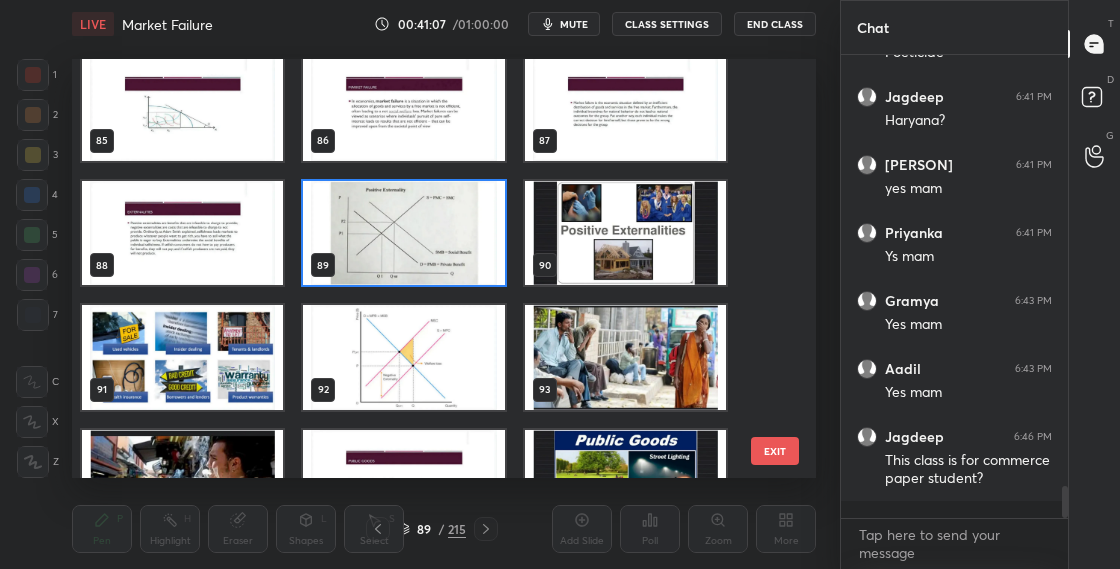 click at bounding box center (403, 357) 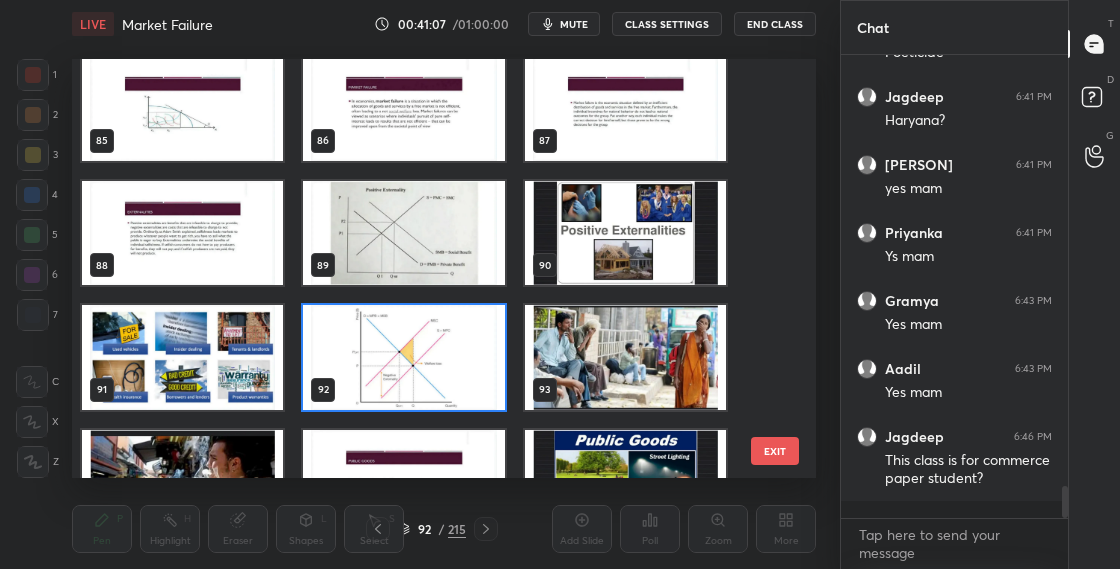 click at bounding box center [403, 357] 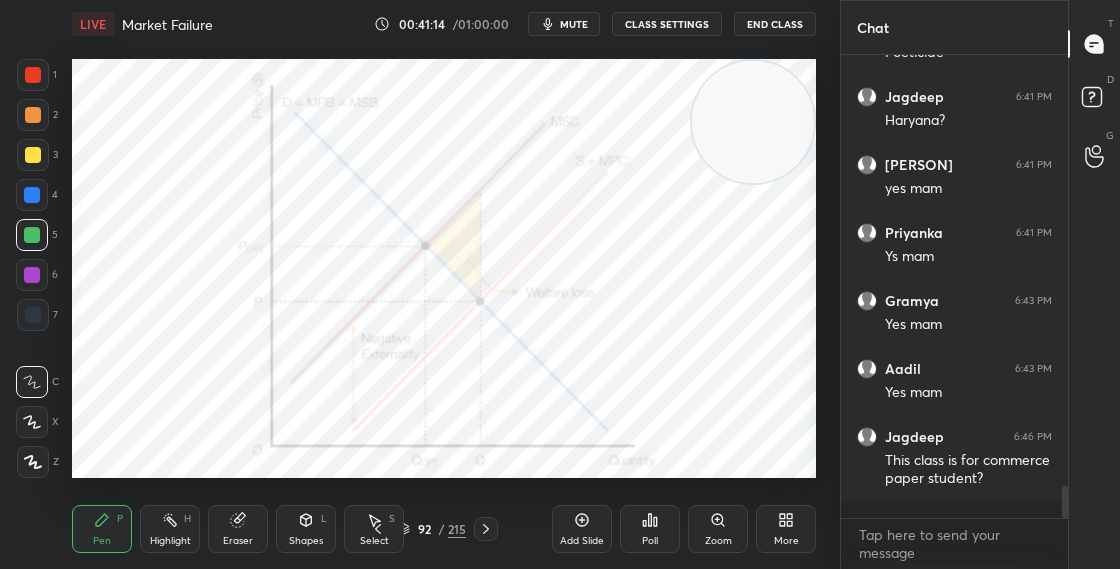 scroll, scrollTop: 6254, scrollLeft: 0, axis: vertical 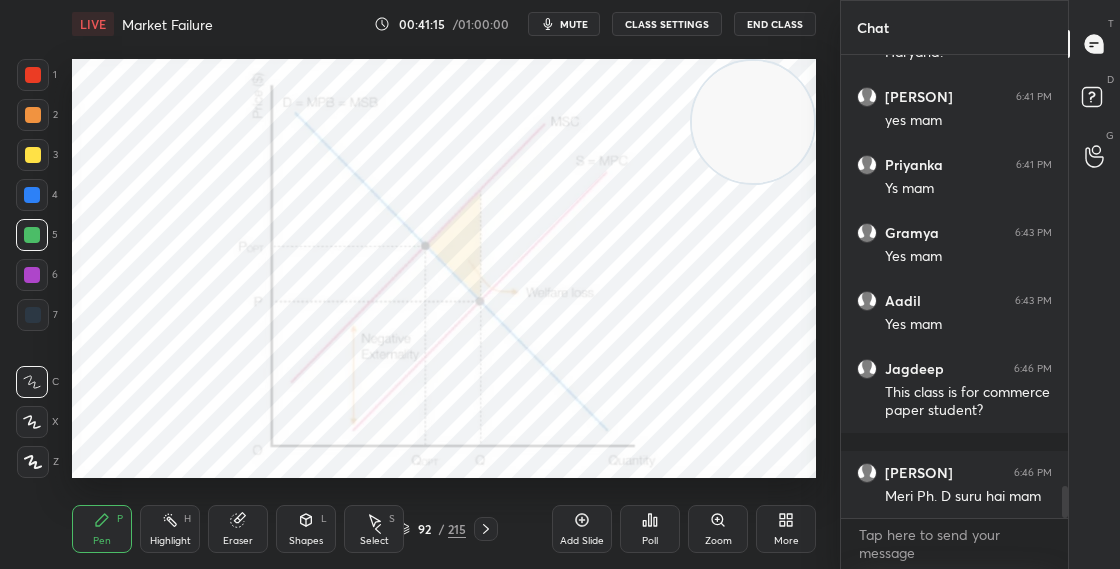 click on "92 / 215" at bounding box center (432, 529) 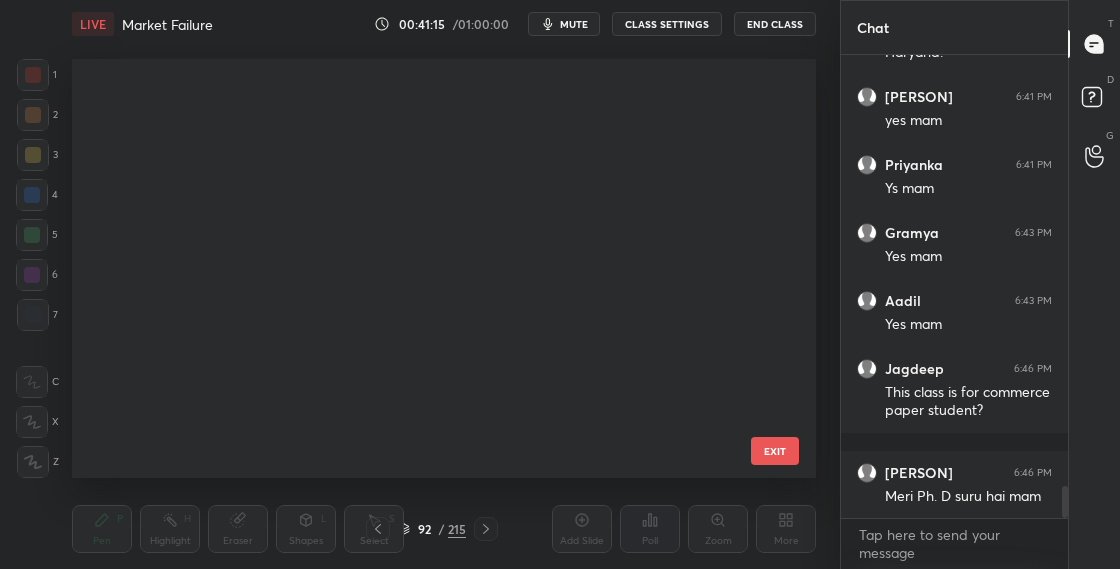 scroll, scrollTop: 3440, scrollLeft: 0, axis: vertical 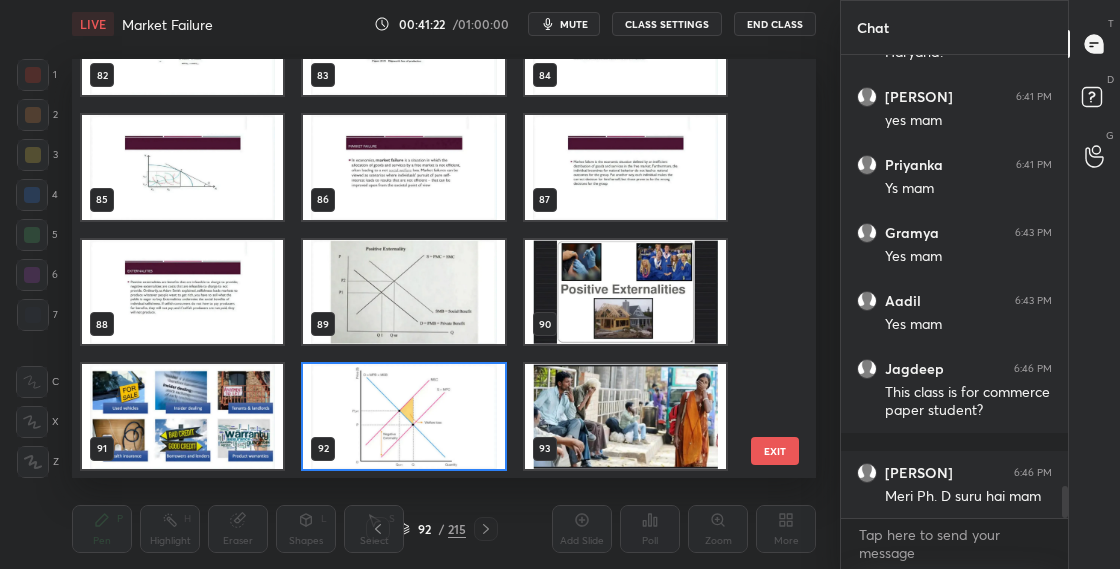 click at bounding box center (403, 416) 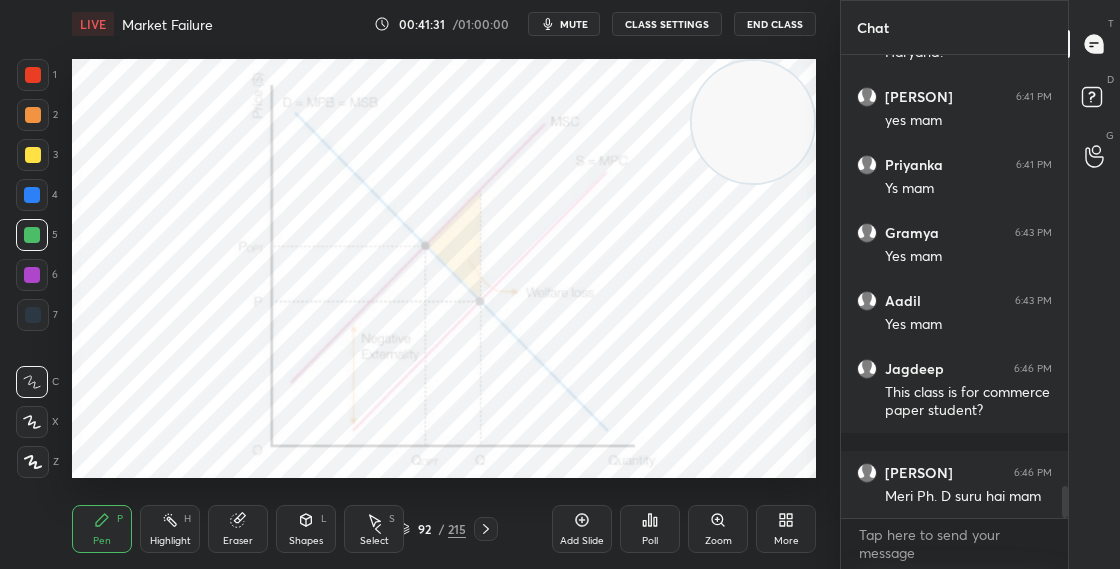 click on "92 / 215" at bounding box center [432, 529] 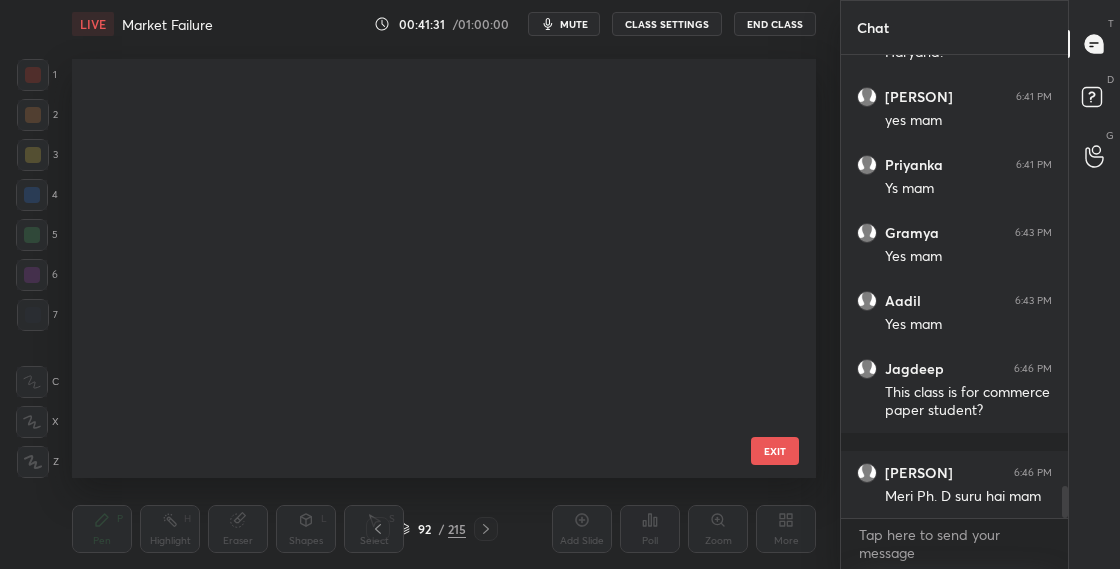 scroll, scrollTop: 3440, scrollLeft: 0, axis: vertical 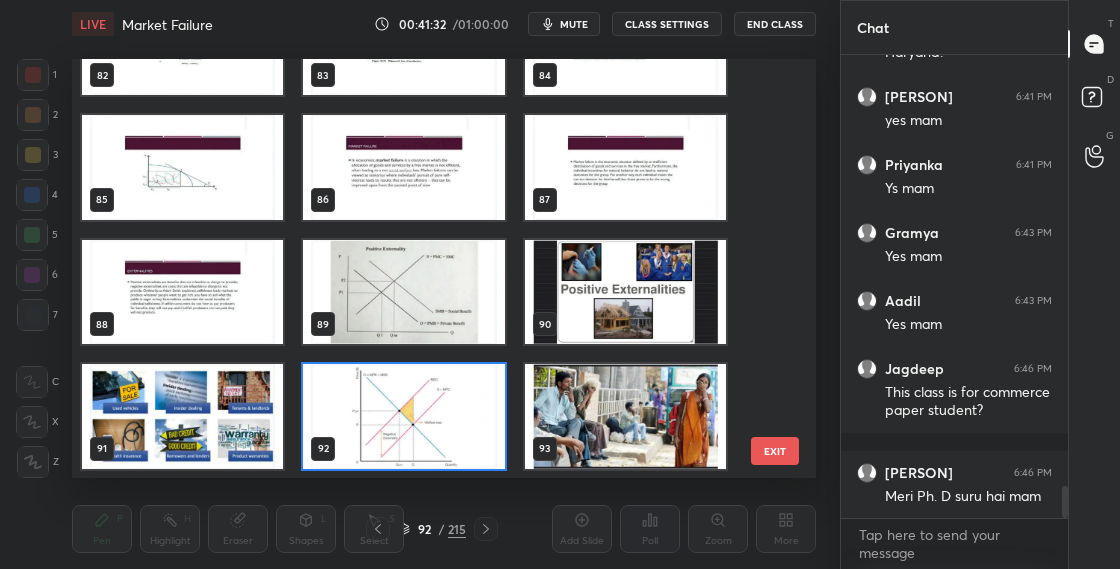 click at bounding box center [403, 416] 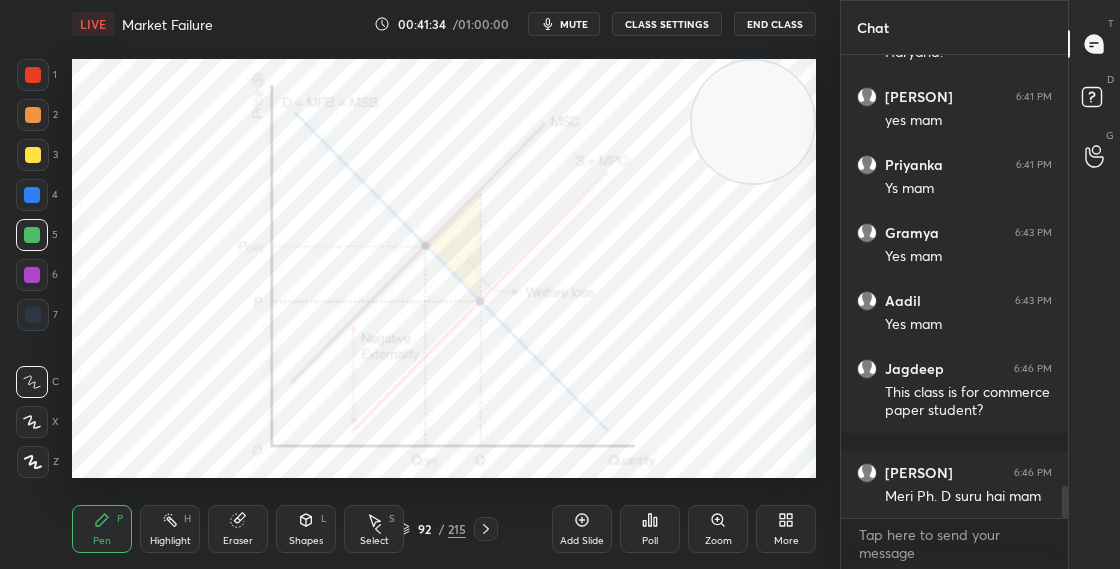 scroll, scrollTop: 6322, scrollLeft: 0, axis: vertical 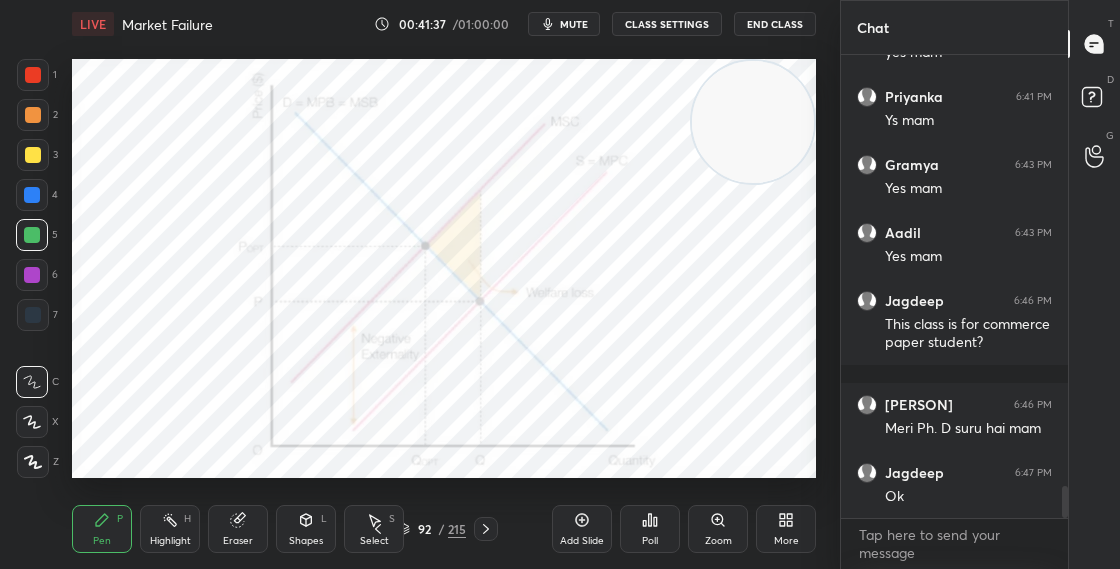click on "92 / 215" at bounding box center (432, 529) 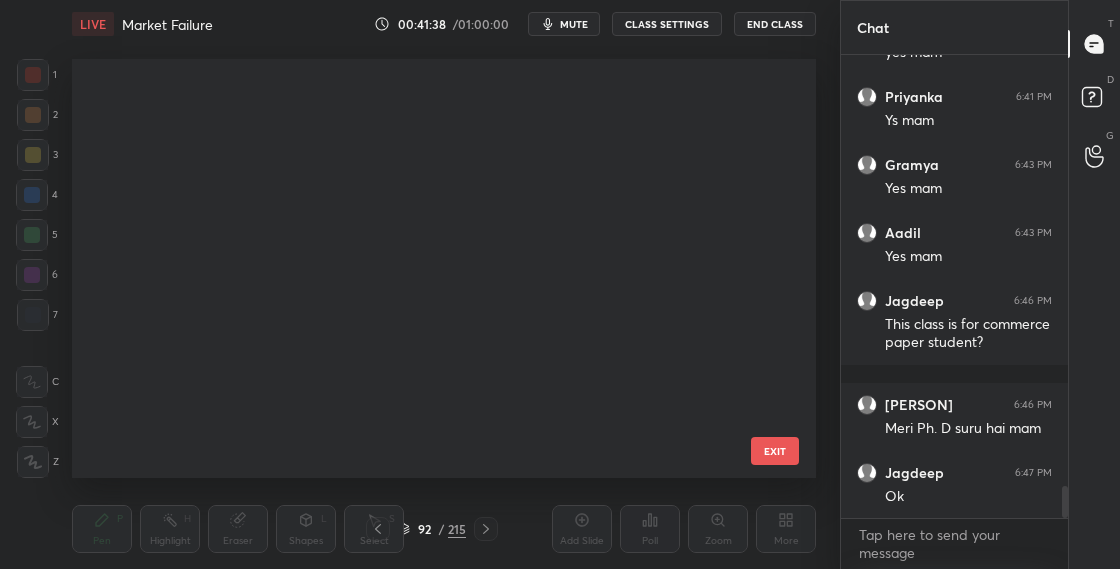 scroll, scrollTop: 3440, scrollLeft: 0, axis: vertical 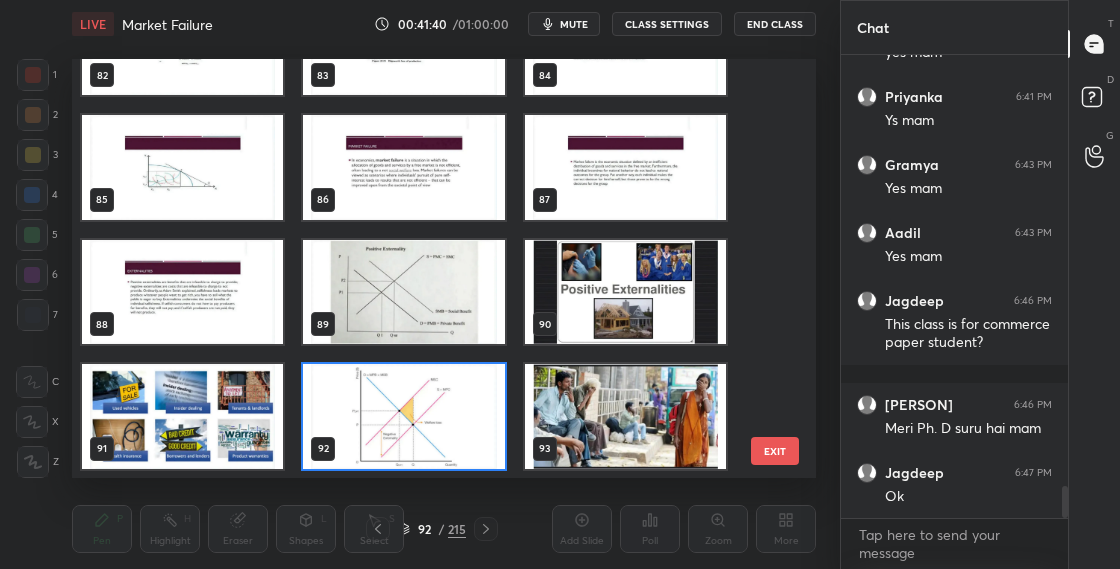 click on "82 83 84 85 86 87 88 89 90 91 92 93 94 95 96 EXIT" at bounding box center [444, 268] 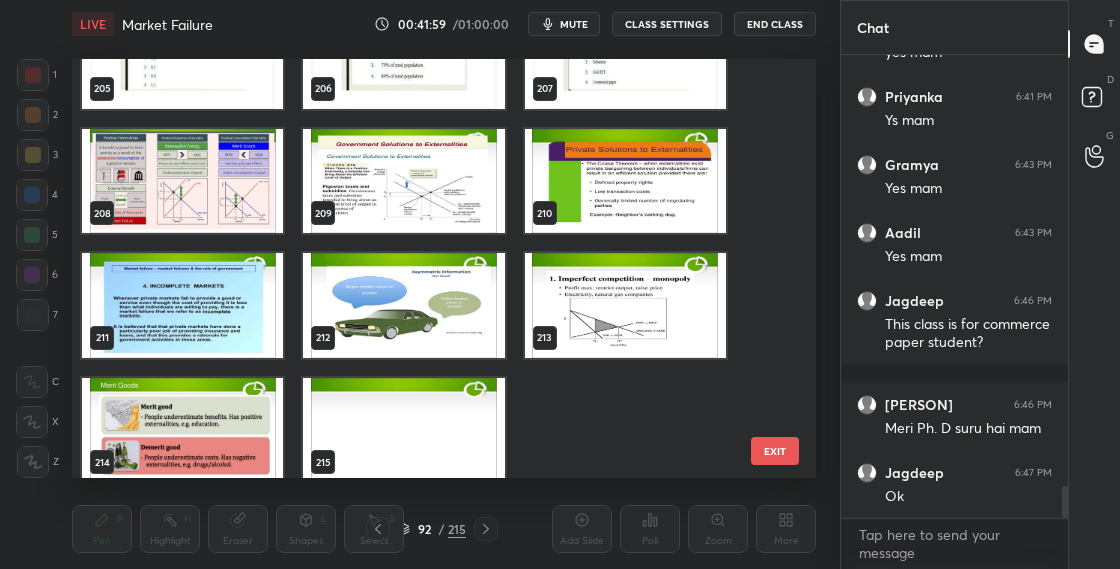 scroll, scrollTop: 8524, scrollLeft: 0, axis: vertical 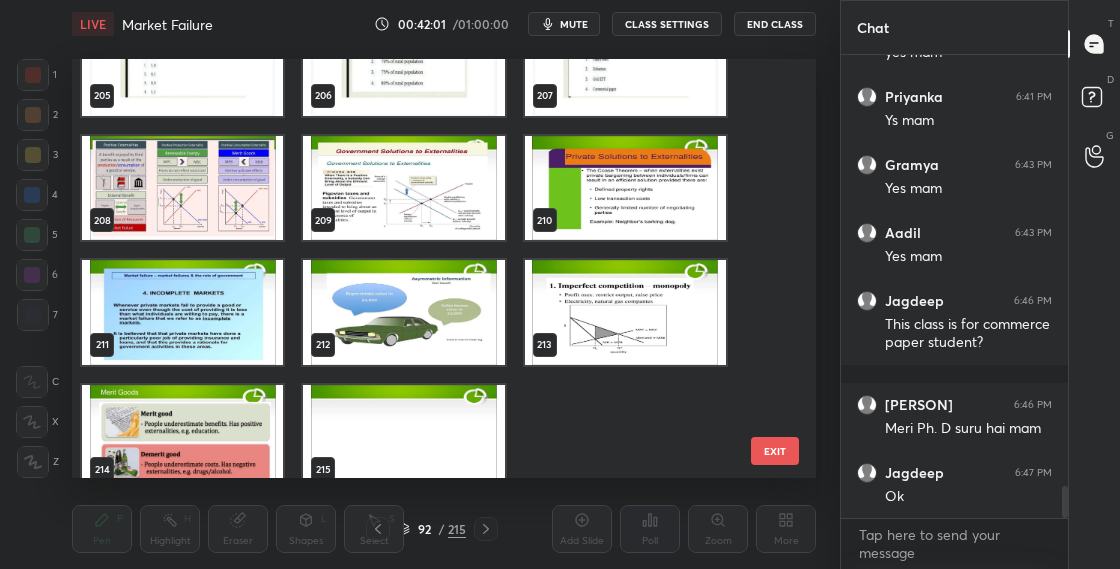 click at bounding box center (403, 188) 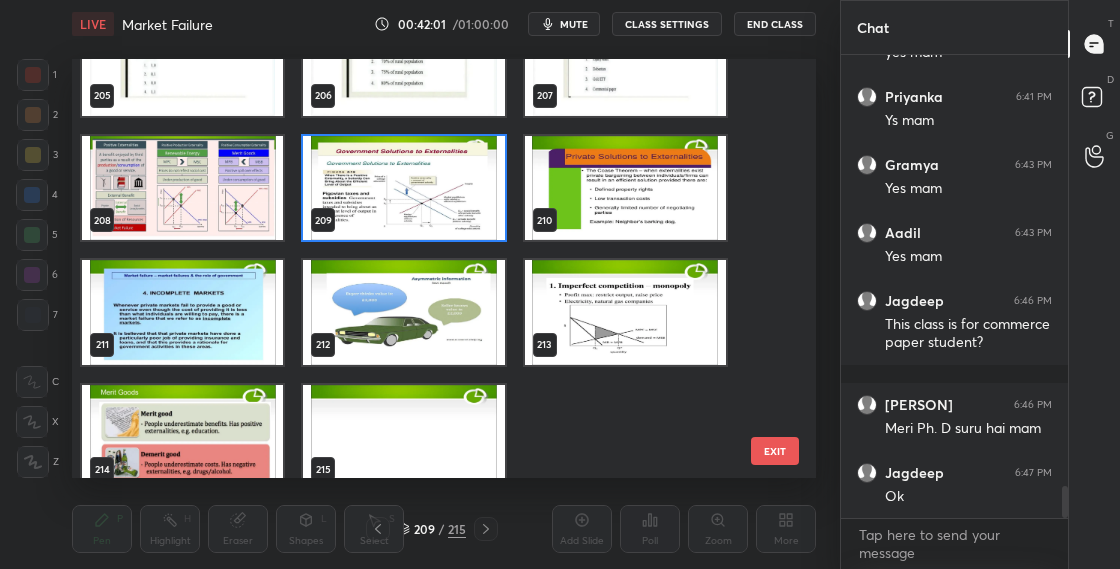 click at bounding box center [403, 188] 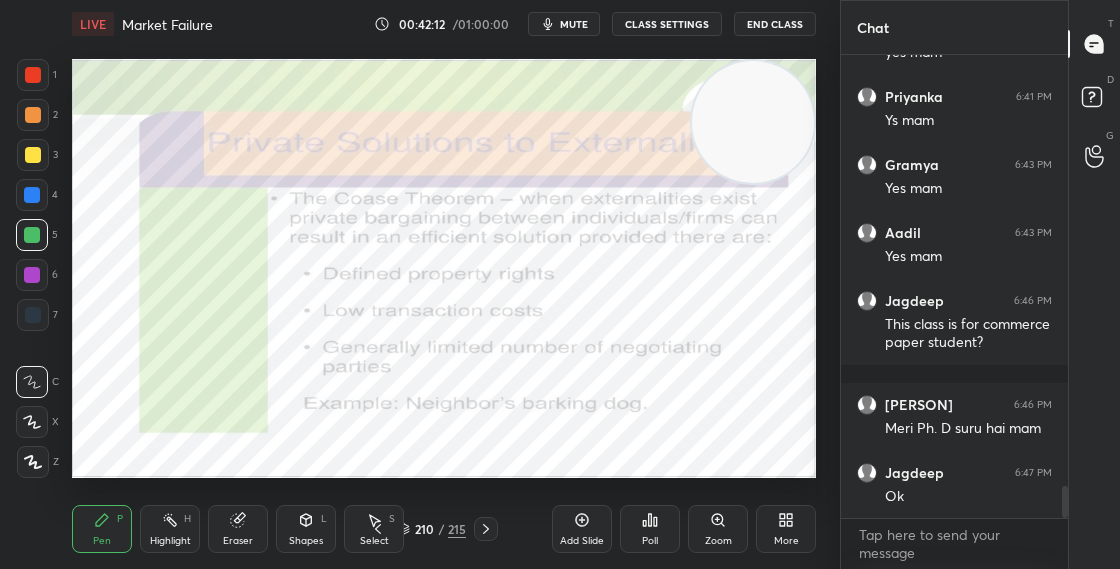 click at bounding box center [32, 195] 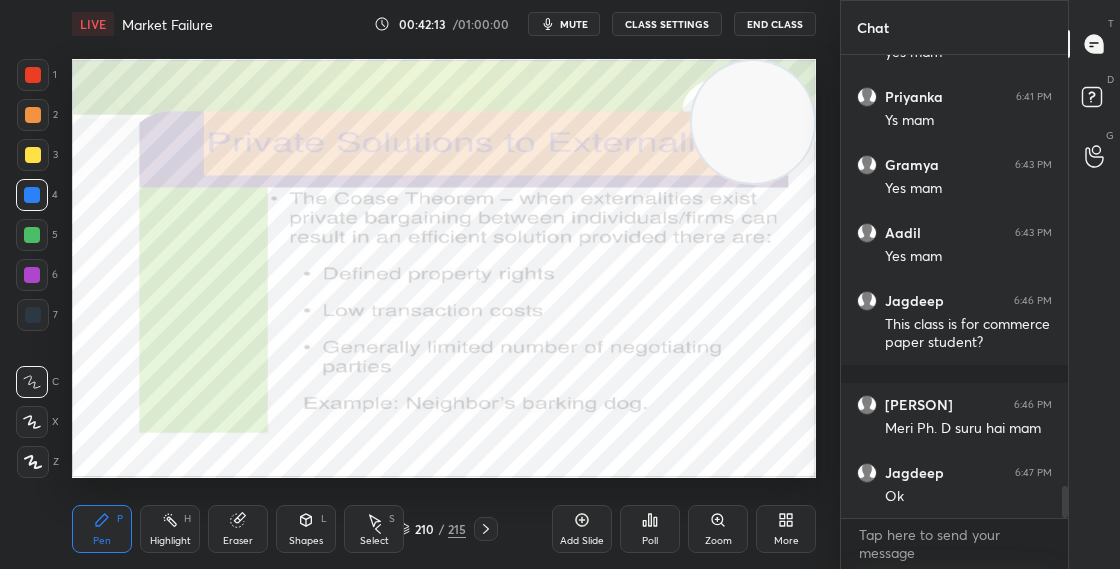 click on "Market Failure • L1 of Course on Public Economics ( Unit 6 ) Tanya Bhatia Pen P Highlight H Eraser Shapes L Select S 210 / 215 Add Slide Poll Zoom More" at bounding box center (412, 284) 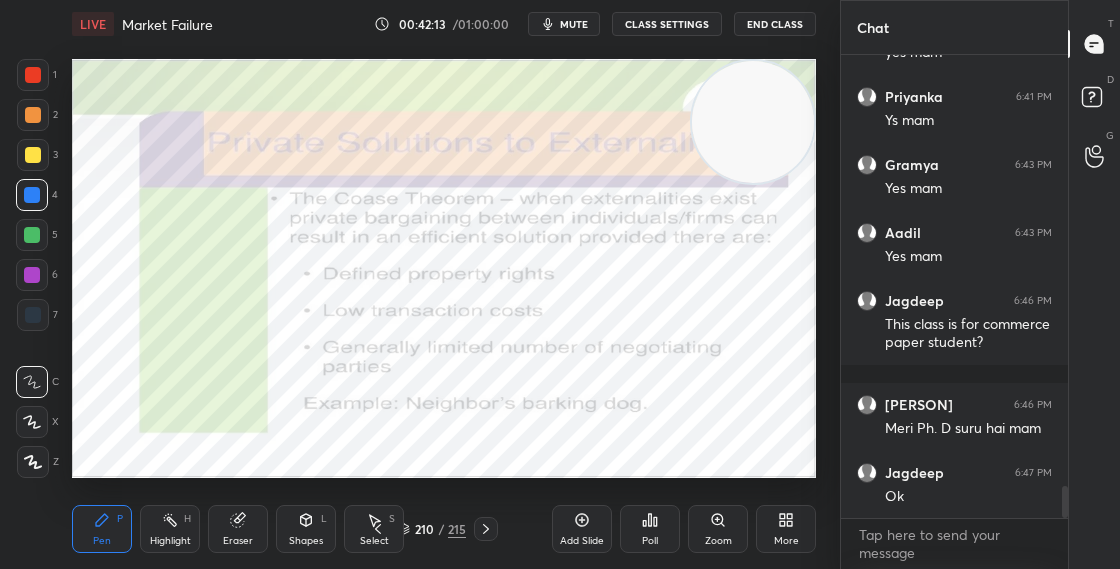 click on "Setting up your live class Poll for   secs No correct answer Start poll" at bounding box center (444, 268) 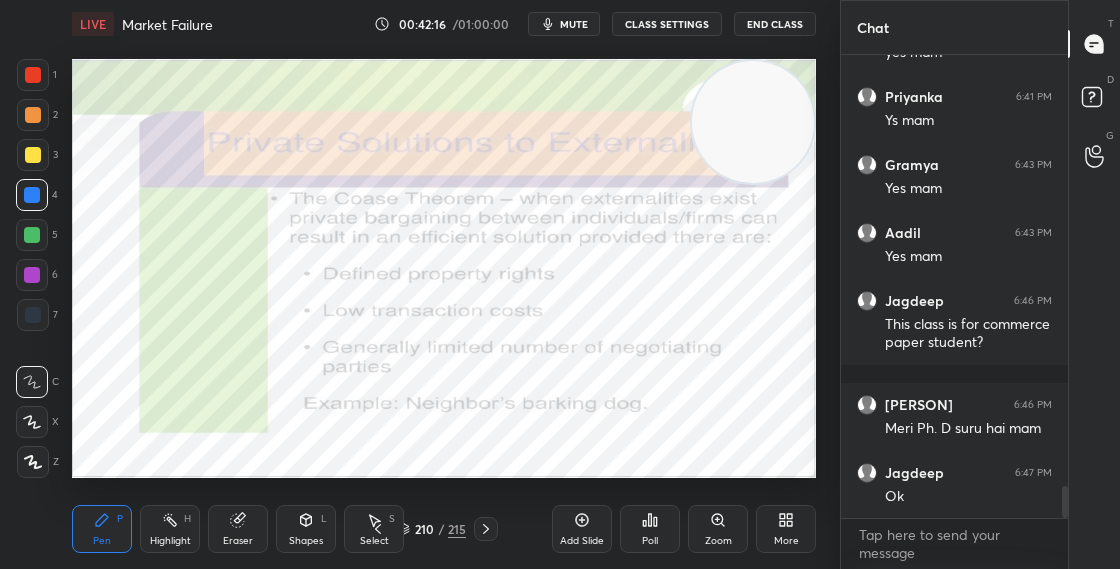 drag, startPoint x: 769, startPoint y: 175, endPoint x: 727, endPoint y: 380, distance: 209.25821 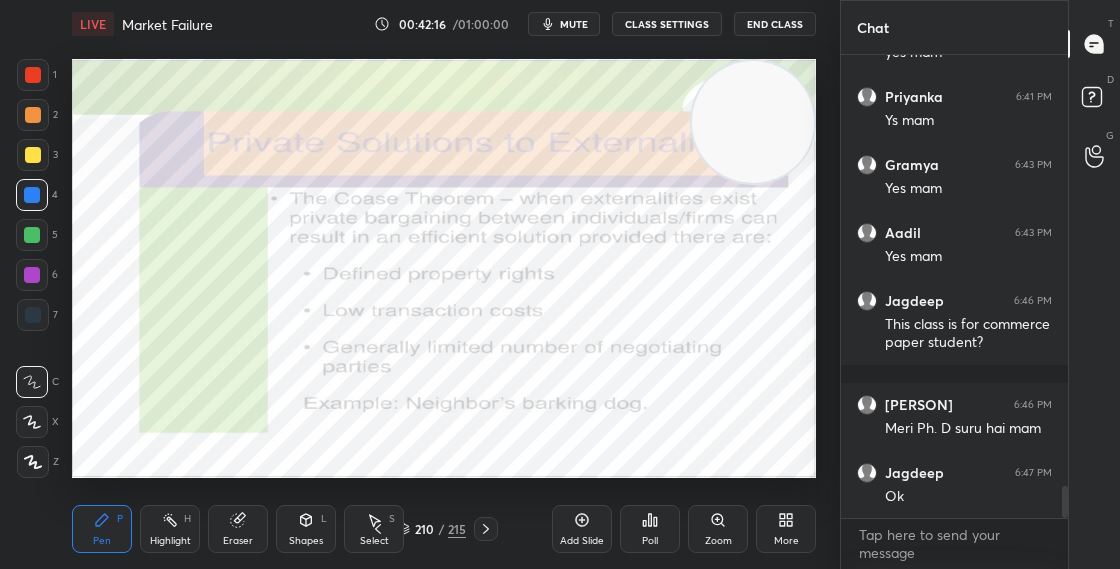 click at bounding box center [753, 122] 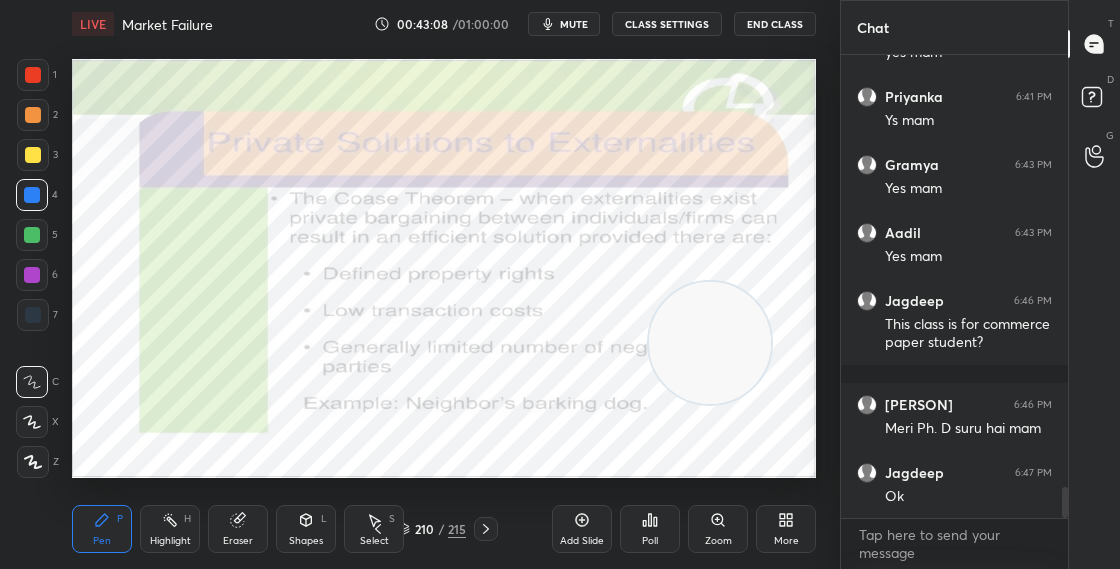 scroll, scrollTop: 6390, scrollLeft: 0, axis: vertical 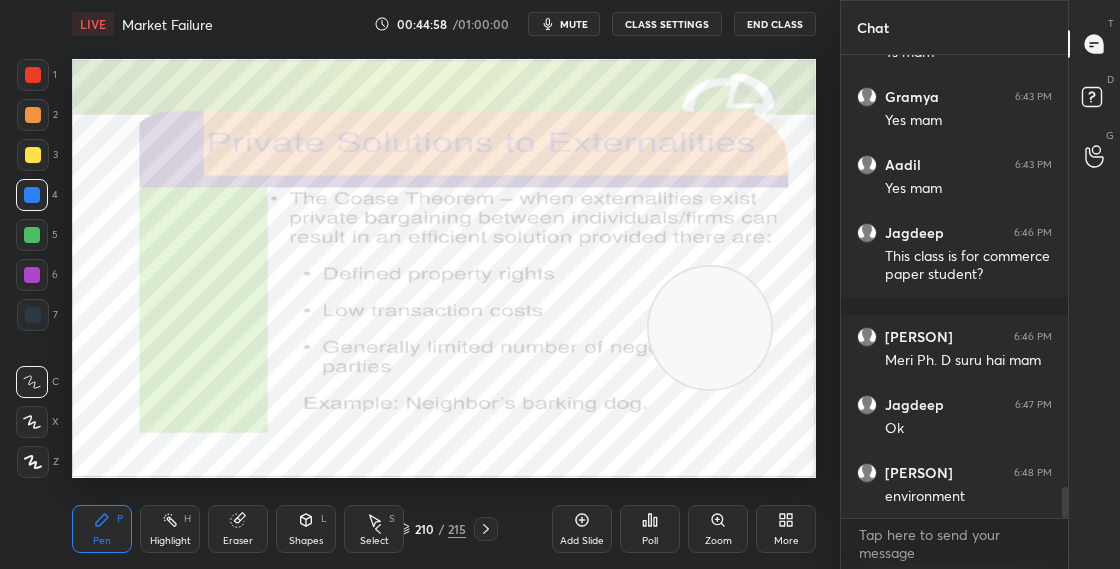 drag, startPoint x: 737, startPoint y: 334, endPoint x: 757, endPoint y: 206, distance: 129.55309 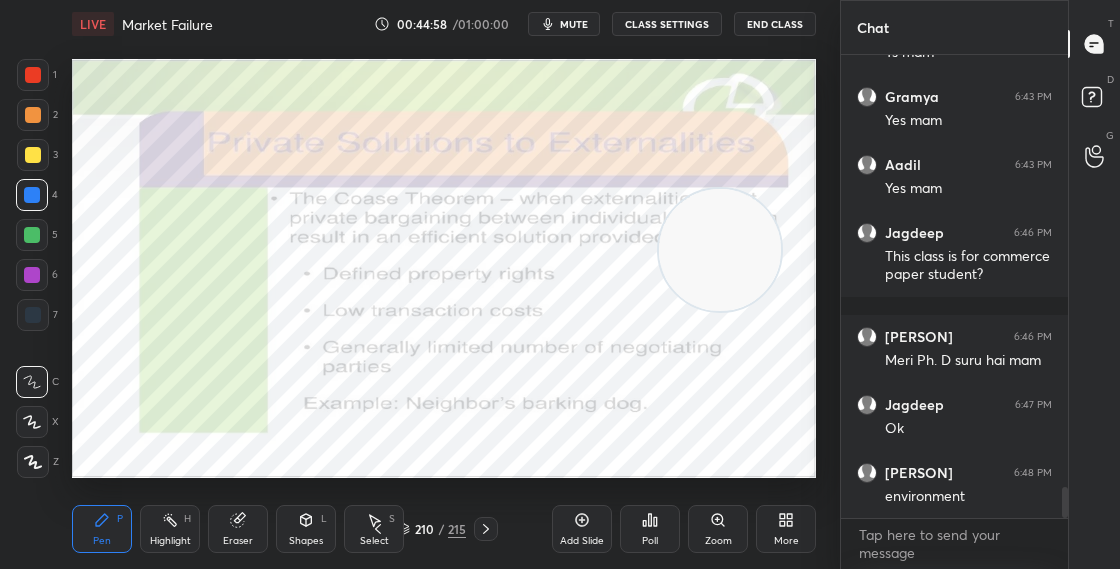 drag, startPoint x: 730, startPoint y: 252, endPoint x: 755, endPoint y: 168, distance: 87.64131 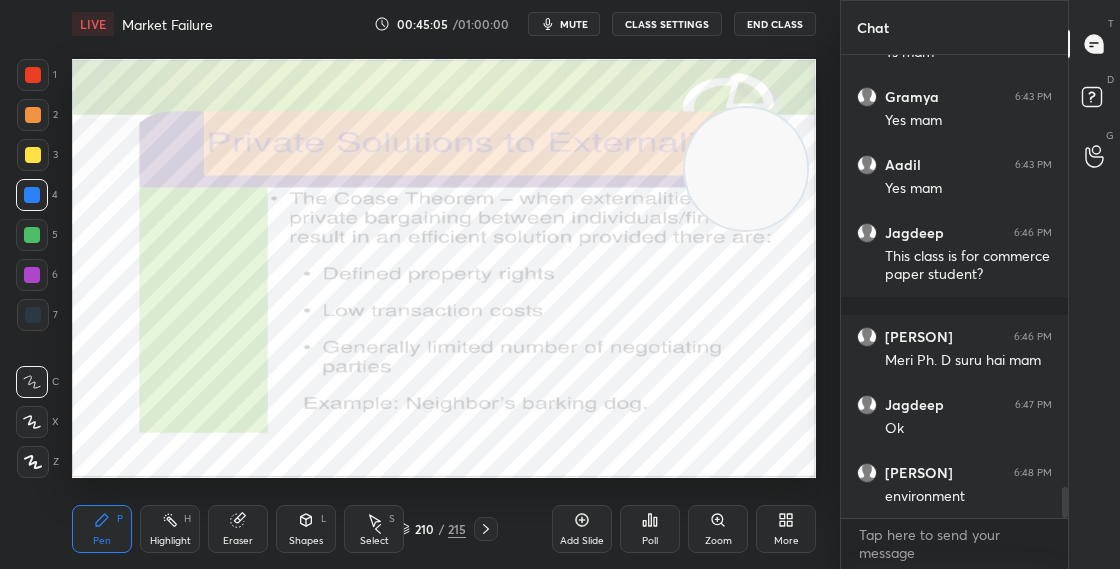 click on "210 / 215" at bounding box center [432, 529] 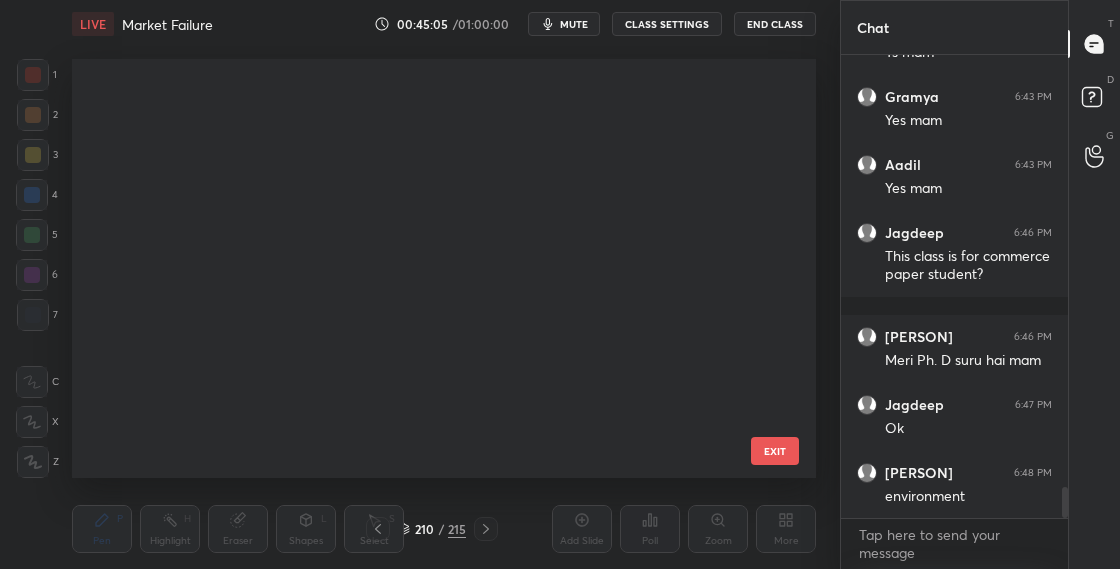 scroll, scrollTop: 8296, scrollLeft: 0, axis: vertical 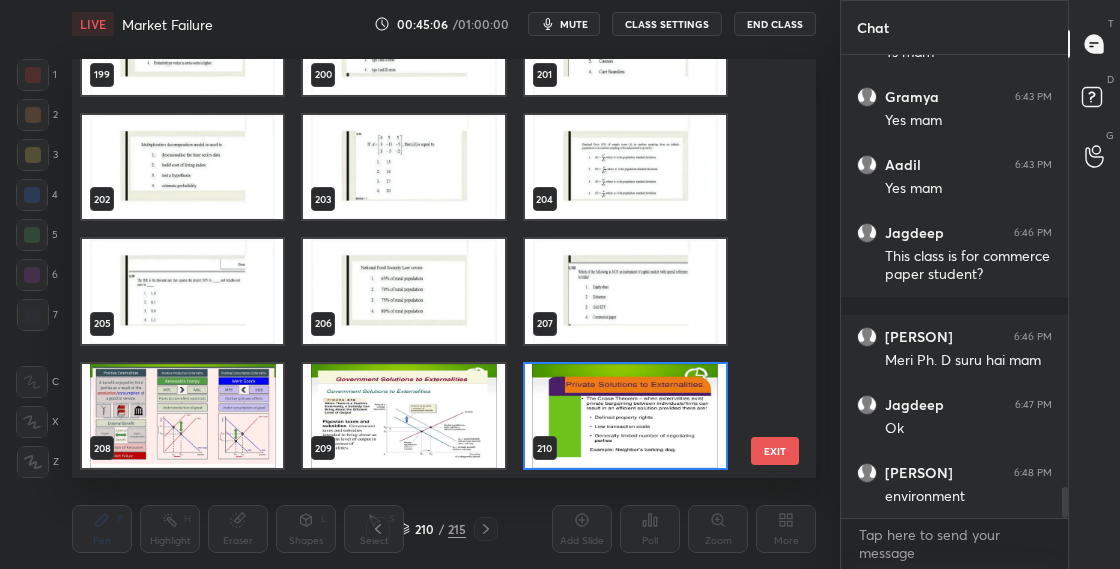 click at bounding box center [625, 416] 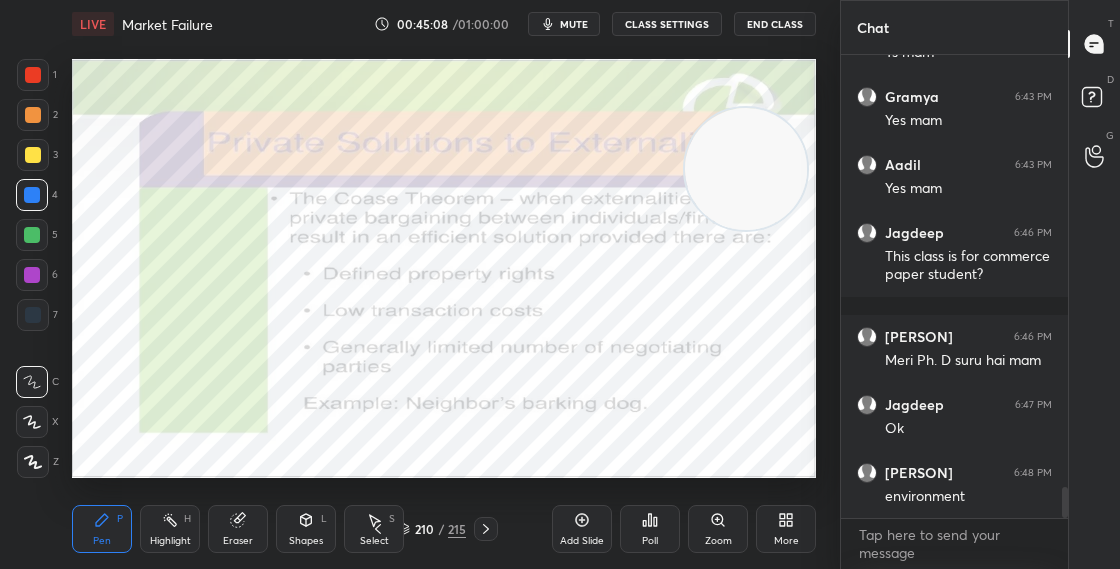 click on "210 / 215" at bounding box center (432, 529) 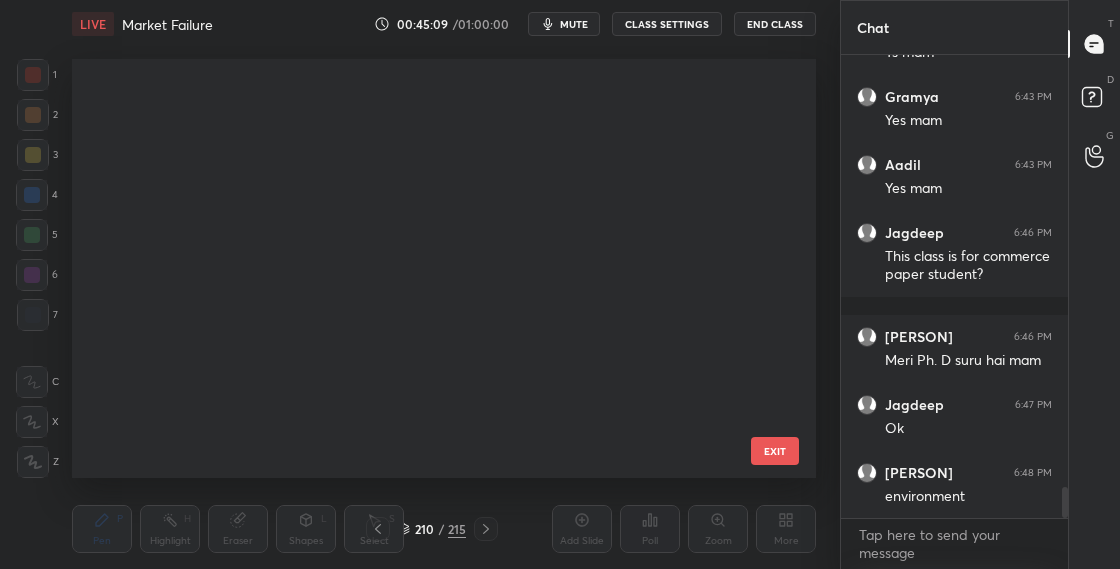 scroll, scrollTop: 8296, scrollLeft: 0, axis: vertical 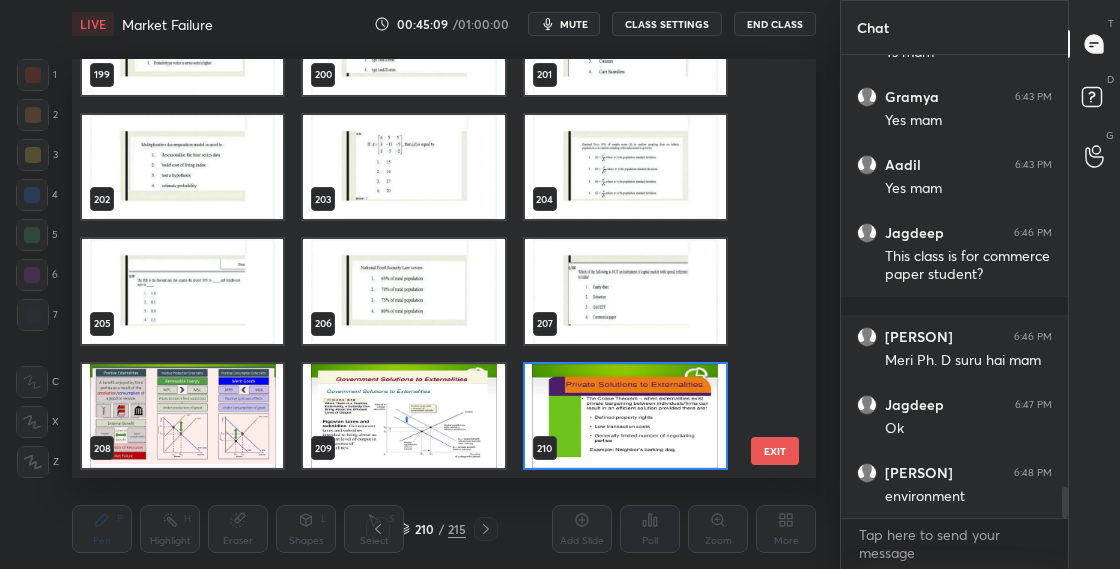 click at bounding box center (625, 416) 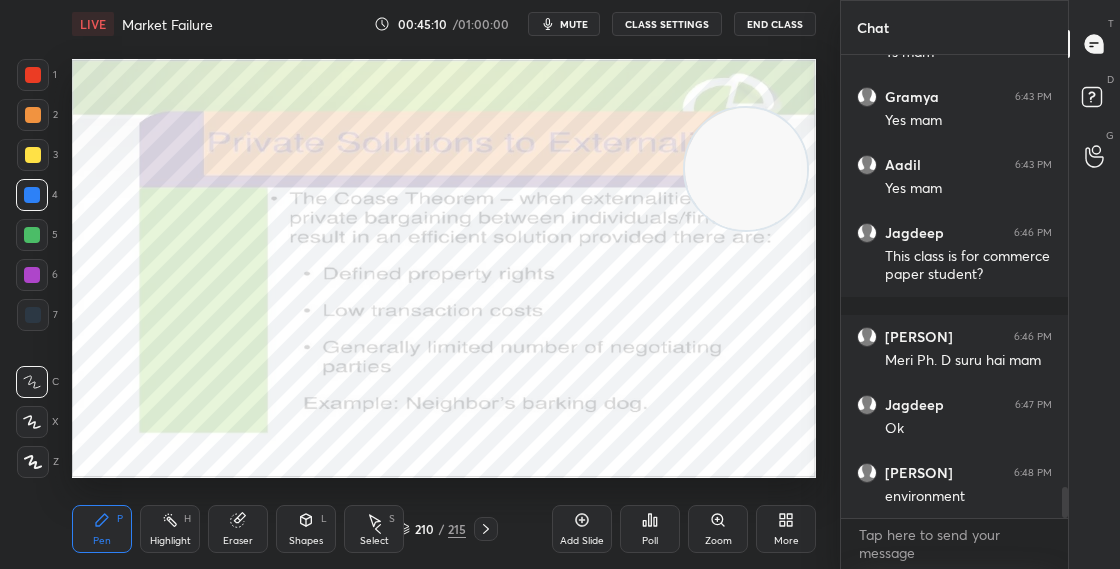 click at bounding box center (625, 416) 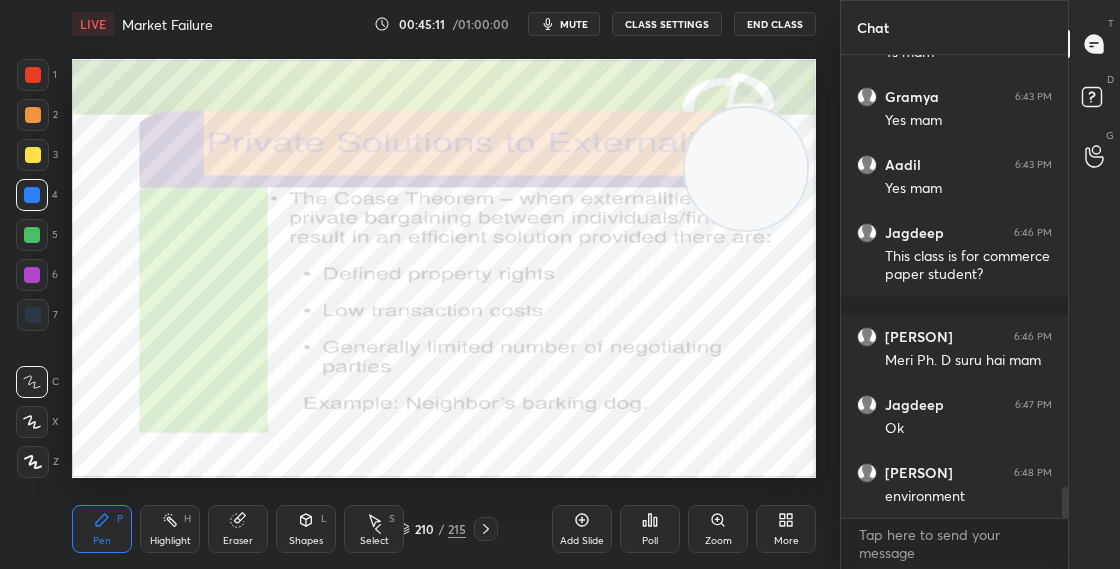 click on "210 / 215" at bounding box center (432, 529) 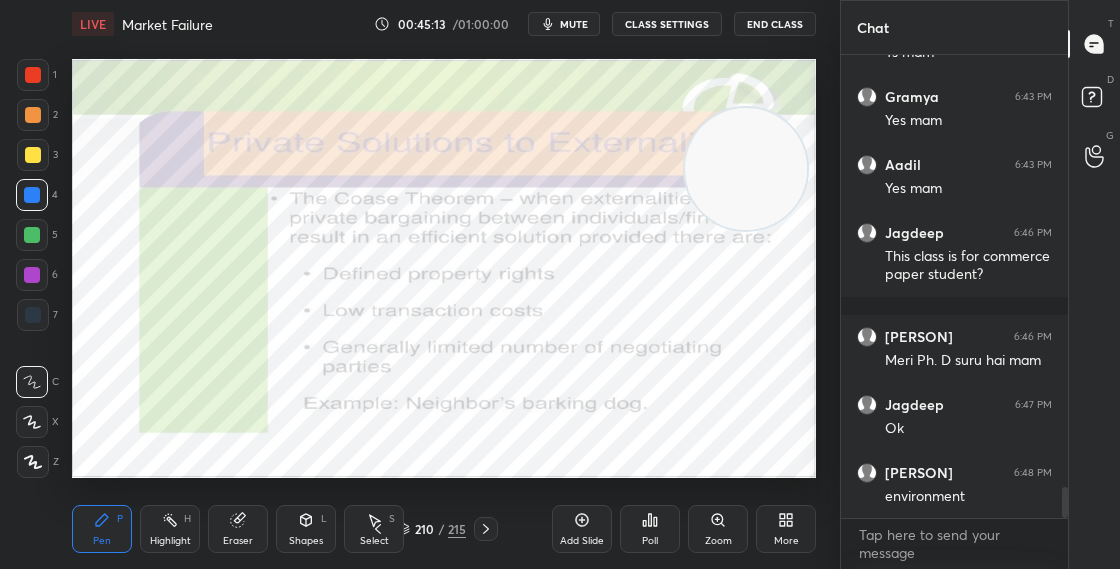 click 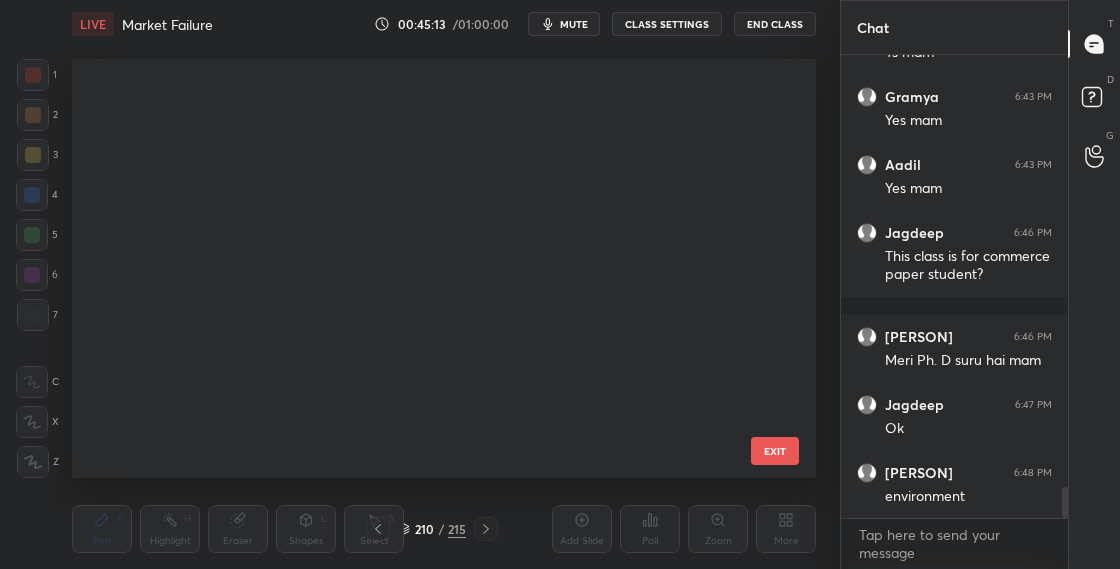 scroll, scrollTop: 8296, scrollLeft: 0, axis: vertical 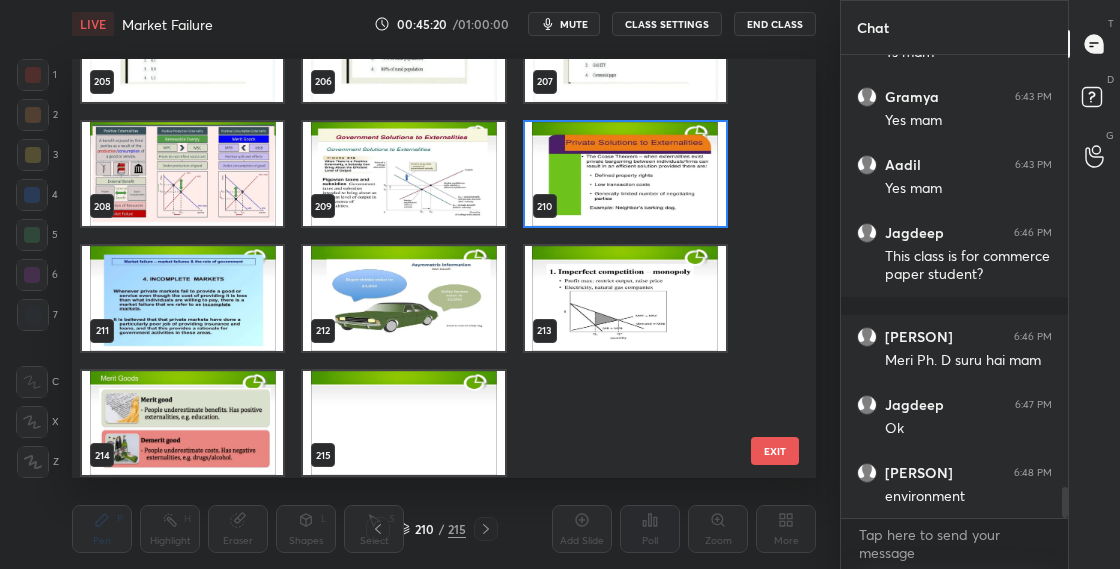 click at bounding box center (403, 298) 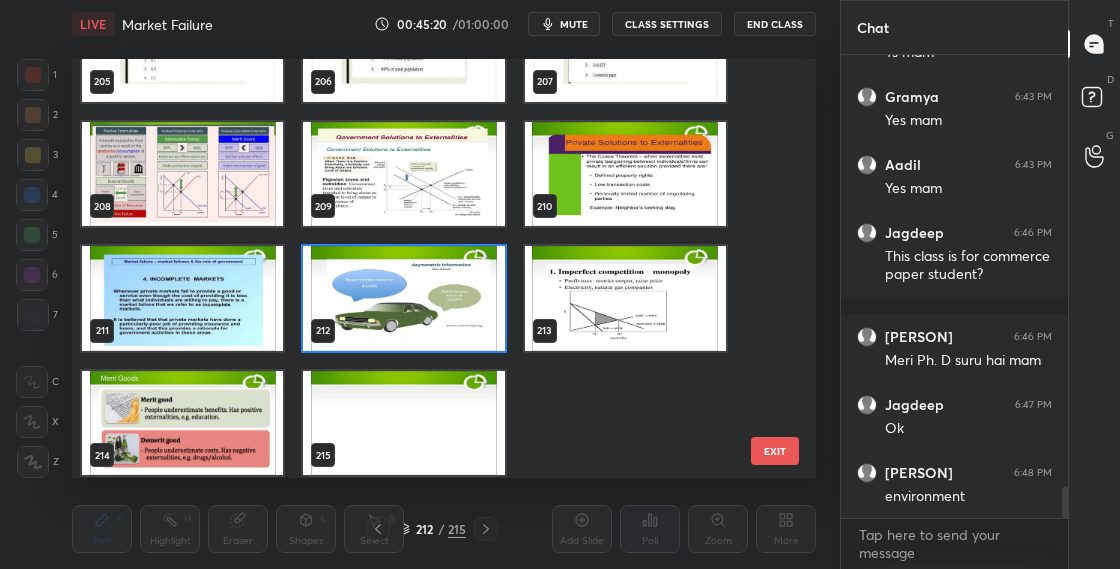 click at bounding box center [403, 298] 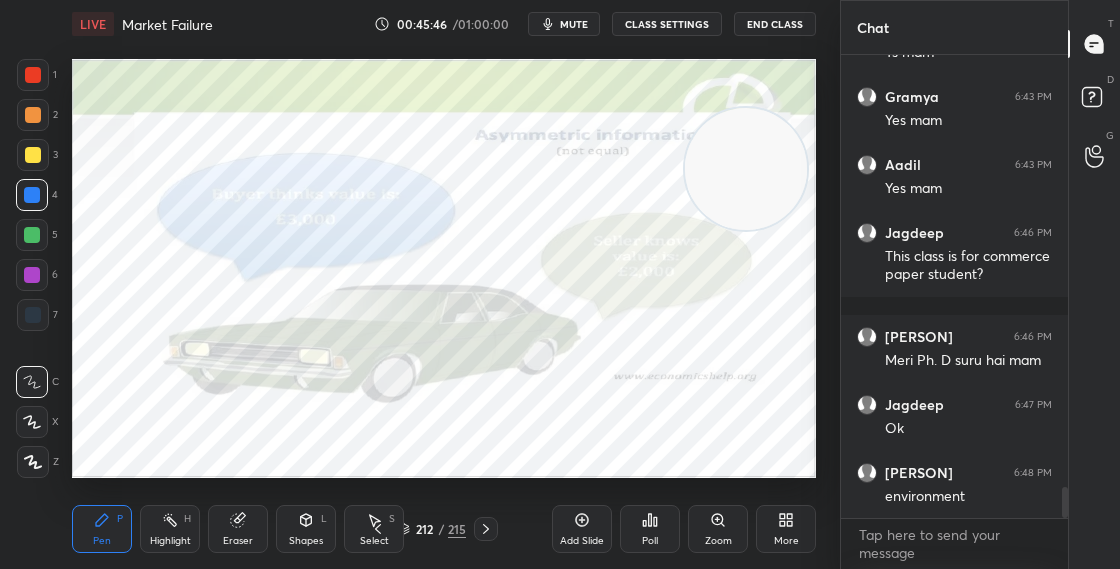 click on "212 / 215" at bounding box center [432, 529] 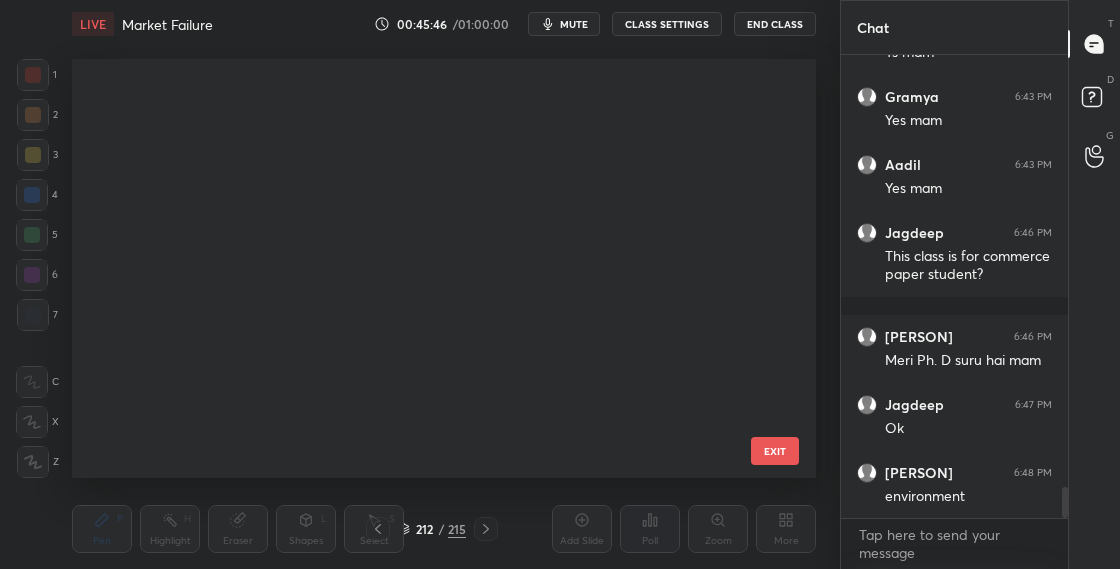 scroll, scrollTop: 8420, scrollLeft: 0, axis: vertical 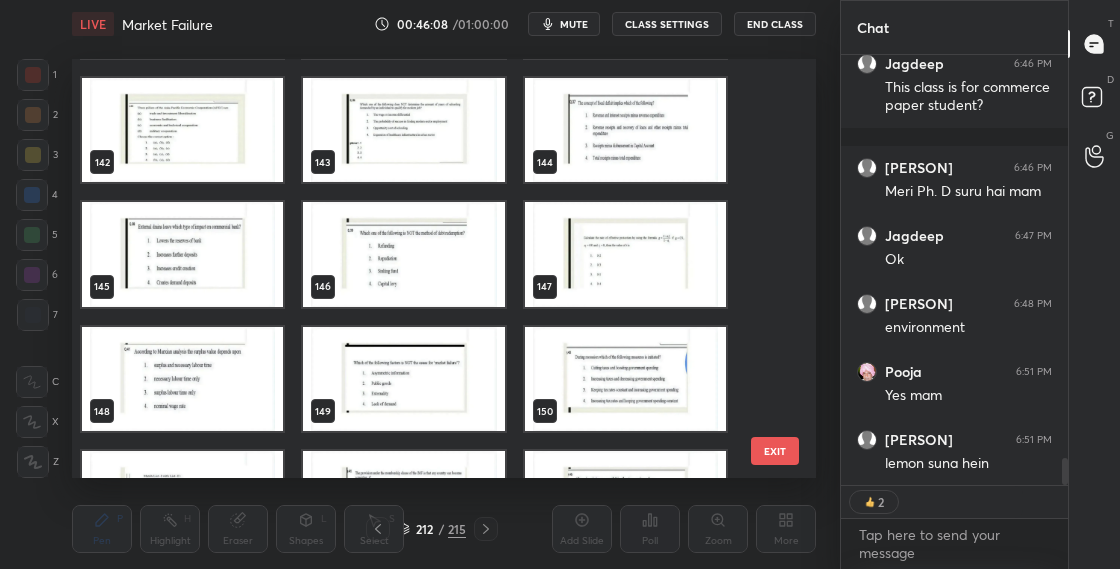 click on "139 140 141 142 143 144 145 146 147 148 149 150 151 152 153 154 155 156 EXIT" at bounding box center (444, 268) 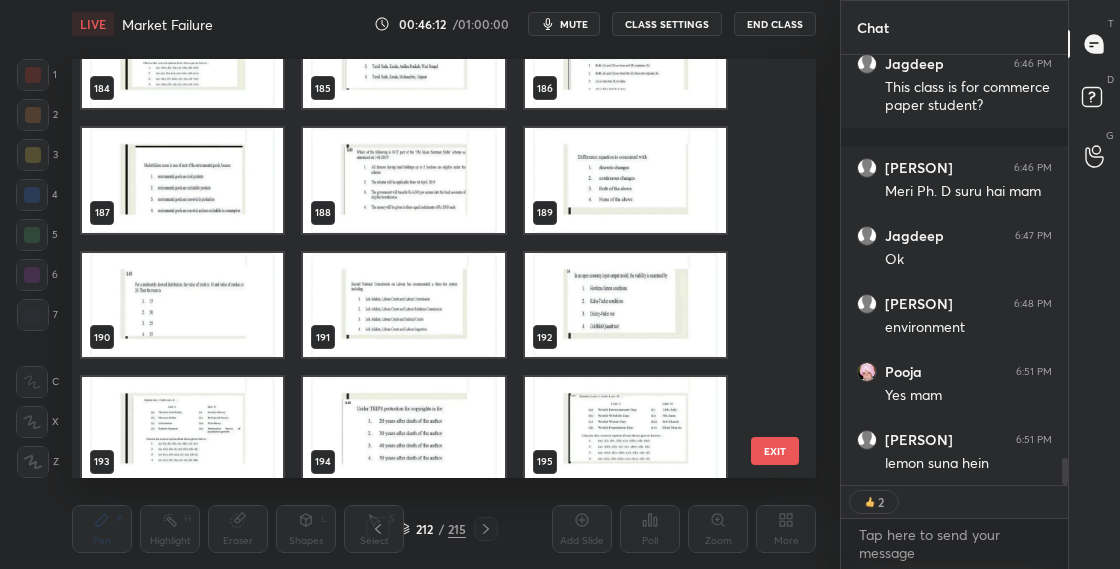 scroll, scrollTop: 7714, scrollLeft: 0, axis: vertical 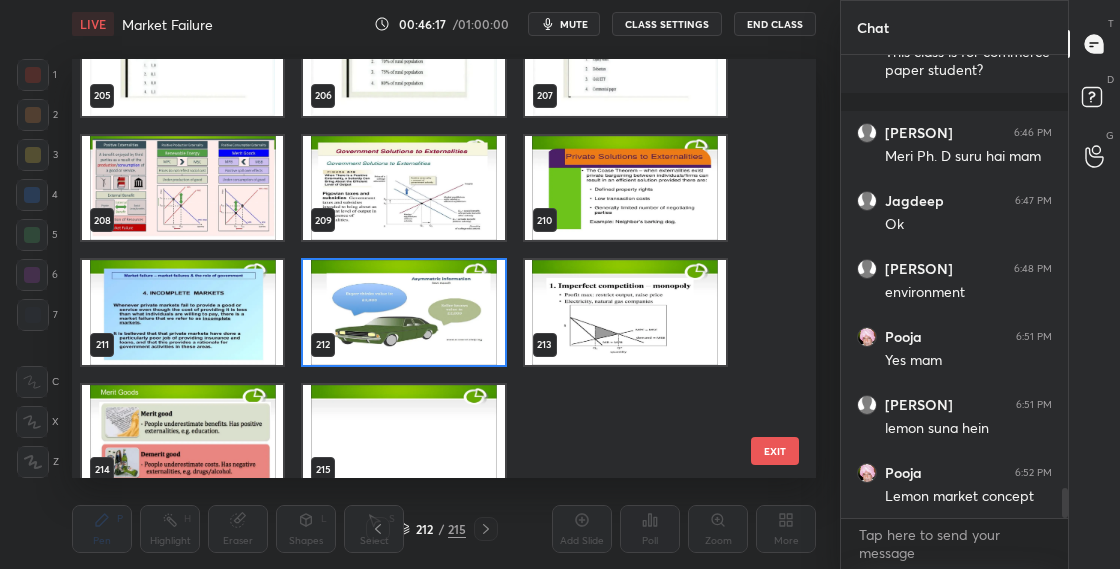 click at bounding box center (403, 312) 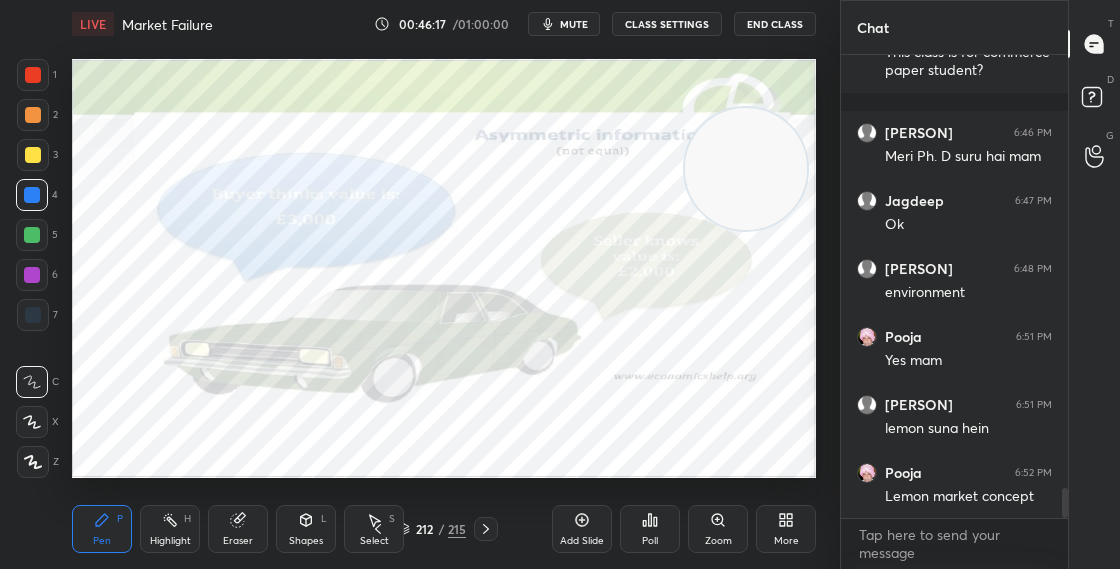 click at bounding box center [403, 312] 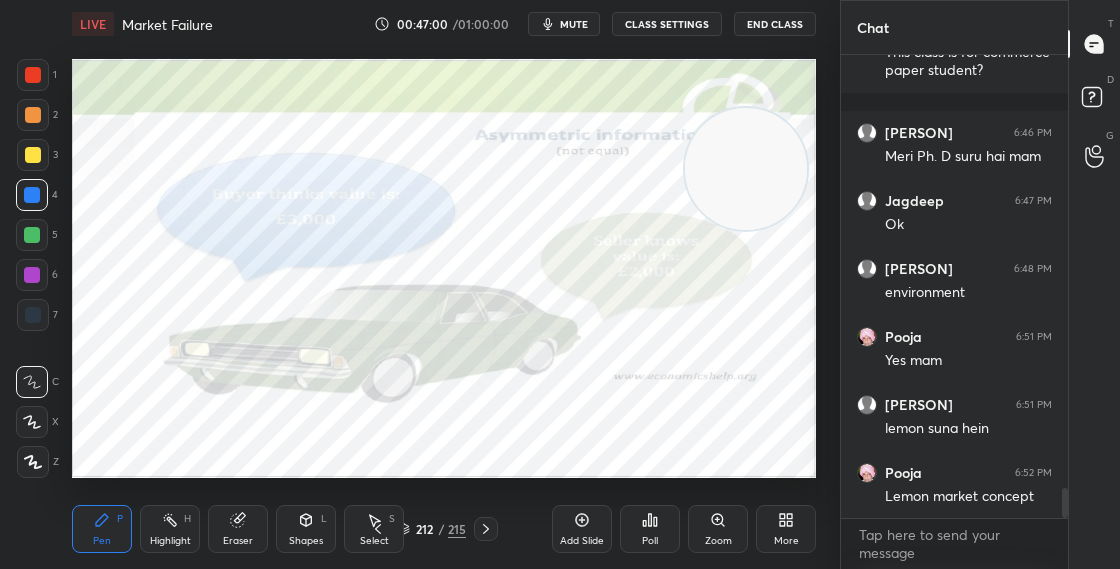 scroll, scrollTop: 6662, scrollLeft: 0, axis: vertical 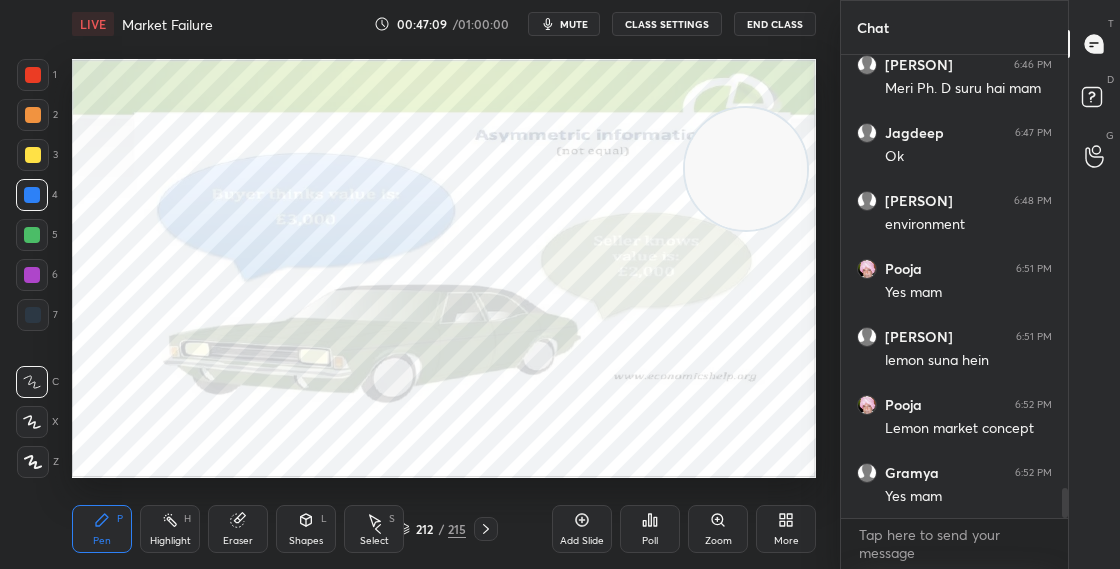 click 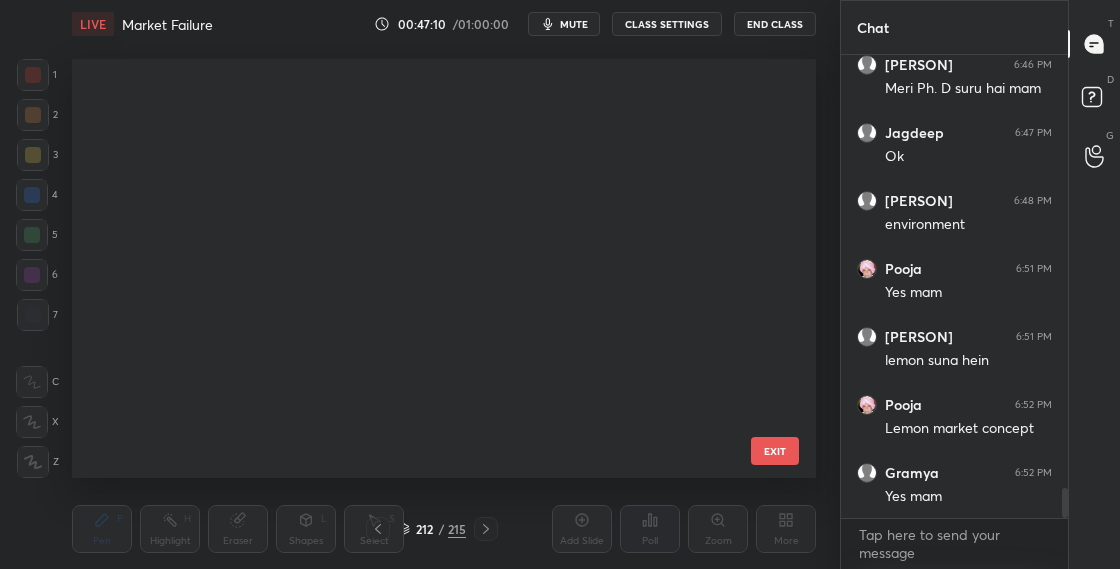 scroll, scrollTop: 412, scrollLeft: 734, axis: both 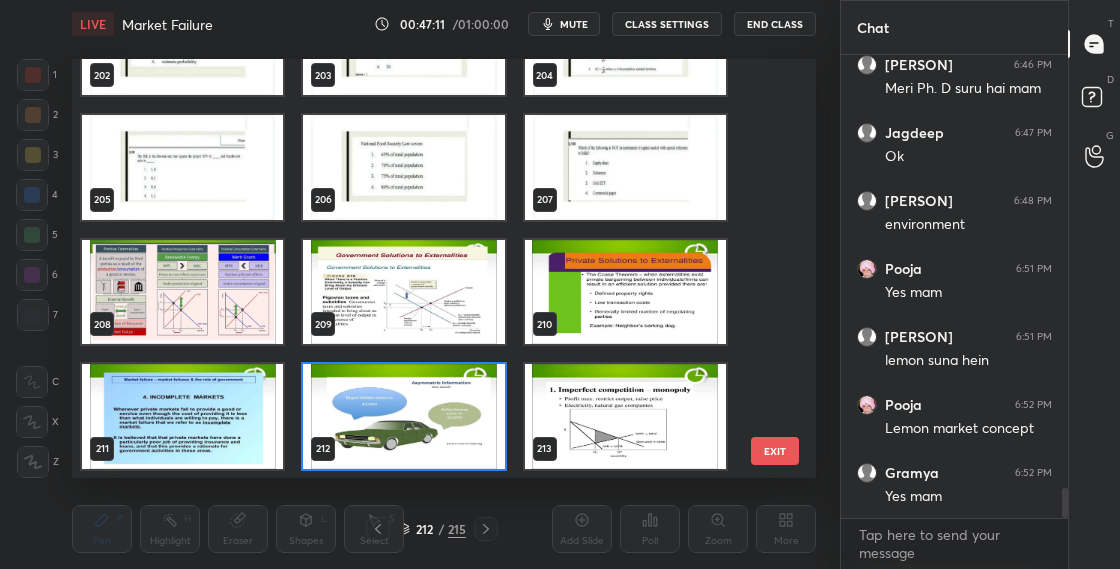click at bounding box center [403, 416] 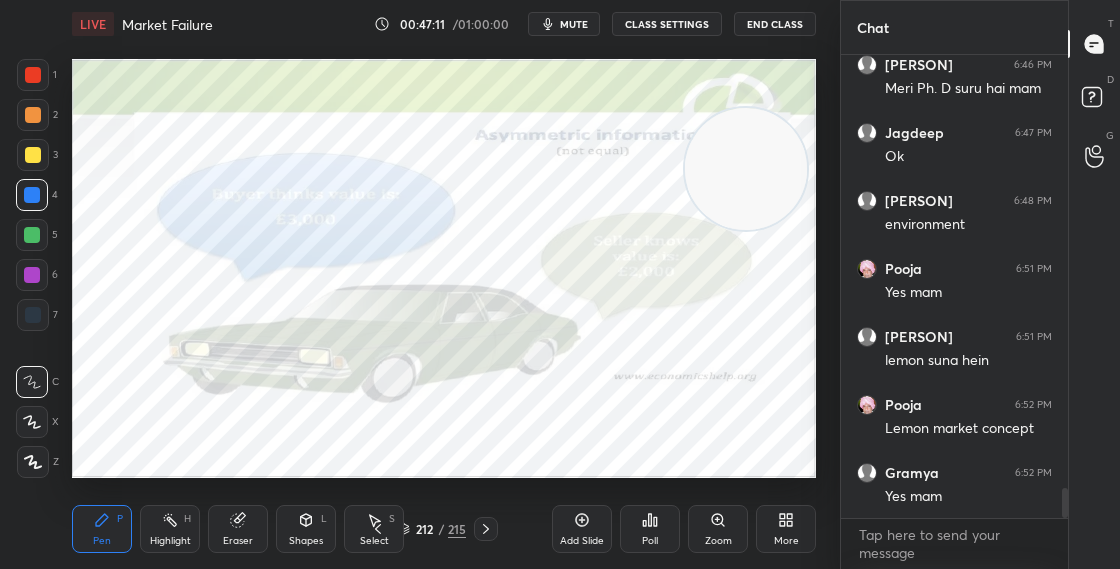 click at bounding box center (403, 416) 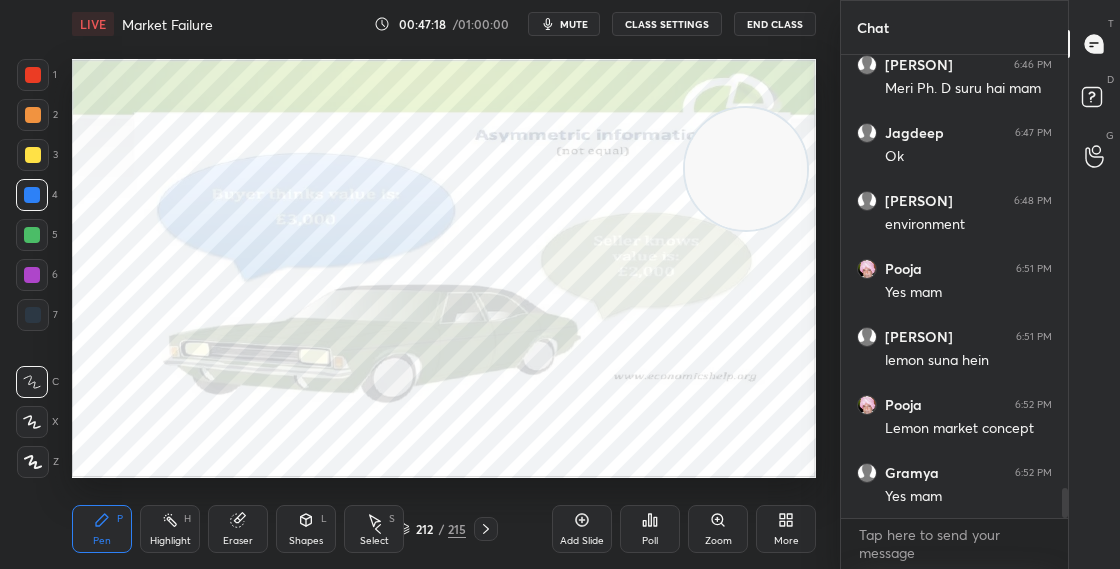 scroll, scrollTop: 432, scrollLeft: 221, axis: both 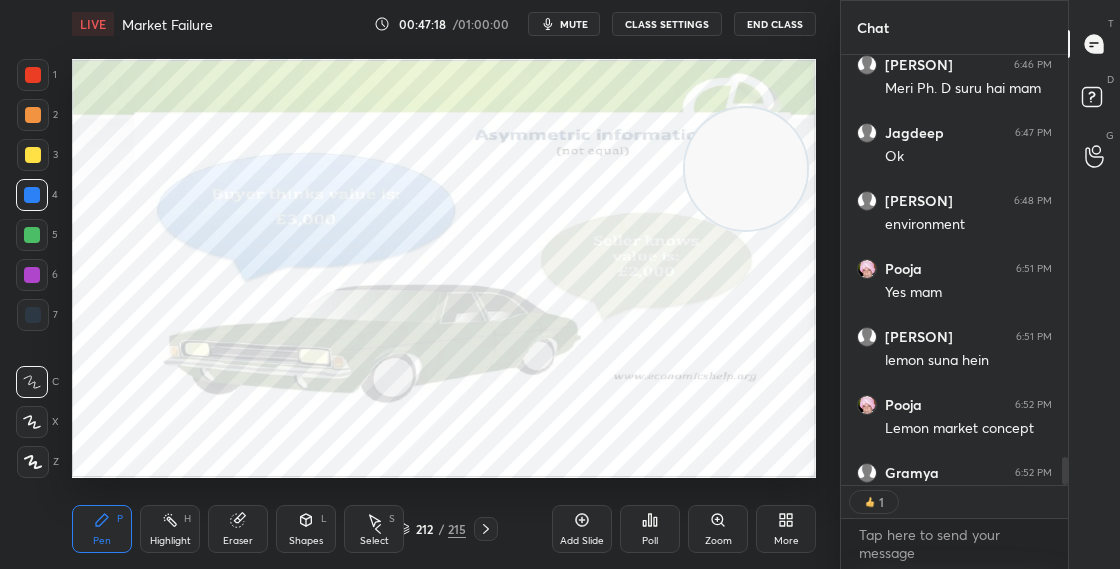 click on "212 / 215" at bounding box center (432, 529) 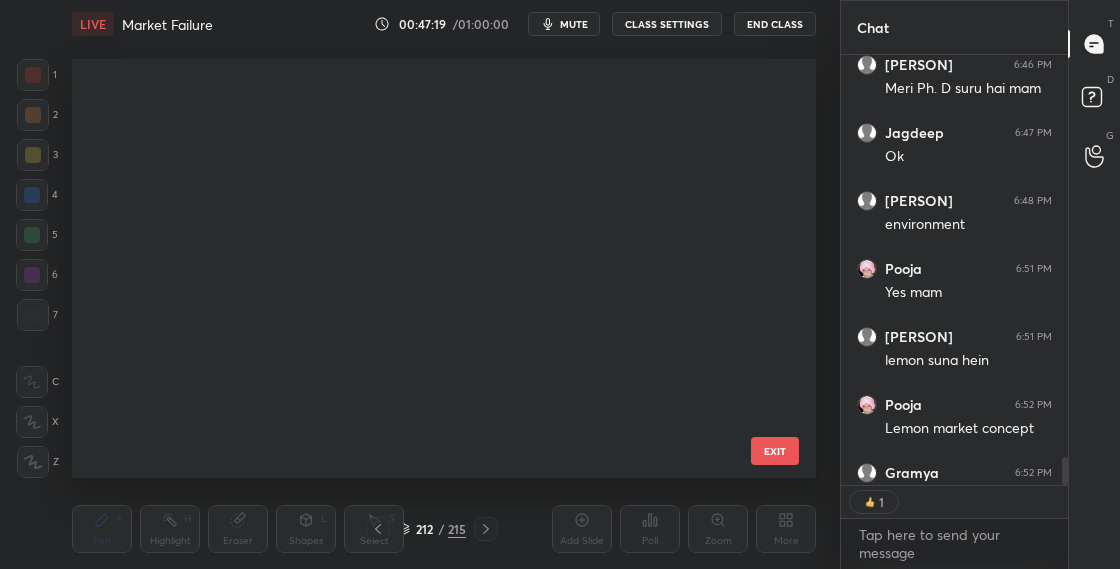 scroll, scrollTop: 8420, scrollLeft: 0, axis: vertical 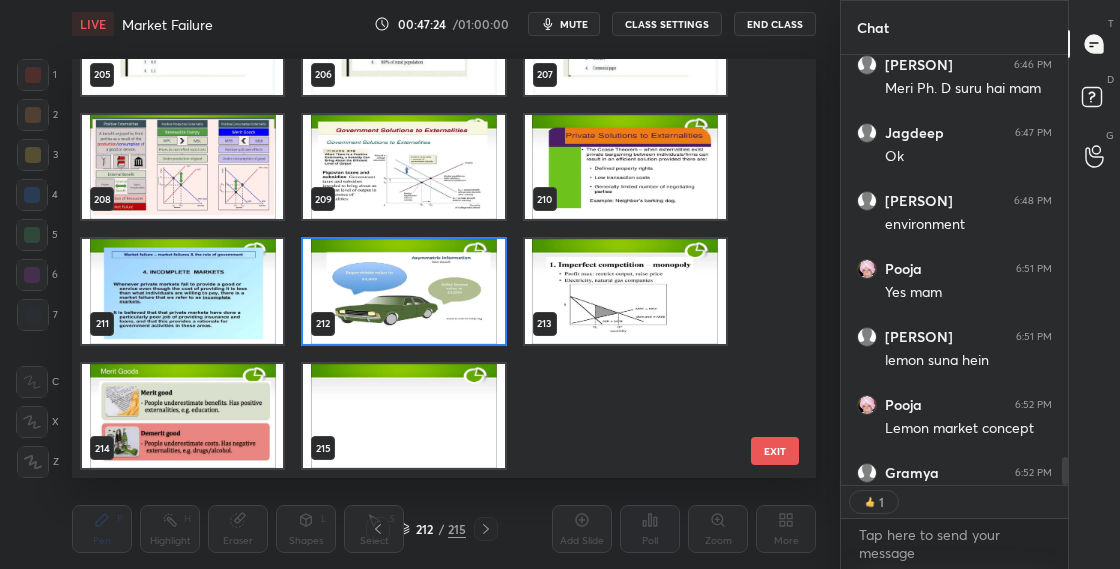 click at bounding box center (625, 291) 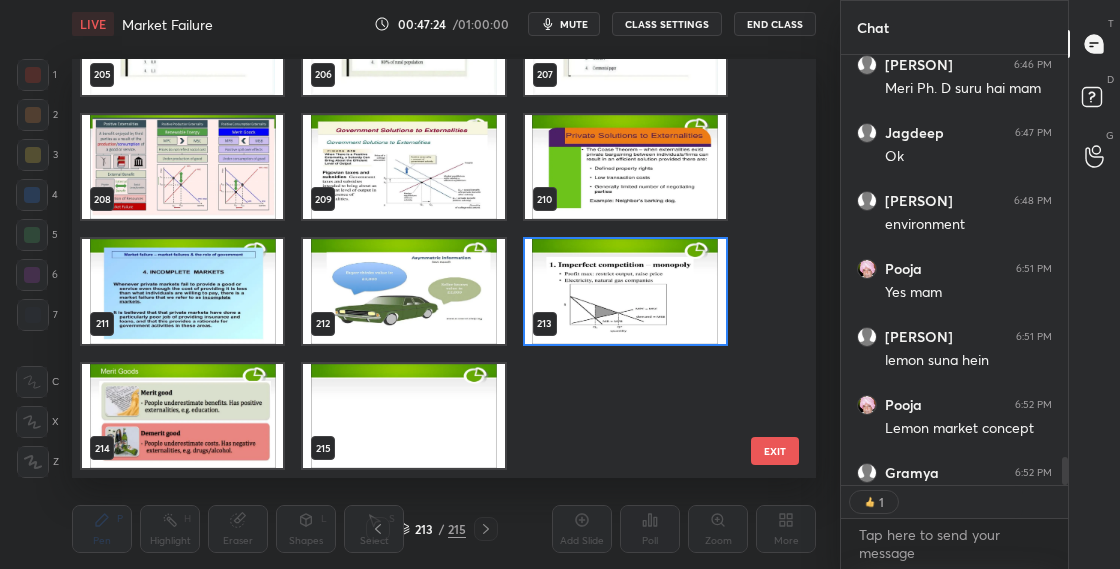 click at bounding box center [625, 291] 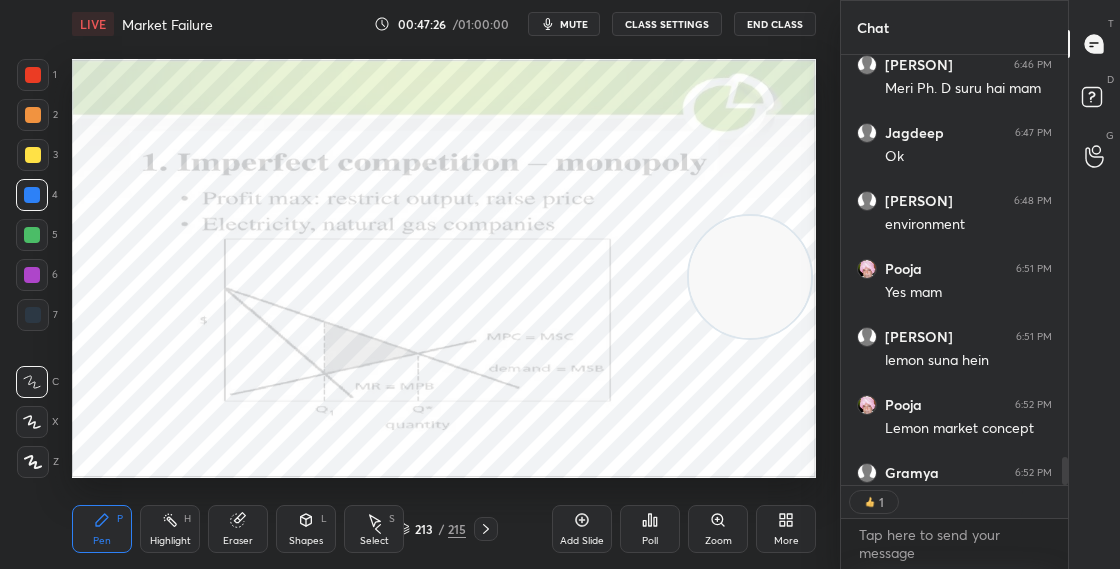 drag, startPoint x: 735, startPoint y: 166, endPoint x: 726, endPoint y: 277, distance: 111.364265 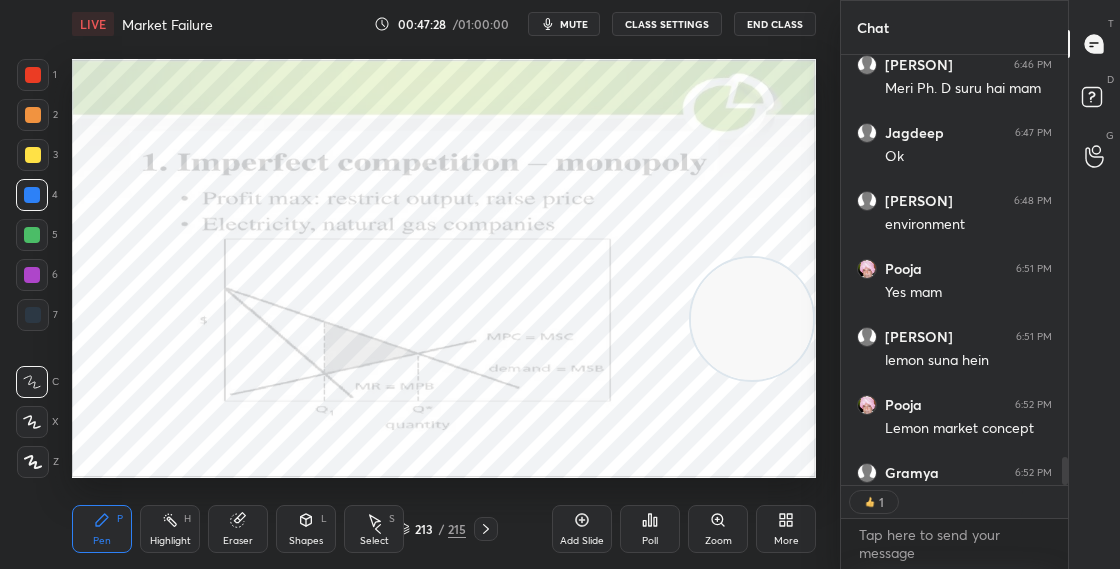 scroll, scrollTop: 7, scrollLeft: 7, axis: both 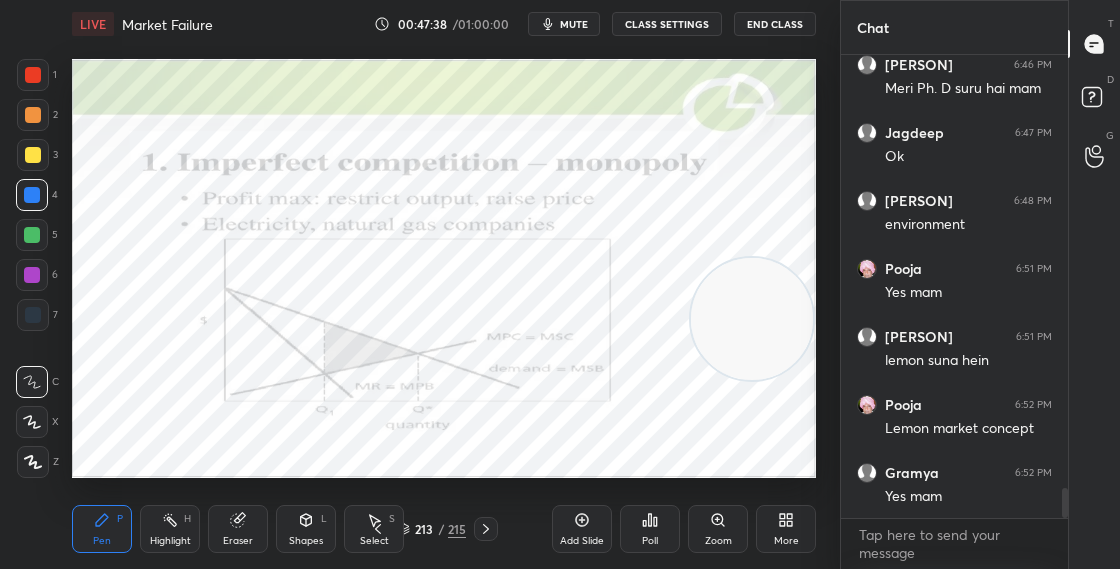 drag, startPoint x: 740, startPoint y: 370, endPoint x: 736, endPoint y: 405, distance: 35.22783 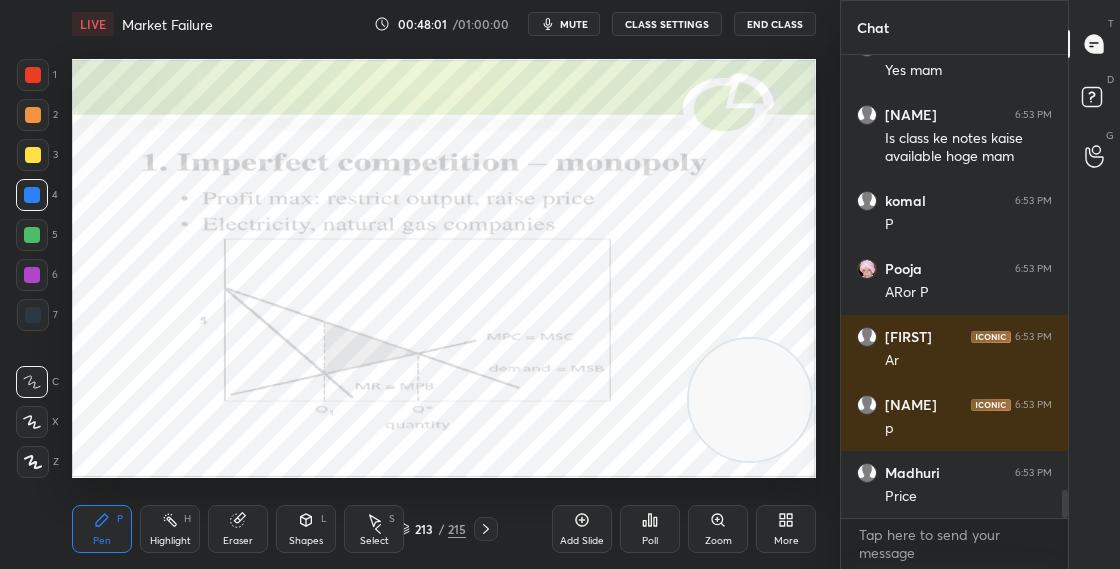 scroll, scrollTop: 7156, scrollLeft: 0, axis: vertical 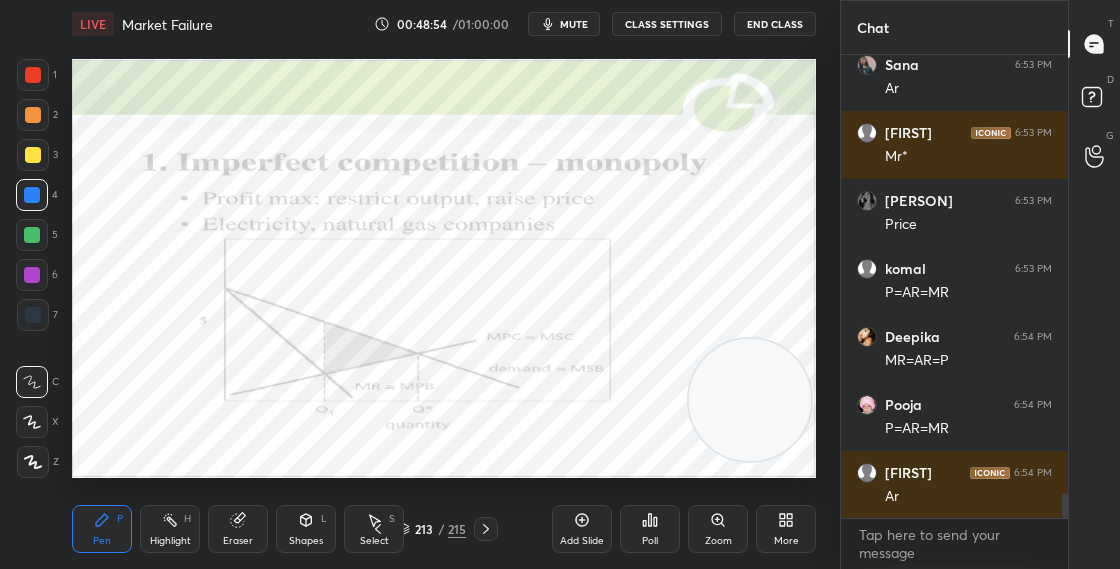 click on "Shapes L" at bounding box center [306, 529] 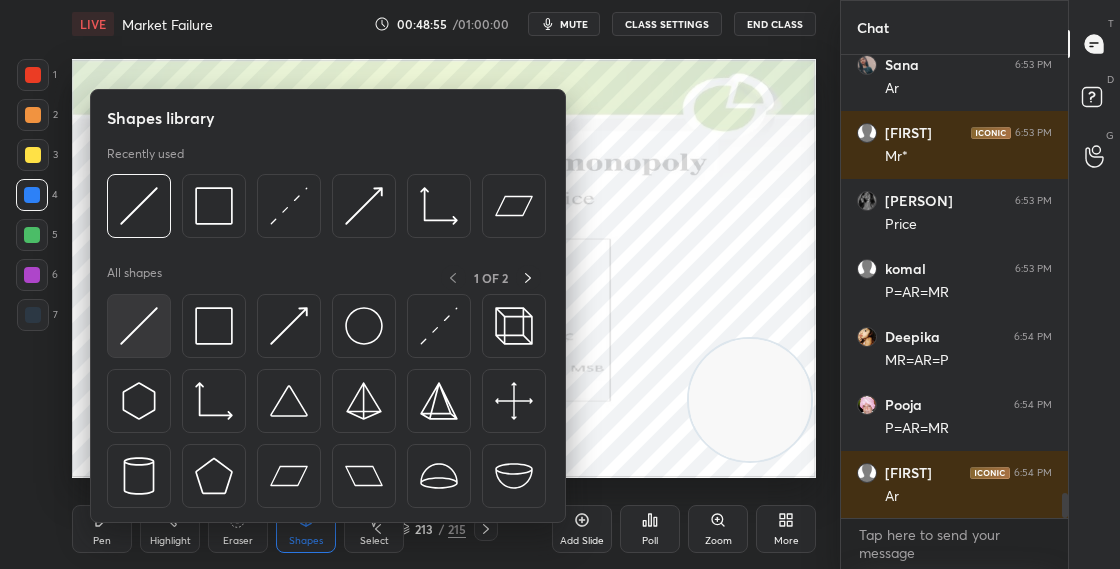 click at bounding box center [139, 326] 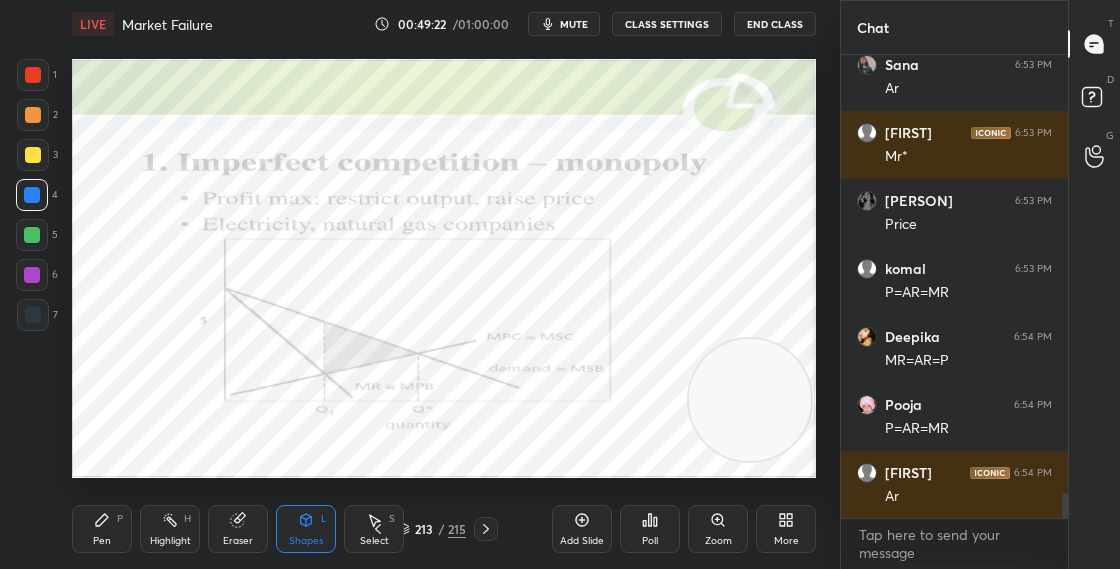 scroll, scrollTop: 8040, scrollLeft: 0, axis: vertical 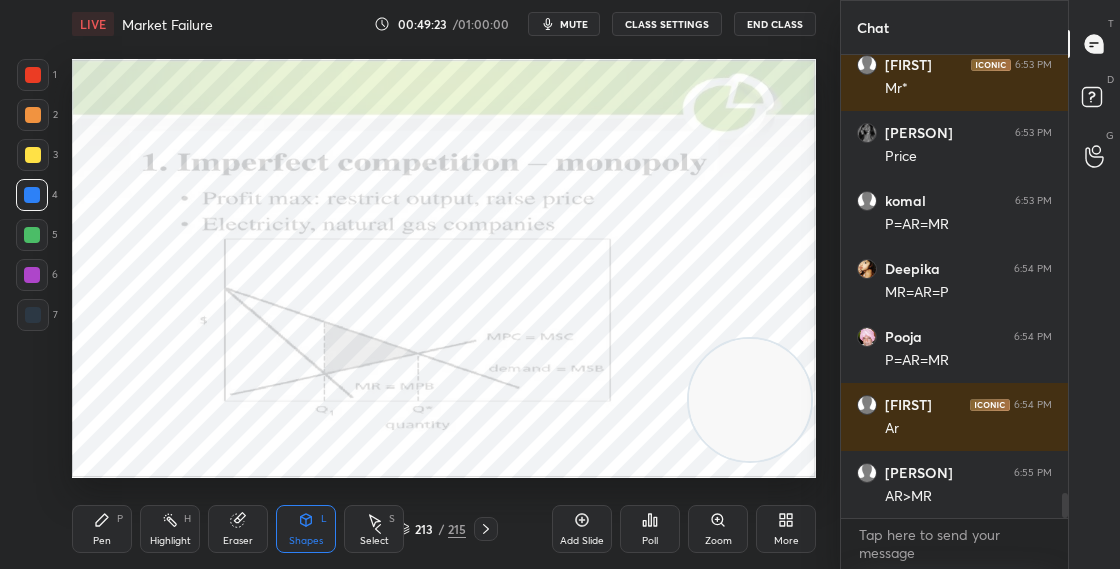 click on "213 / 215" at bounding box center (432, 529) 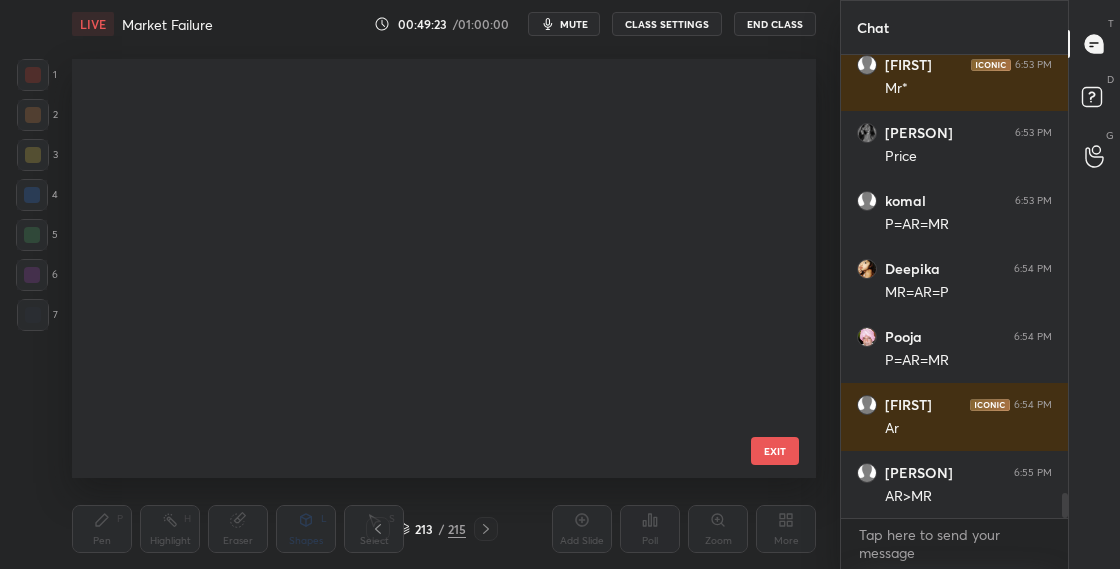 scroll, scrollTop: 8420, scrollLeft: 0, axis: vertical 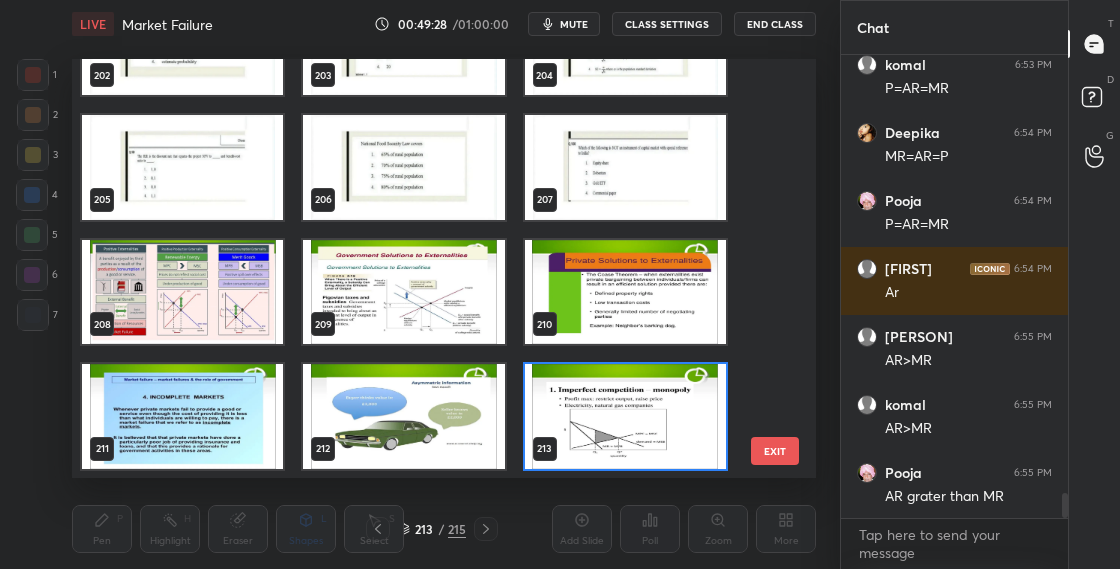 click at bounding box center [625, 416] 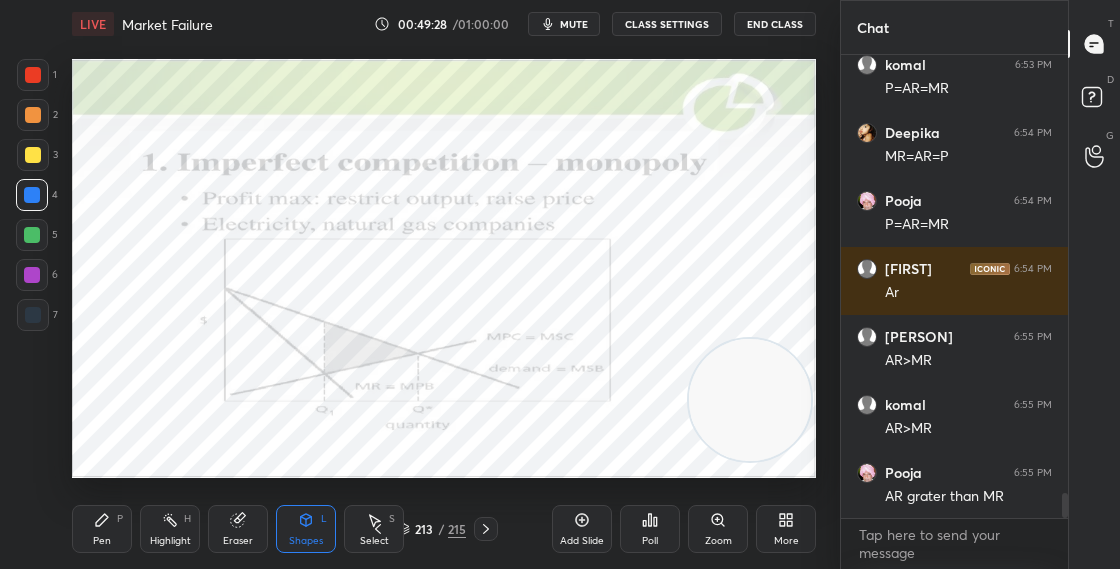 click at bounding box center (625, 416) 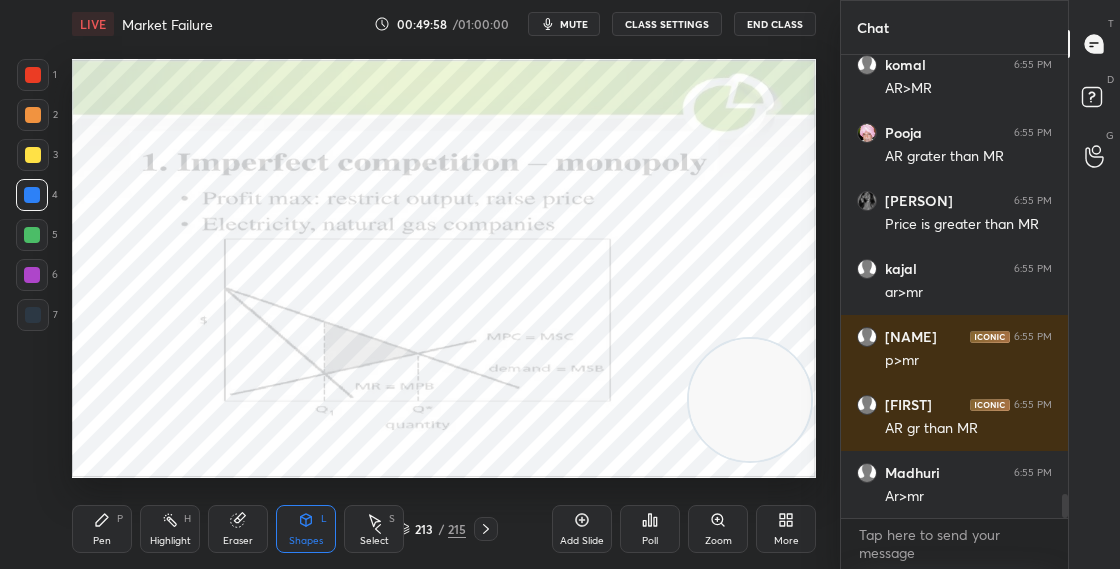 scroll, scrollTop: 8584, scrollLeft: 0, axis: vertical 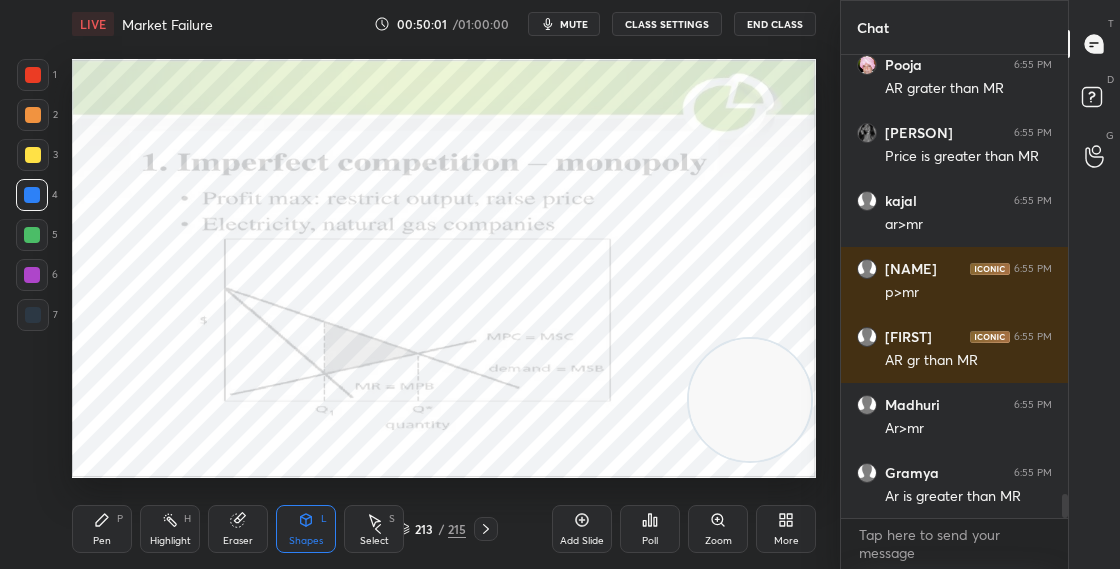 click on "Pen" at bounding box center (102, 541) 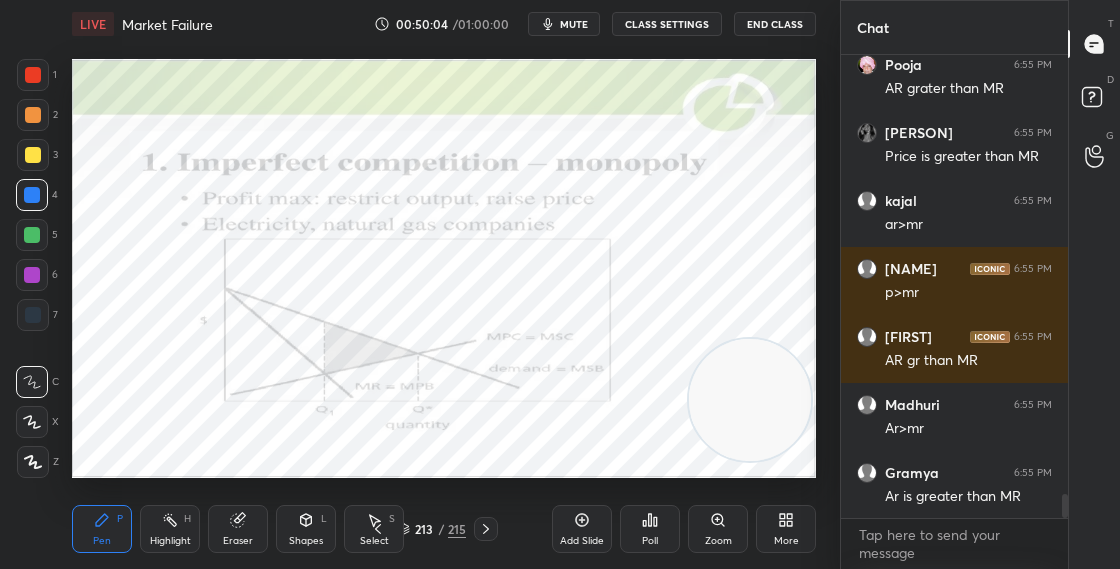 scroll, scrollTop: 8652, scrollLeft: 0, axis: vertical 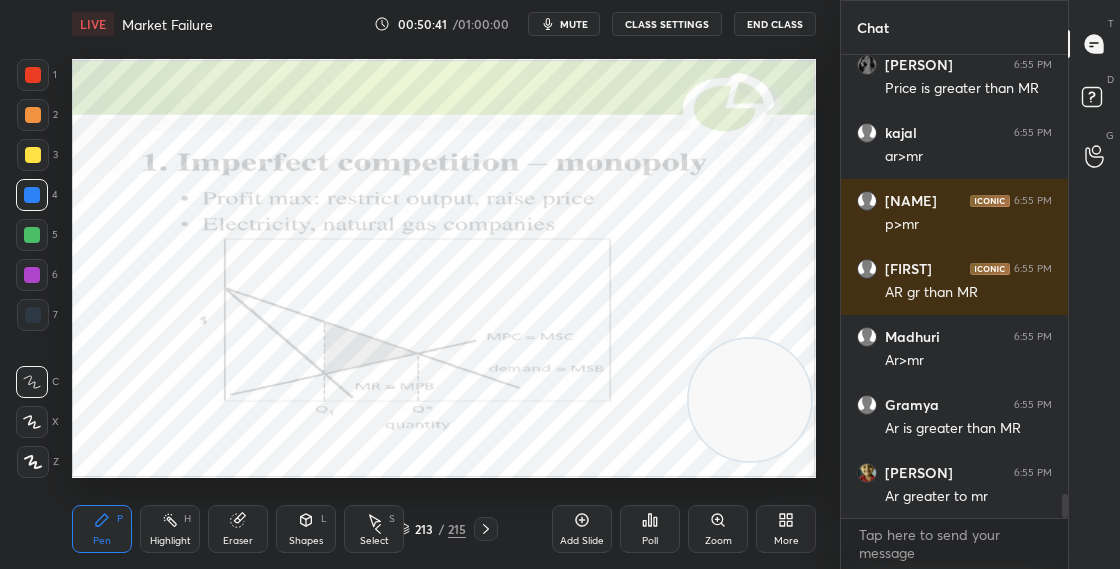 click 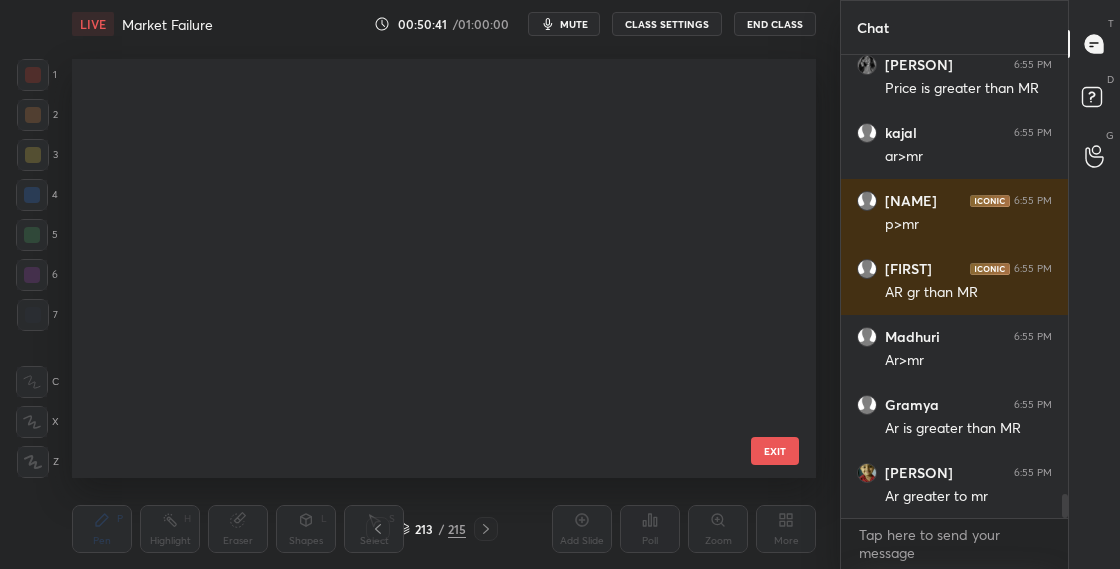 scroll, scrollTop: 8420, scrollLeft: 0, axis: vertical 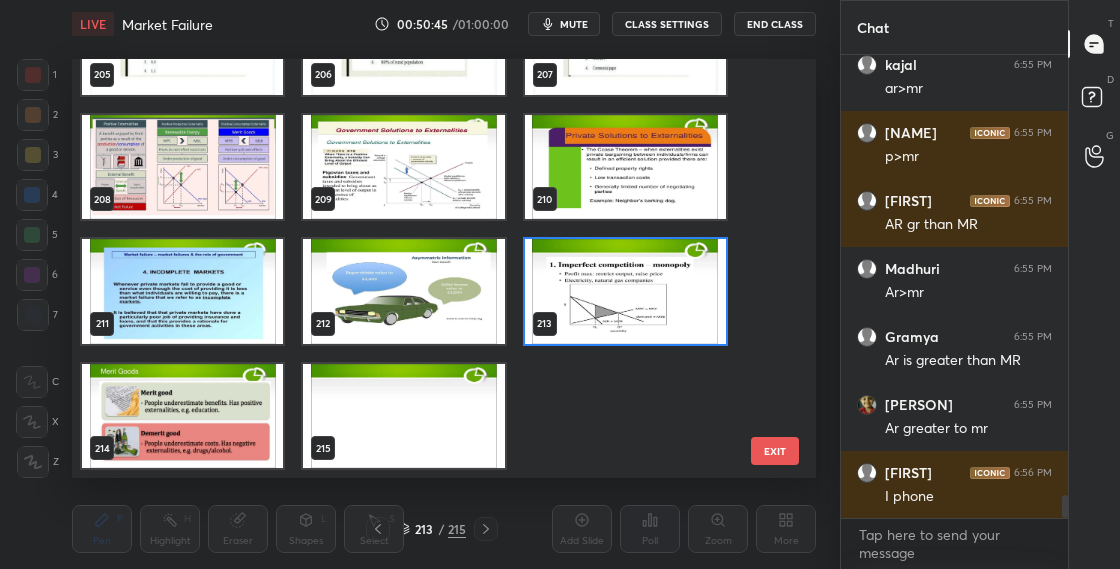 click at bounding box center (625, 291) 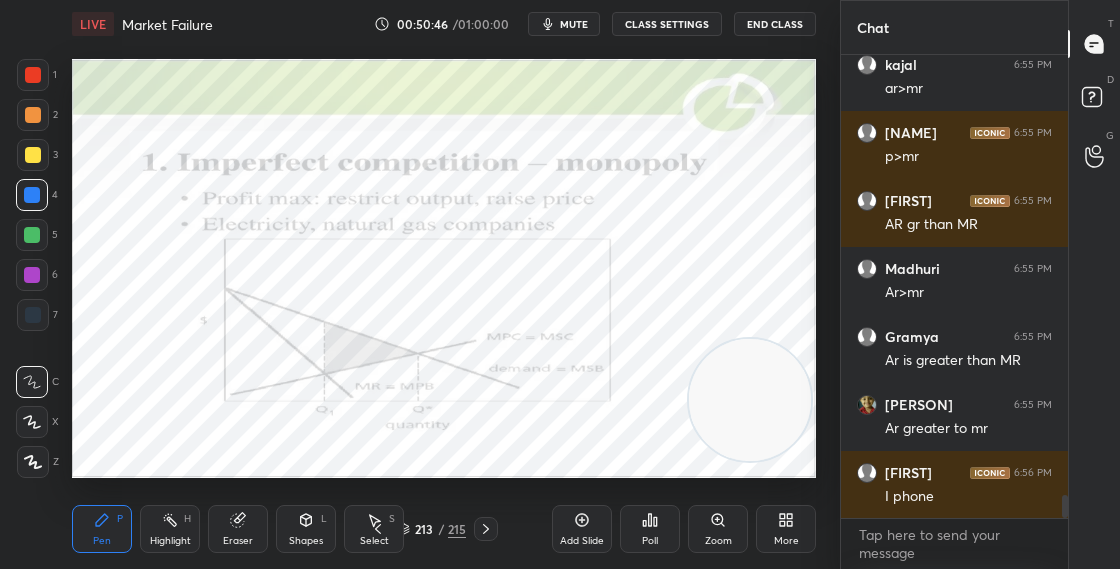 click at bounding box center (625, 291) 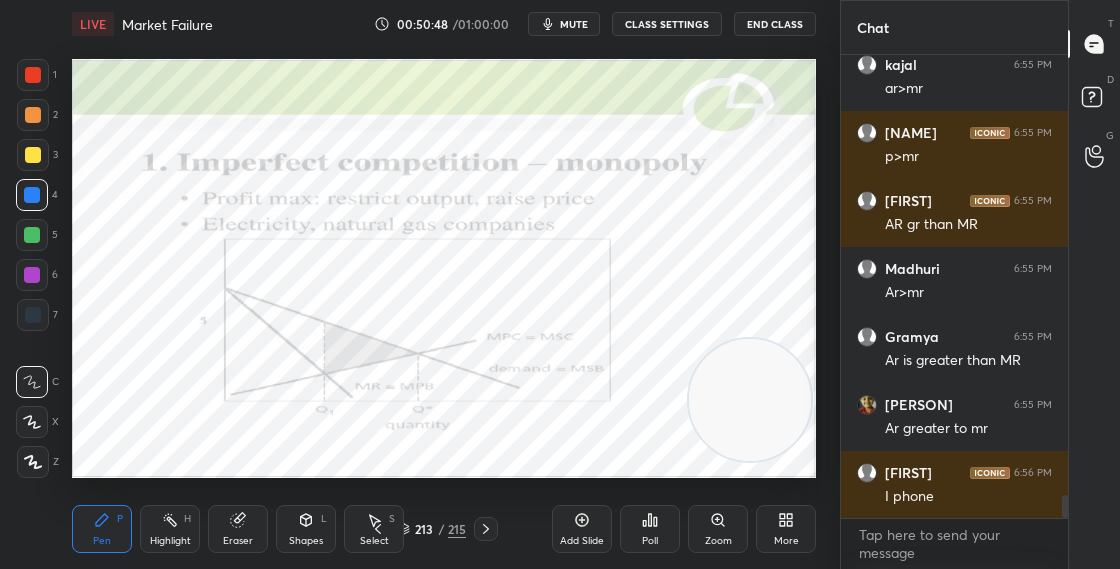 click on "213" at bounding box center (424, 529) 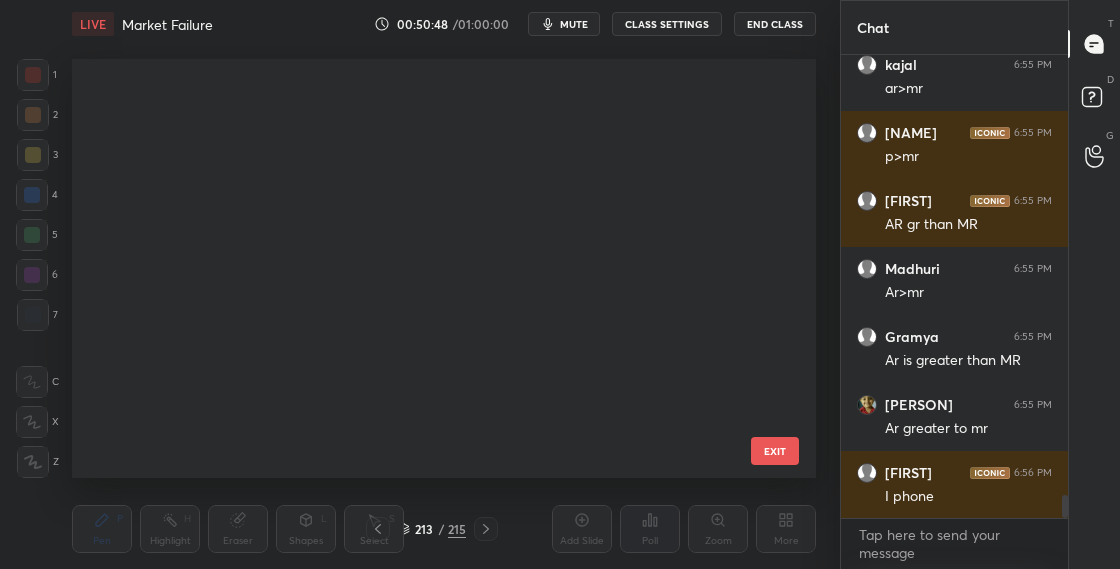 scroll, scrollTop: 8420, scrollLeft: 0, axis: vertical 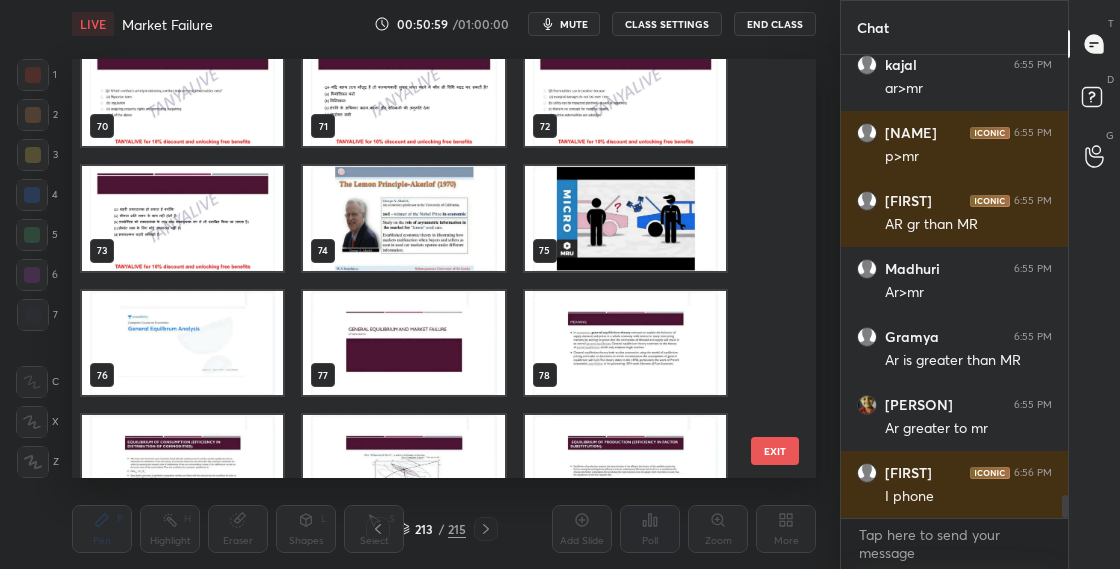 click at bounding box center (625, 218) 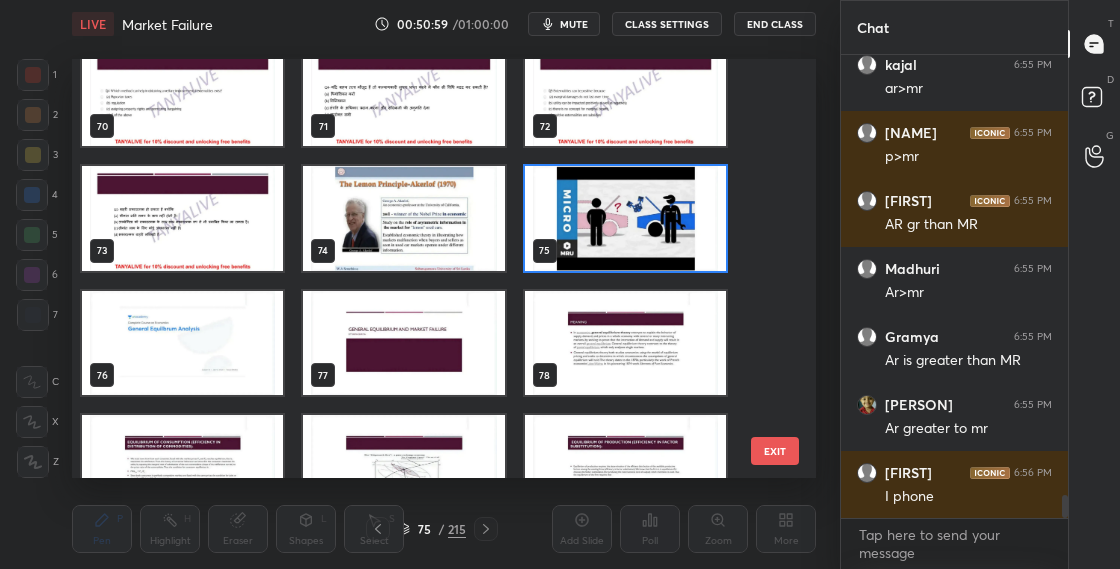 click at bounding box center [625, 218] 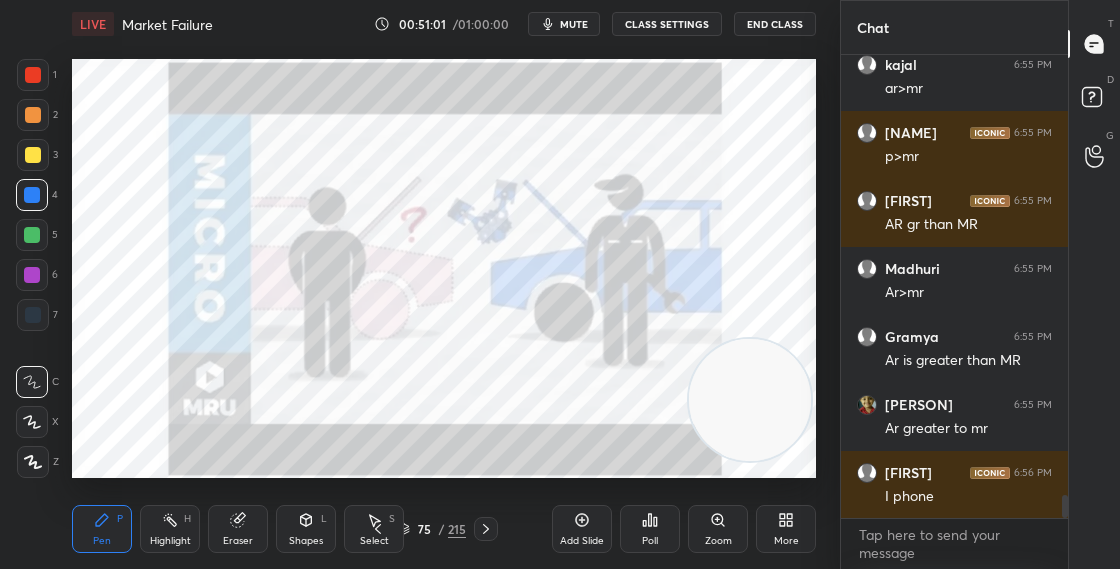 scroll, scrollTop: 8788, scrollLeft: 0, axis: vertical 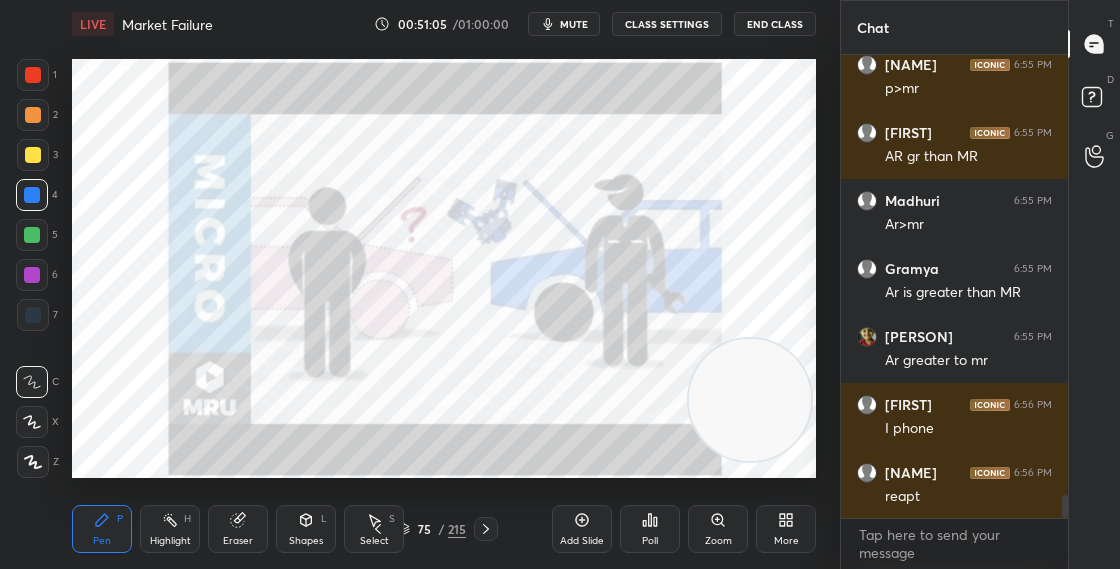click on "75 / 215" at bounding box center [432, 529] 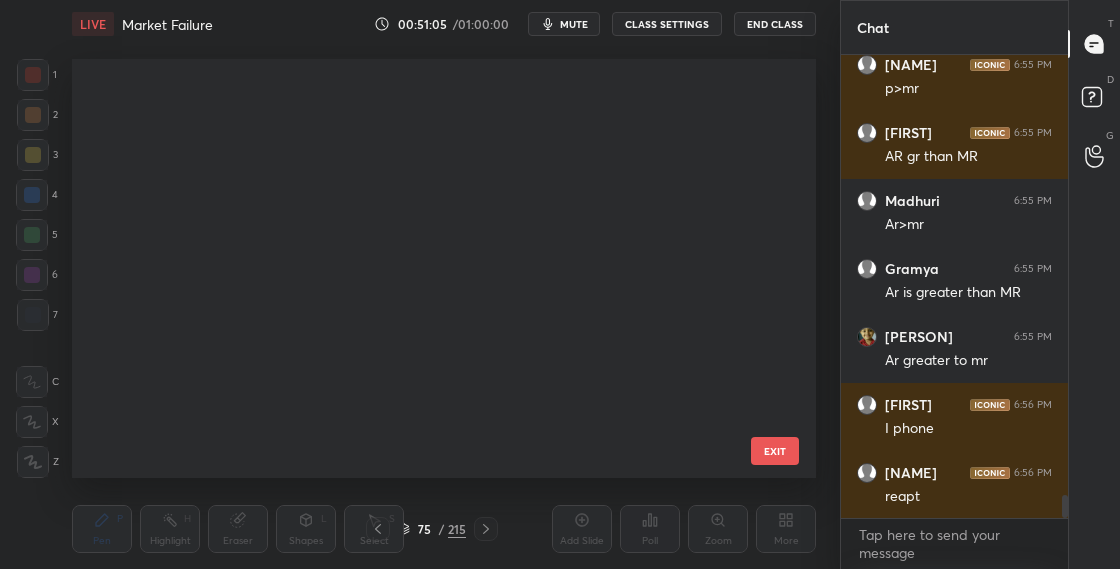scroll, scrollTop: 2693, scrollLeft: 0, axis: vertical 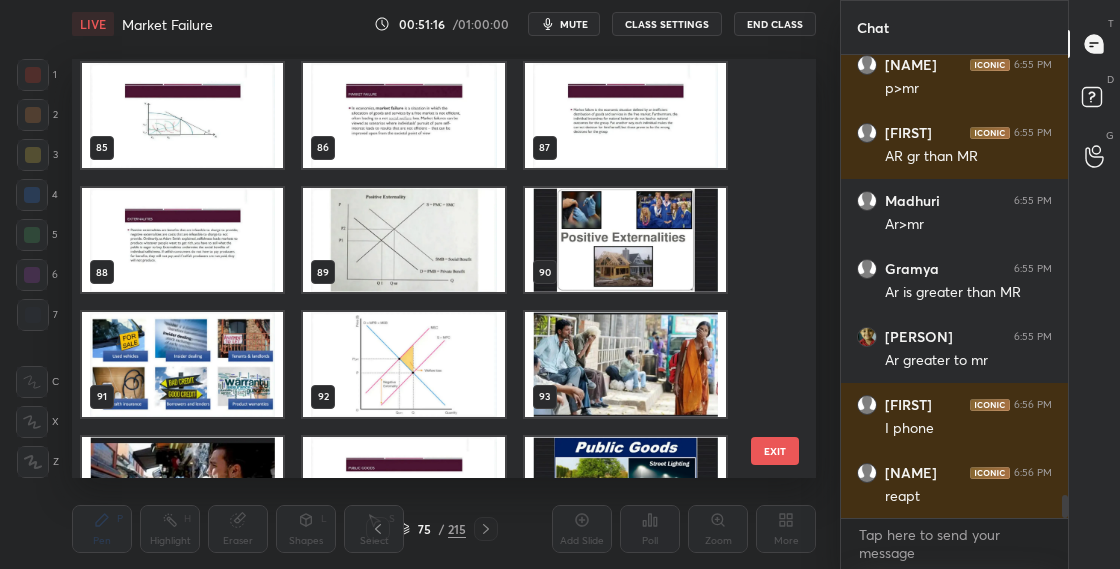 click at bounding box center (182, 364) 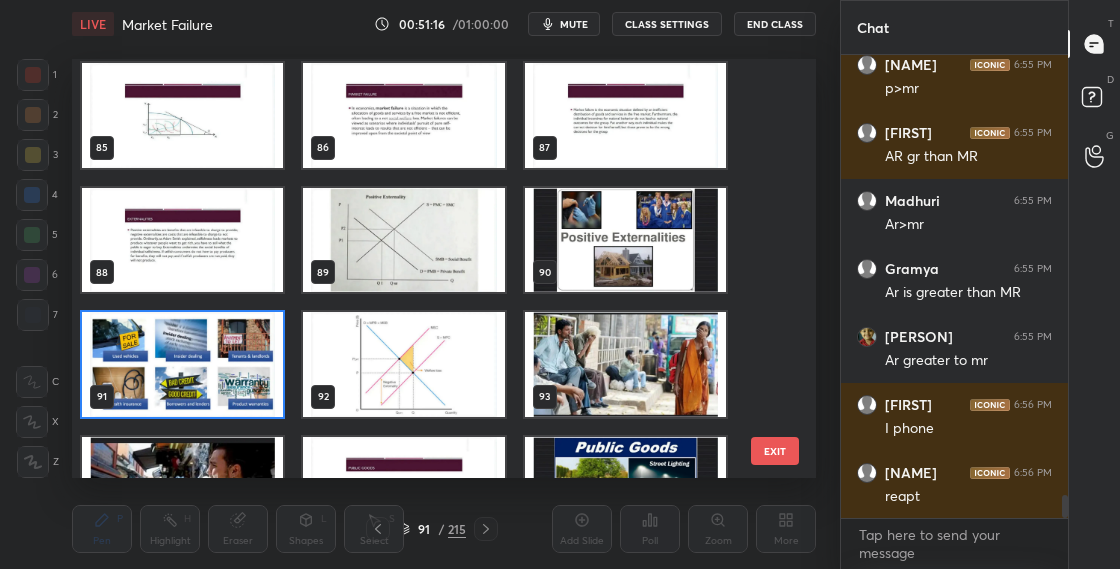 click at bounding box center (182, 364) 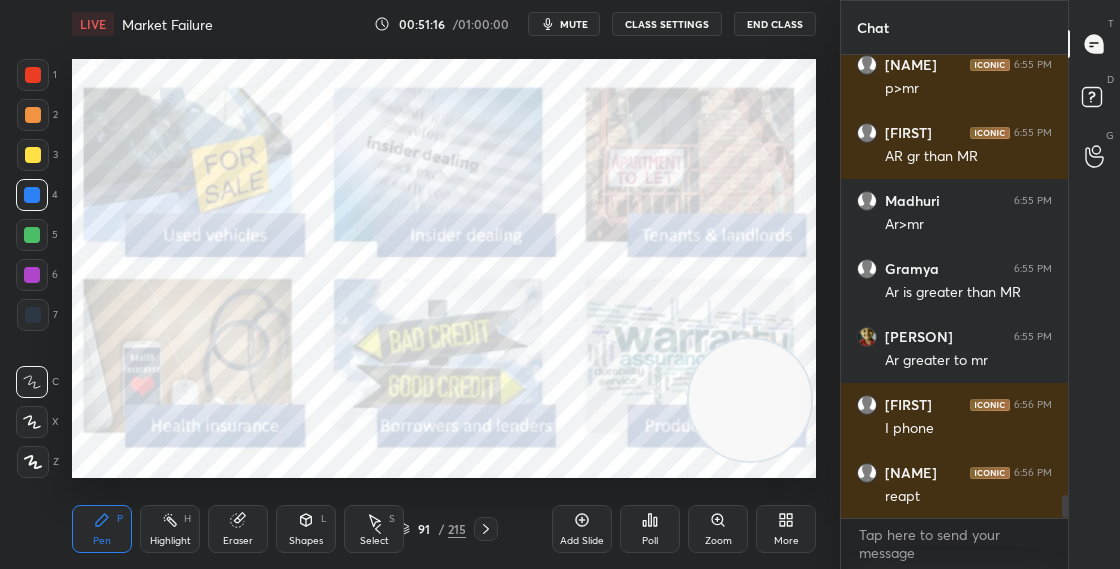 click at bounding box center (182, 364) 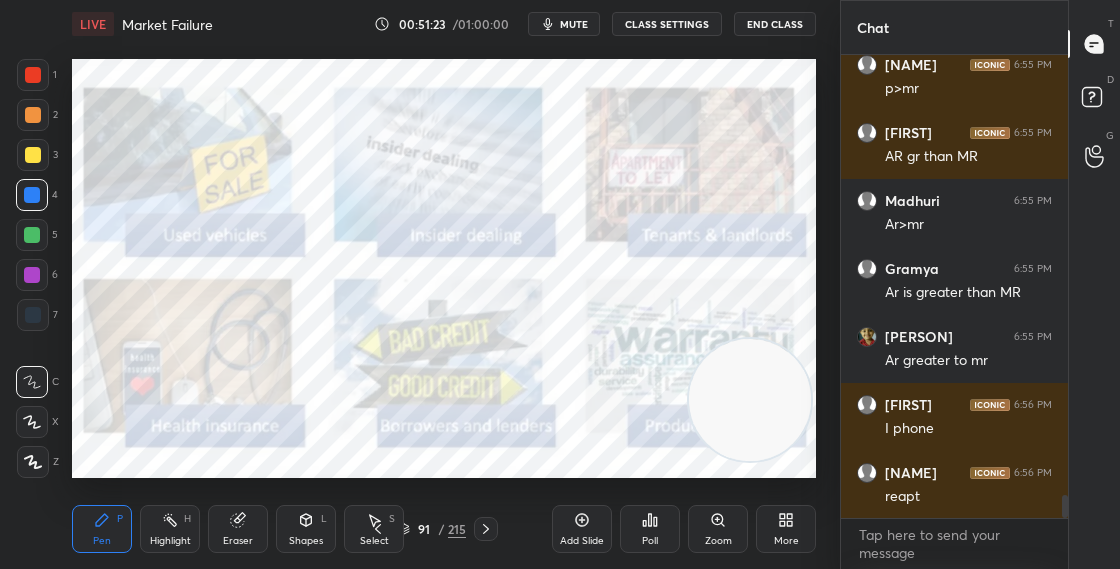 scroll, scrollTop: 8856, scrollLeft: 0, axis: vertical 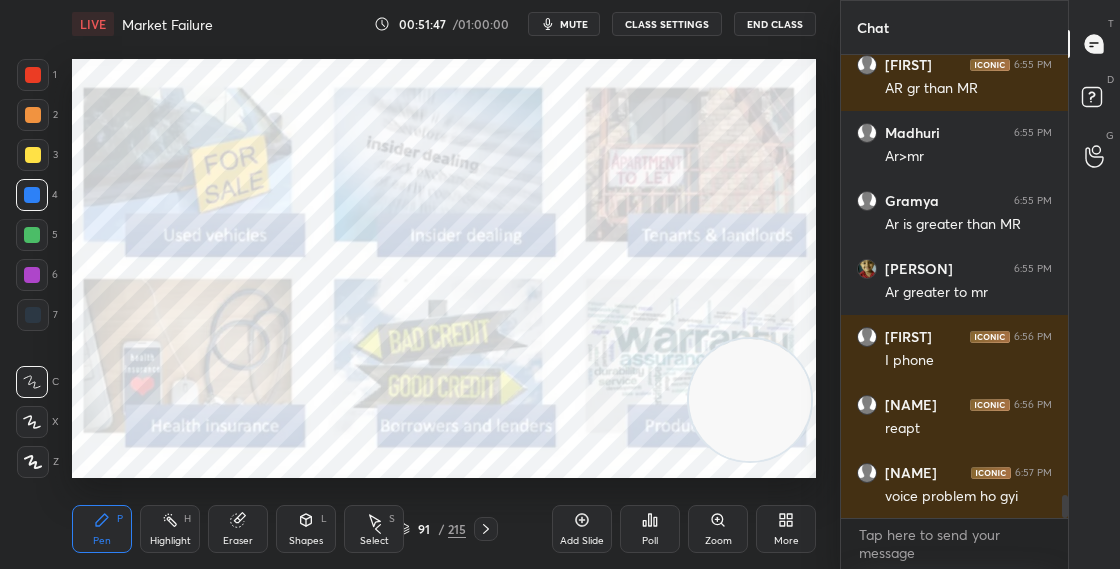 click at bounding box center (33, 75) 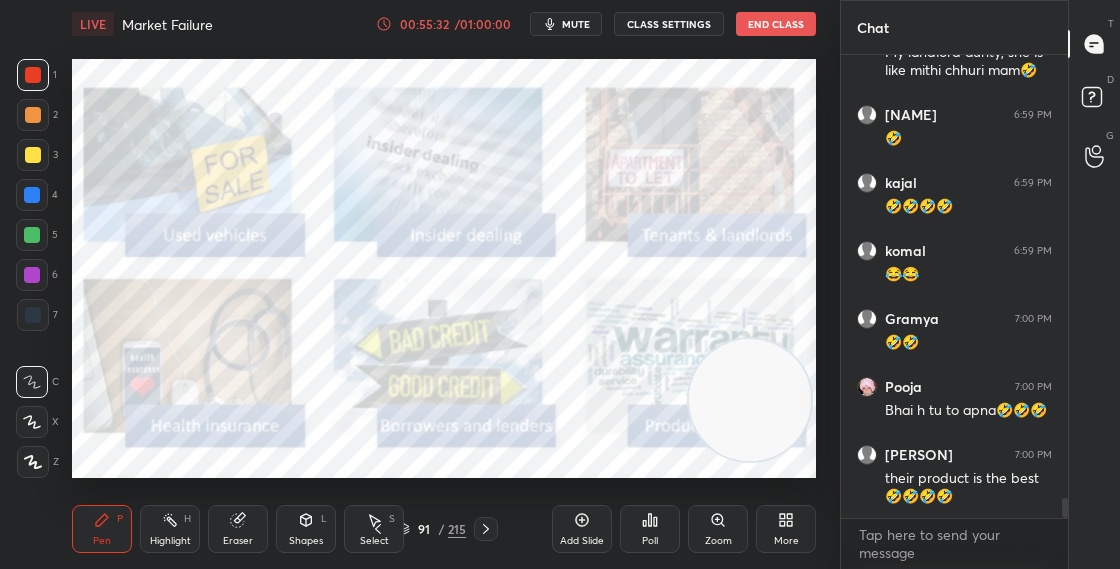 scroll, scrollTop: 10134, scrollLeft: 0, axis: vertical 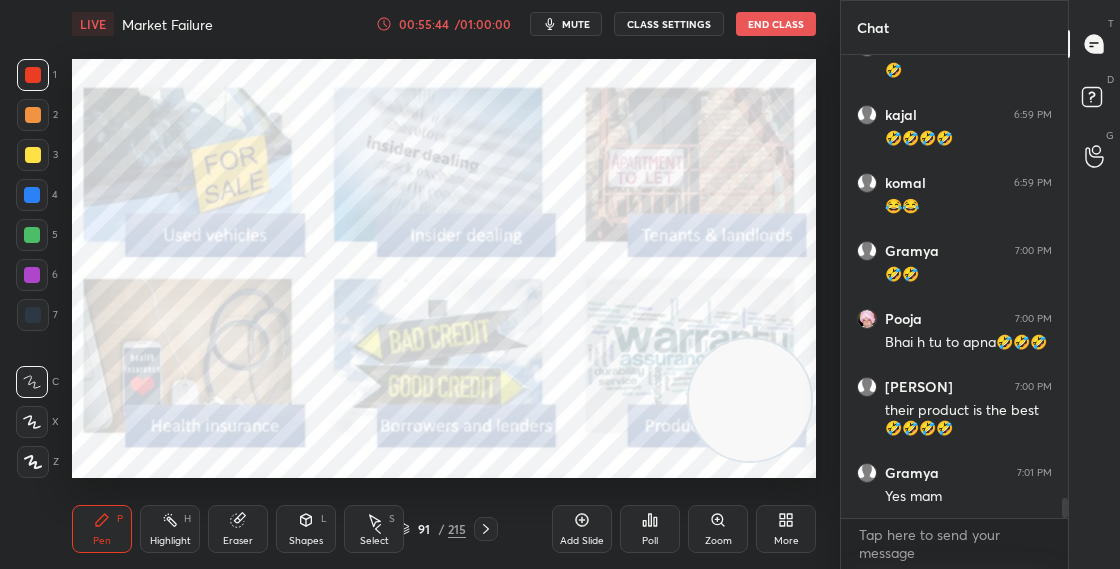click at bounding box center [32, 275] 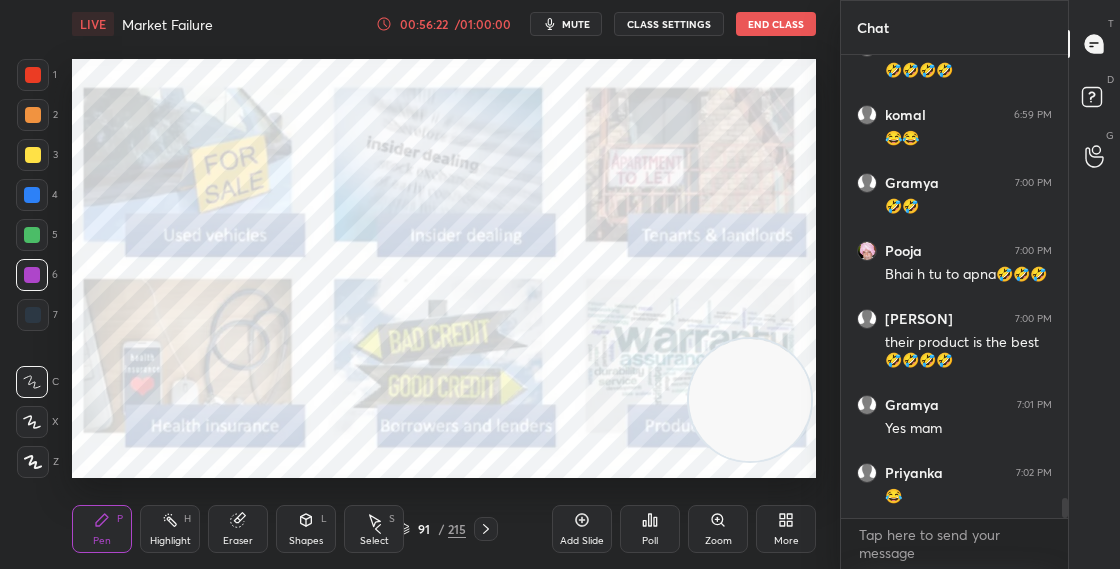 scroll, scrollTop: 10270, scrollLeft: 0, axis: vertical 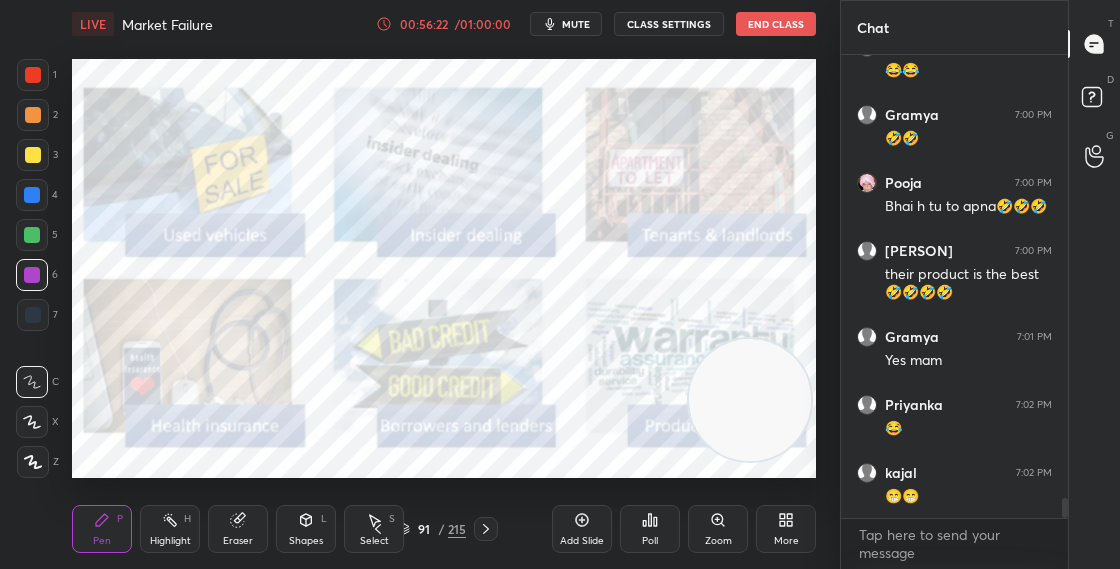 click at bounding box center (750, 400) 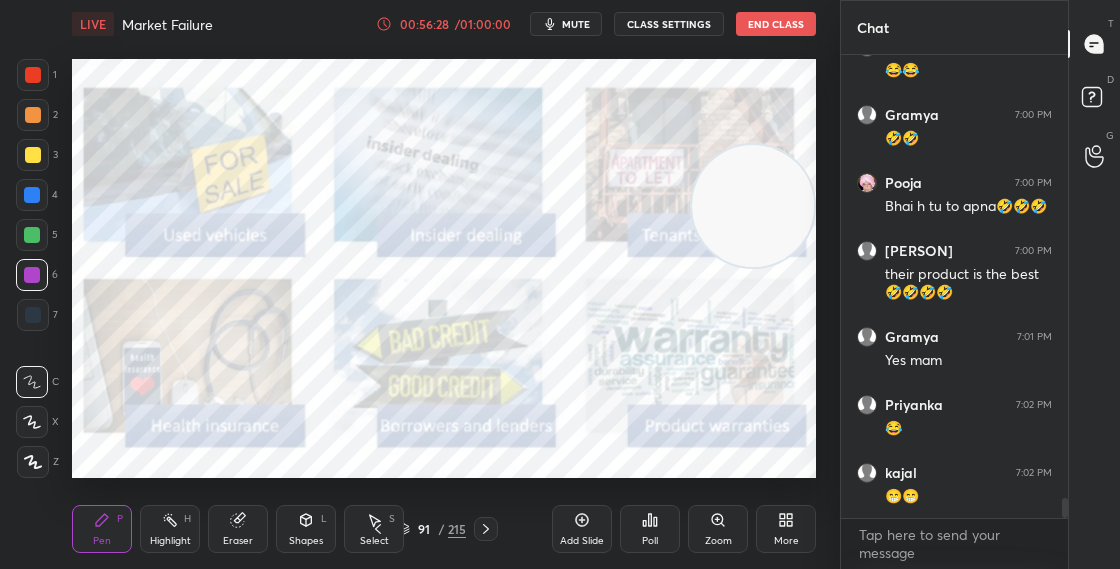 drag, startPoint x: 768, startPoint y: 238, endPoint x: 793, endPoint y: 85, distance: 155.02902 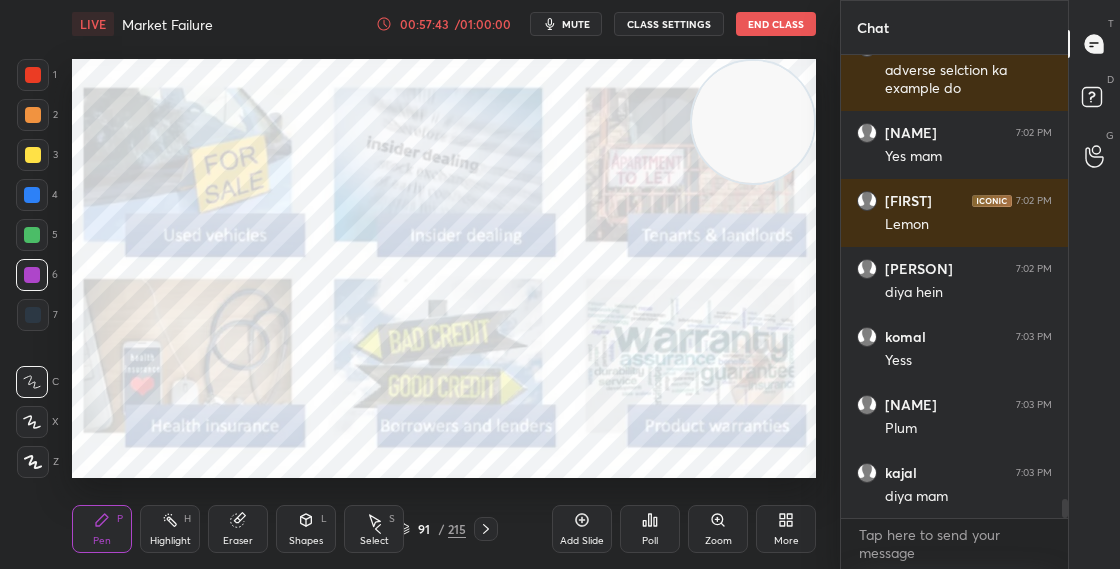 scroll, scrollTop: 10832, scrollLeft: 0, axis: vertical 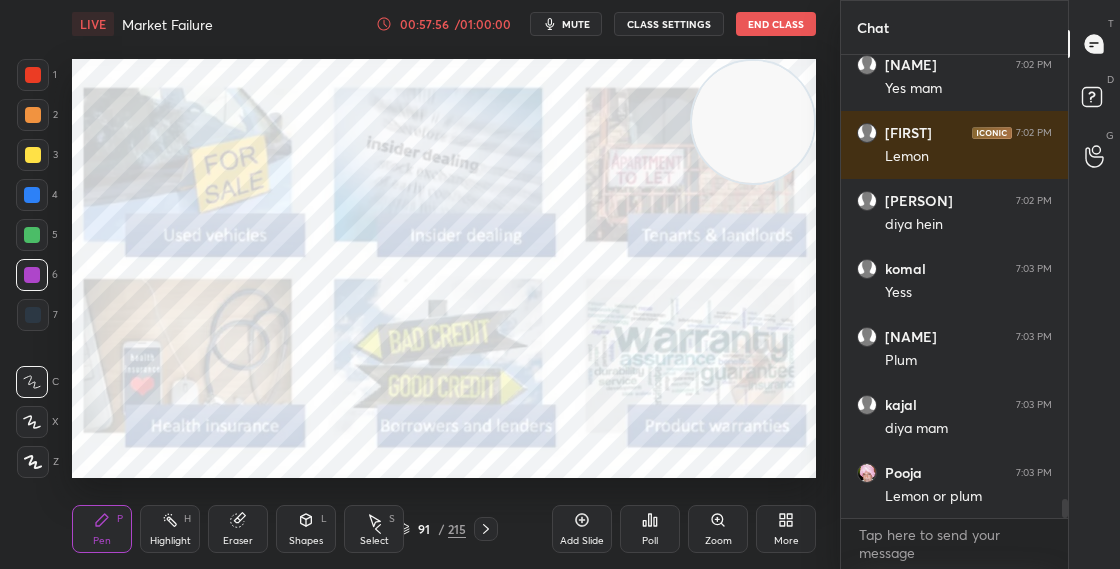 click 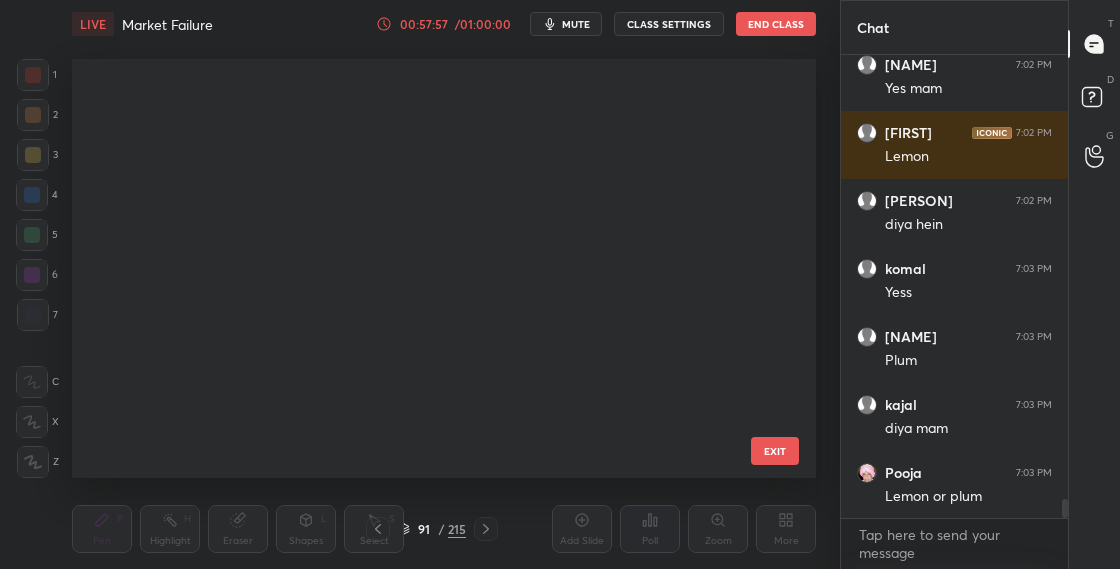 scroll, scrollTop: 412, scrollLeft: 734, axis: both 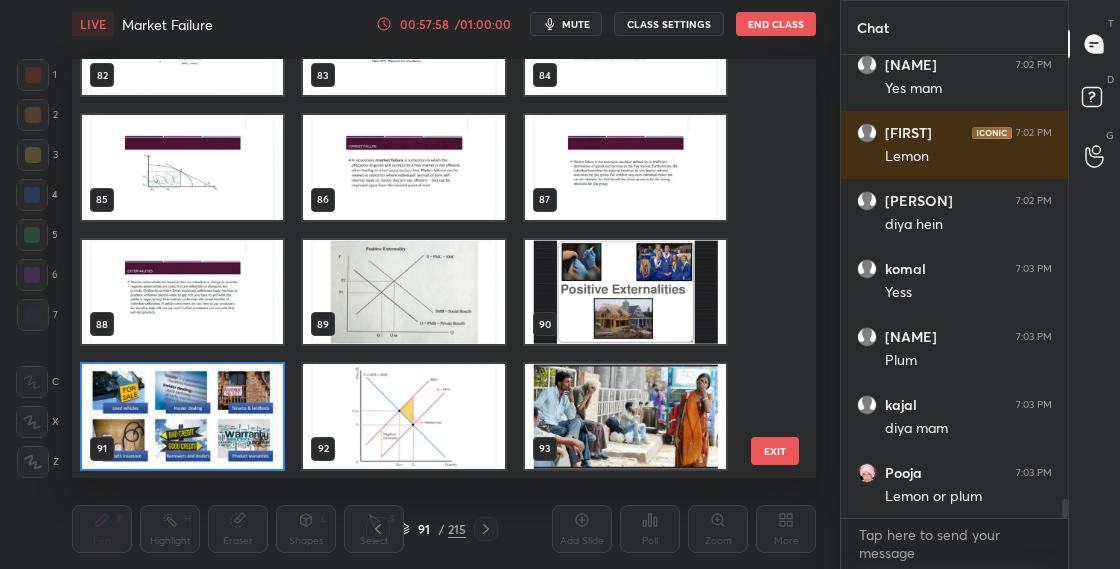 click at bounding box center [182, 416] 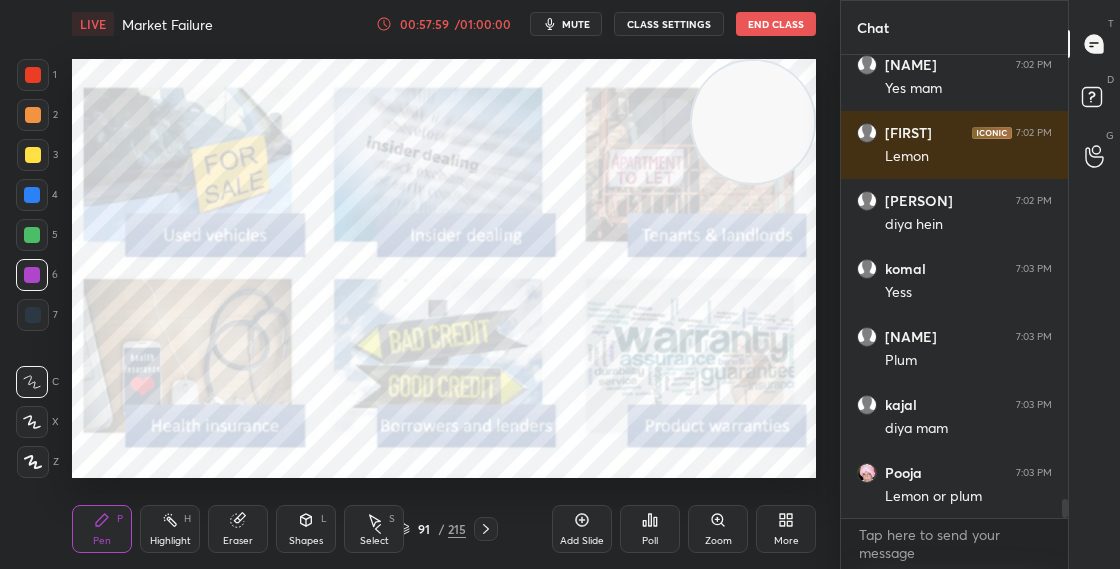 click at bounding box center [182, 416] 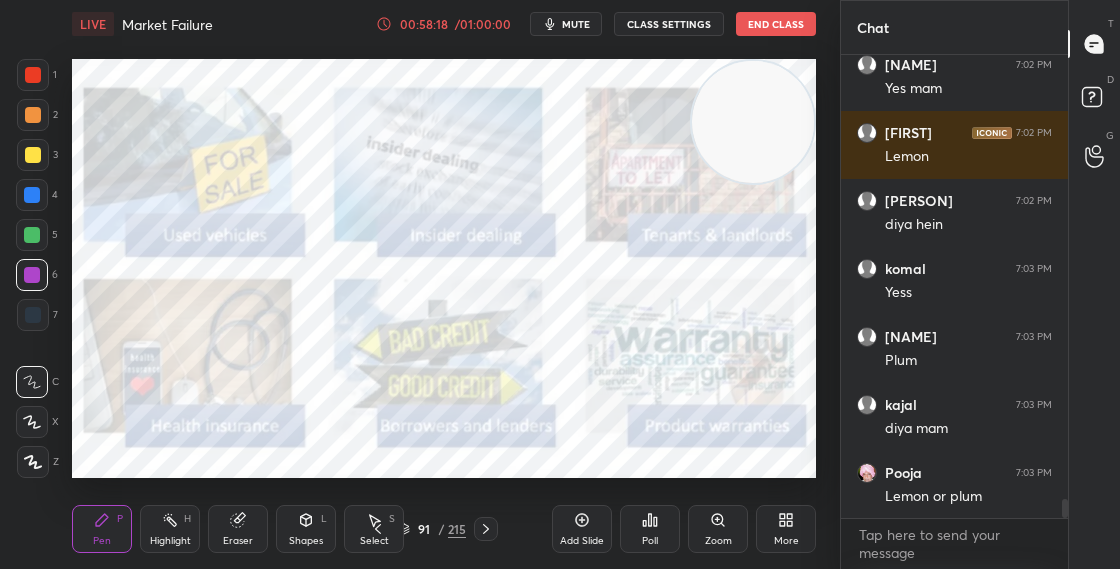 scroll, scrollTop: 10918, scrollLeft: 0, axis: vertical 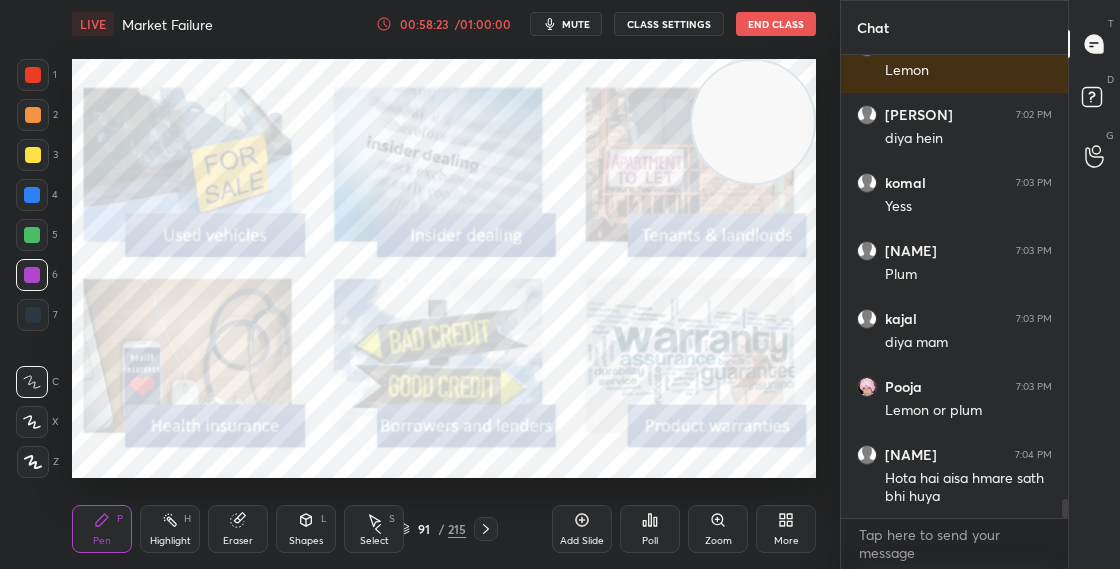 click 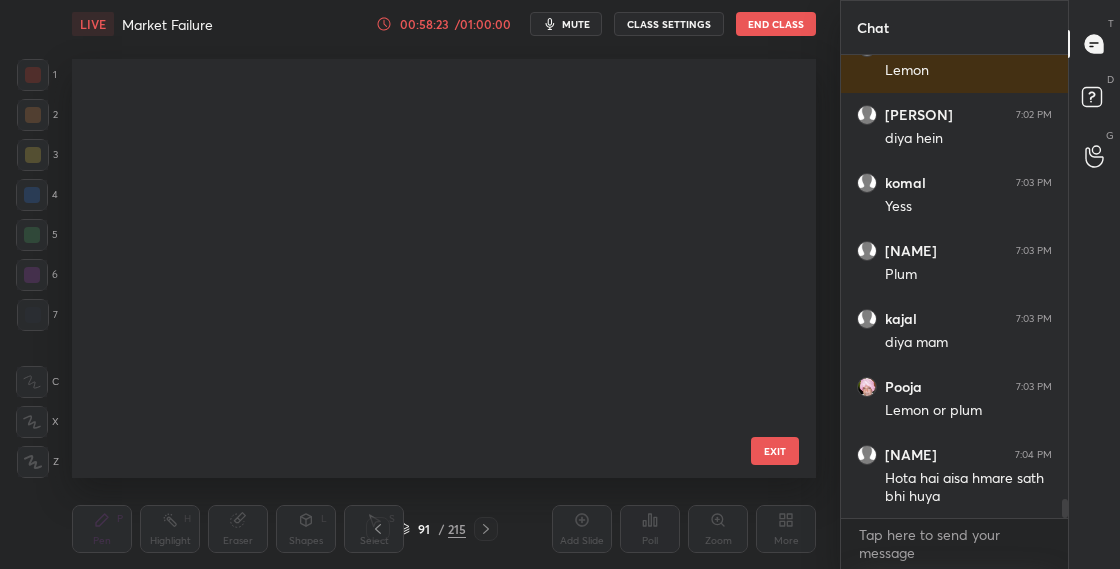 scroll, scrollTop: 3440, scrollLeft: 0, axis: vertical 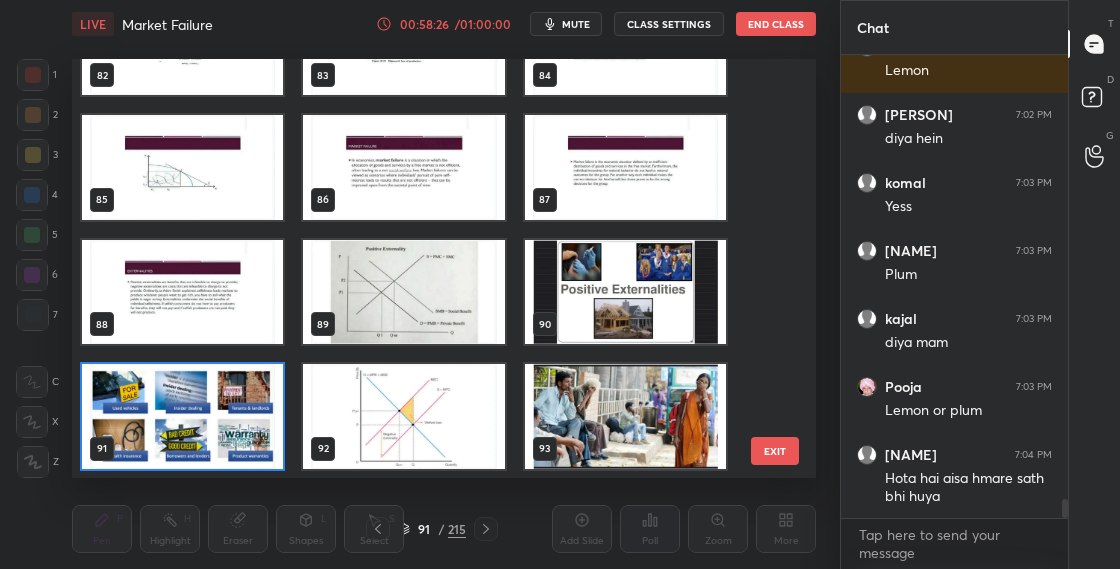 click at bounding box center (182, 416) 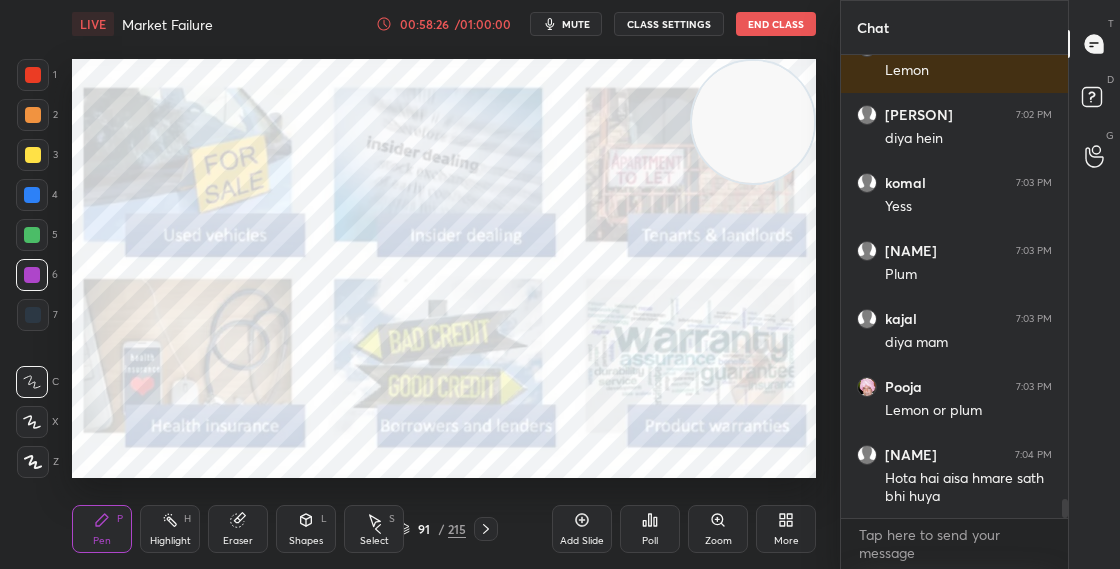 scroll, scrollTop: 0, scrollLeft: 0, axis: both 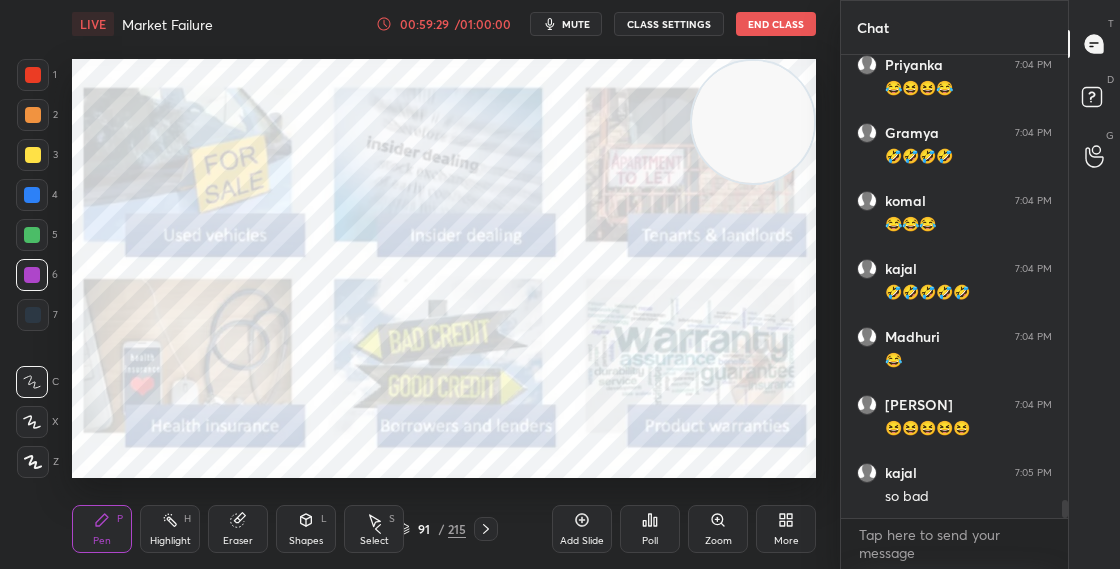 click on "91 / 215" at bounding box center [432, 529] 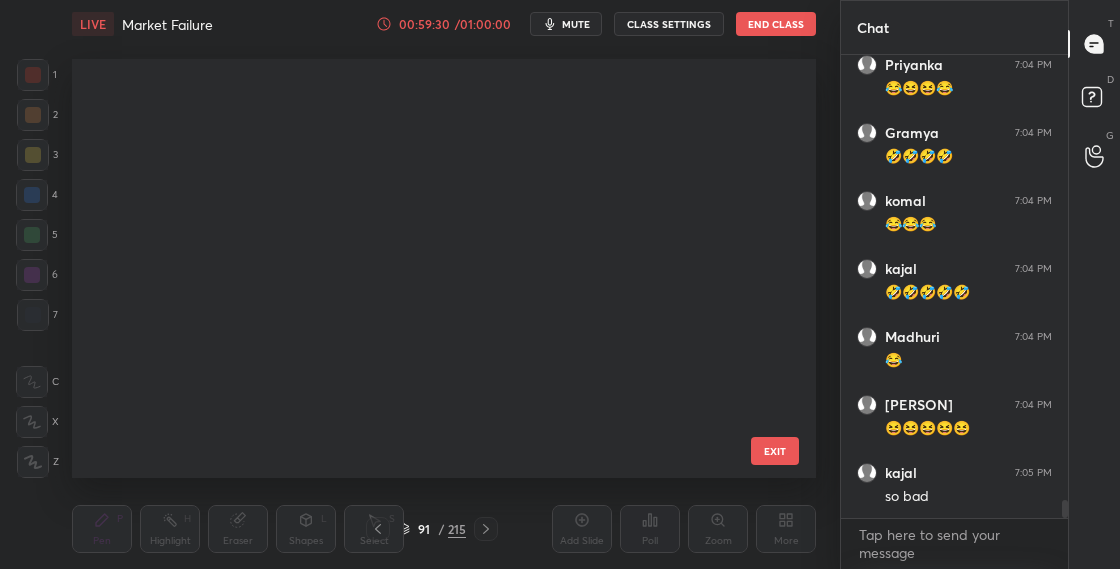 scroll, scrollTop: 3440, scrollLeft: 0, axis: vertical 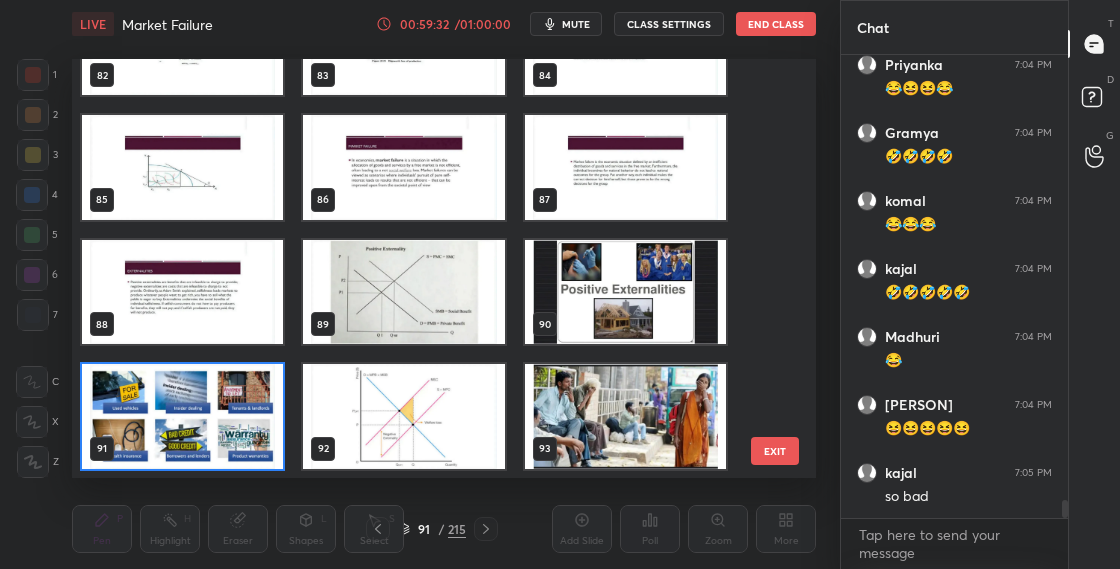 click at bounding box center (182, 416) 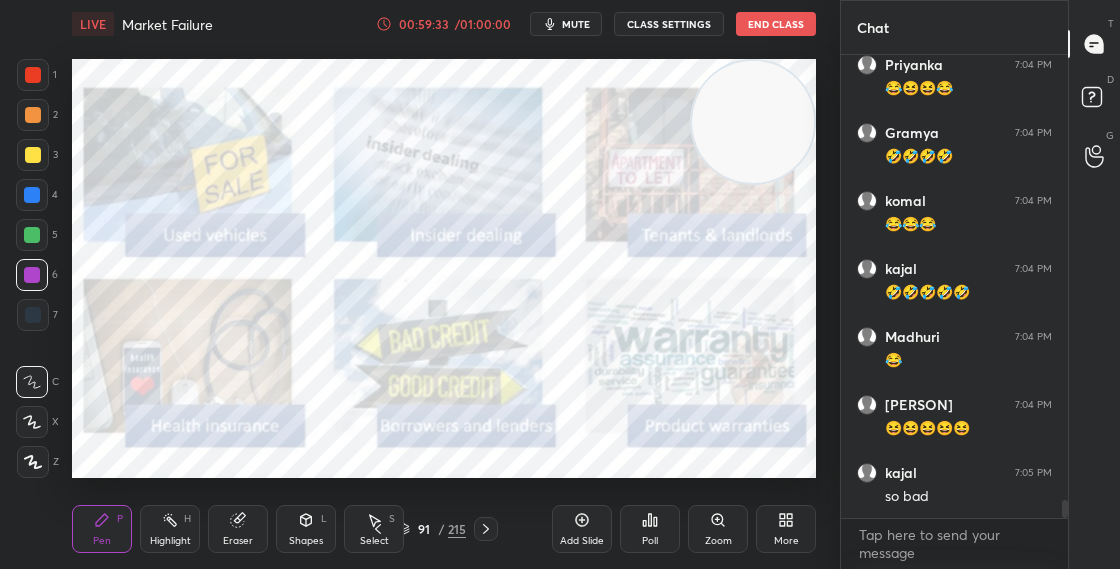 scroll, scrollTop: 11530, scrollLeft: 0, axis: vertical 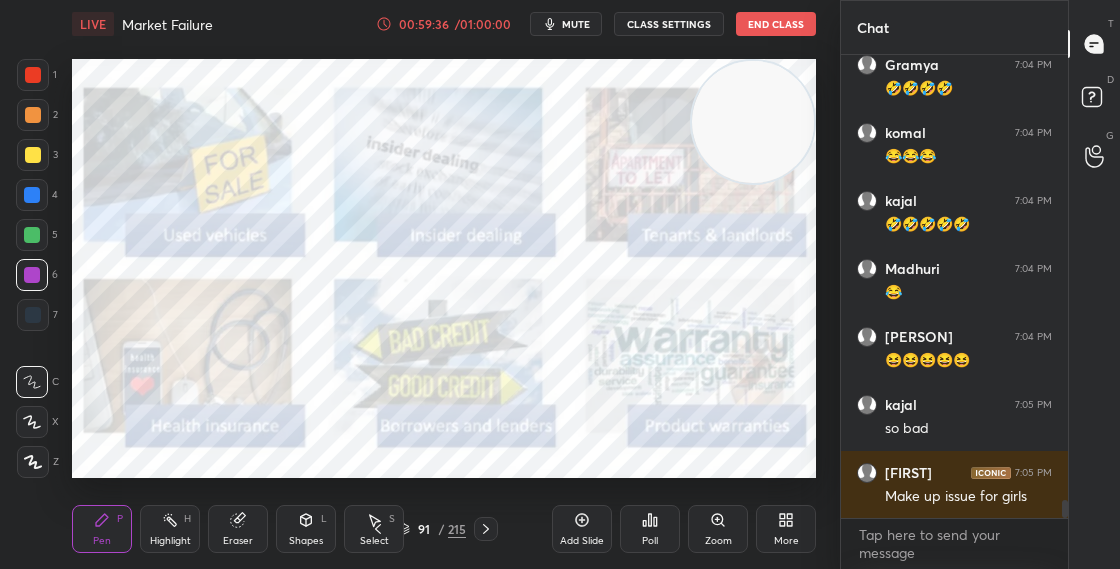 click on "91 / 215" at bounding box center (432, 529) 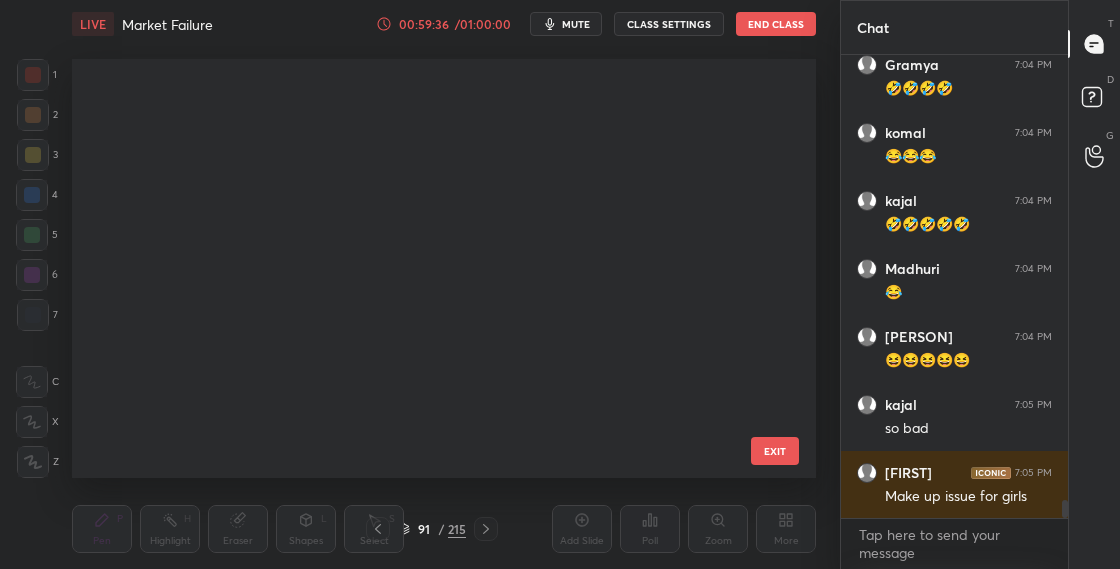 scroll, scrollTop: 3440, scrollLeft: 0, axis: vertical 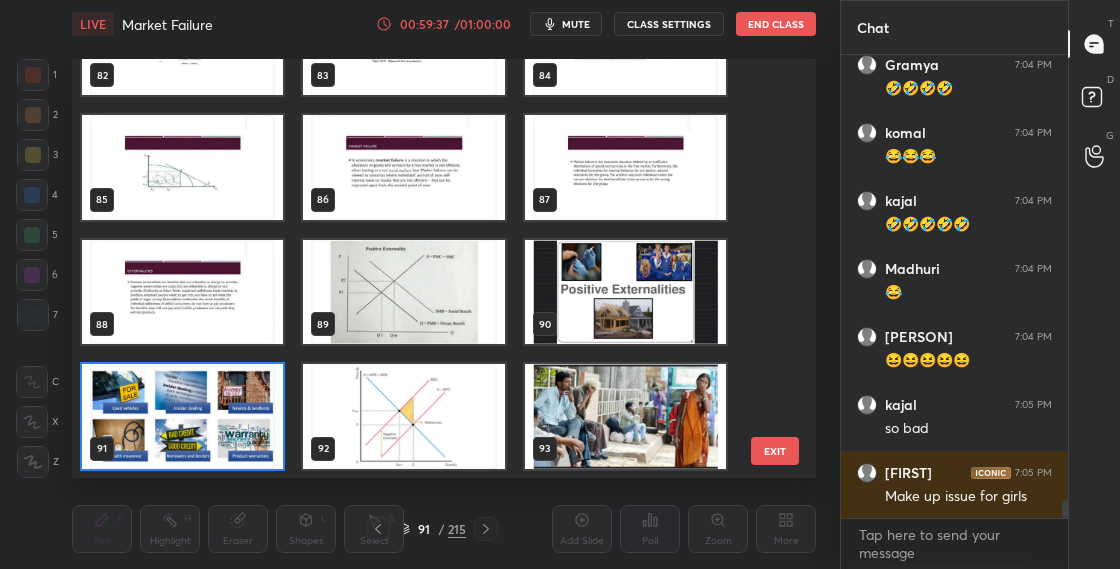 click at bounding box center (182, 416) 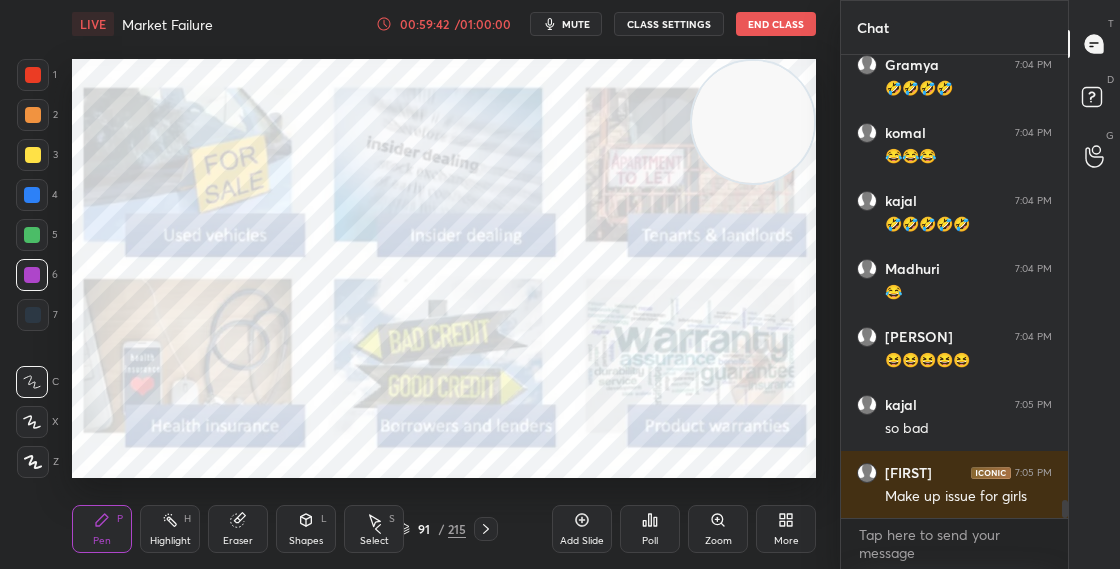 click 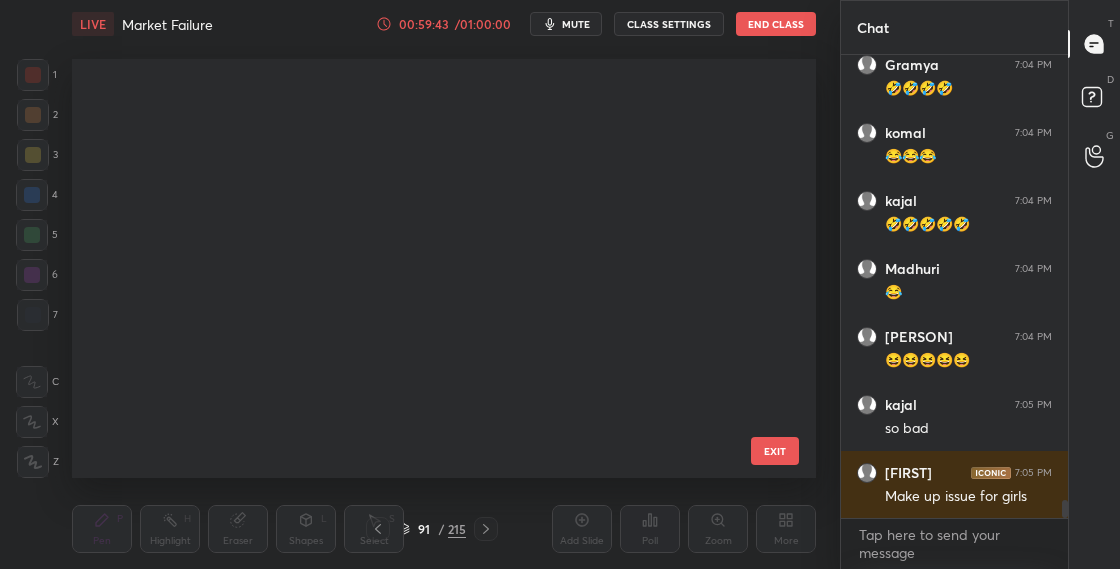 scroll, scrollTop: 3440, scrollLeft: 0, axis: vertical 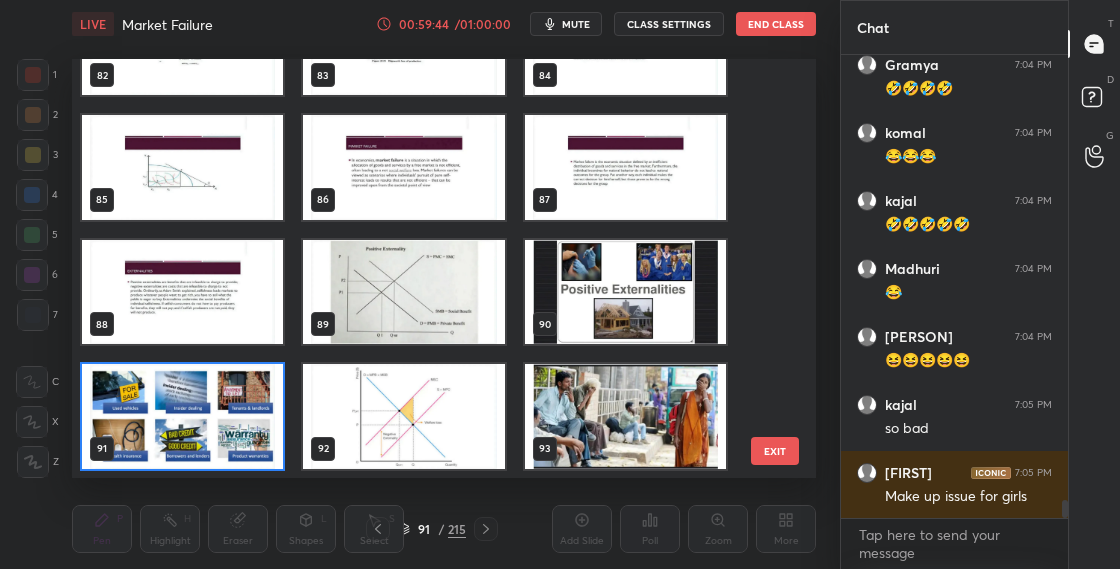 click at bounding box center [182, 416] 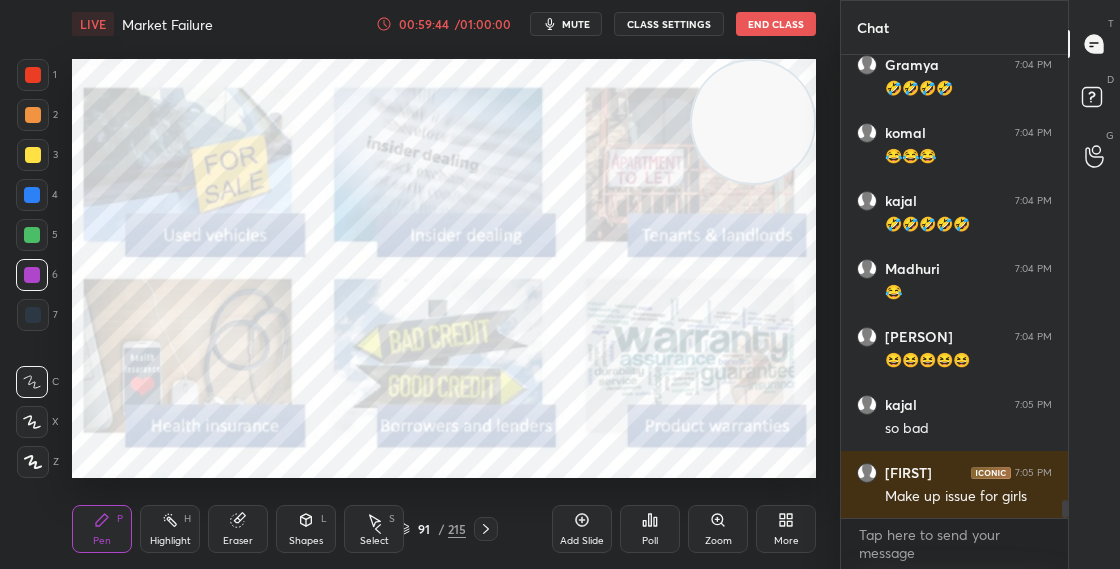 click at bounding box center [182, 416] 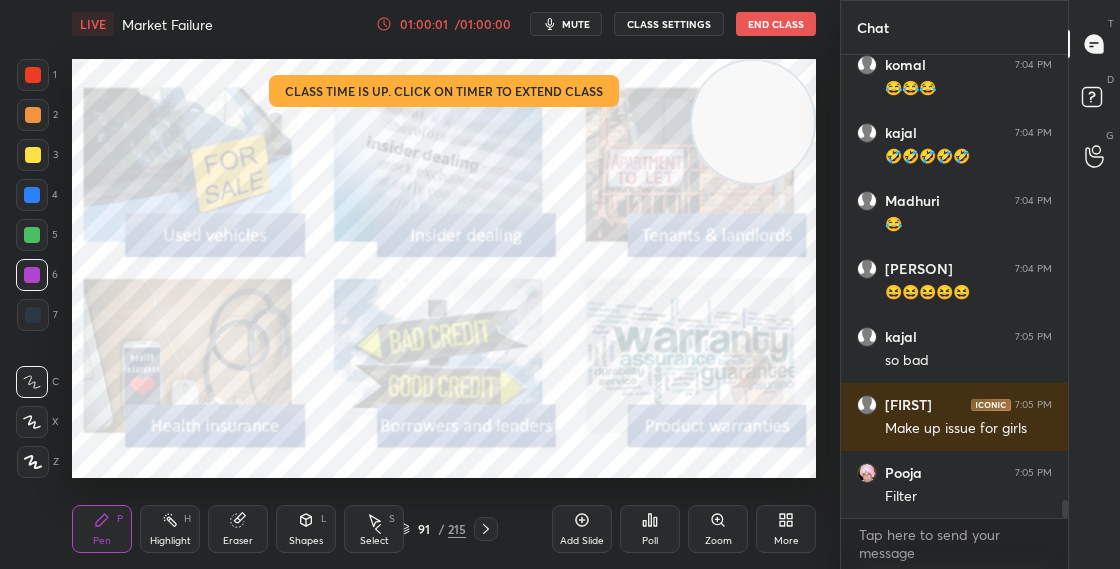 scroll, scrollTop: 11666, scrollLeft: 0, axis: vertical 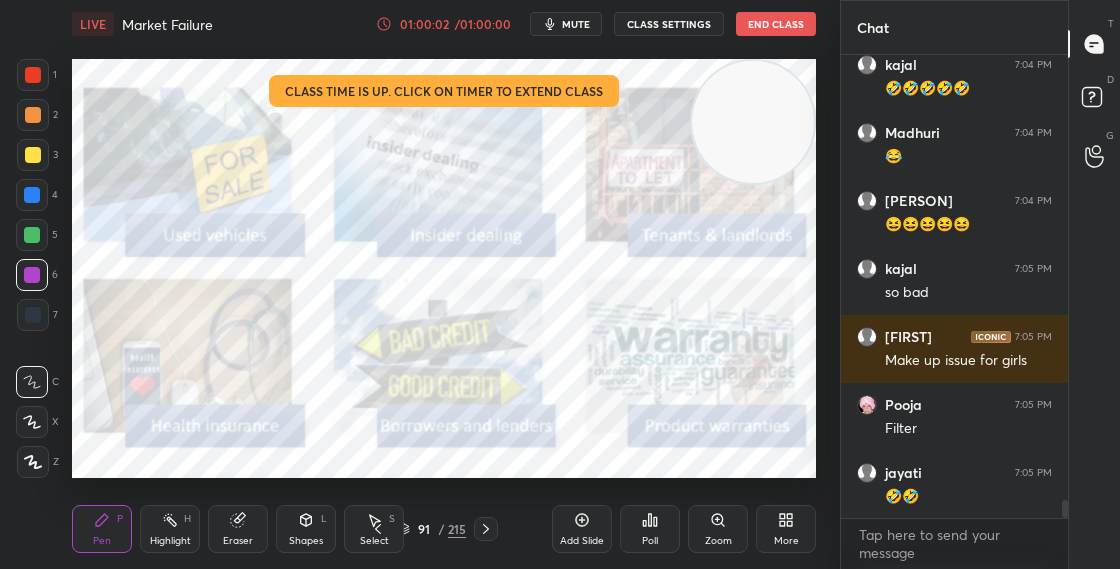 click 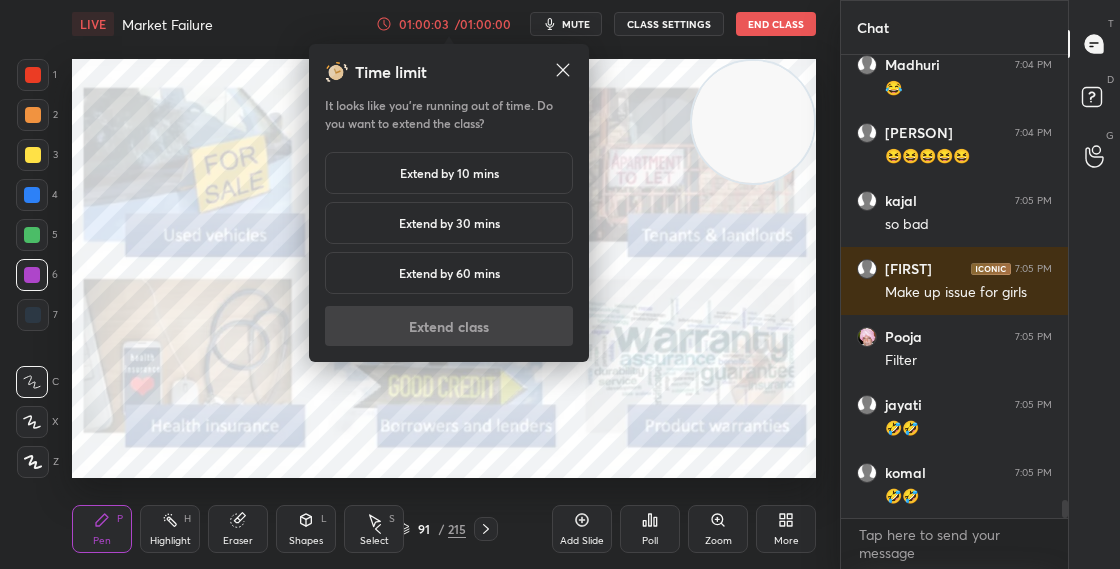 click on "Extend by 10 mins" at bounding box center (449, 173) 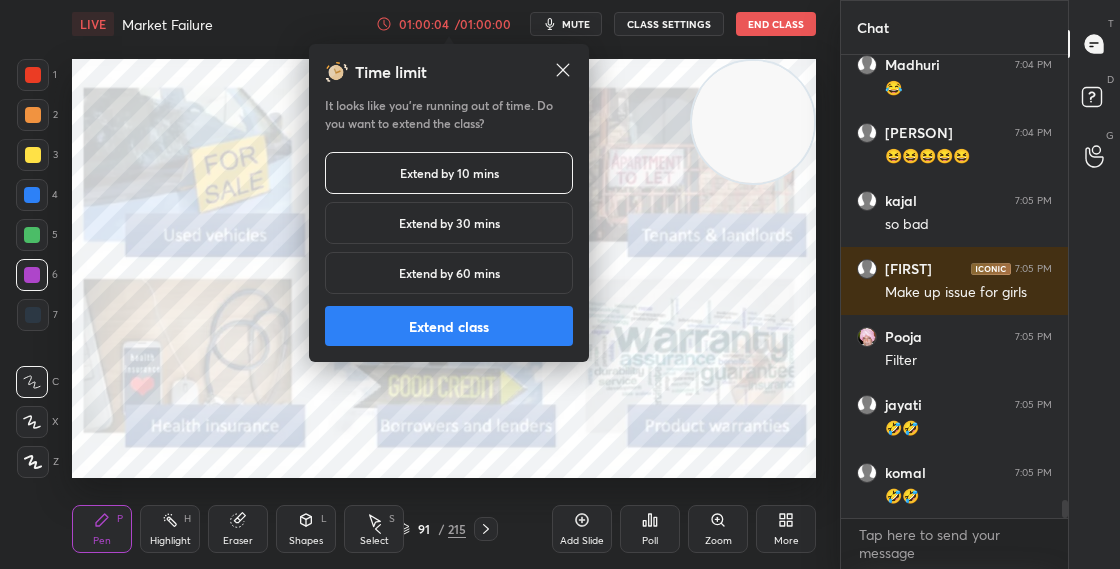 click on "Extend class" at bounding box center (449, 326) 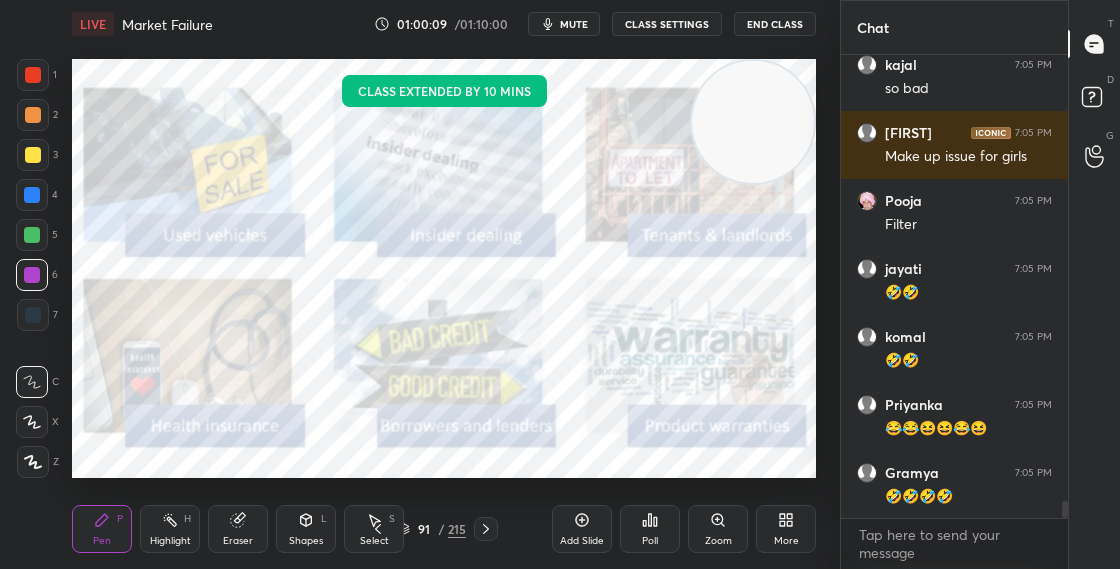 scroll, scrollTop: 11938, scrollLeft: 0, axis: vertical 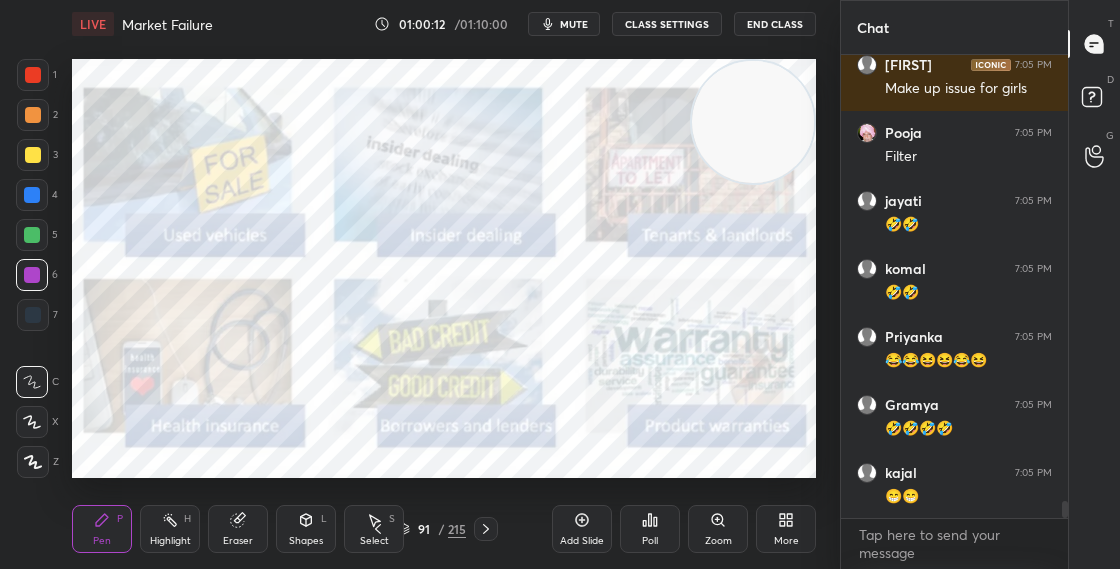 click on "91" at bounding box center [424, 529] 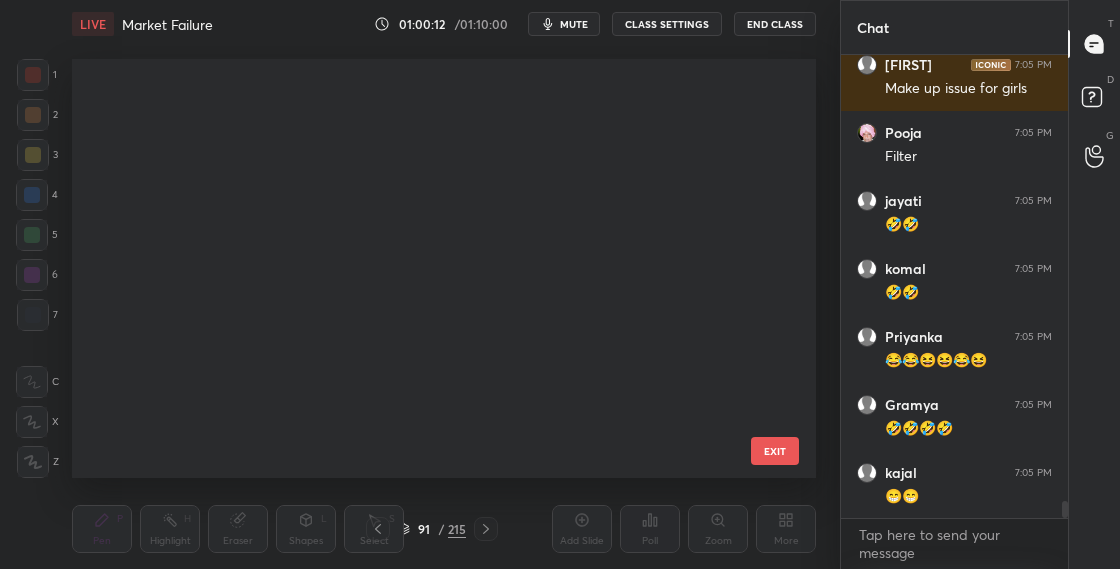 scroll, scrollTop: 3440, scrollLeft: 0, axis: vertical 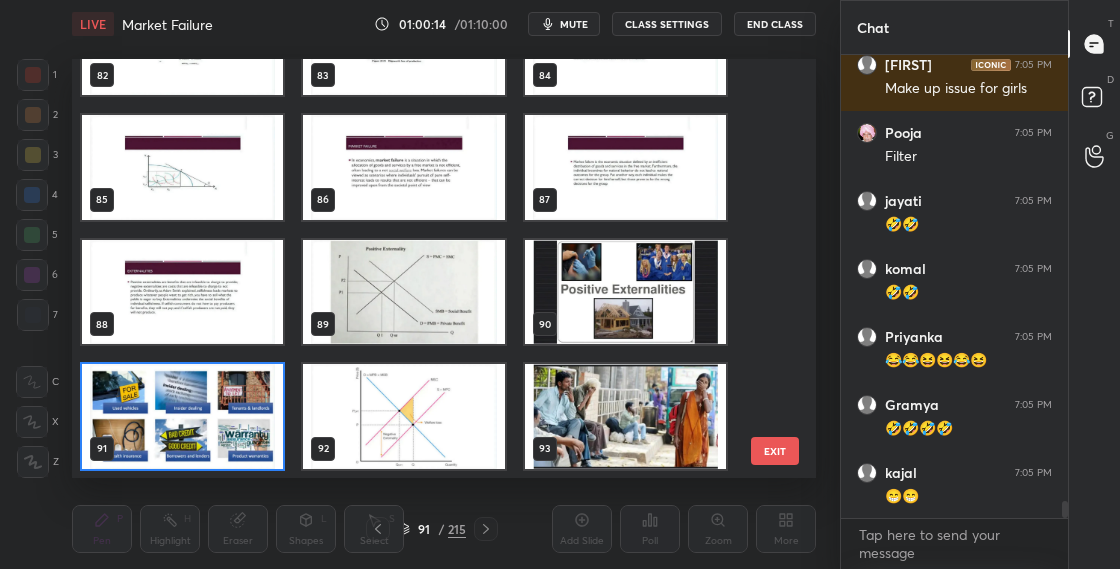 click at bounding box center [182, 416] 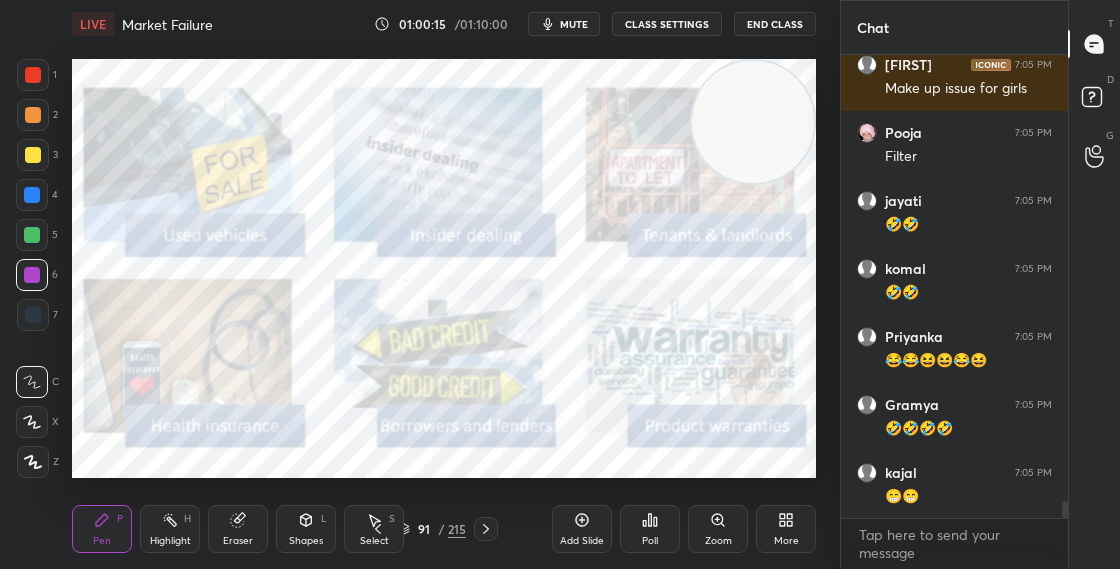 click at bounding box center [182, 416] 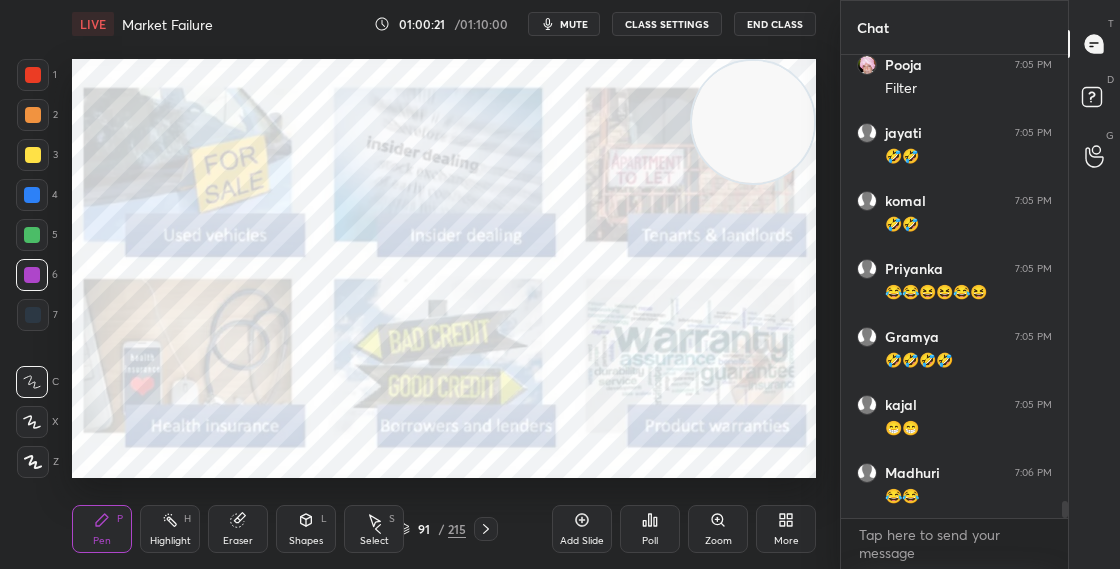 scroll, scrollTop: 12074, scrollLeft: 0, axis: vertical 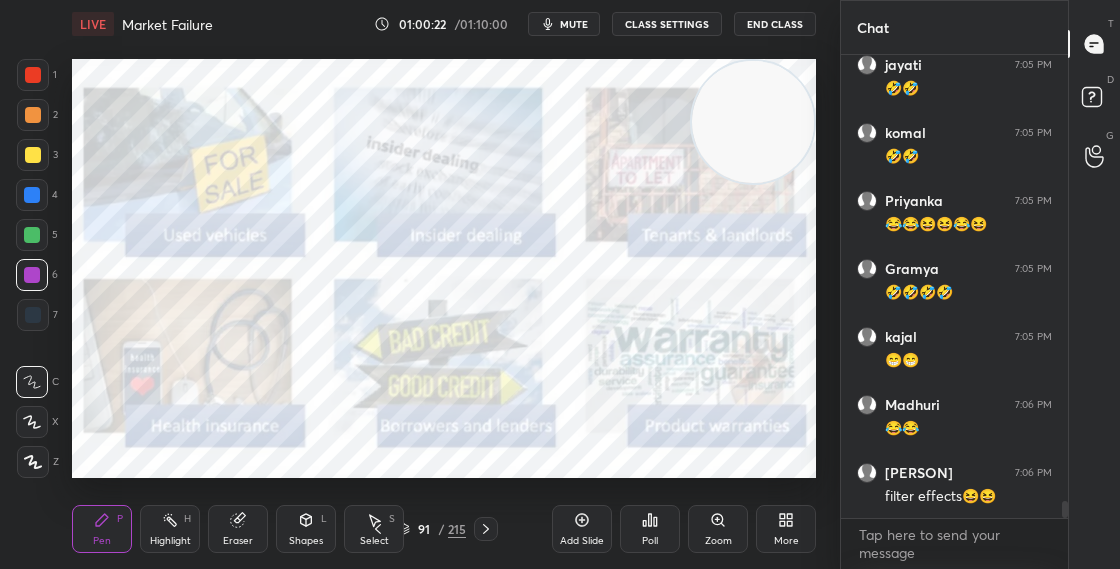 click on "91 / 215" at bounding box center (432, 529) 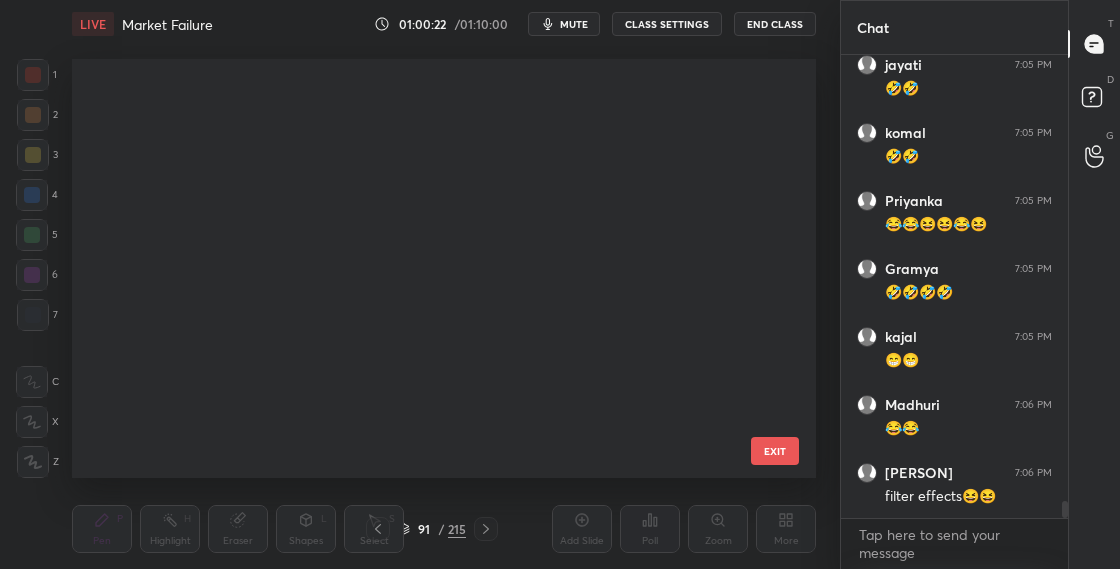scroll, scrollTop: 3440, scrollLeft: 0, axis: vertical 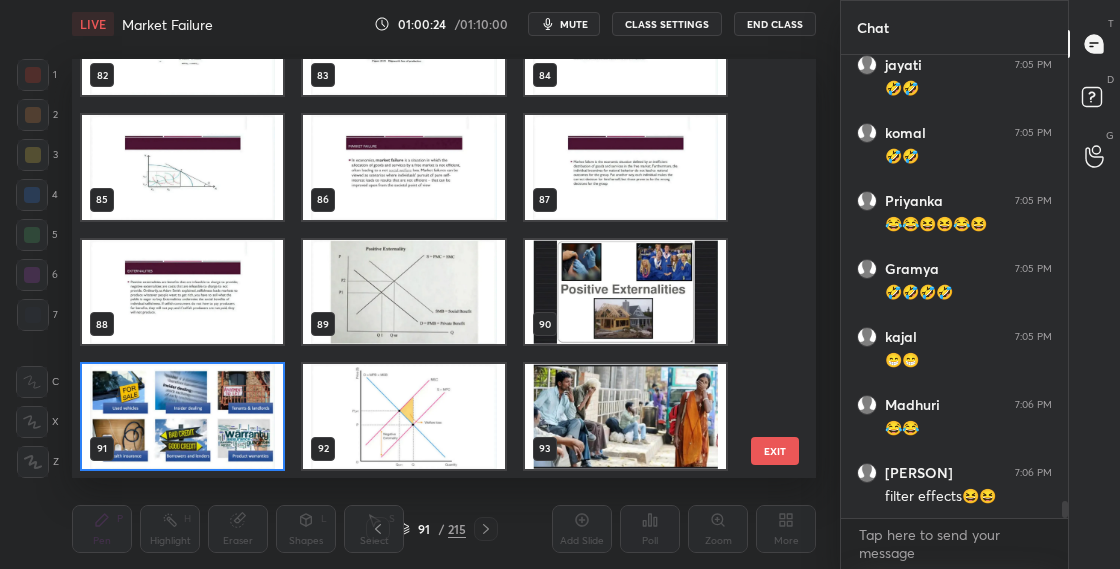 click at bounding box center [182, 416] 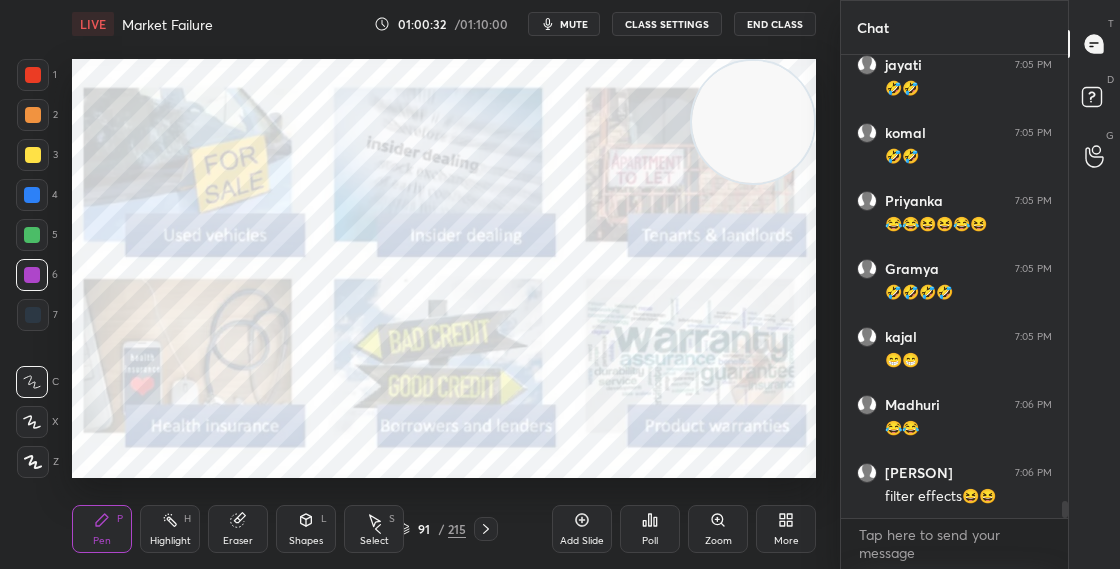scroll, scrollTop: 432, scrollLeft: 221, axis: both 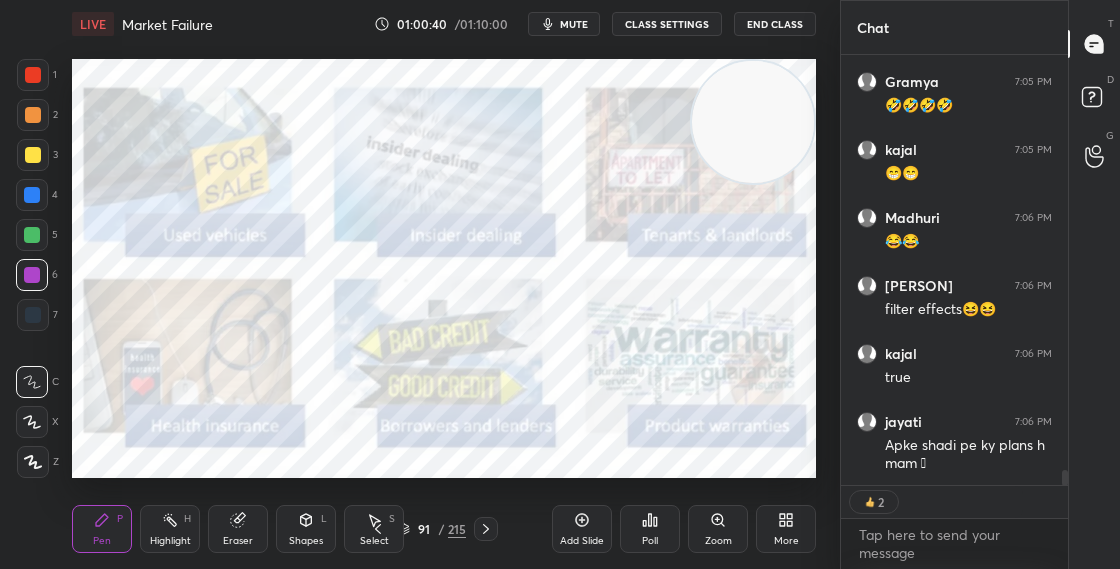 click on "91" at bounding box center (424, 529) 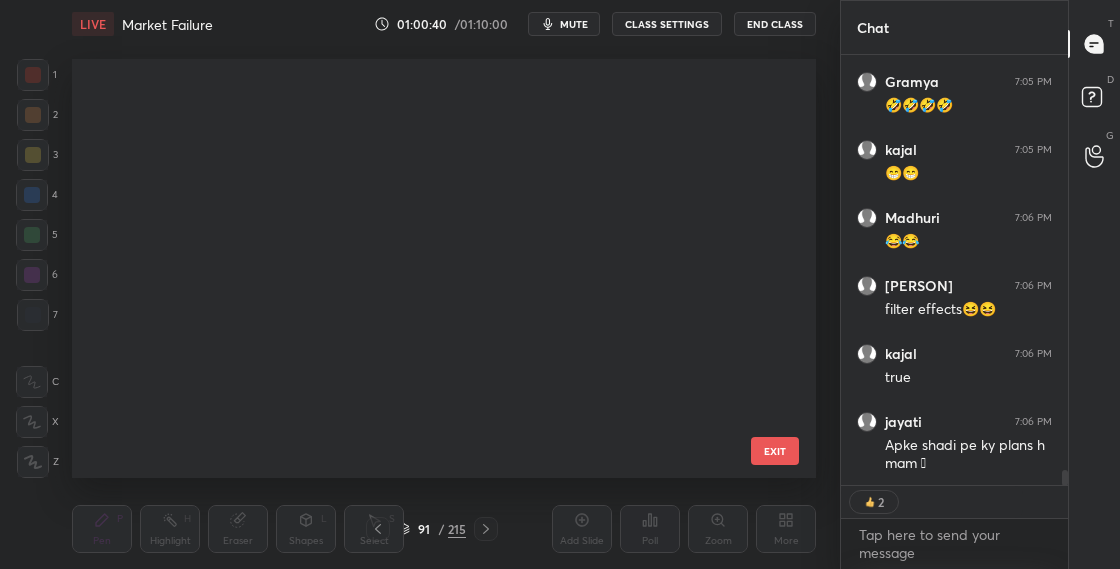 scroll, scrollTop: 3440, scrollLeft: 0, axis: vertical 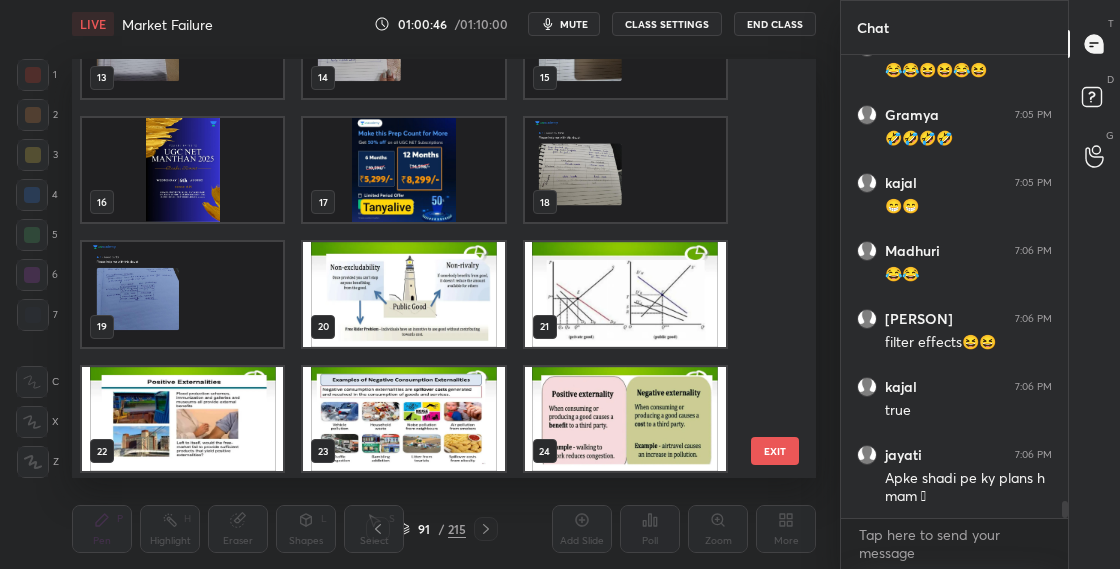 click on "10 11 12 13 14 15 16 17 18 19 20 21 22 23 24 EXIT" at bounding box center [444, 268] 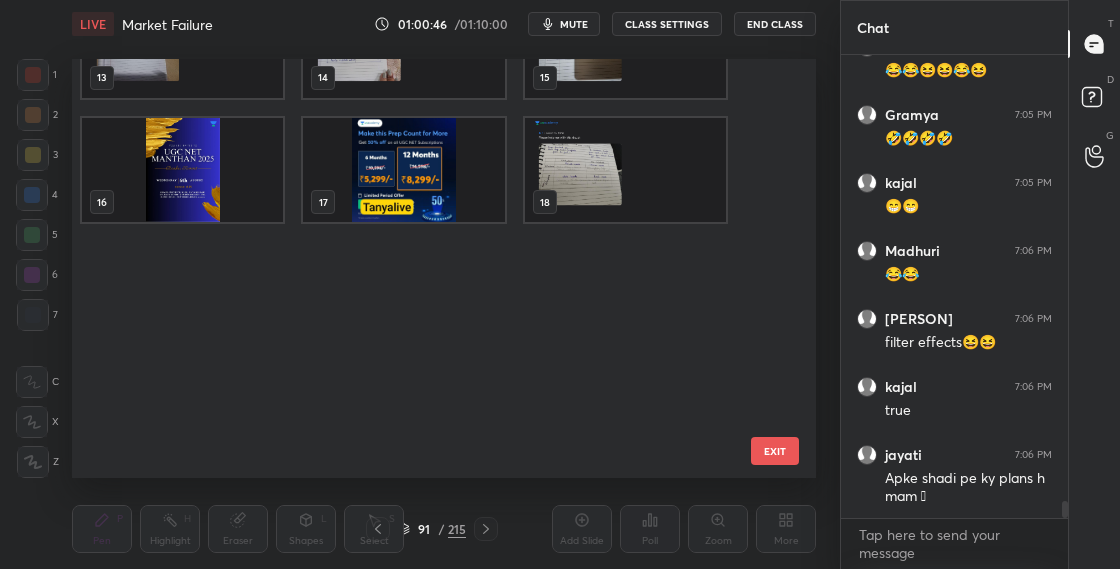 scroll, scrollTop: 207, scrollLeft: 0, axis: vertical 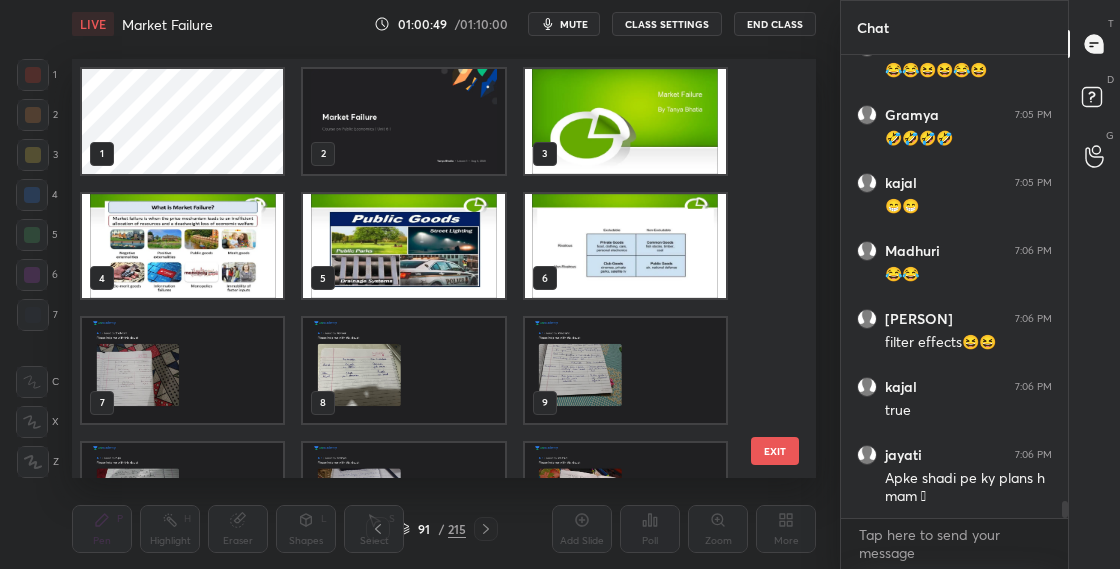 click at bounding box center [182, 246] 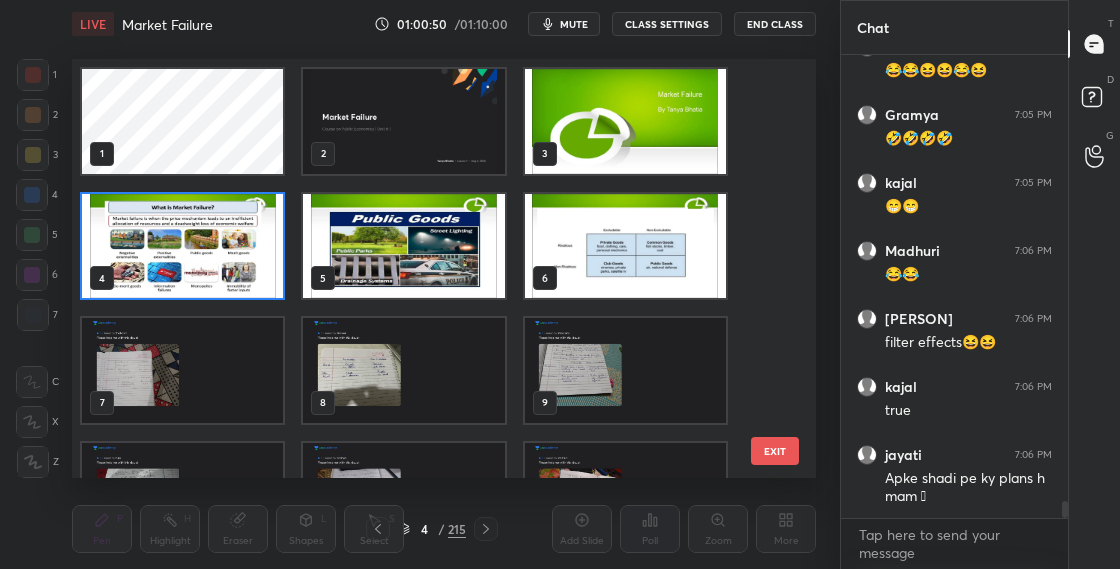 click at bounding box center (182, 246) 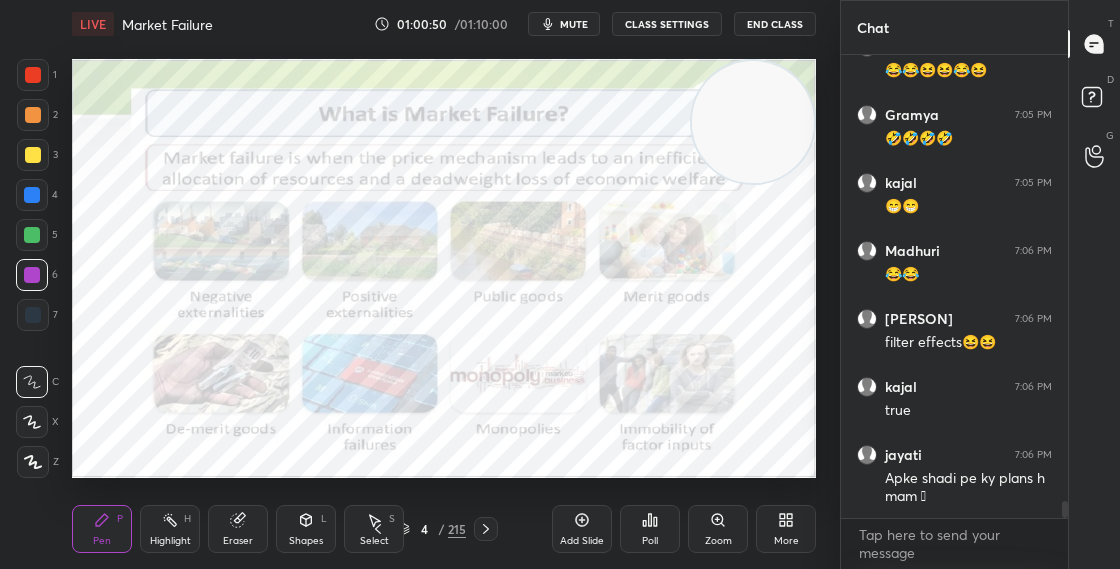 click at bounding box center (182, 246) 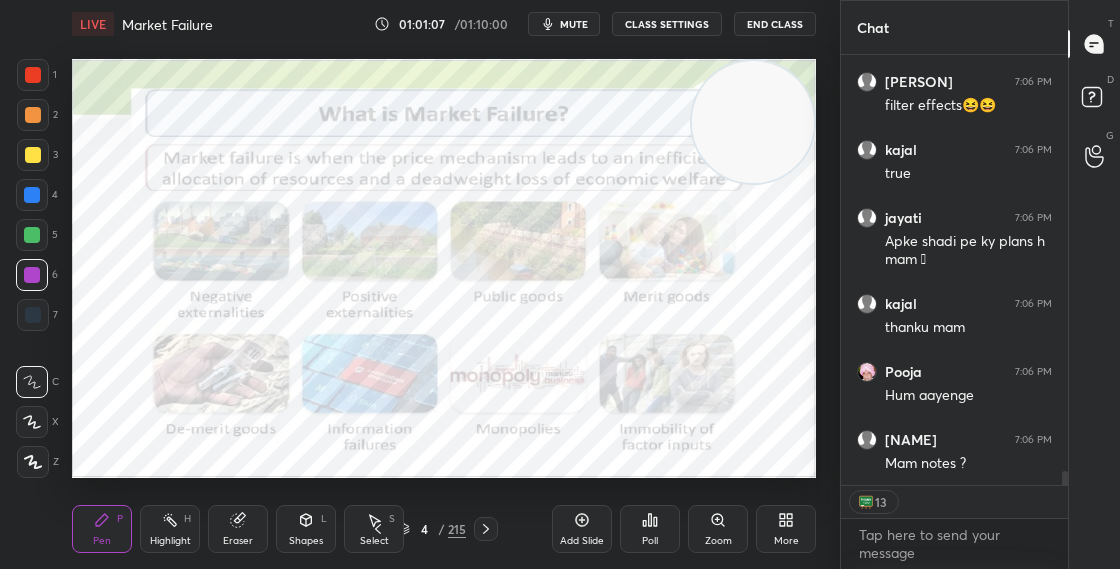 click on "4 / 215" at bounding box center (432, 529) 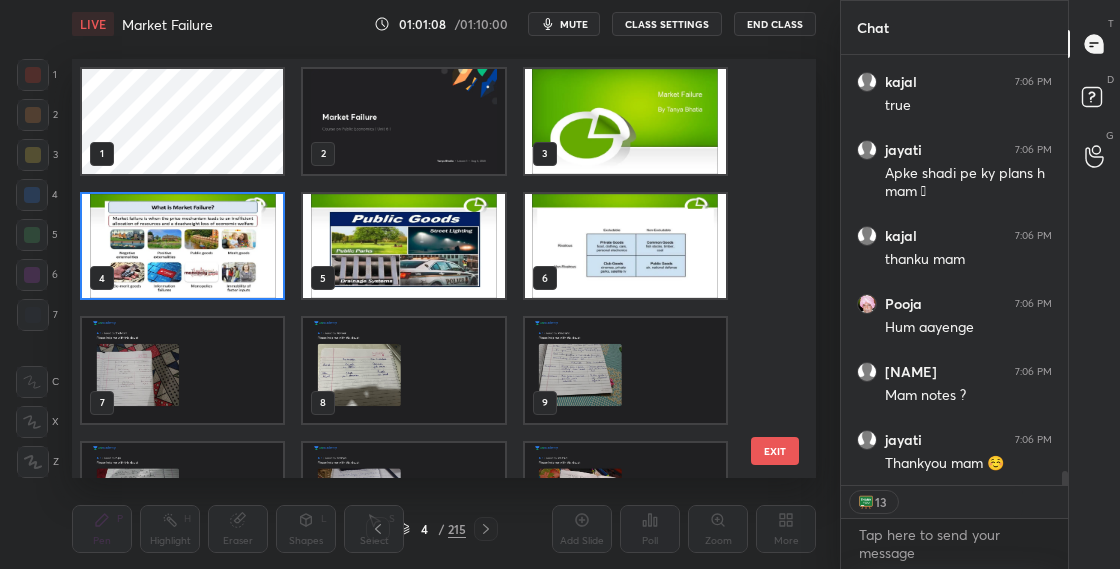 click at bounding box center [182, 246] 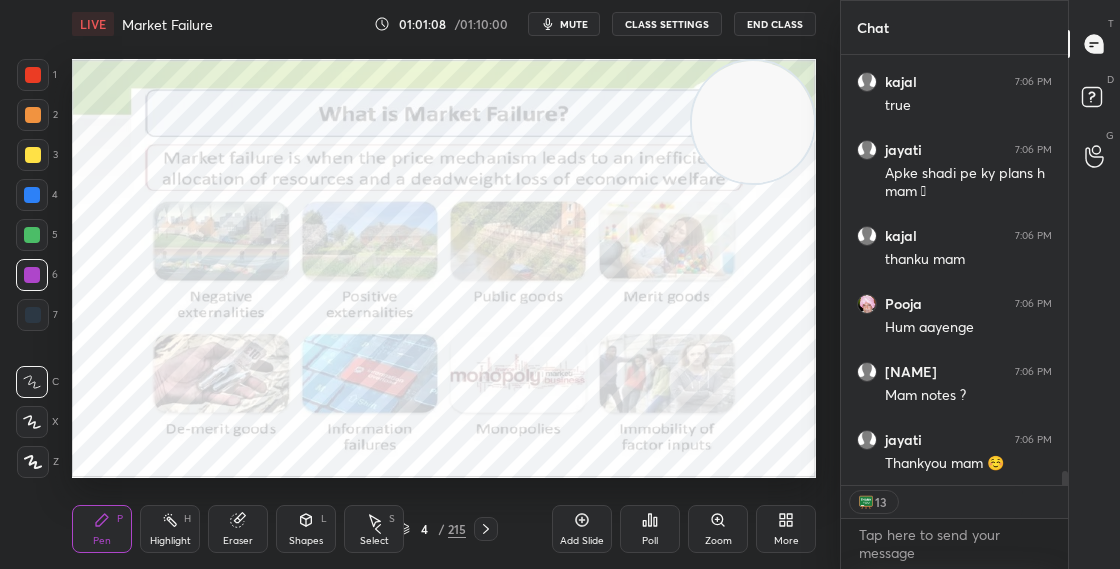 click at bounding box center (182, 246) 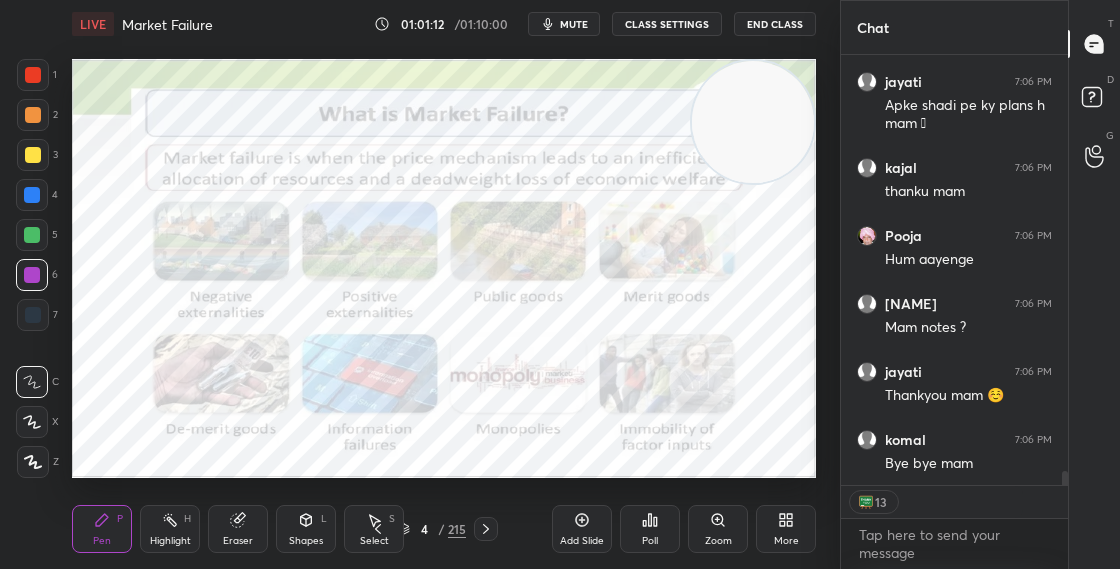 click 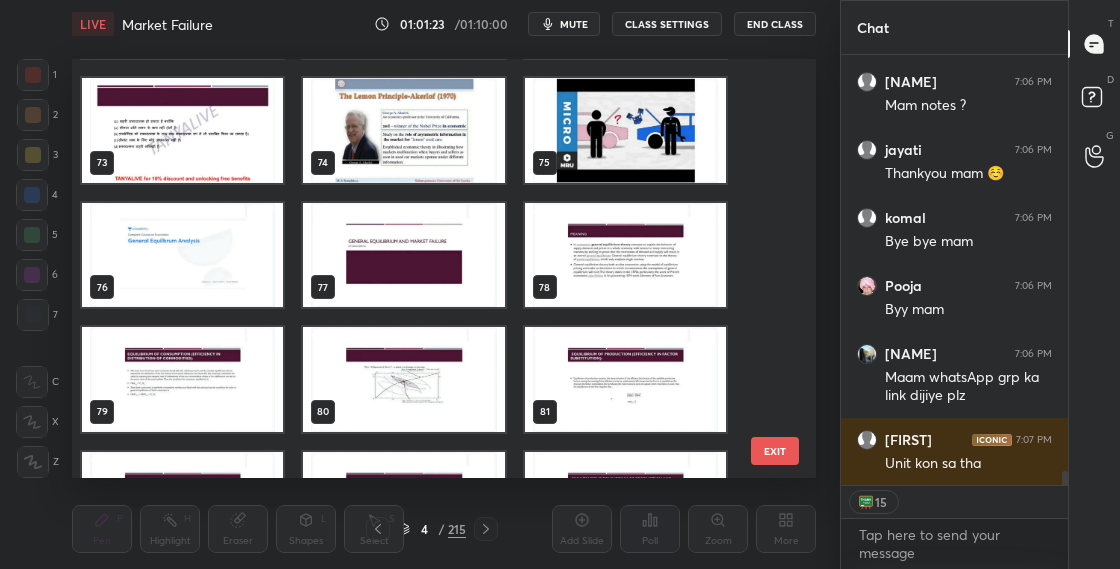 click at bounding box center [403, 130] 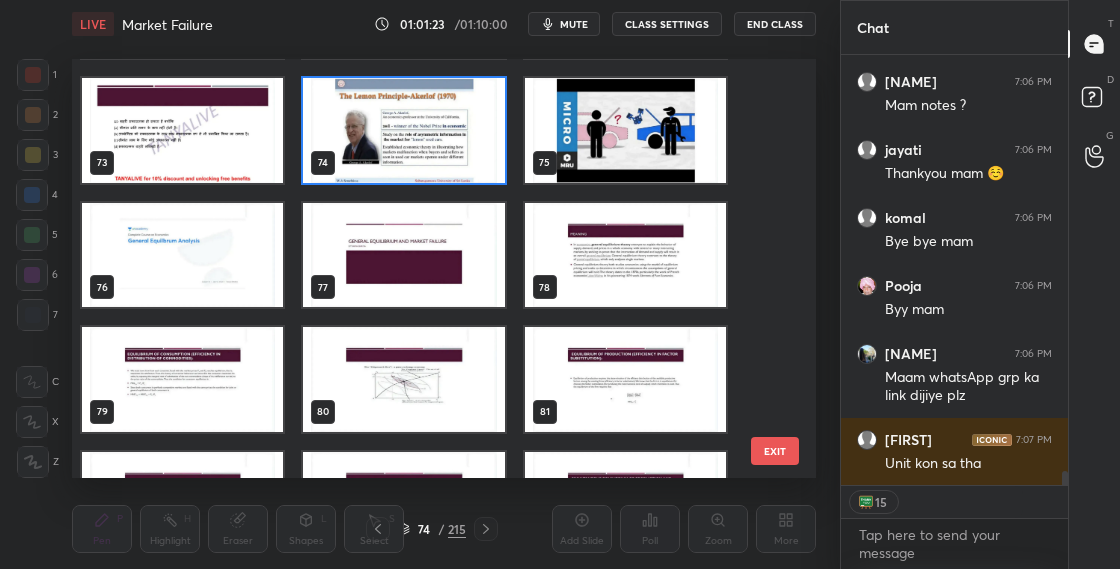 click at bounding box center (403, 130) 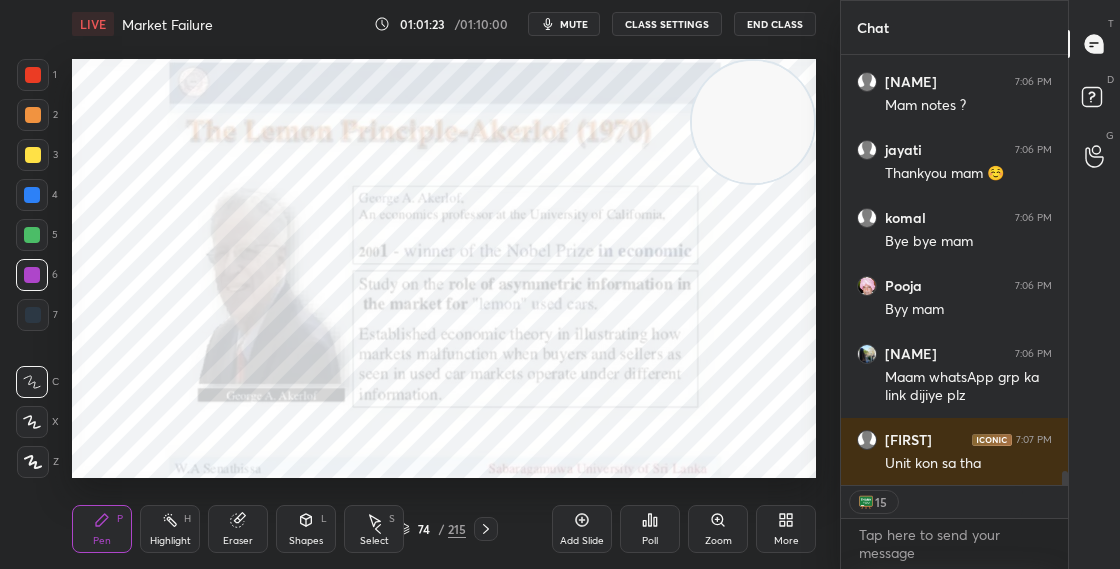 click at bounding box center (403, 130) 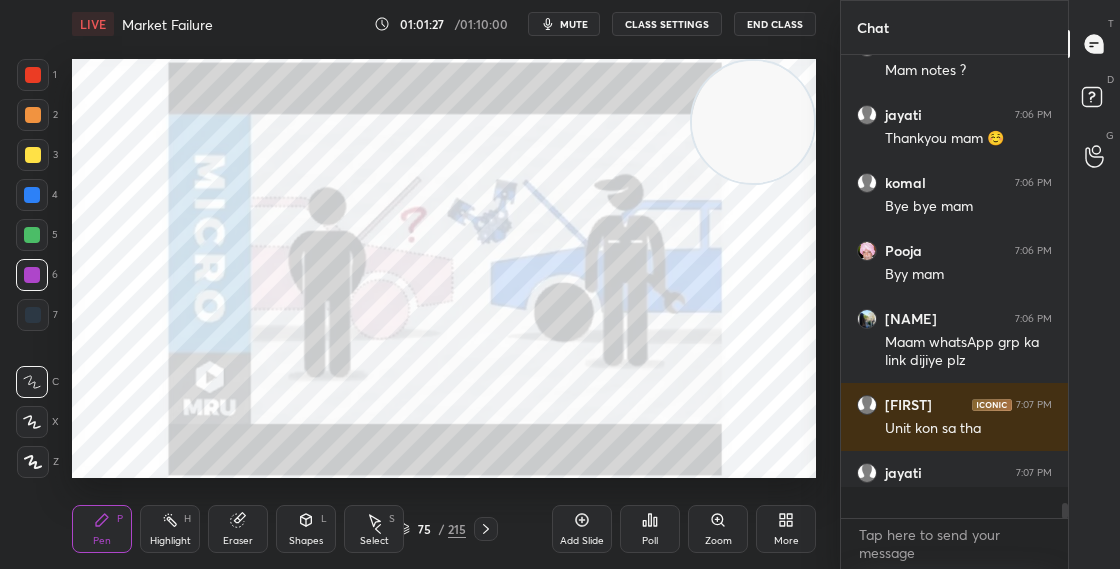 click on "75 / 215" at bounding box center [432, 529] 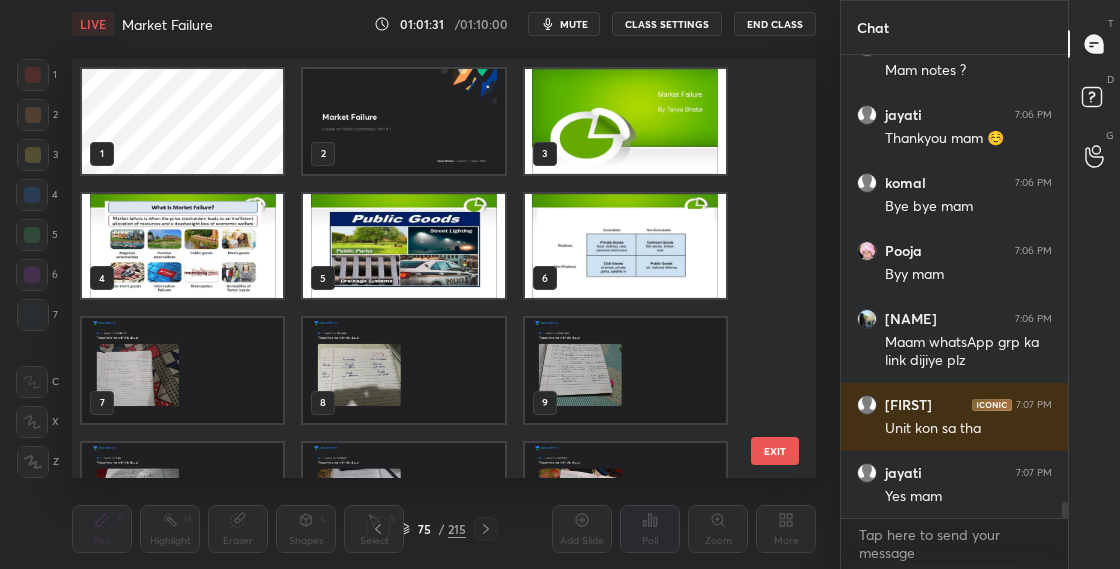 click at bounding box center [403, 121] 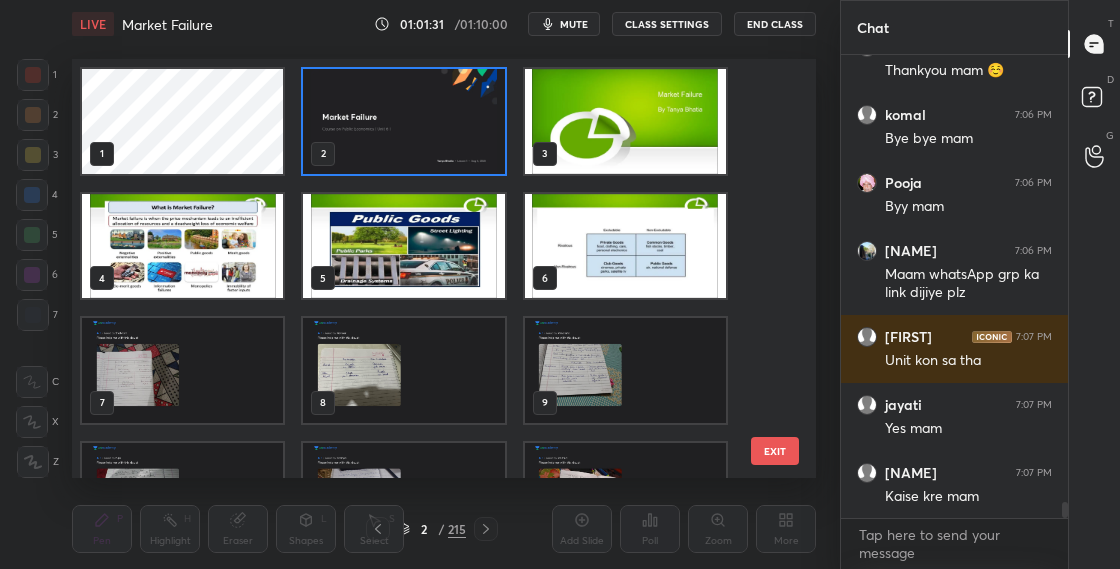click at bounding box center (403, 121) 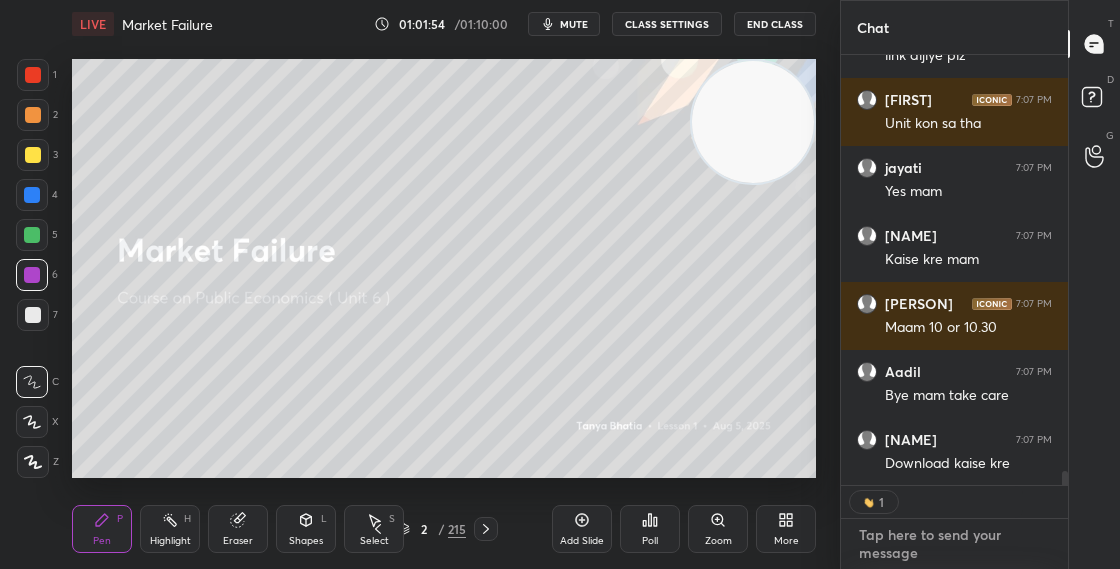 click at bounding box center (954, 544) 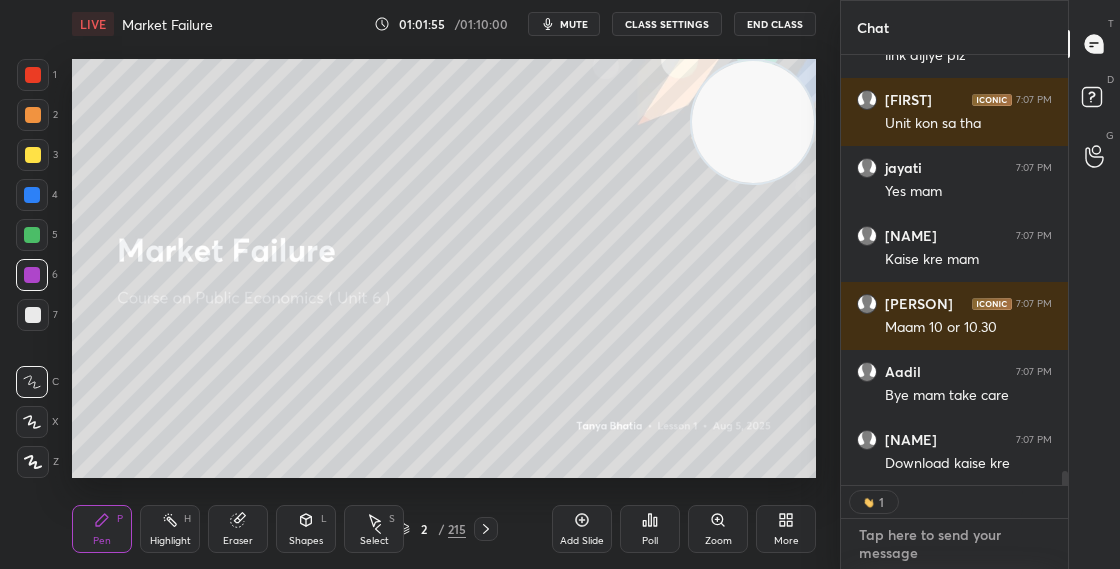 paste on "Whtsapp group -https://chat.whatsapp.com/KlaAWDIA4nJE7U1mGC6UC7
Telegram link - https://t.me/tanyabhatia1213group" 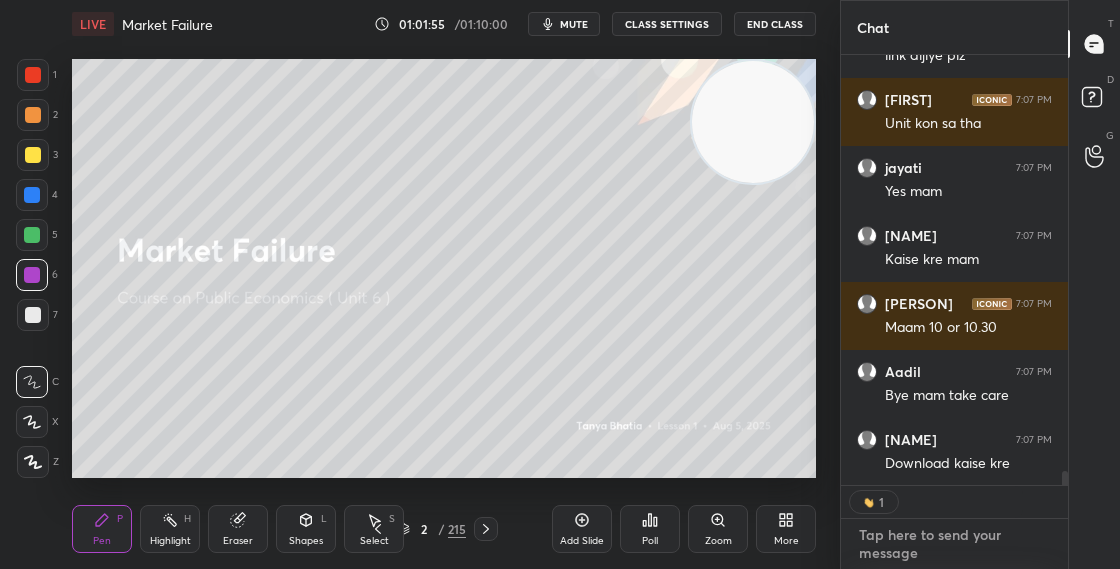 type on "Whtsapp group -https://chat.whatsapp.com/KlaAWDIA4nJE7U1mGC6UC7
Telegram link - https://t.me/tanyabhatia1213group" 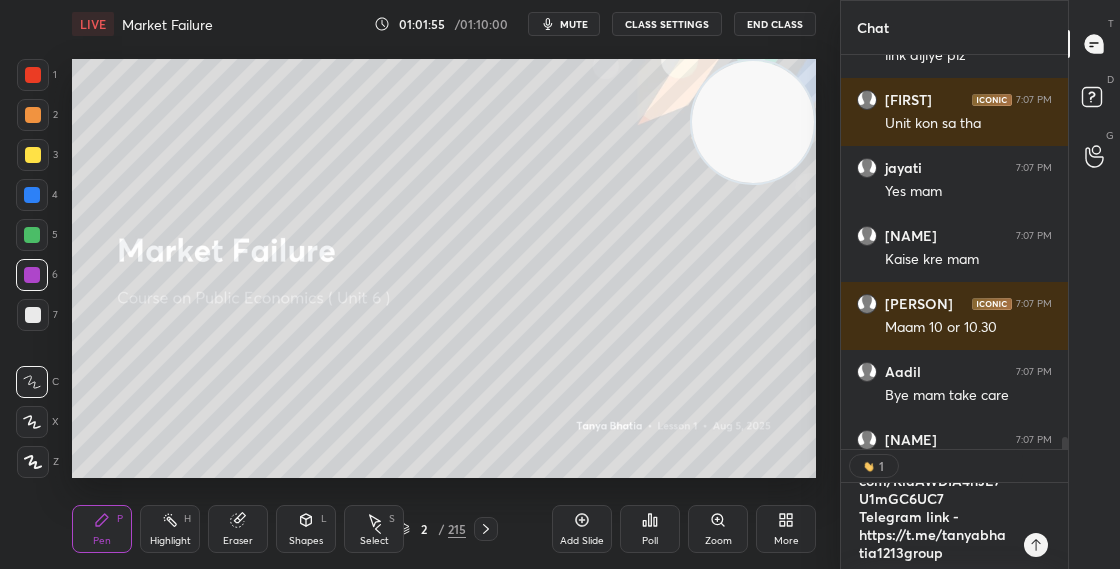type 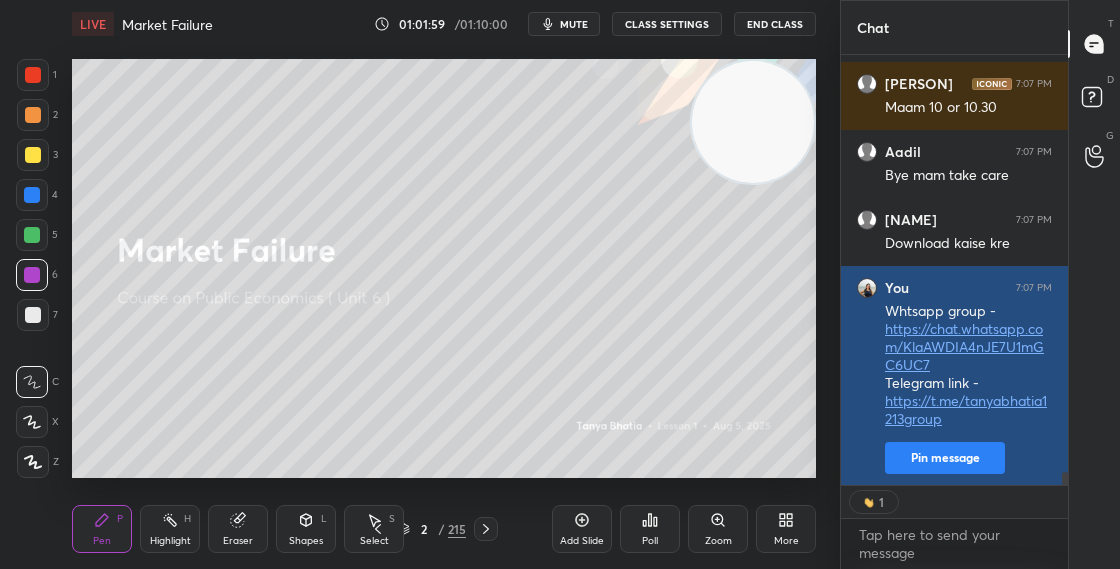 click on "Pin message" at bounding box center [945, 458] 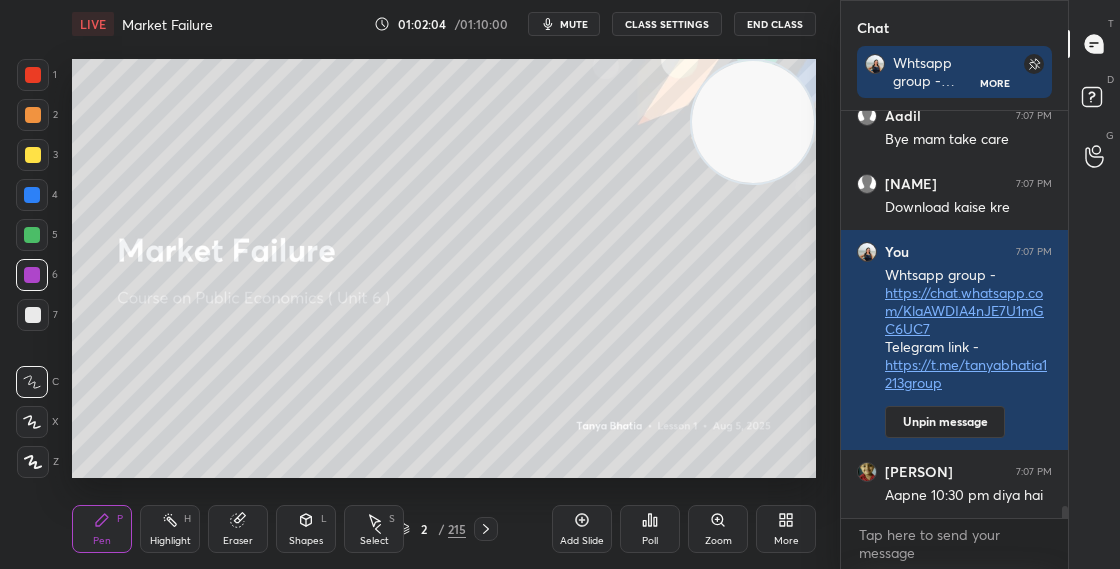 click on "2 / 215" at bounding box center [432, 529] 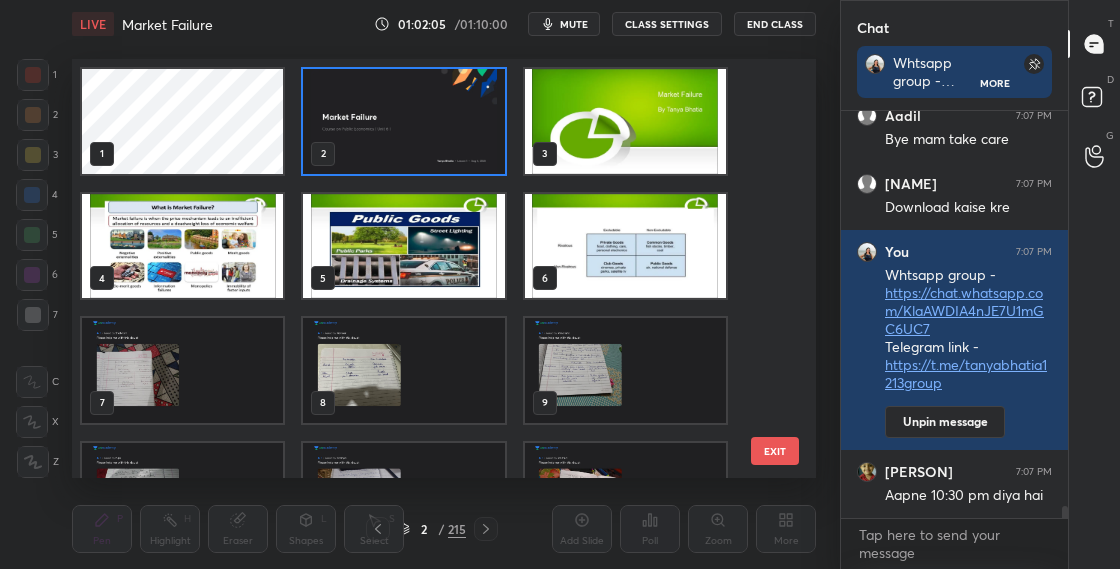 click at bounding box center (403, 121) 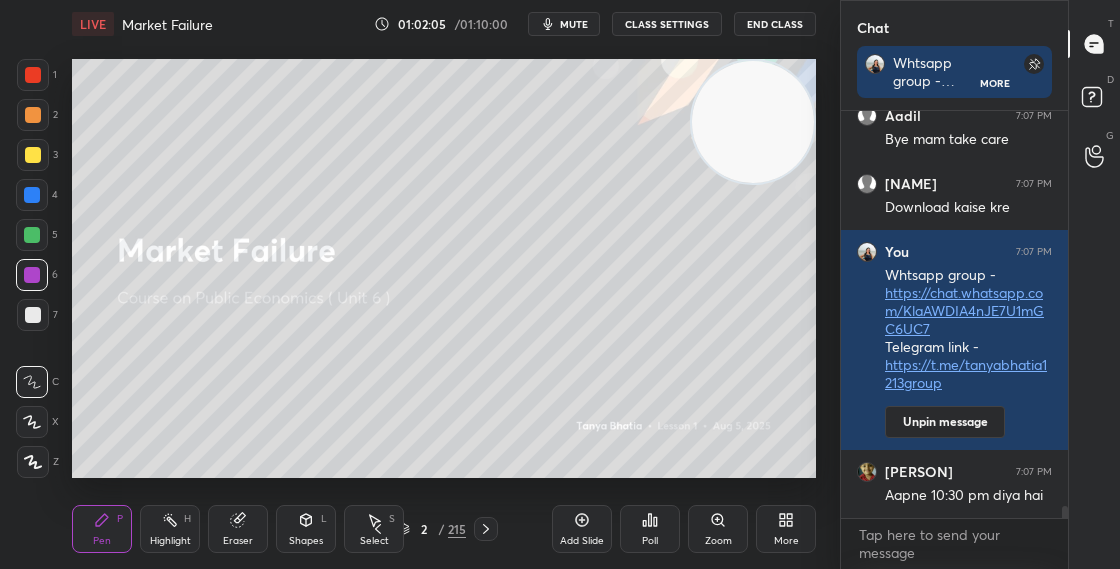 click at bounding box center [403, 121] 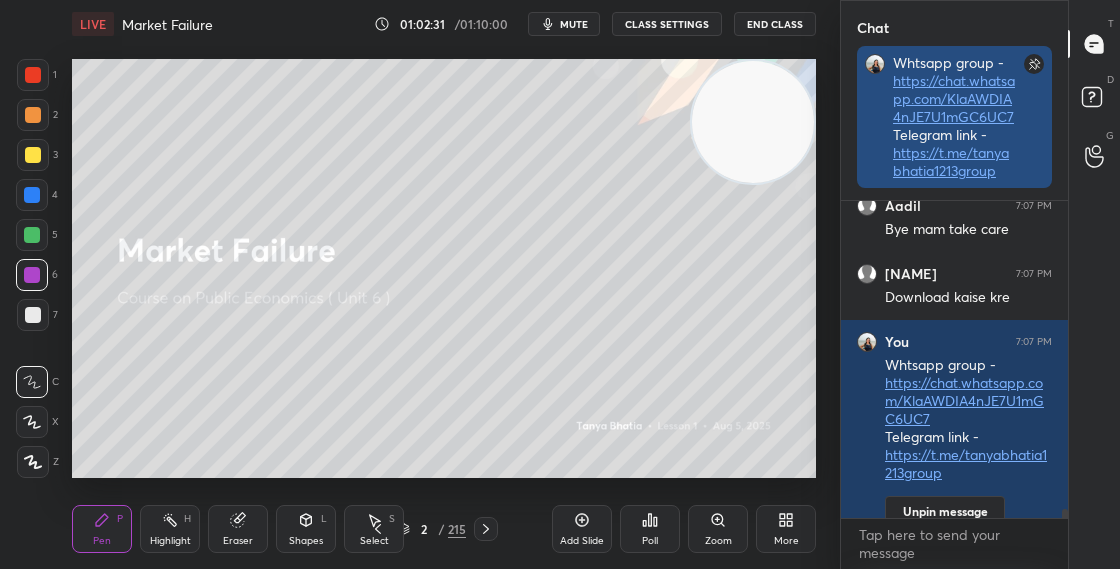 scroll, scrollTop: 364, scrollLeft: 221, axis: both 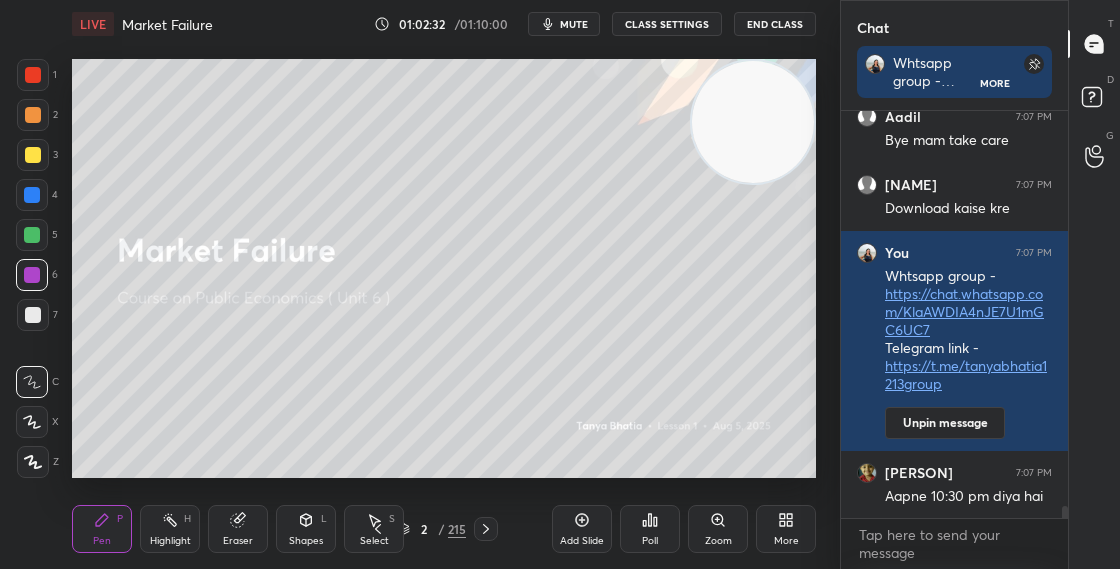 click on "End Class" at bounding box center [775, 24] 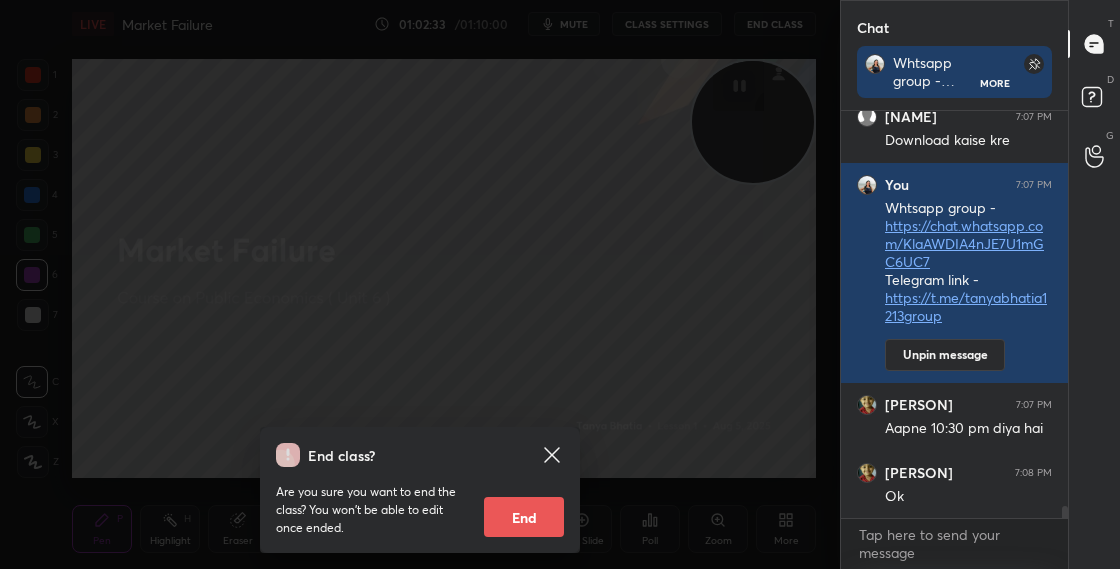click on "End" at bounding box center (524, 517) 